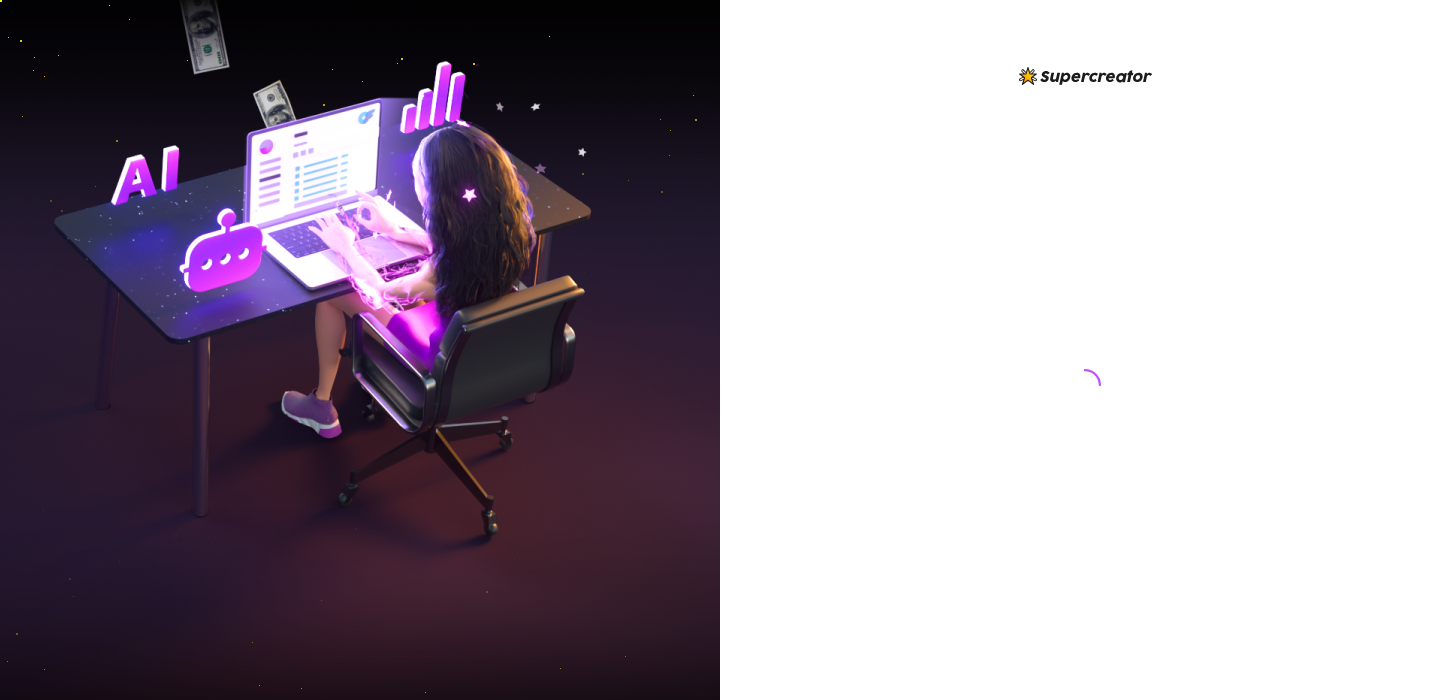 scroll, scrollTop: 0, scrollLeft: 0, axis: both 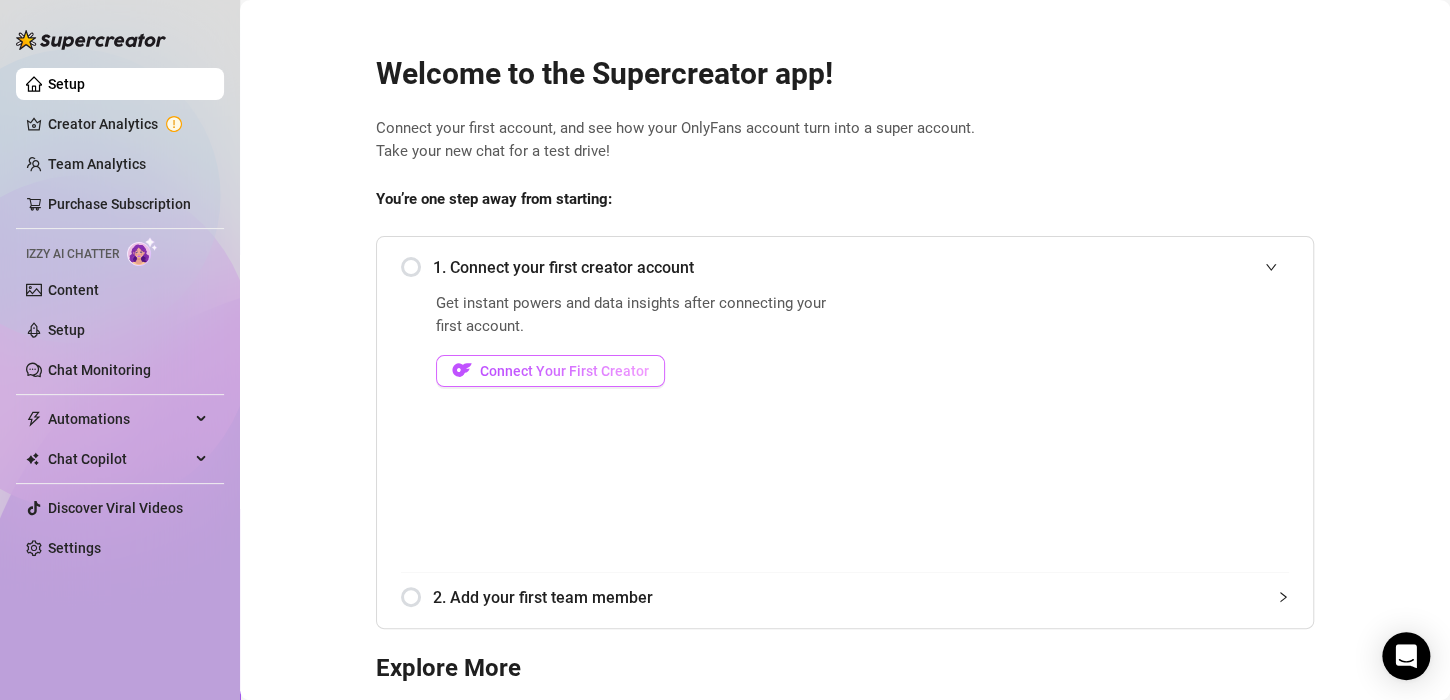 click on "Connect Your First Creator" at bounding box center (550, 371) 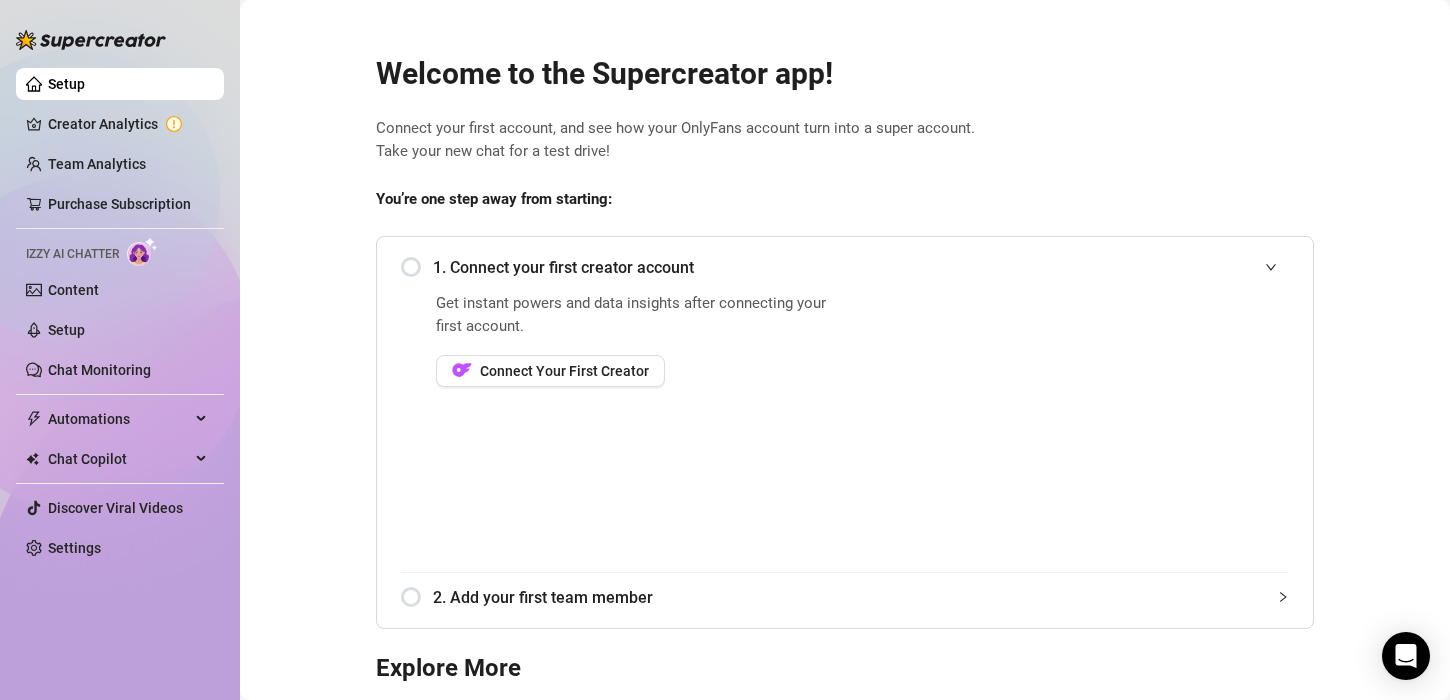 scroll, scrollTop: 0, scrollLeft: 0, axis: both 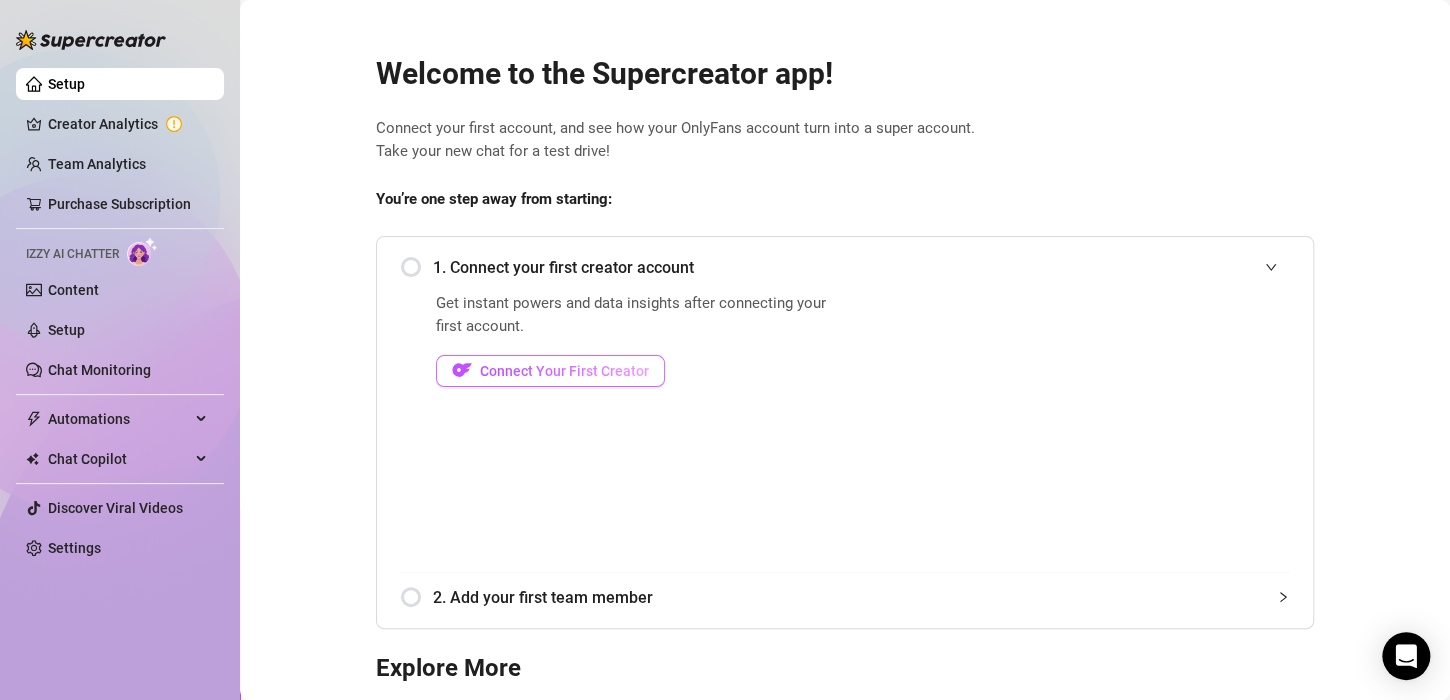 click on "Connect Your First Creator" at bounding box center [550, 371] 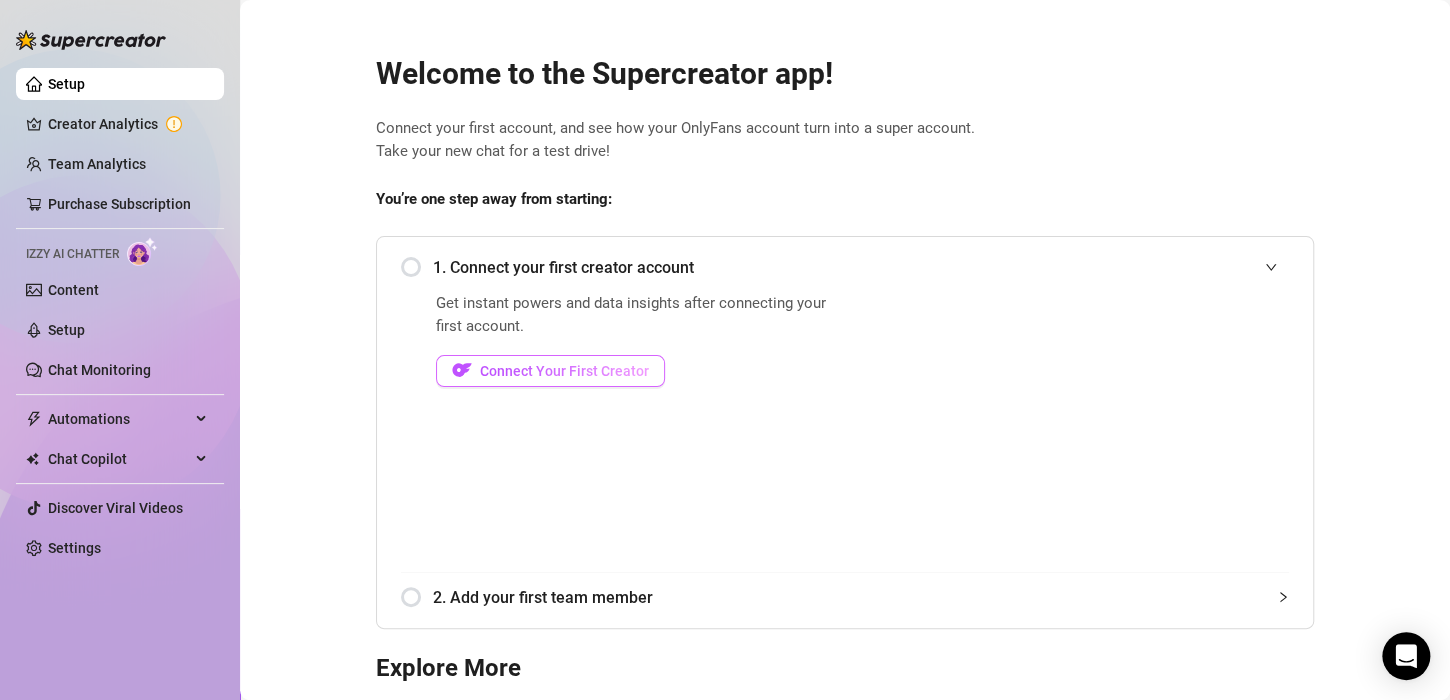click on "Connect Your First Creator" at bounding box center (550, 371) 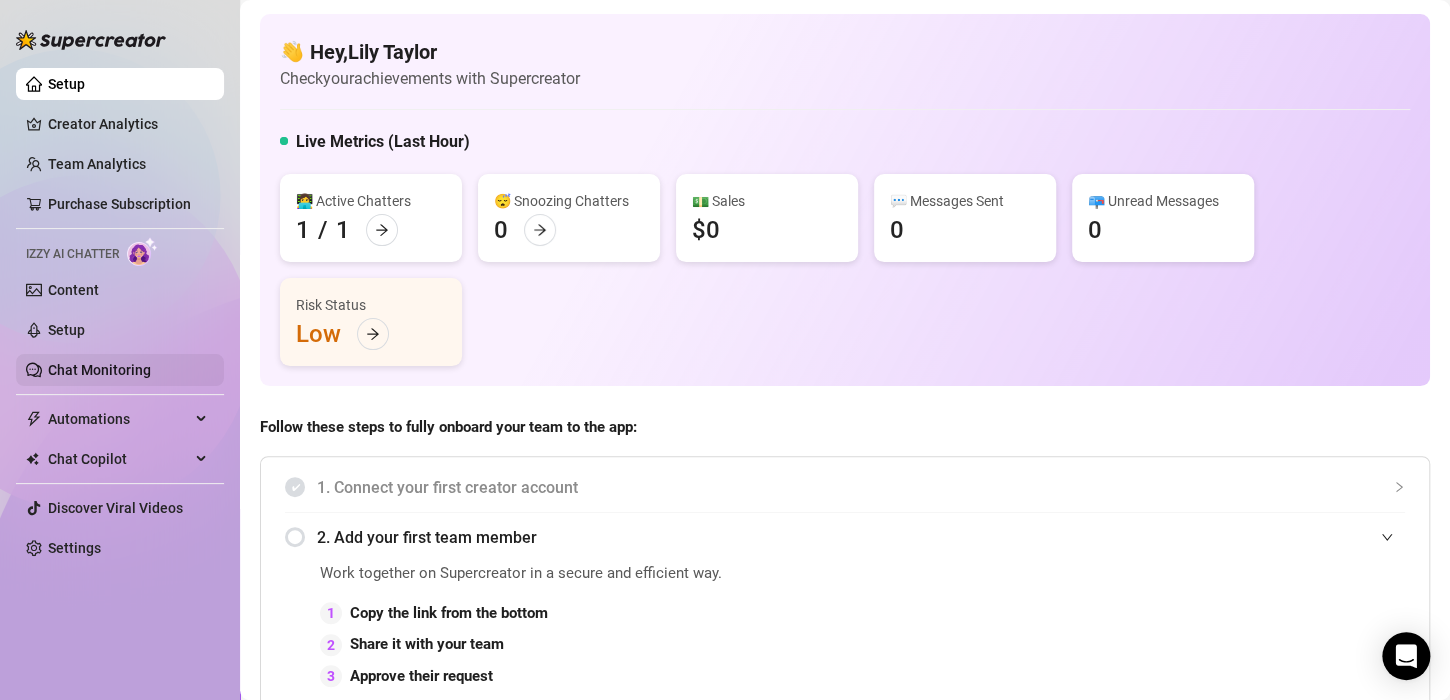click on "Chat Monitoring" at bounding box center [99, 370] 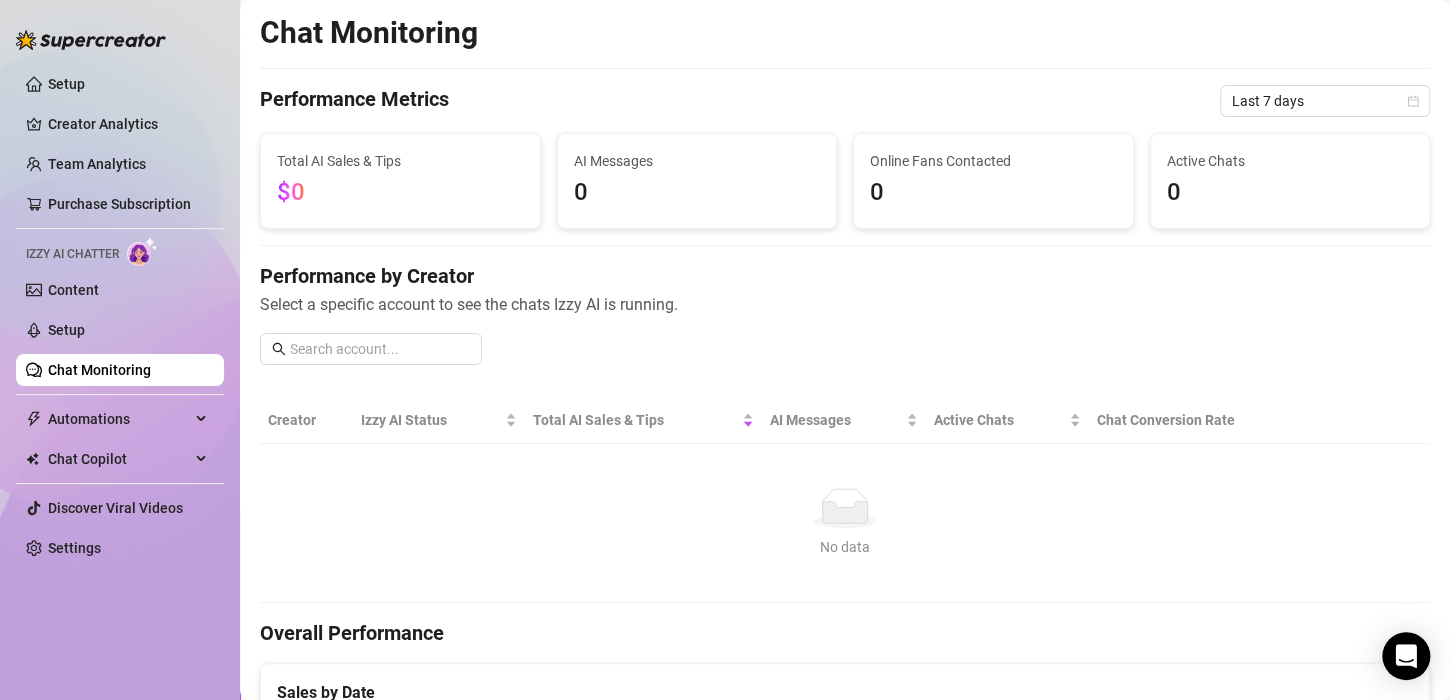 scroll, scrollTop: 0, scrollLeft: 0, axis: both 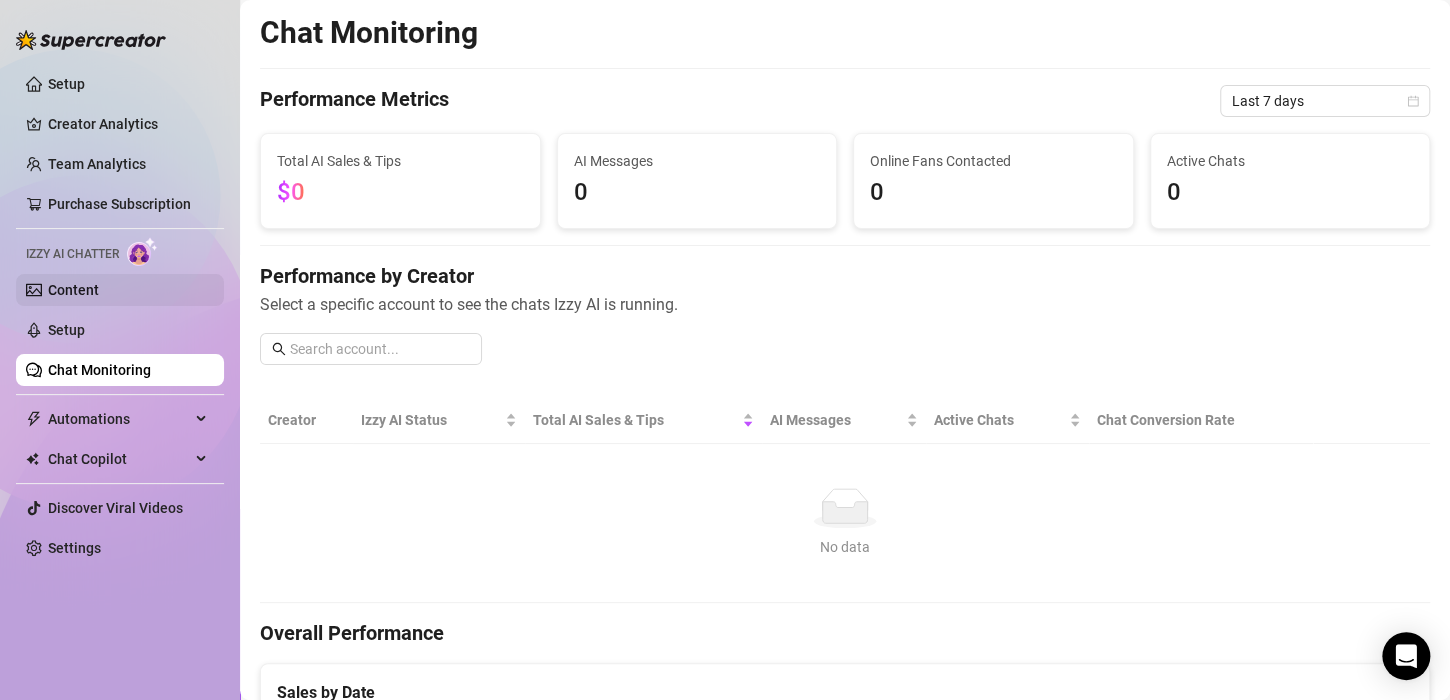 click on "Content" at bounding box center [73, 290] 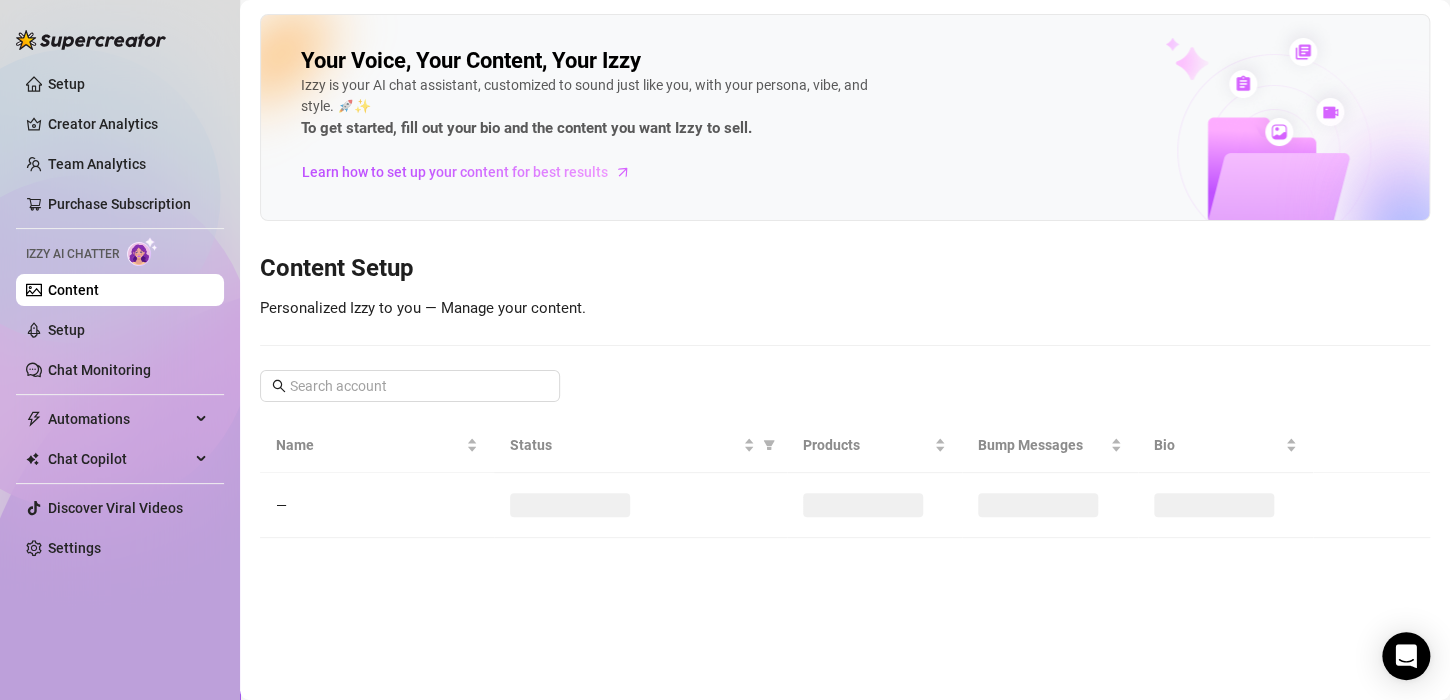 scroll, scrollTop: 0, scrollLeft: 0, axis: both 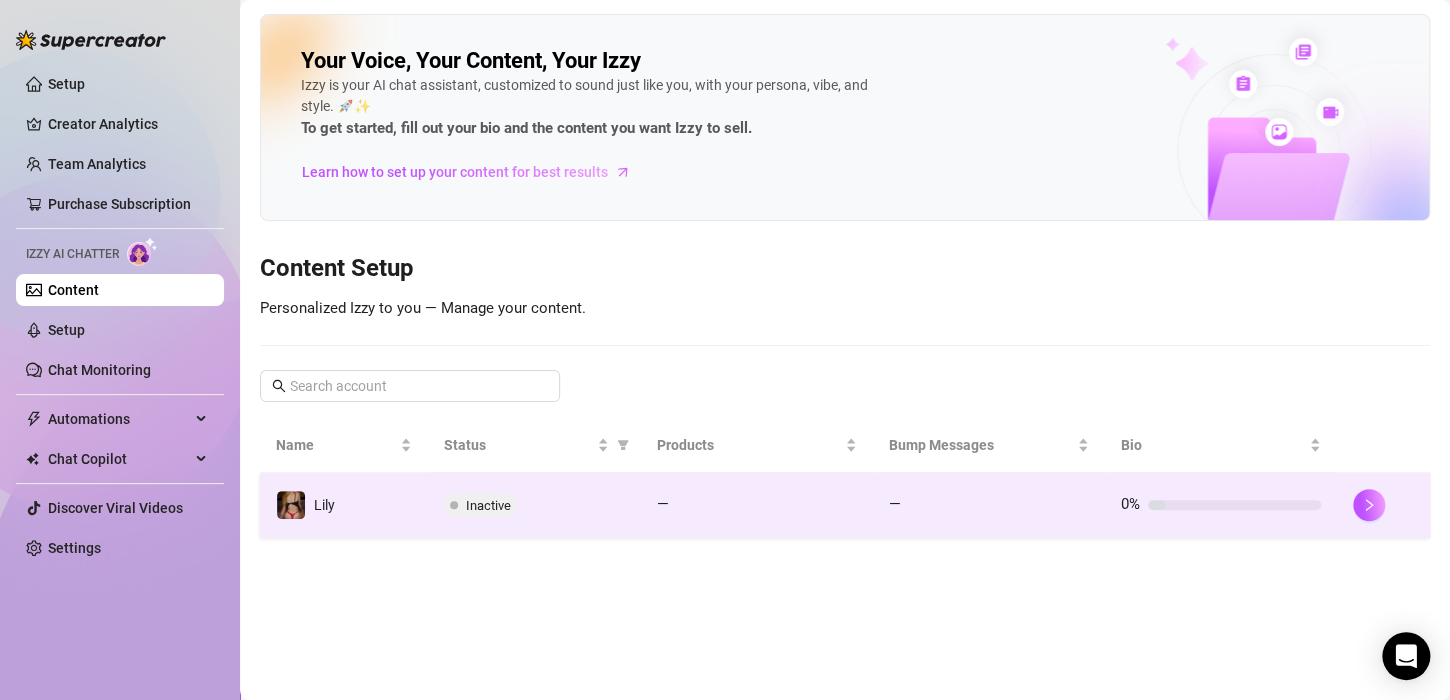 click on "Inactive" at bounding box center (488, 505) 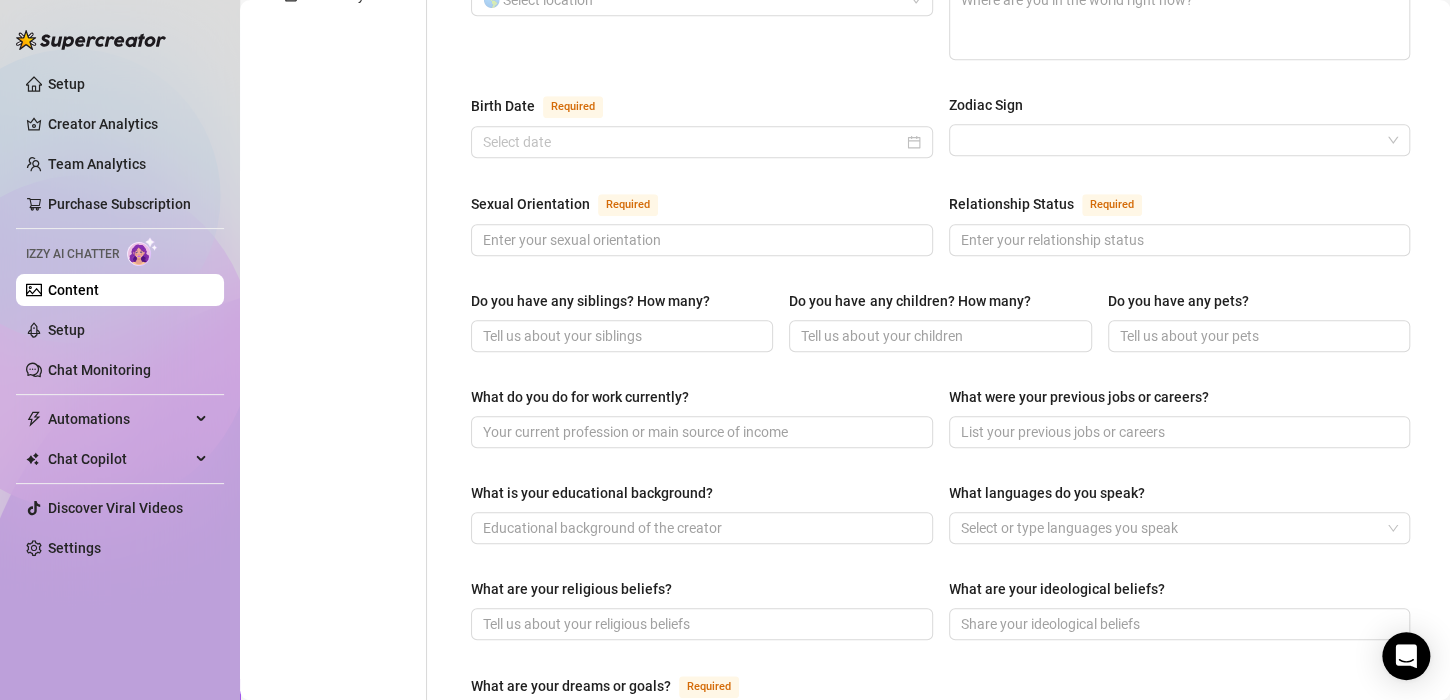 scroll, scrollTop: 0, scrollLeft: 0, axis: both 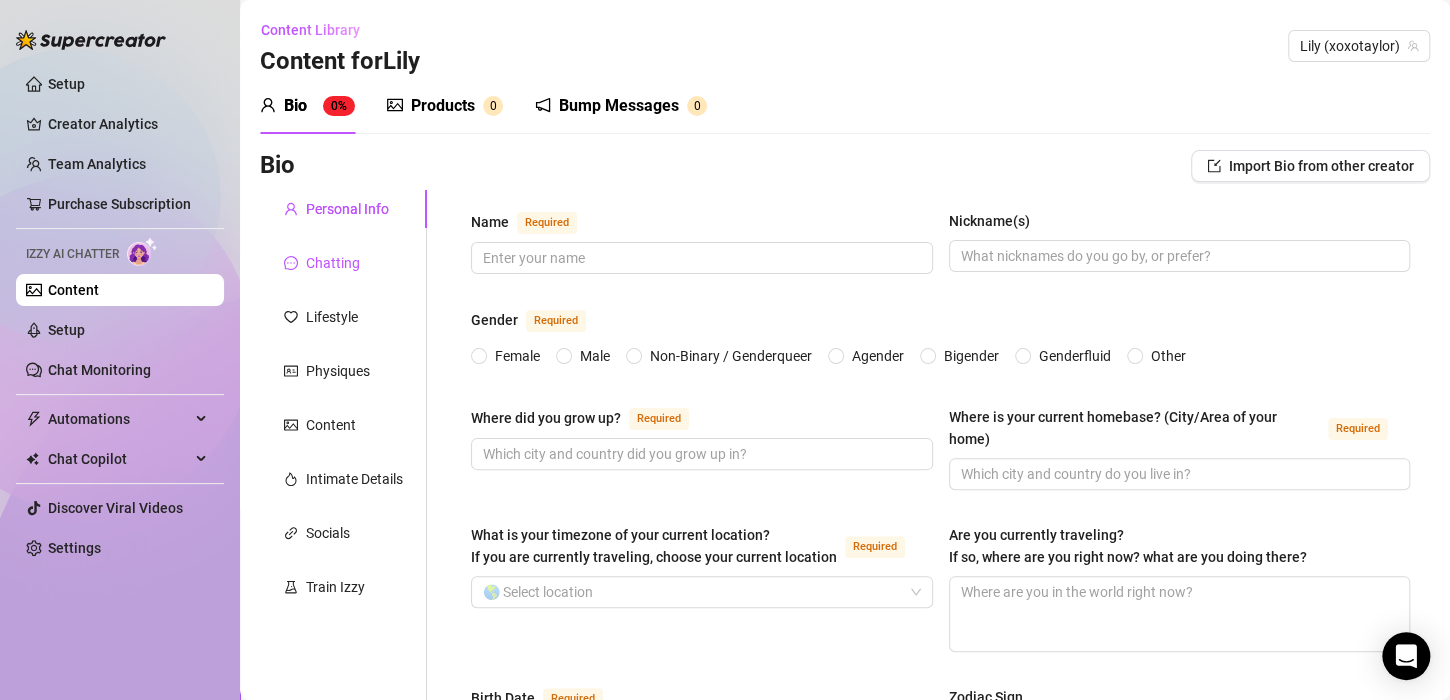 click on "Chatting" at bounding box center [333, 263] 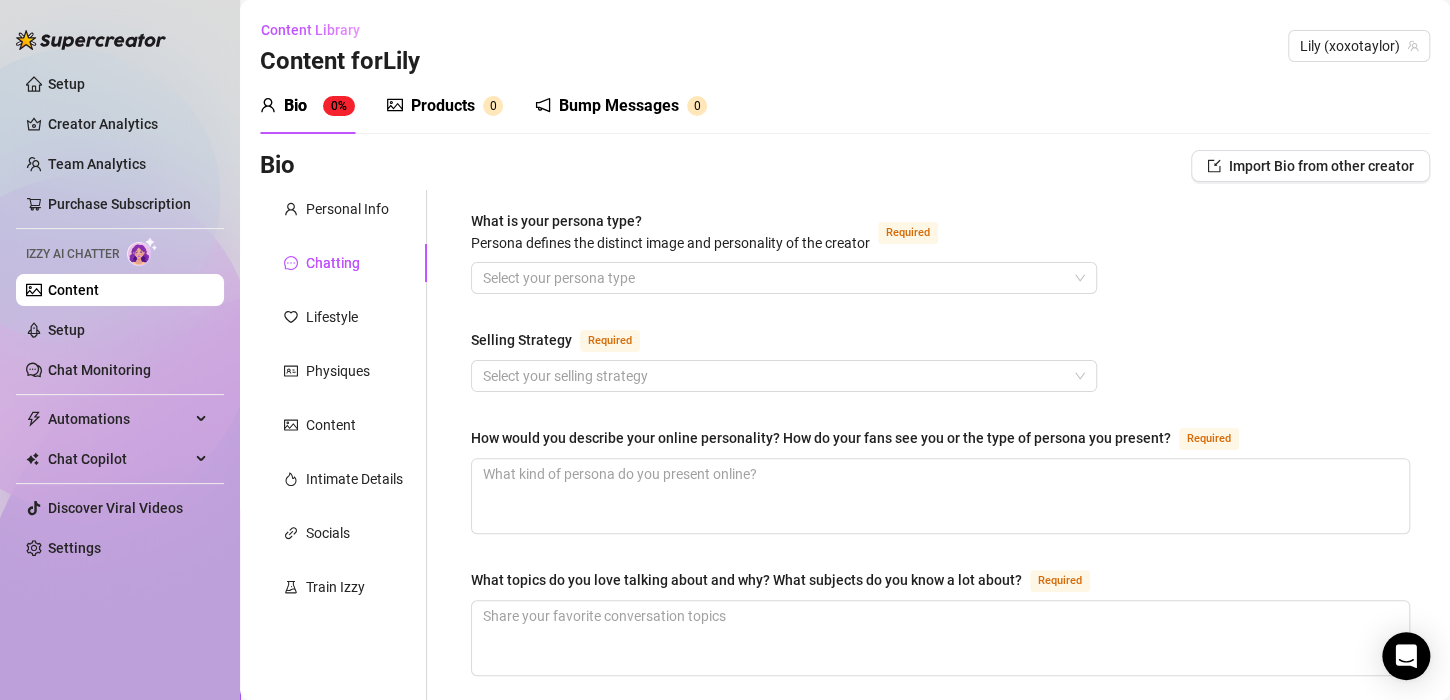 type 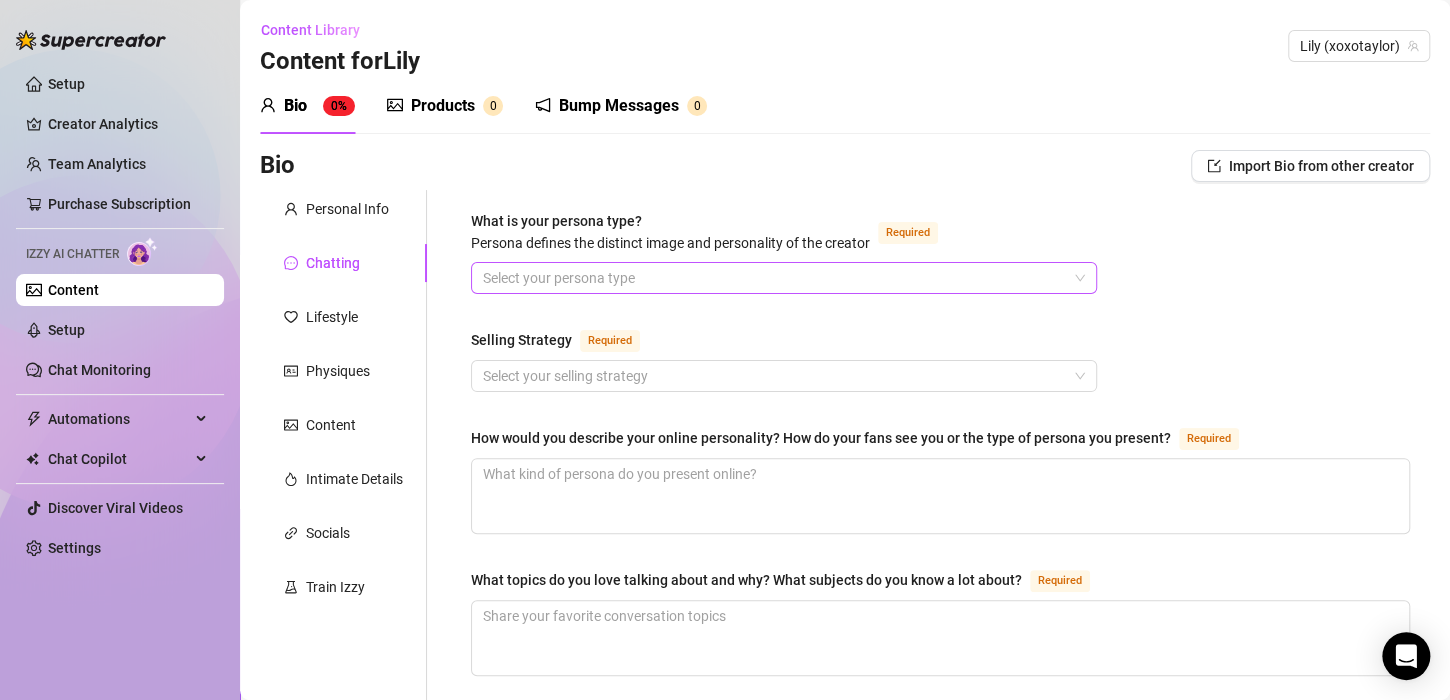 click on "What is your persona type? Persona defines the distinct image and personality of the creator Required" at bounding box center (775, 278) 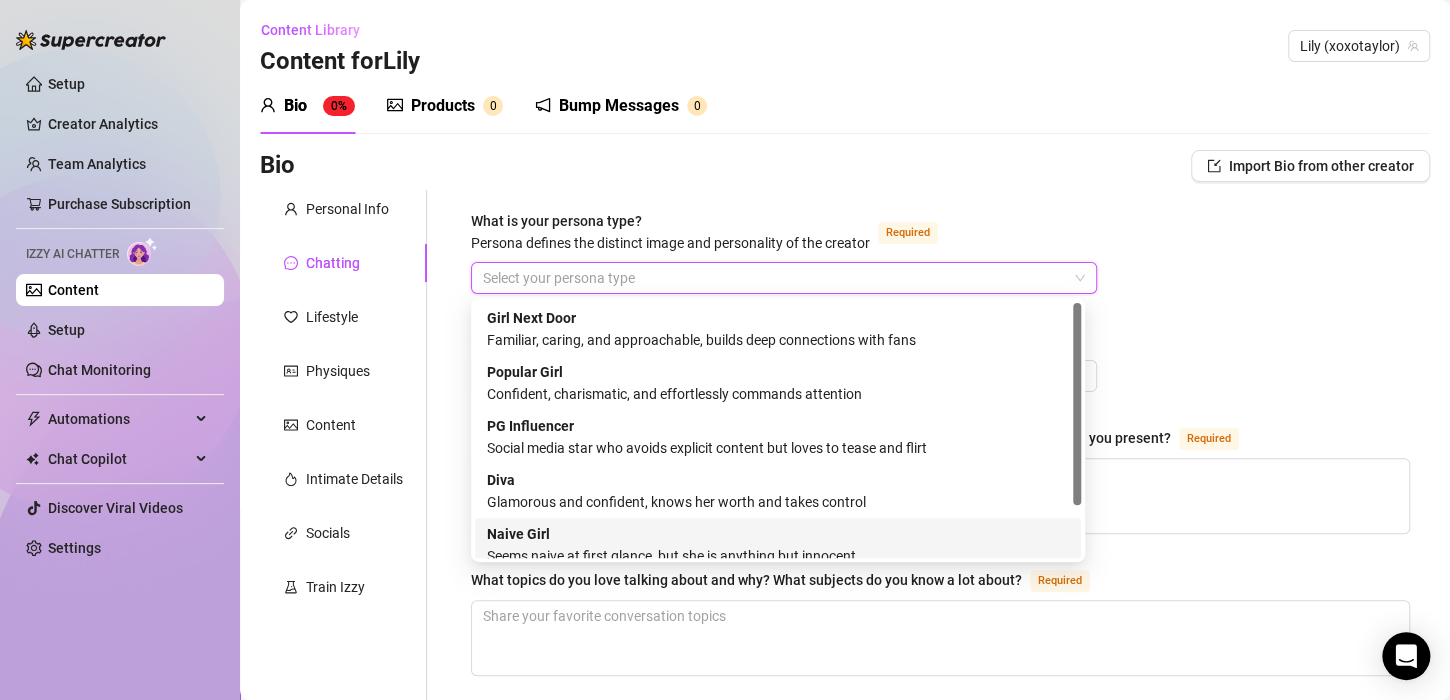 scroll, scrollTop: 0, scrollLeft: 0, axis: both 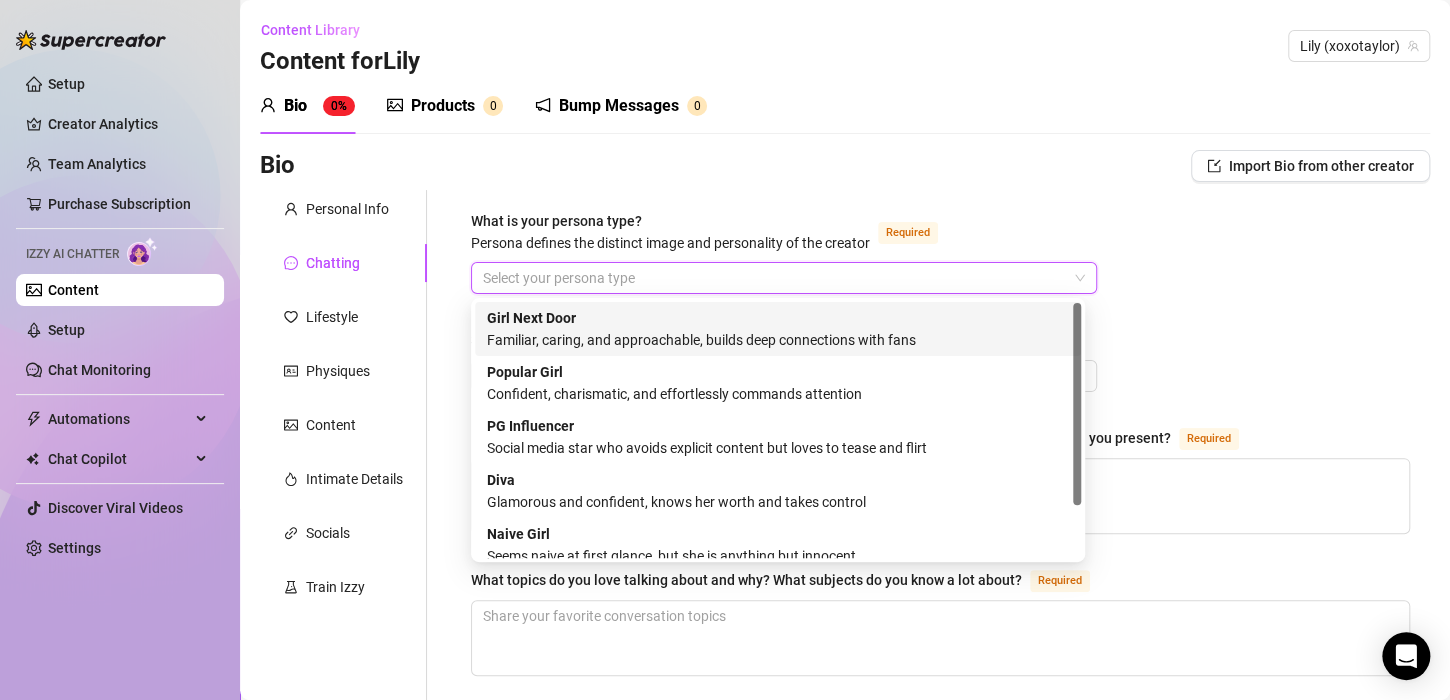 click on "Girl Next Door Familiar, caring, and approachable, builds deep connections with fans" at bounding box center (778, 329) 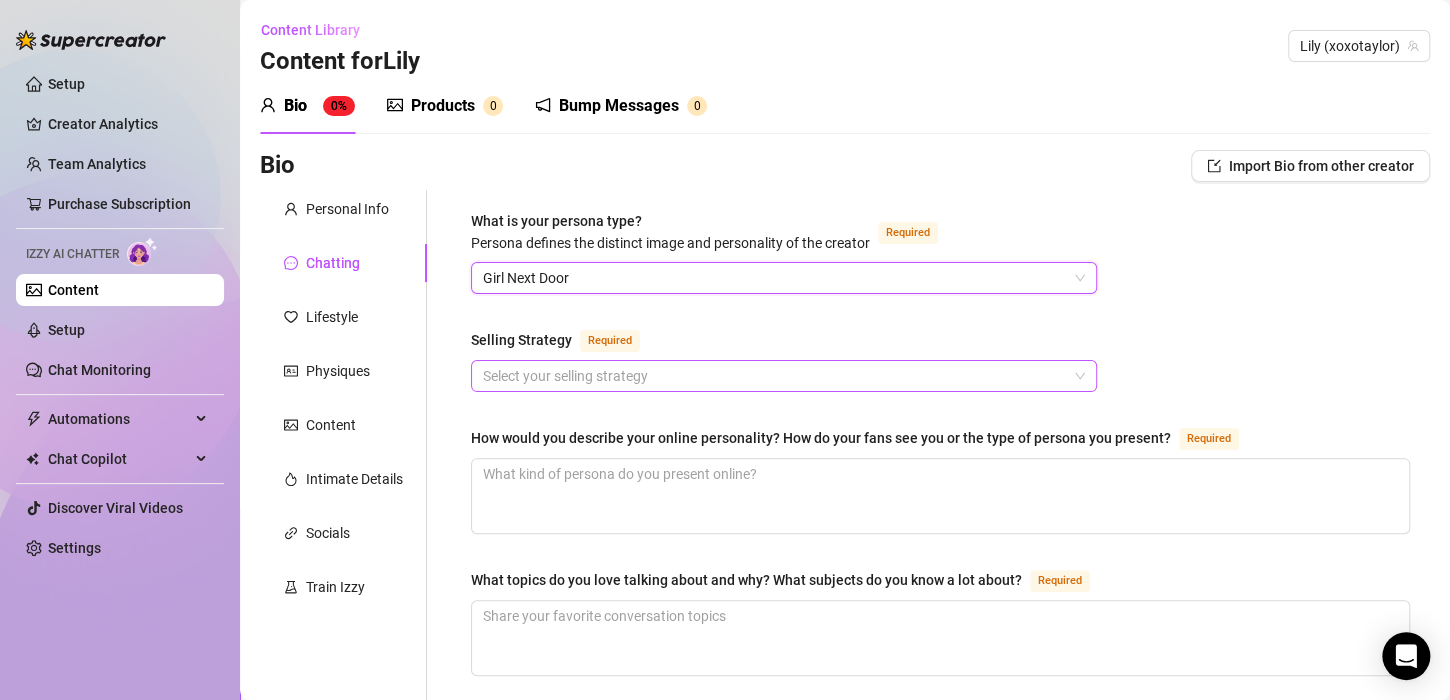 click on "Selling Strategy Required" at bounding box center [775, 376] 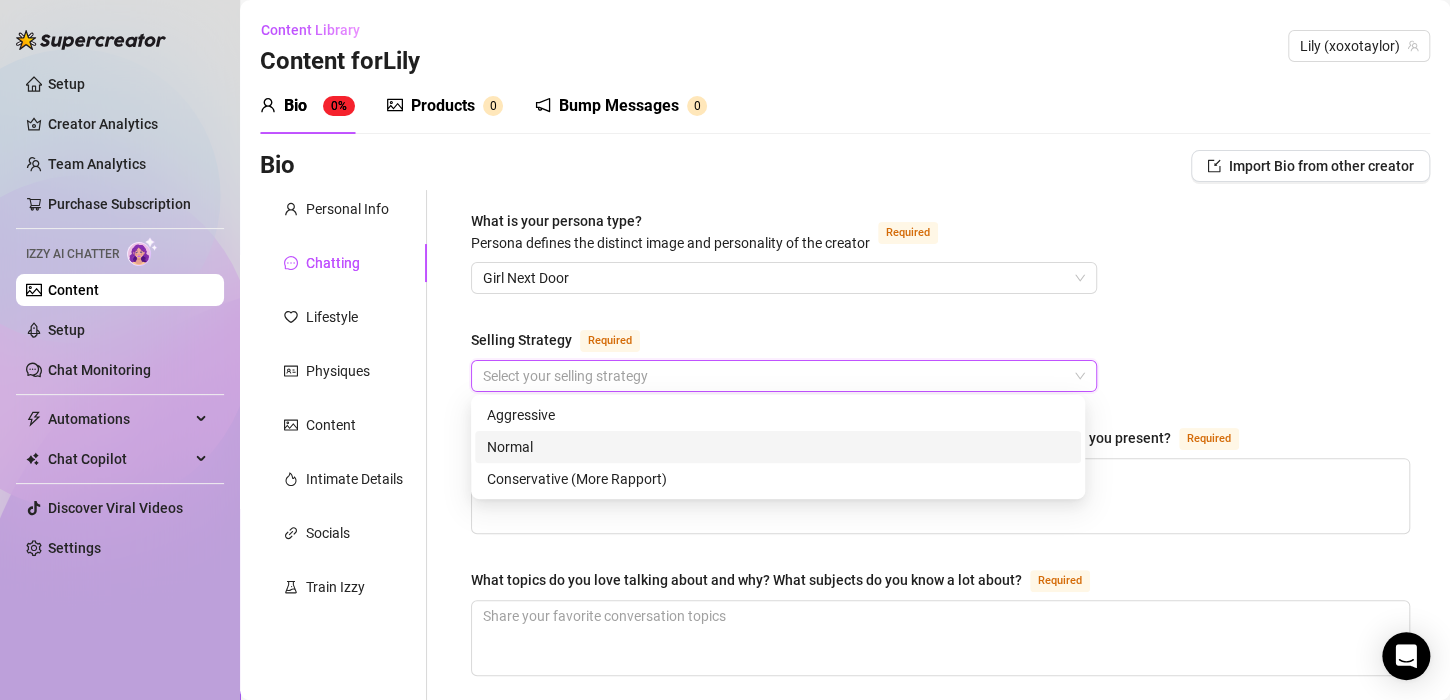 click on "Normal" at bounding box center [778, 447] 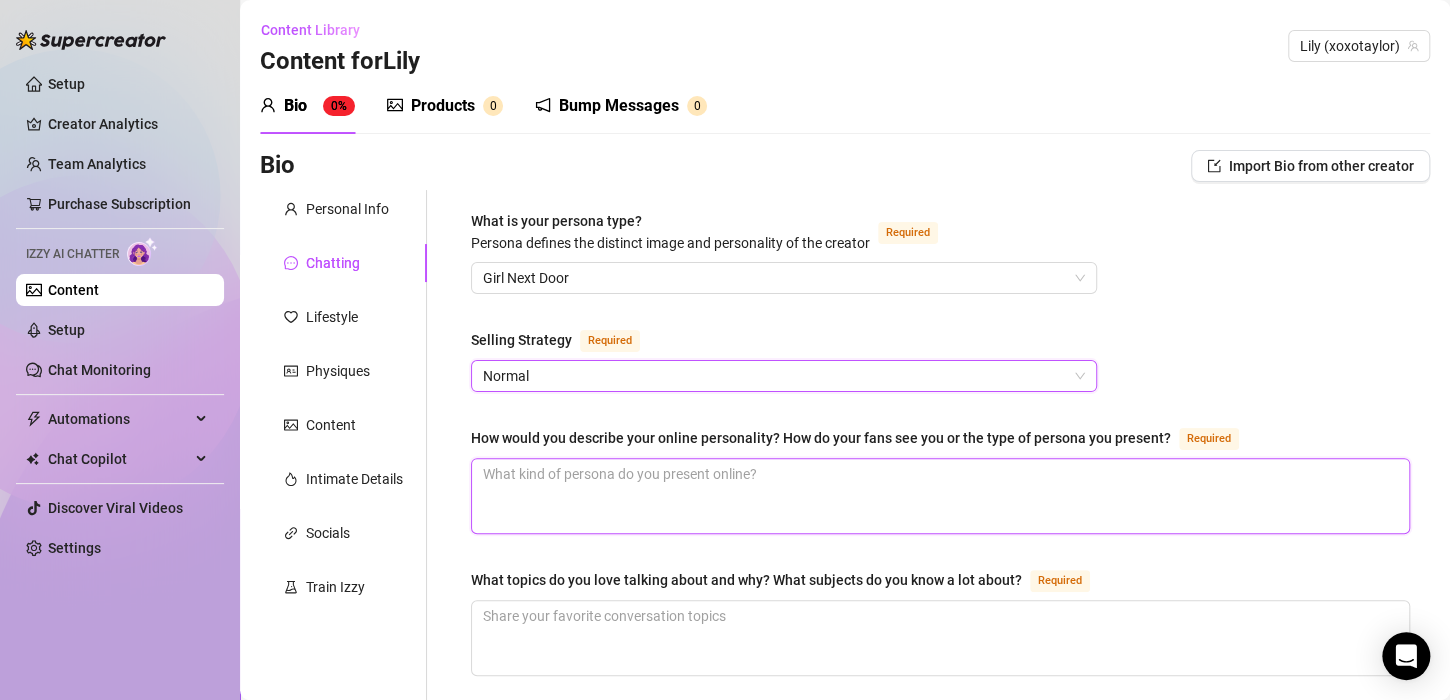click on "How would you describe your online personality? How do your fans see you or the type of persona you present? Required" at bounding box center [940, 496] 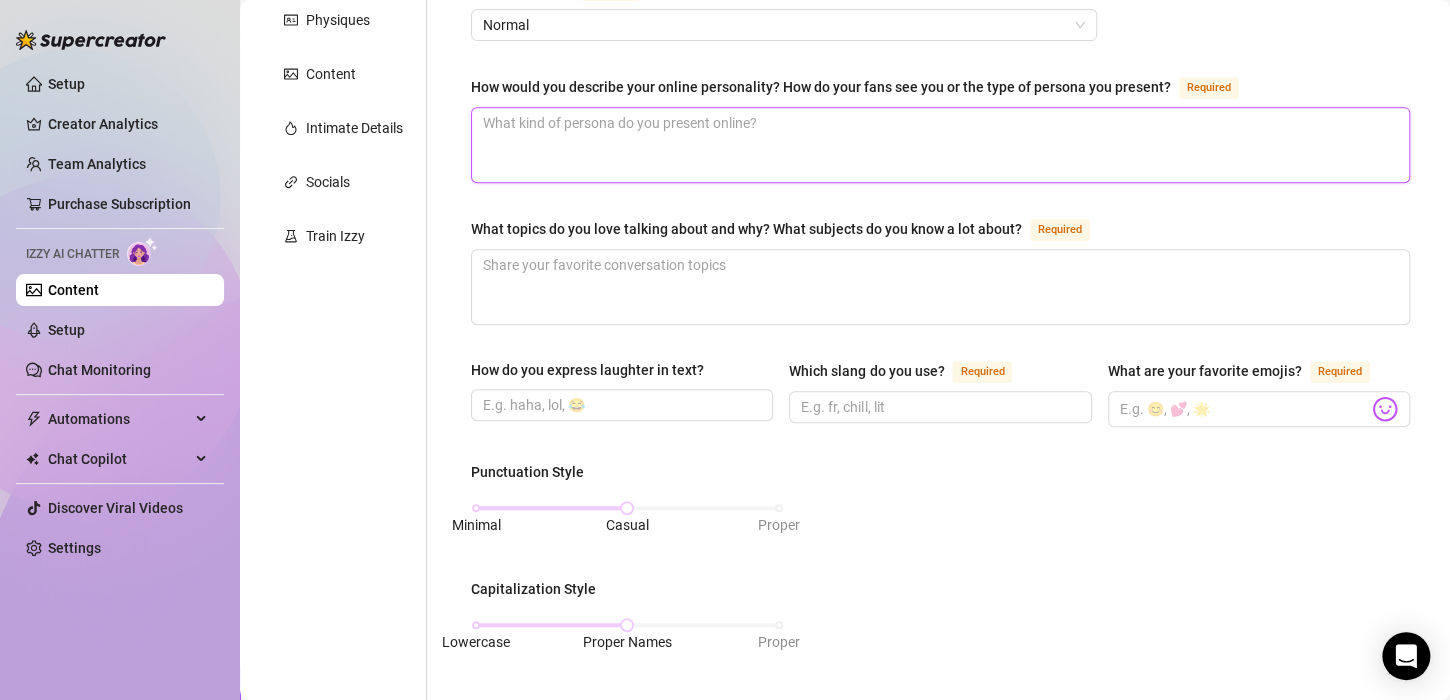 scroll, scrollTop: 352, scrollLeft: 0, axis: vertical 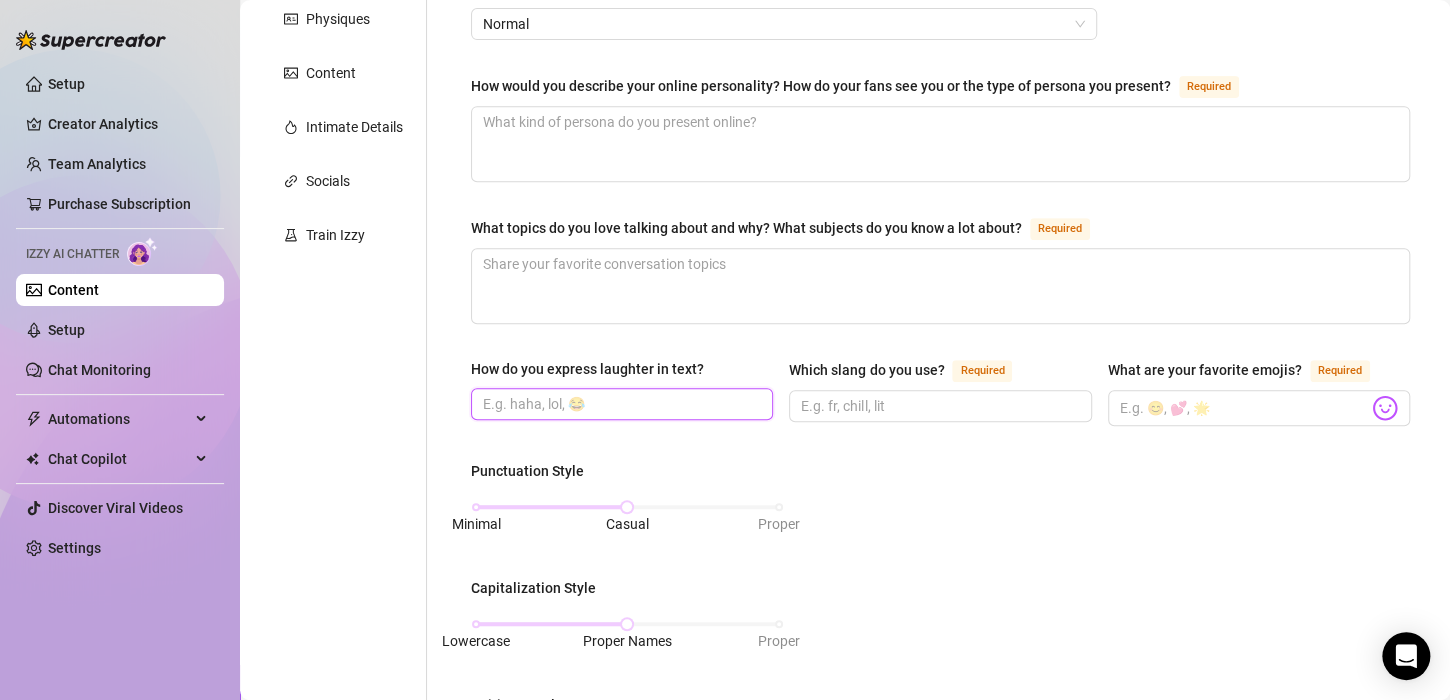 click on "How do you express laughter in text?" at bounding box center [620, 404] 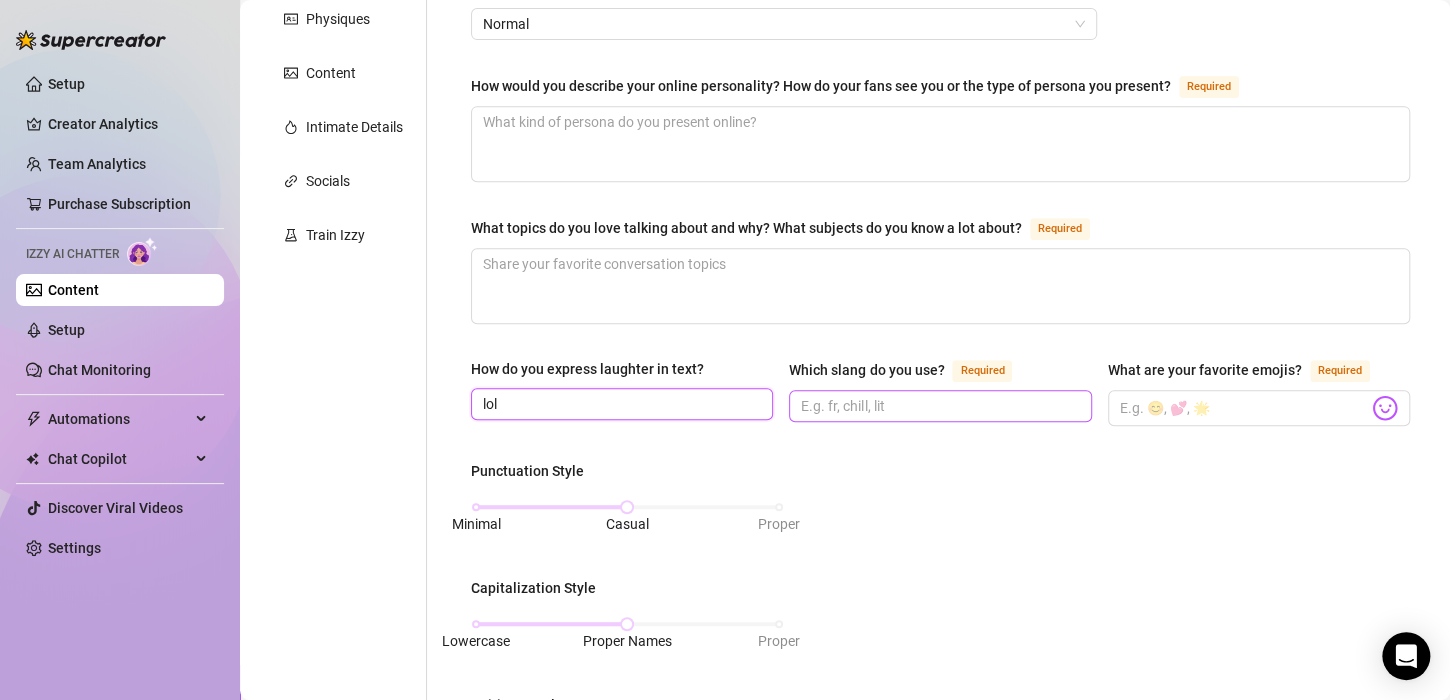 type on "lol" 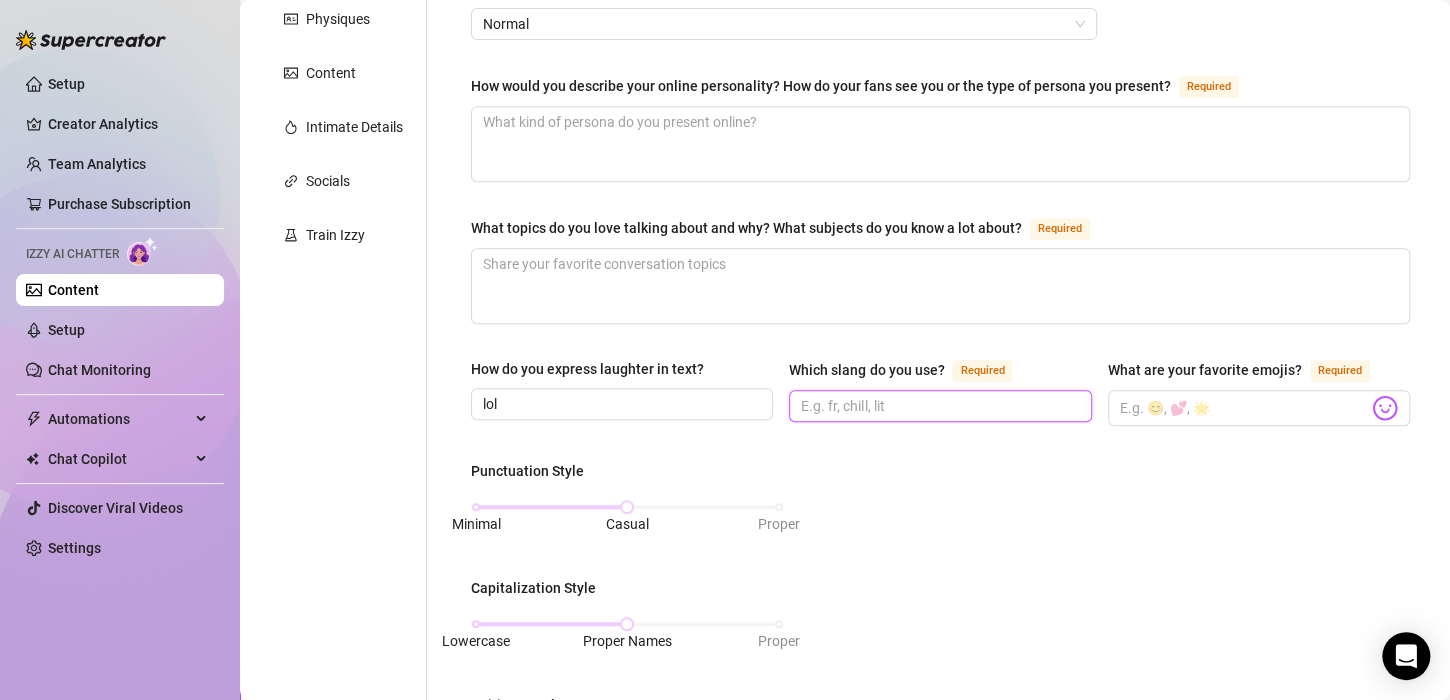 click on "Which slang do you use? Required" at bounding box center [938, 406] 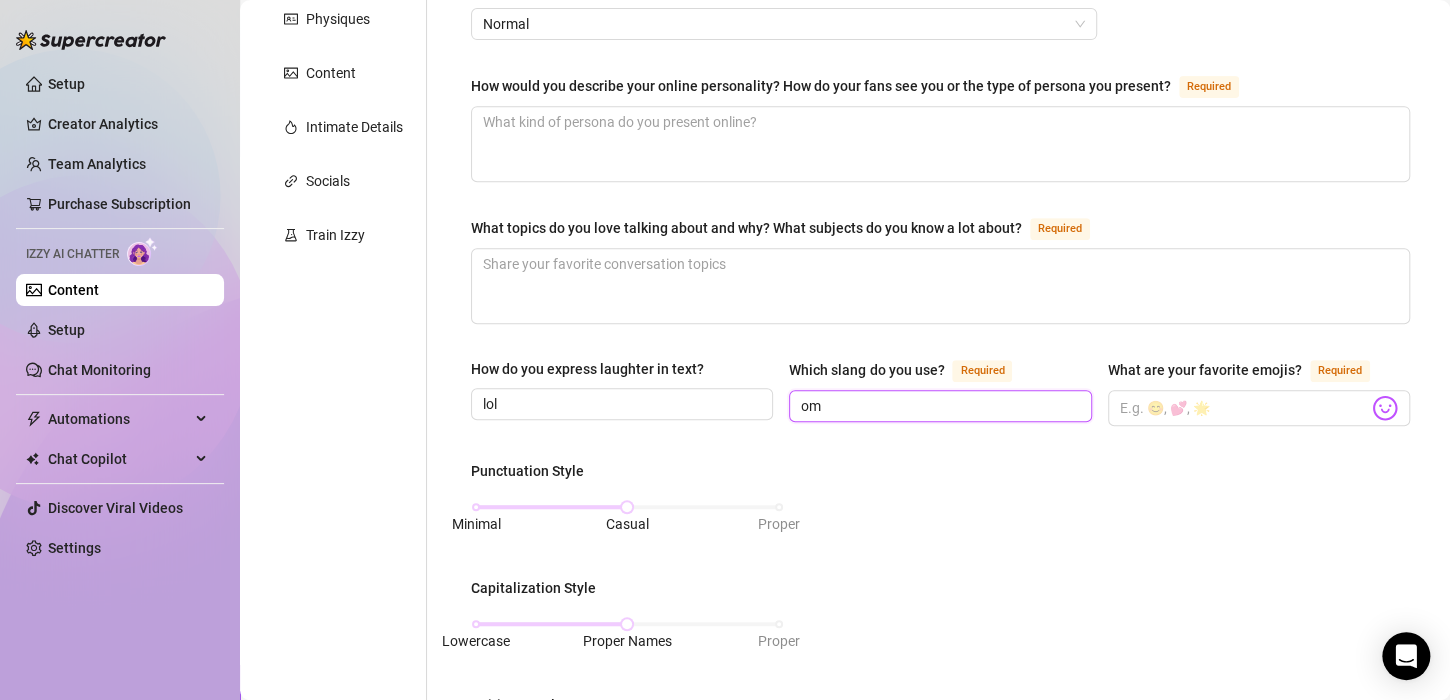 type on "o" 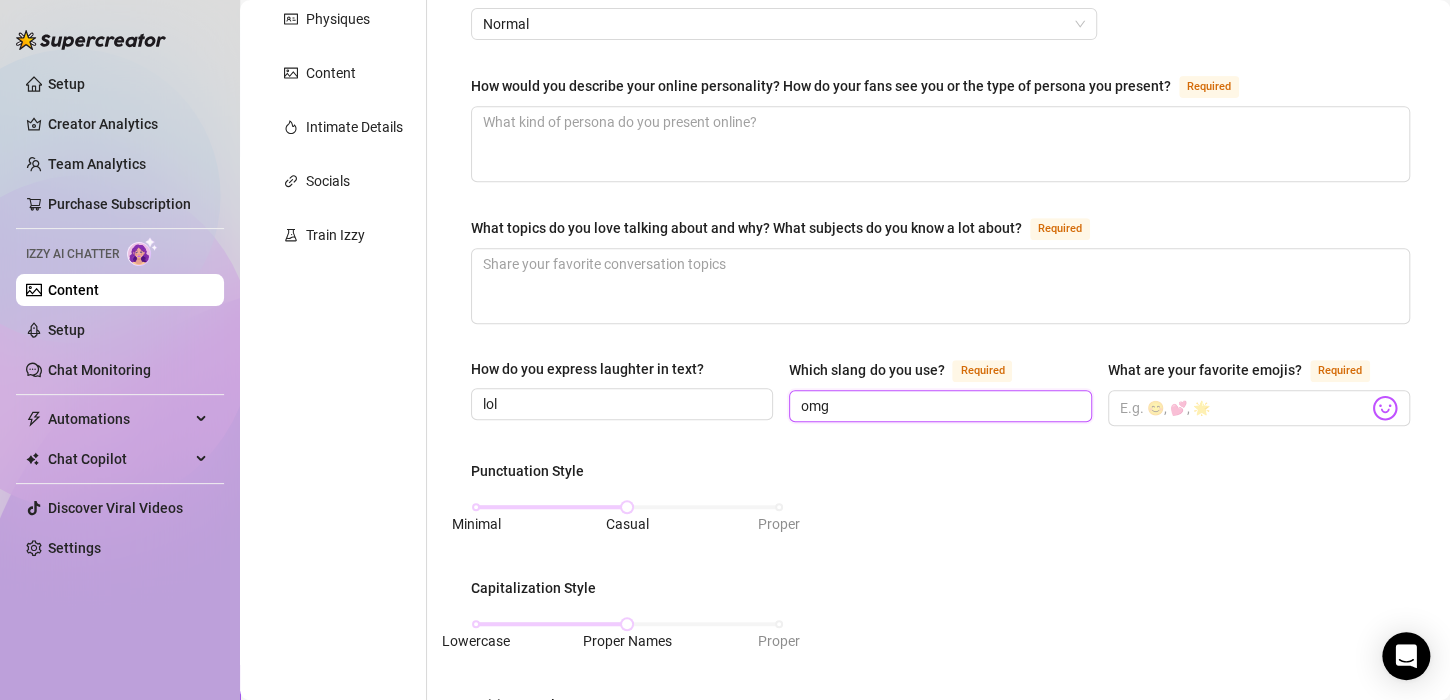 type on "omg" 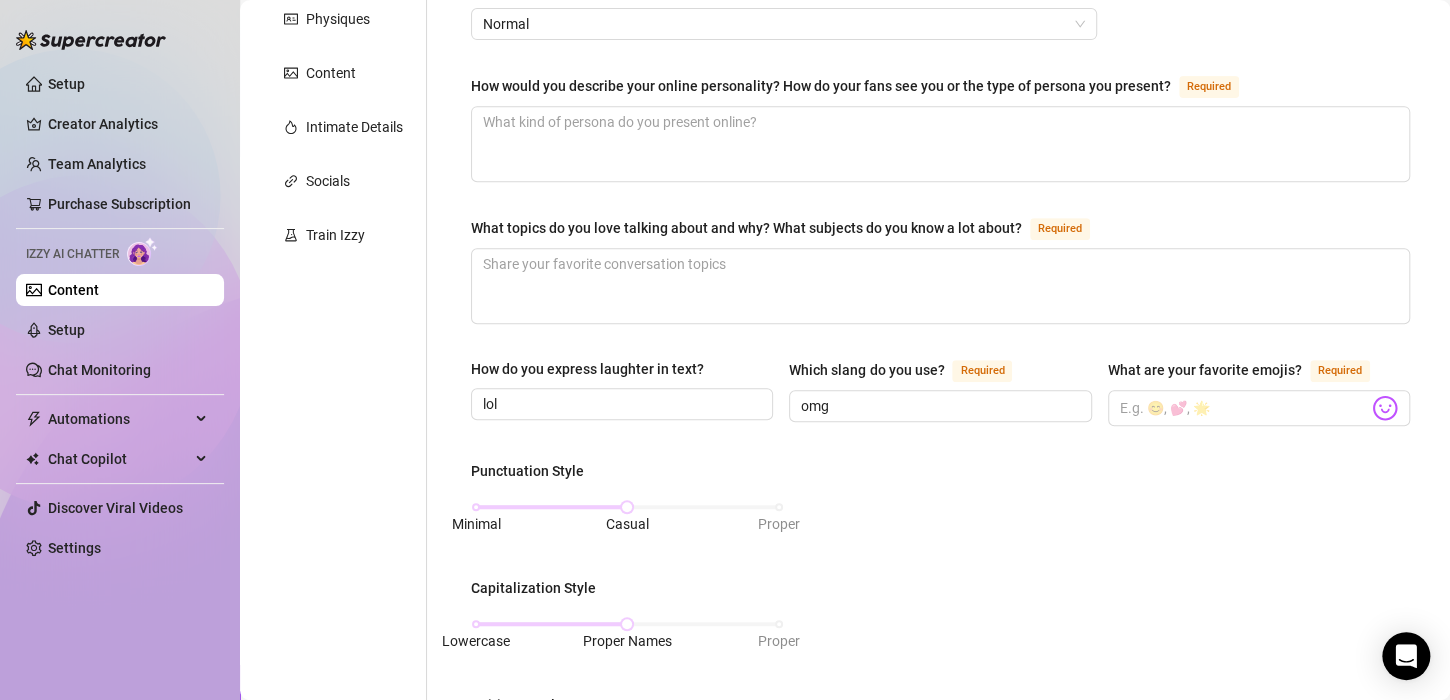 click on "How do you express laughter in text? lol Which slang do you use? Required omg What are your favorite emojis? Required" at bounding box center [940, 401] 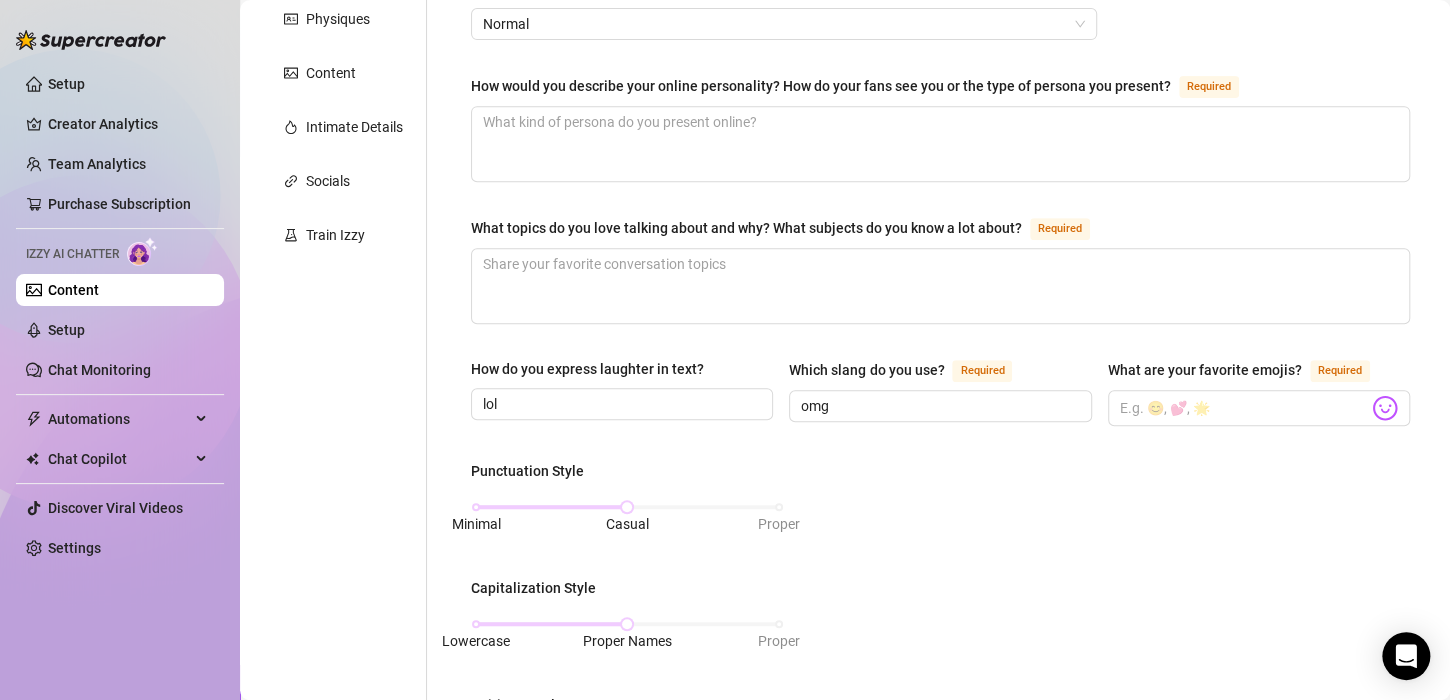 click on "What are your favorite emojis?" at bounding box center (1205, 370) 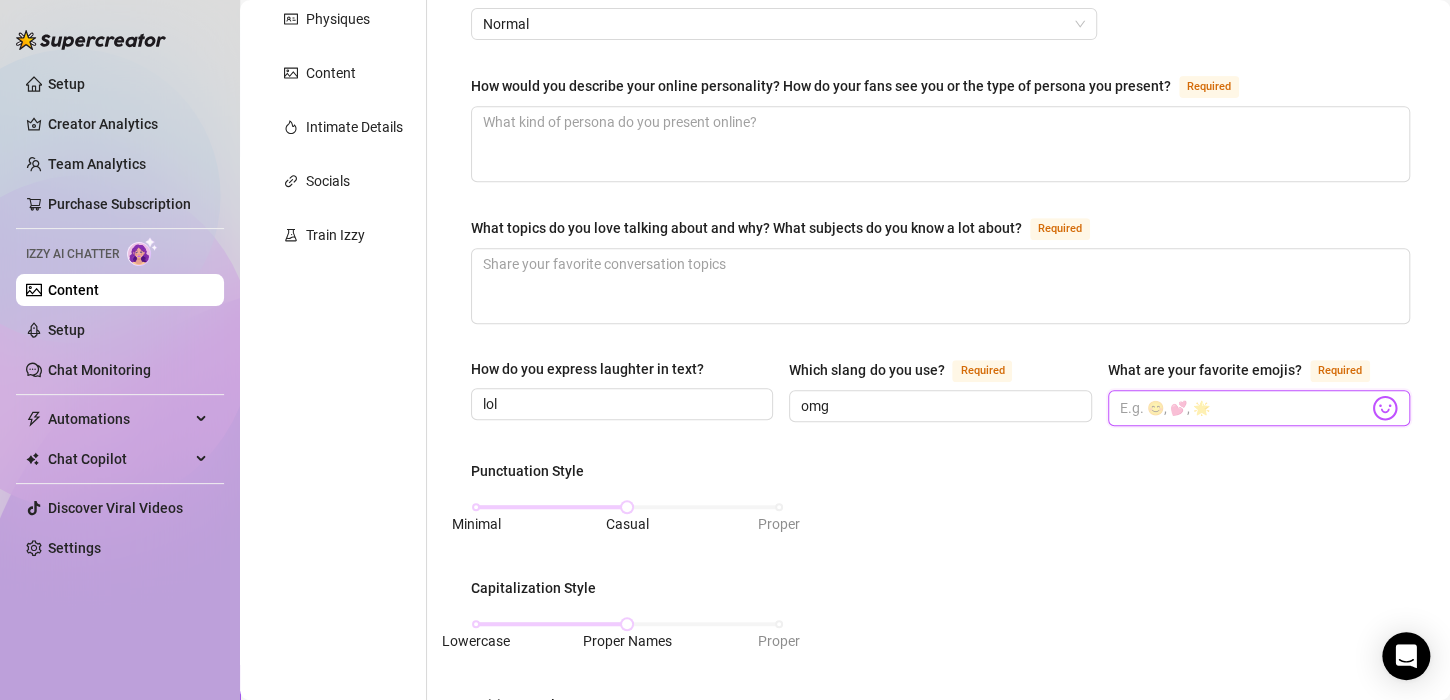 click on "What are your favorite emojis? Required" at bounding box center [1244, 408] 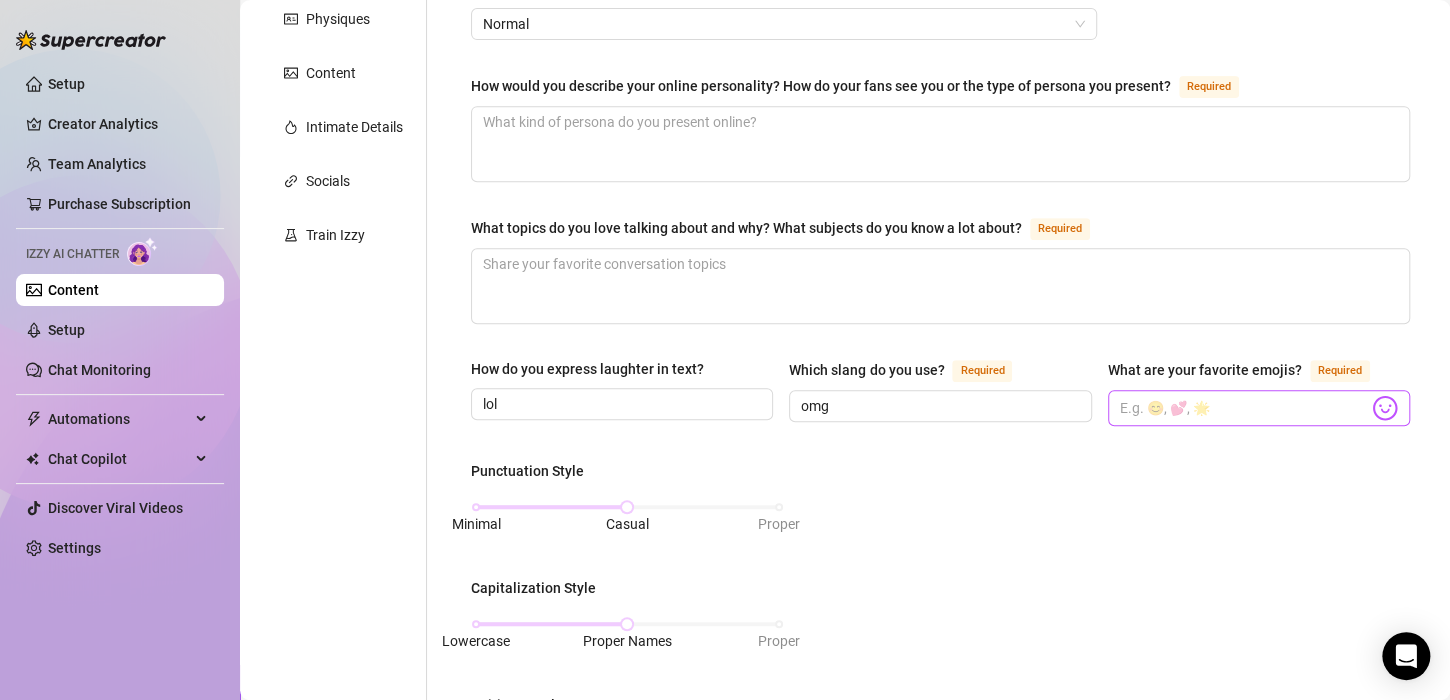click at bounding box center (1385, 408) 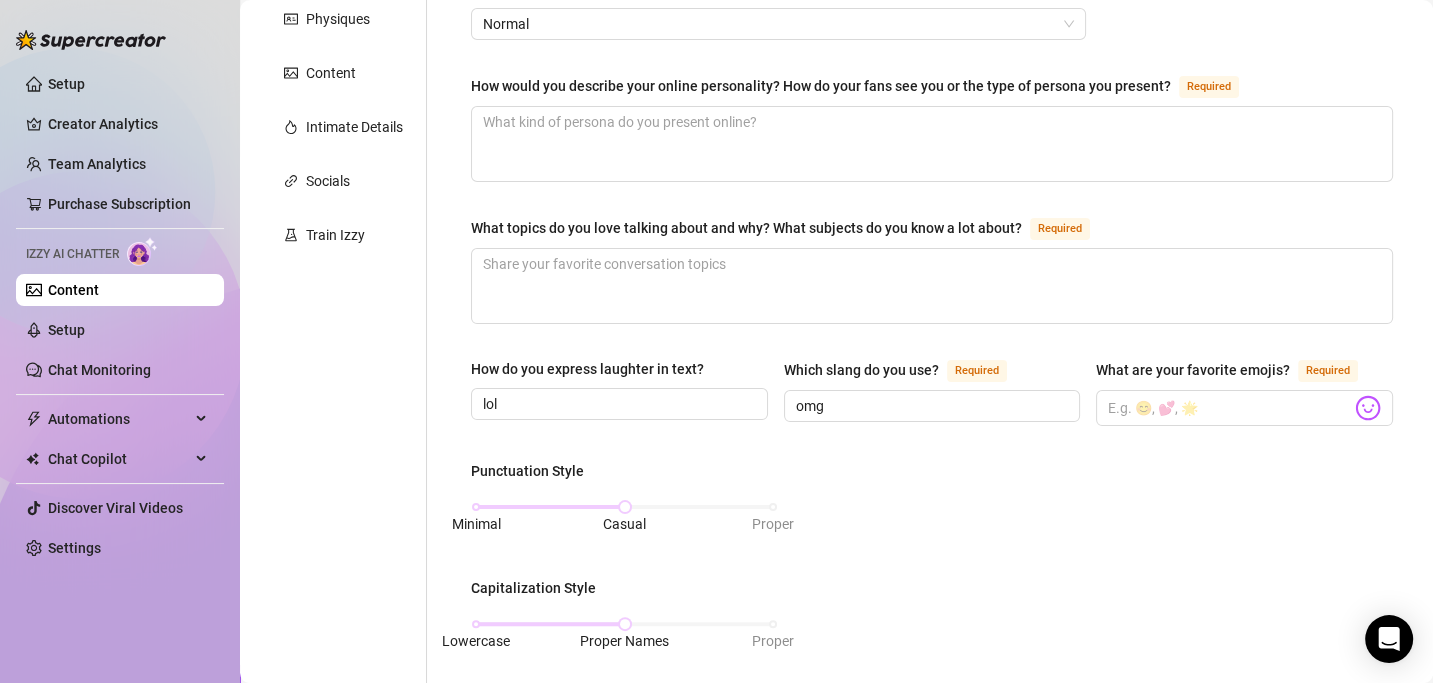 click on "☝️ Pick an emoji…" at bounding box center [1368, 386] 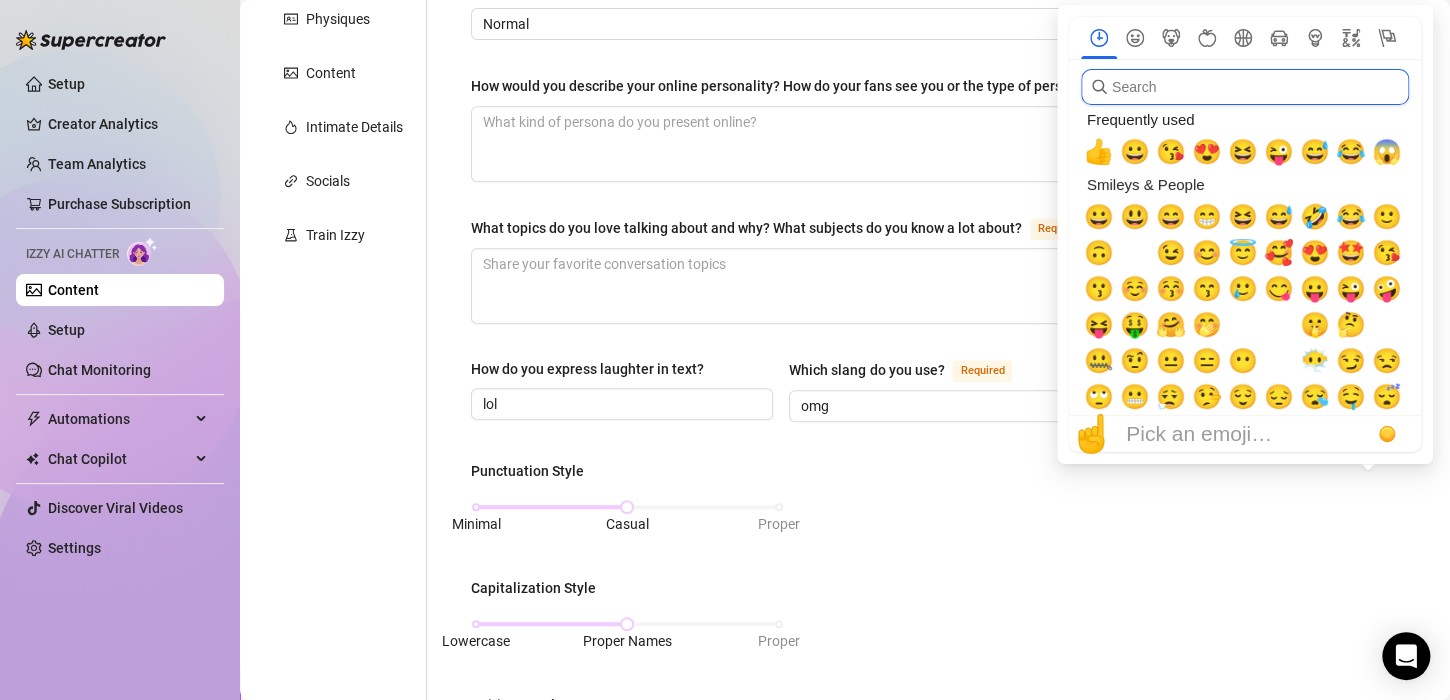 click at bounding box center [1245, 87] 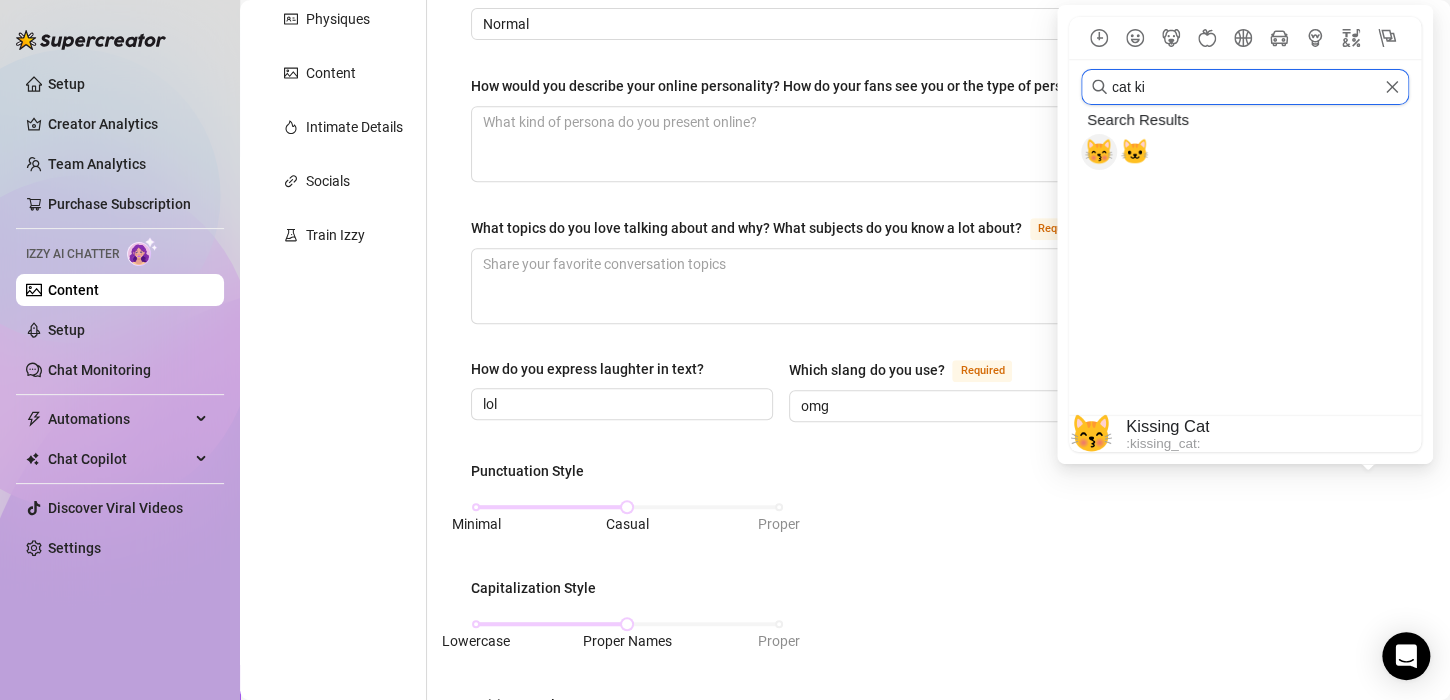 type on "cat ki" 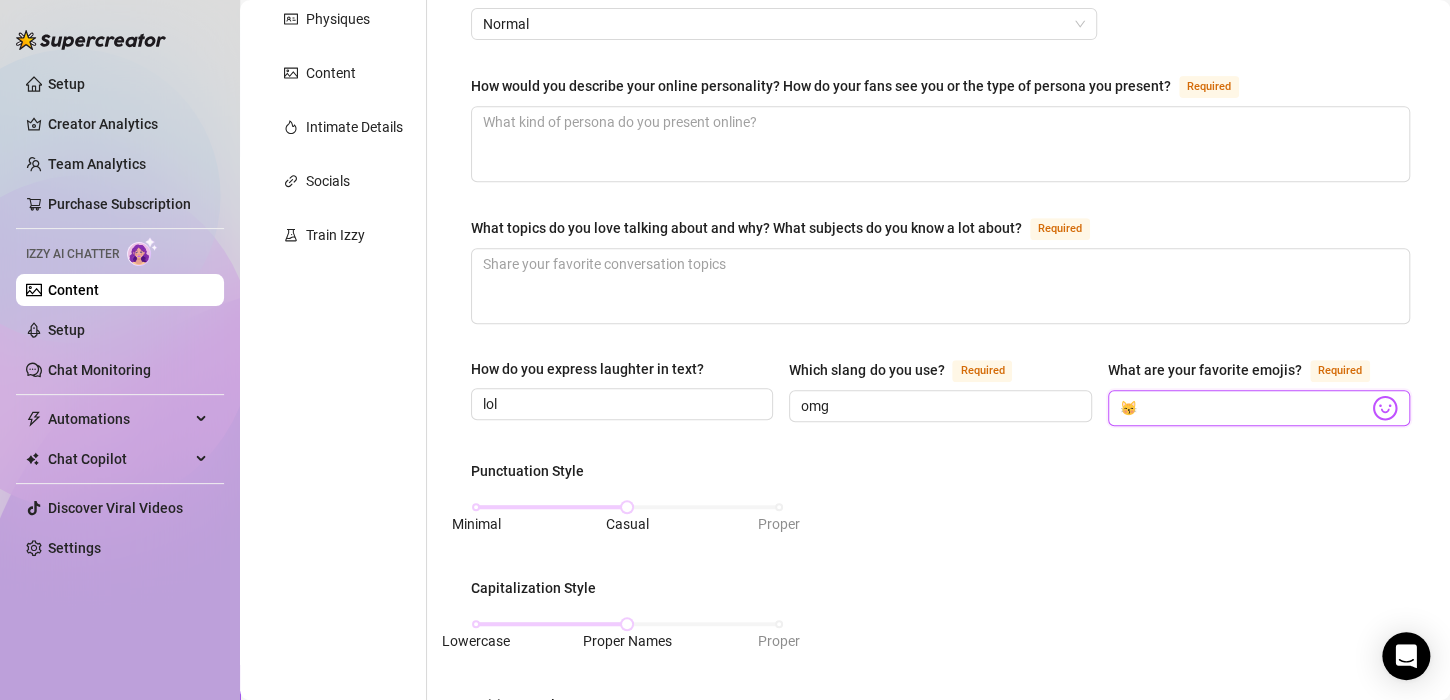 type on "😽" 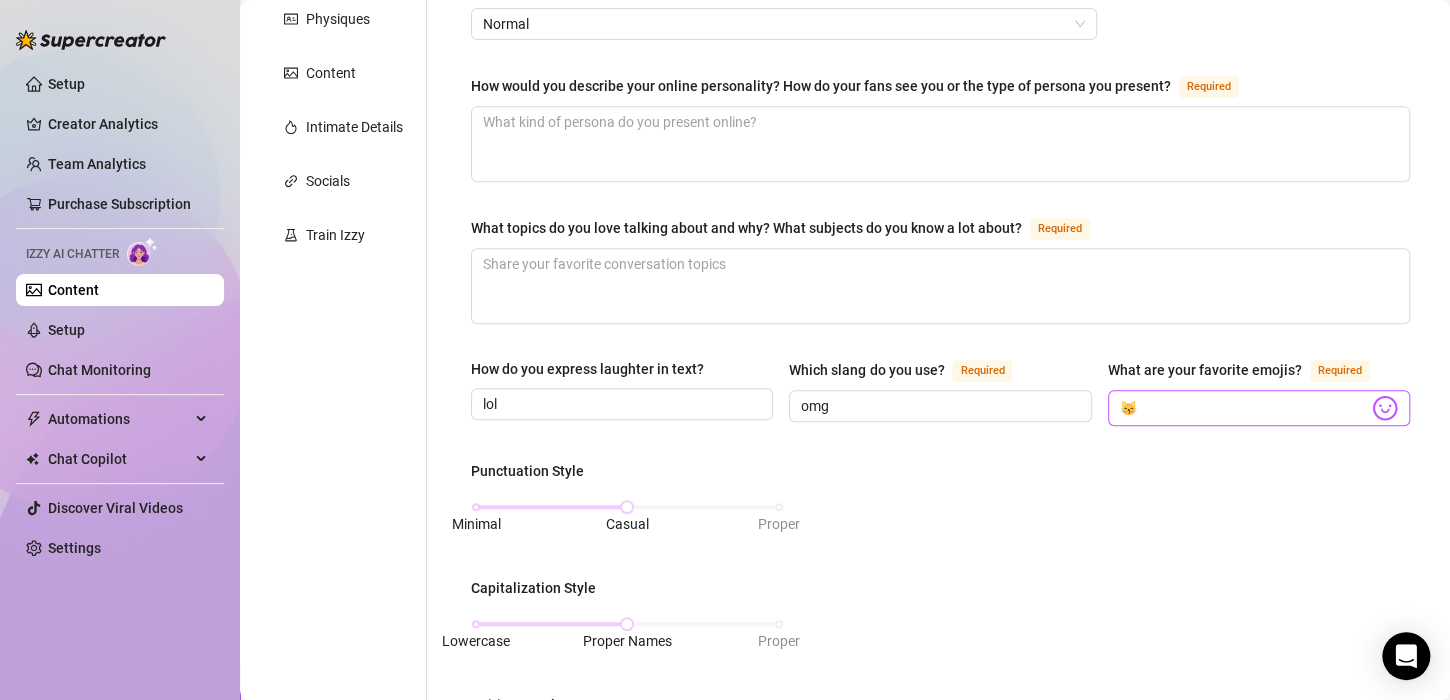 click on "😽" at bounding box center [1259, 408] 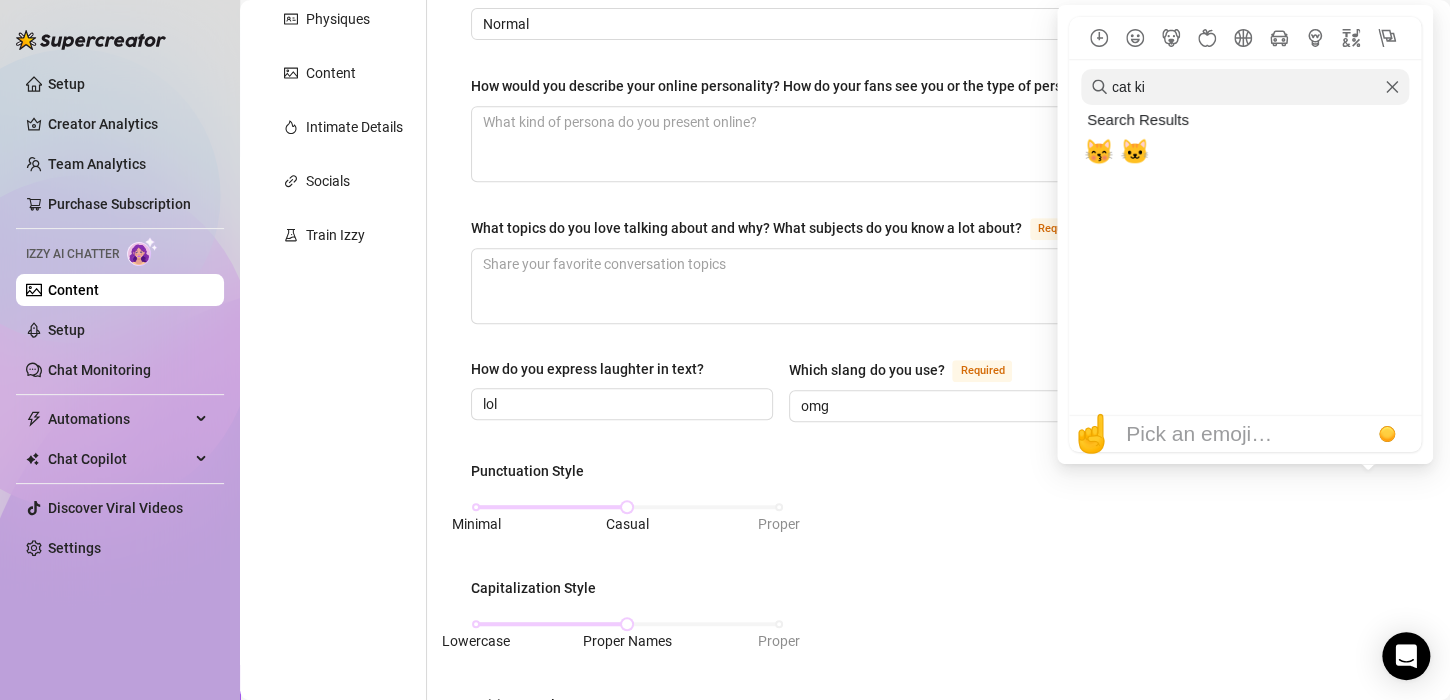click 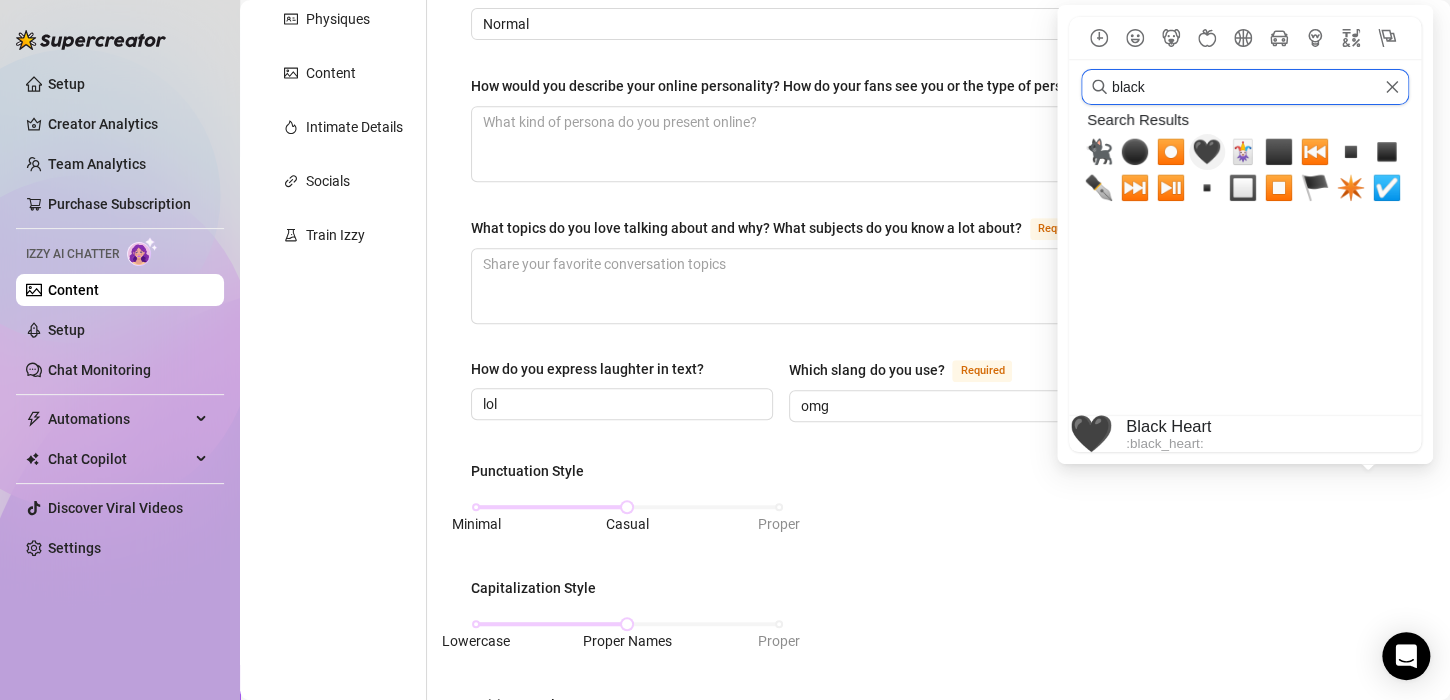 type on "black" 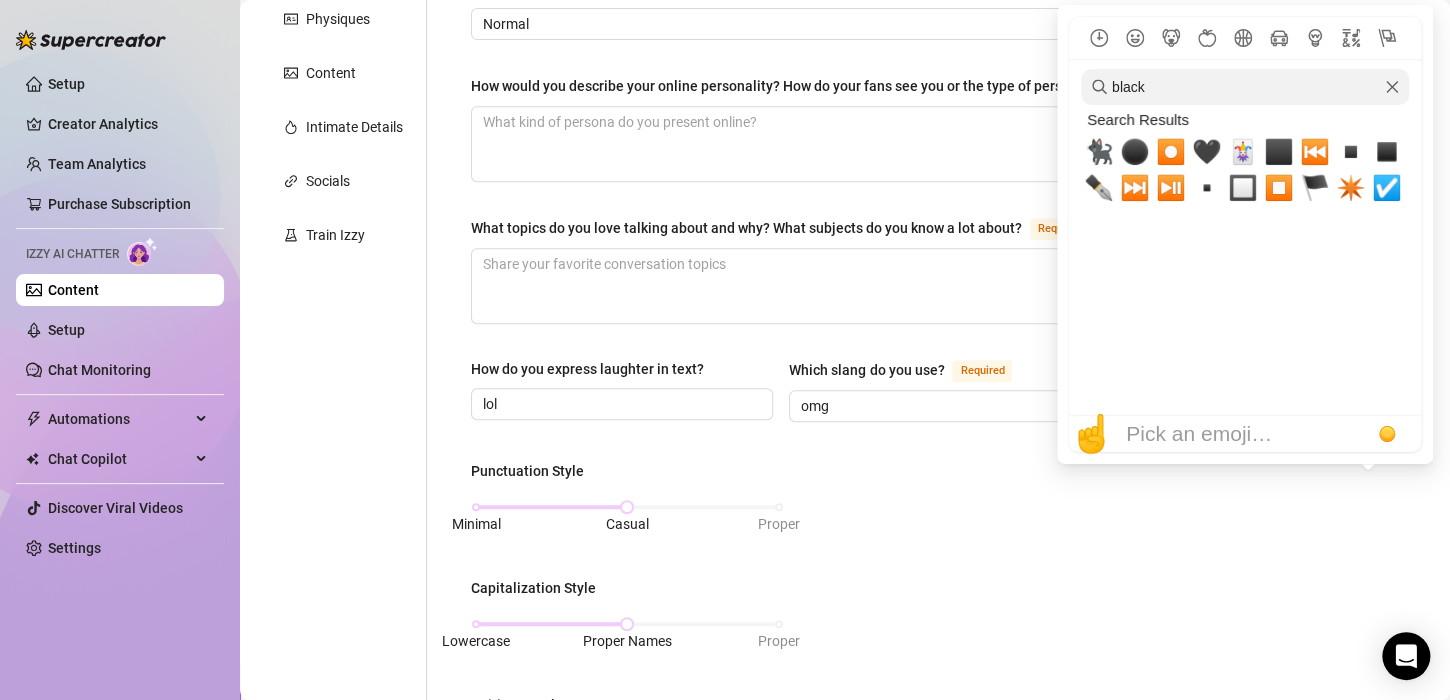 click 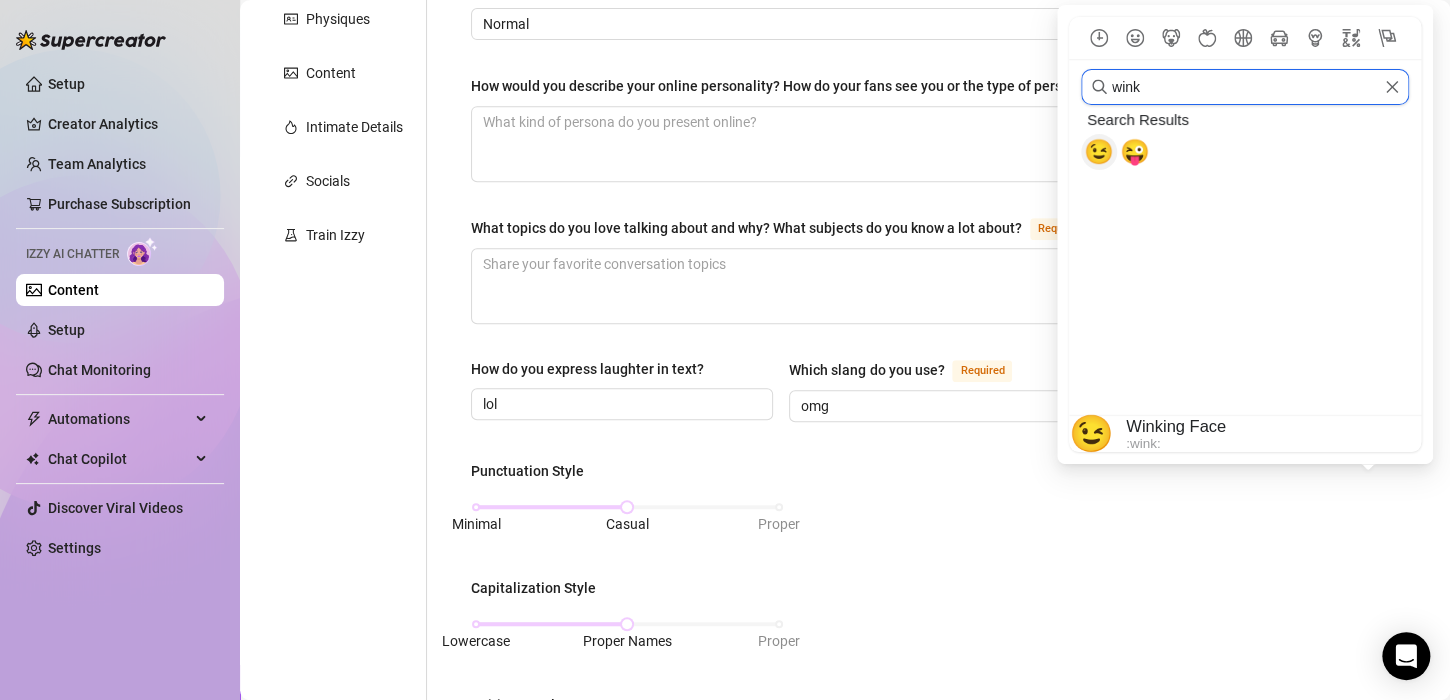 type on "wink" 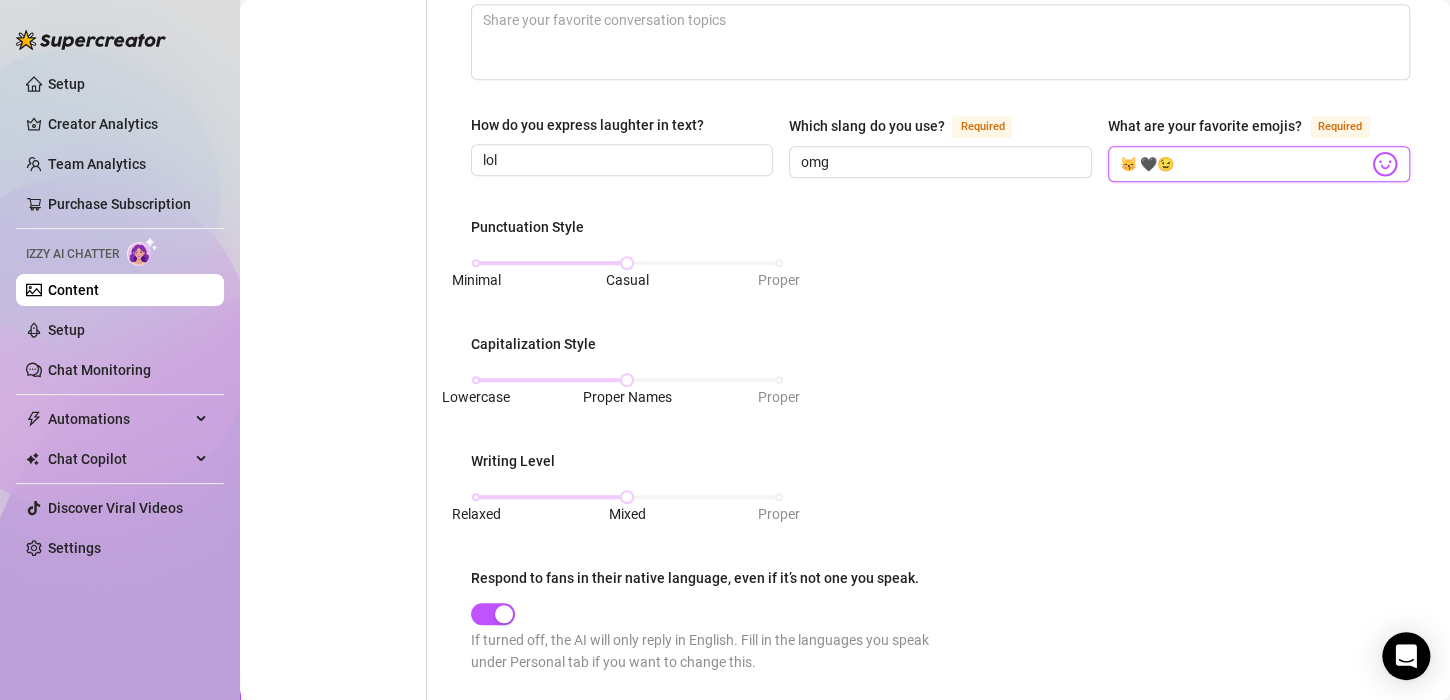scroll, scrollTop: 596, scrollLeft: 0, axis: vertical 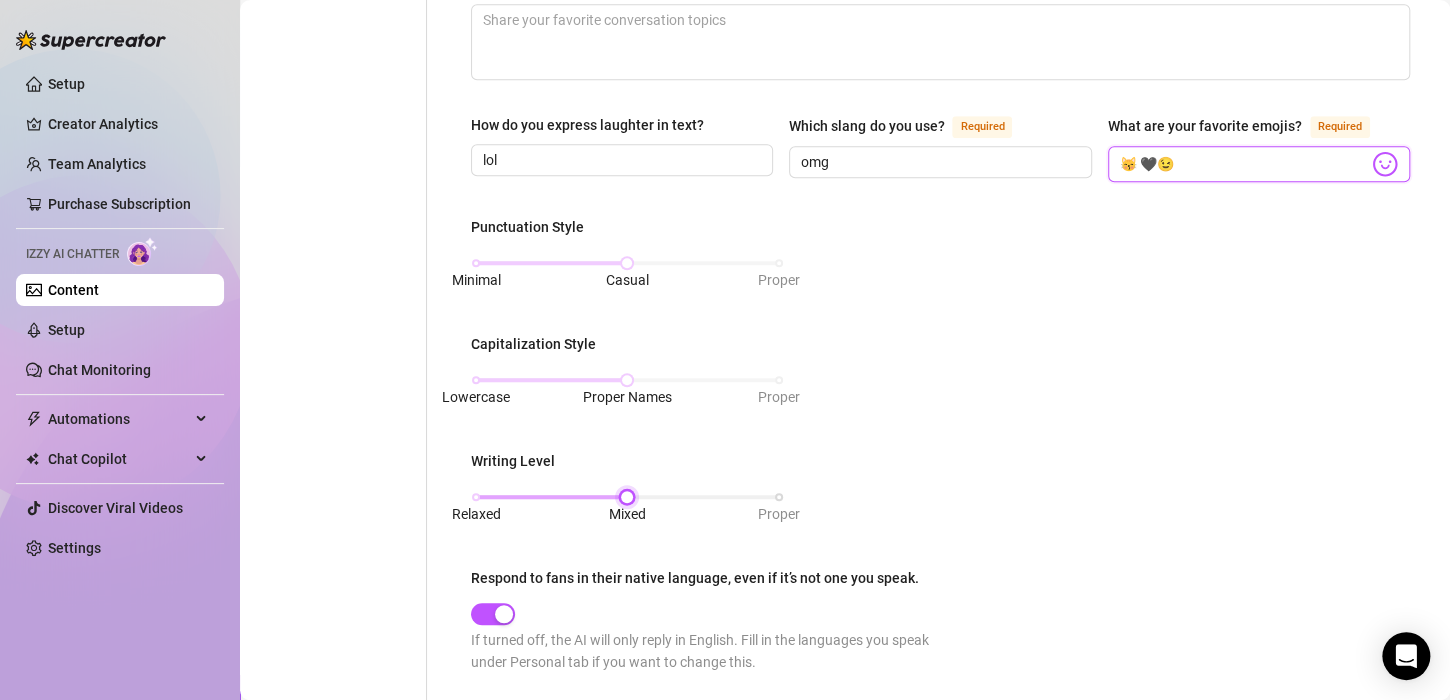 type on "😽 🖤😉" 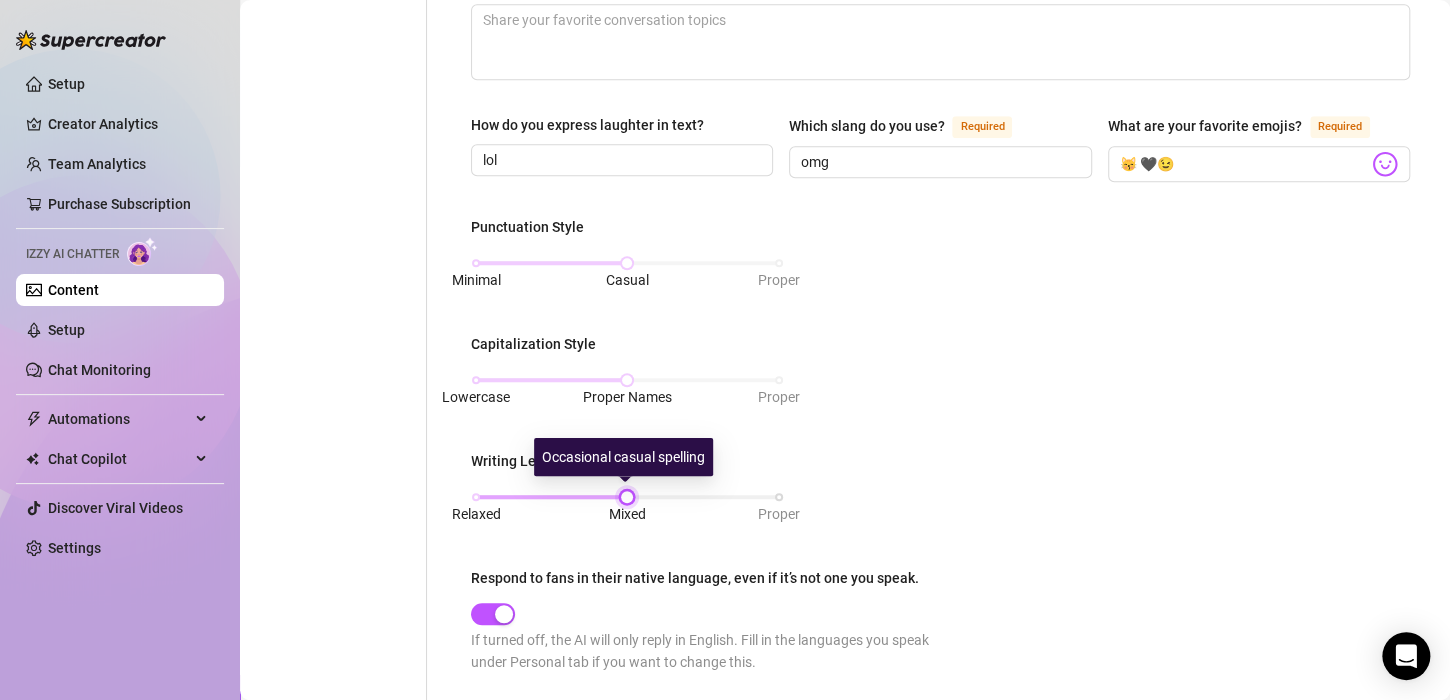 drag, startPoint x: 620, startPoint y: 489, endPoint x: 569, endPoint y: 494, distance: 51.24451 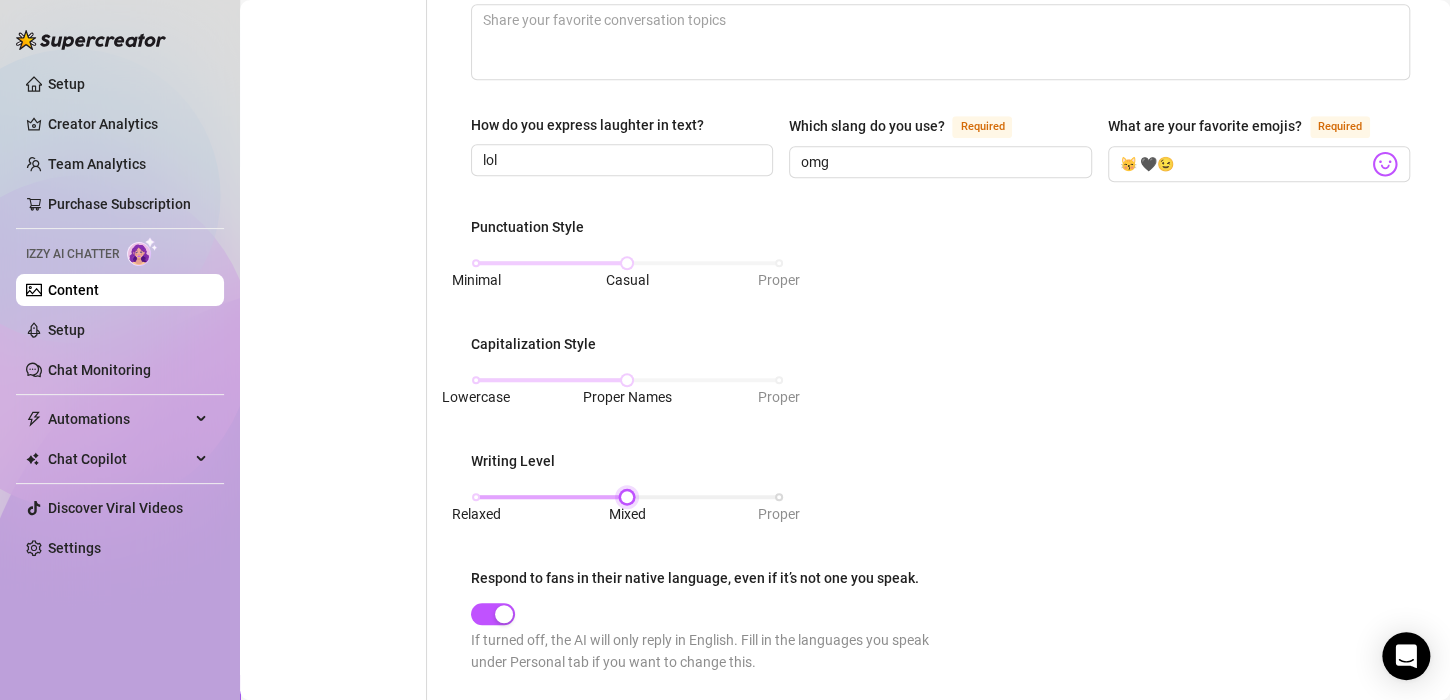 click at bounding box center (551, 497) 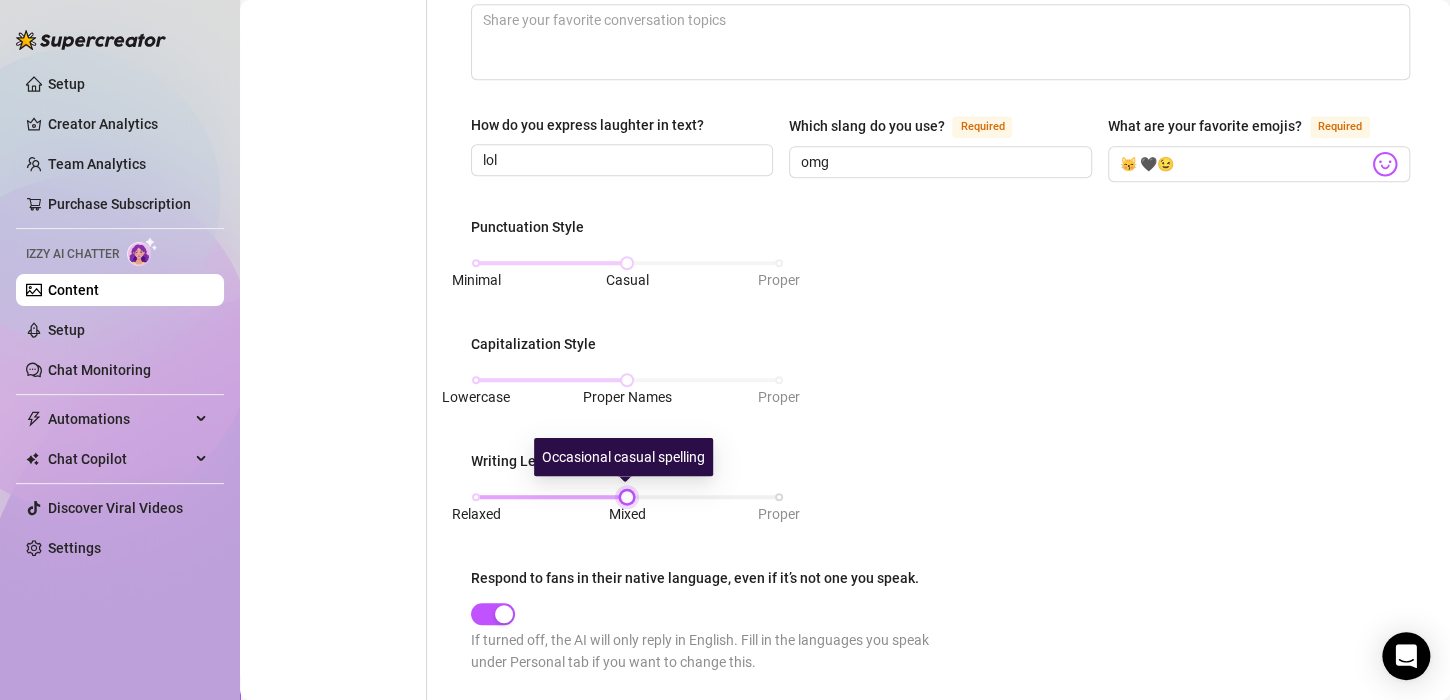 click at bounding box center [551, 497] 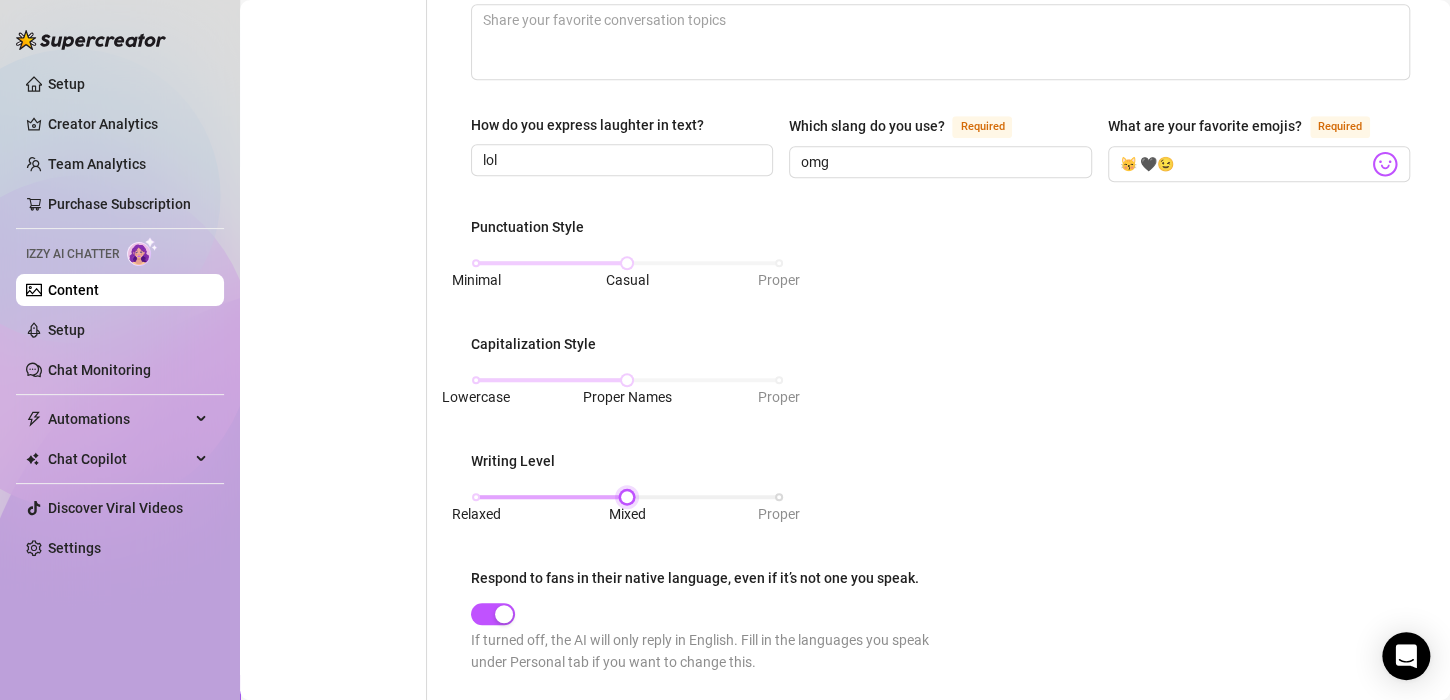 click at bounding box center (551, 497) 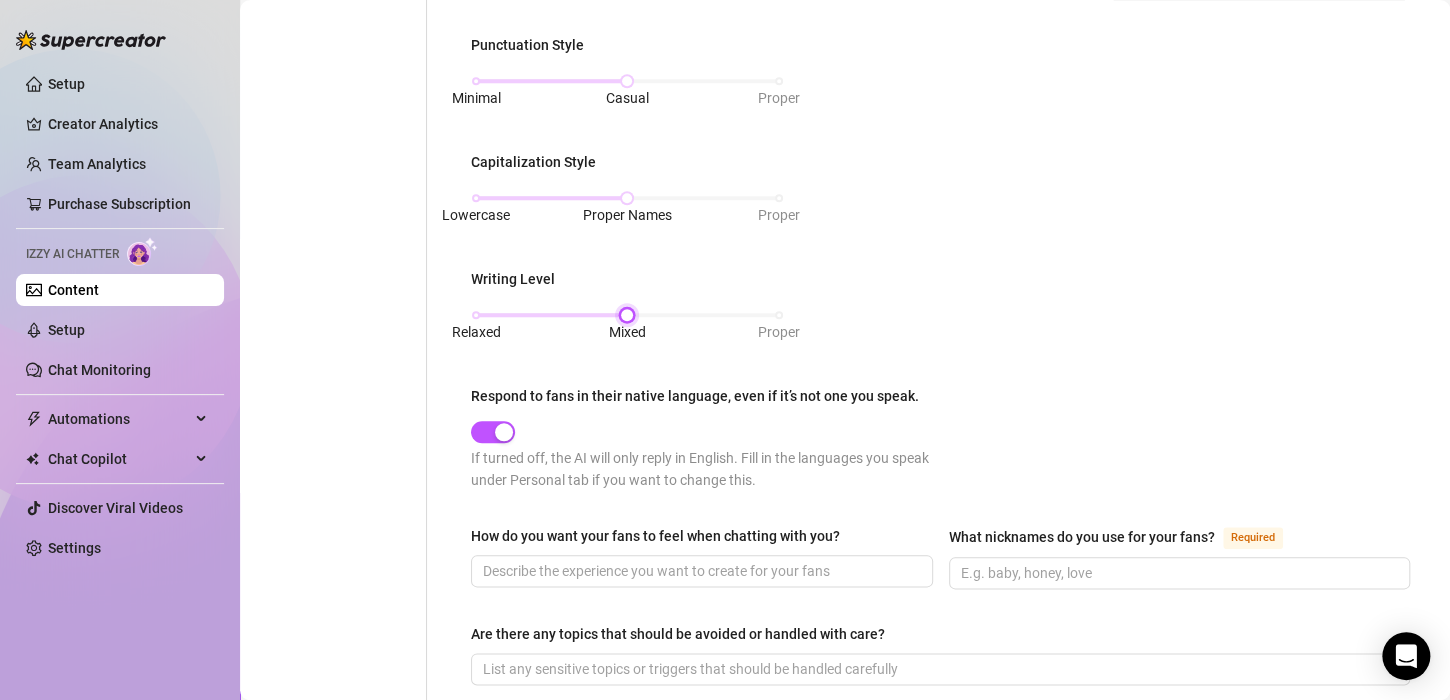 scroll, scrollTop: 944, scrollLeft: 0, axis: vertical 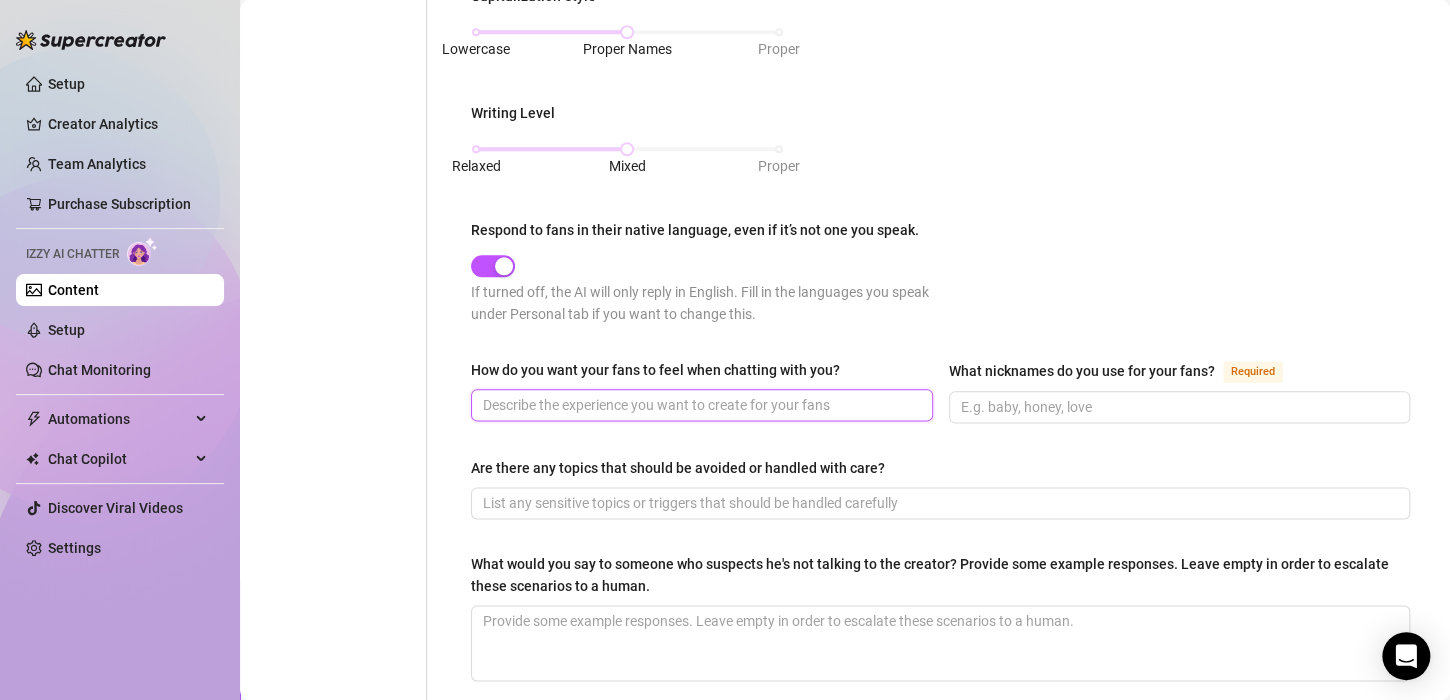 click on "How do you want your fans to feel when chatting with you?" at bounding box center [700, 405] 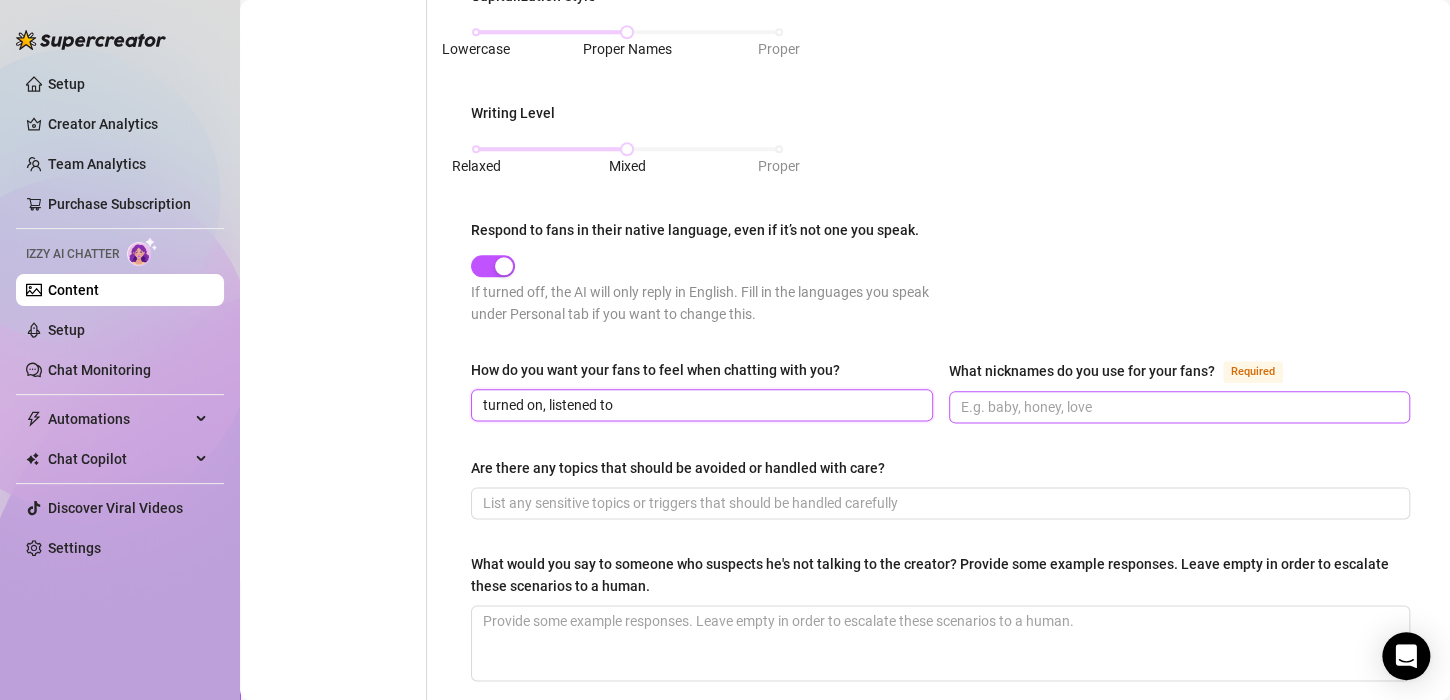 type on "turned on, listened to" 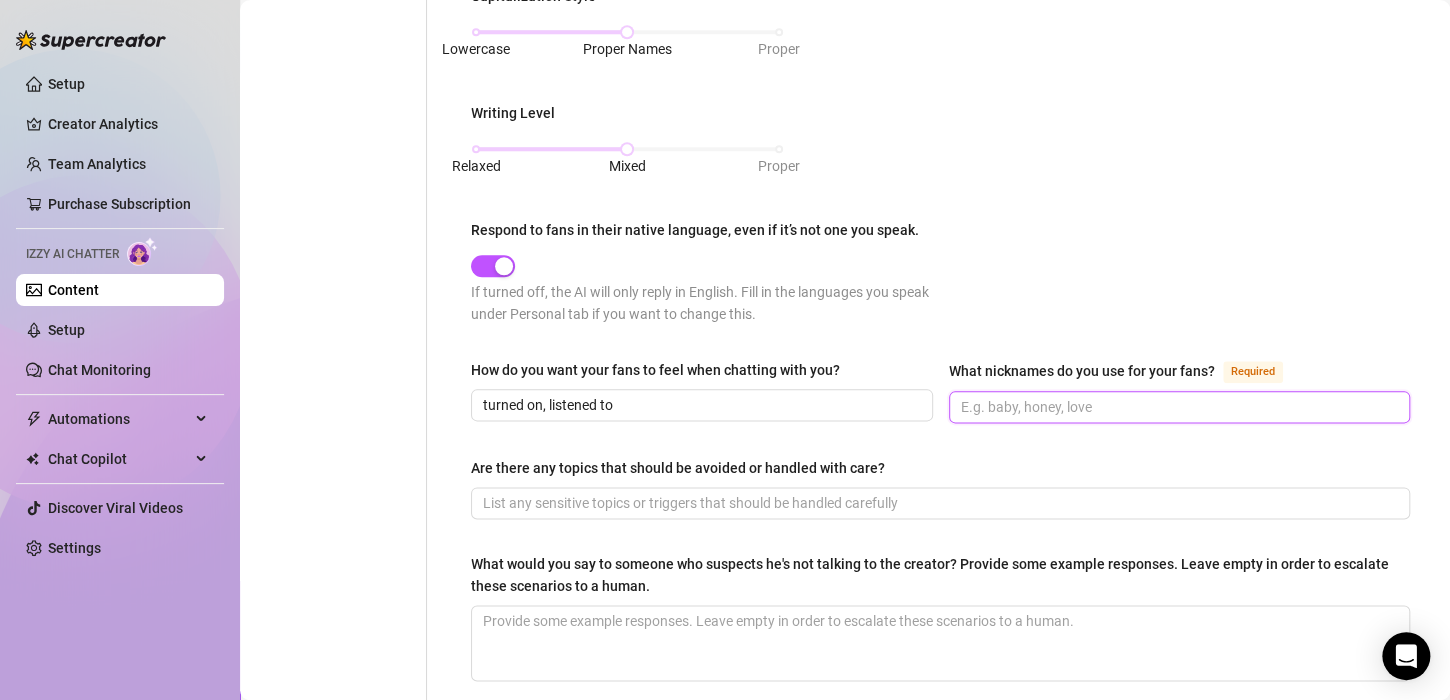 click on "What nicknames do you use for your fans? Required" at bounding box center (1178, 407) 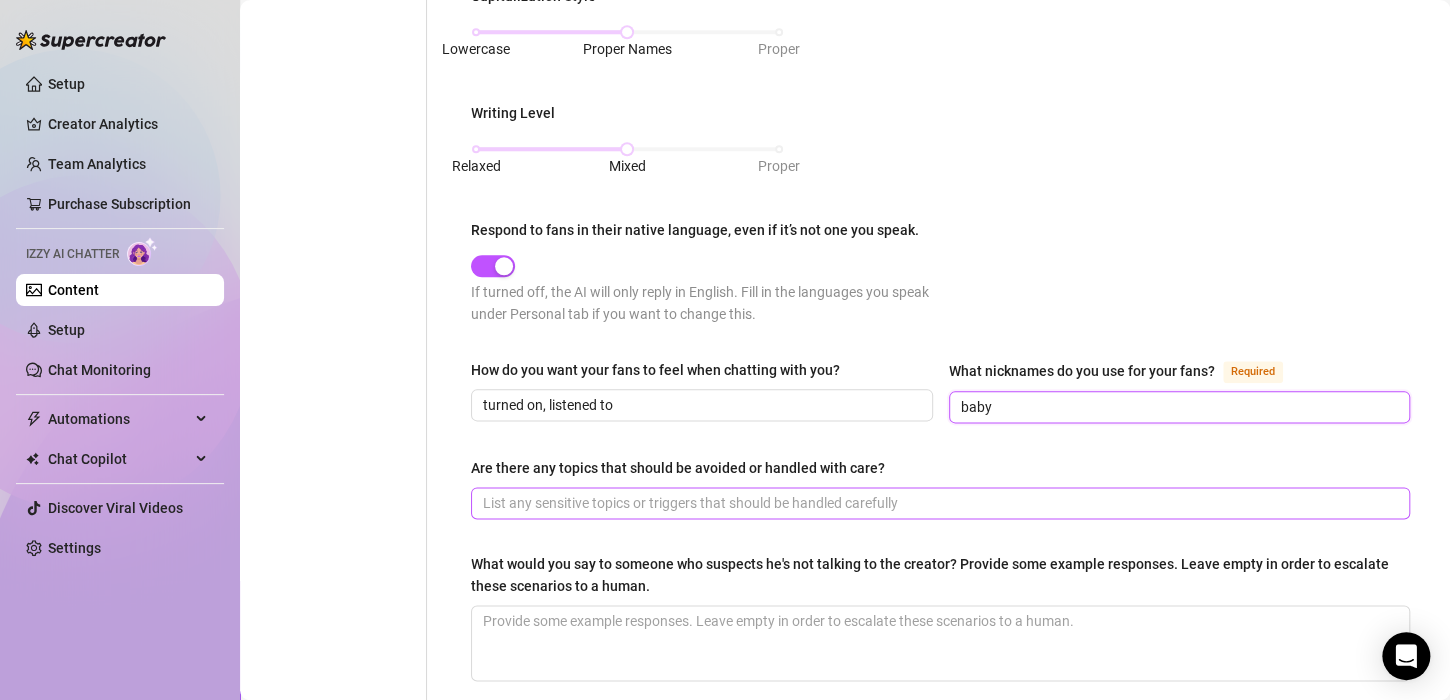 type on "baby" 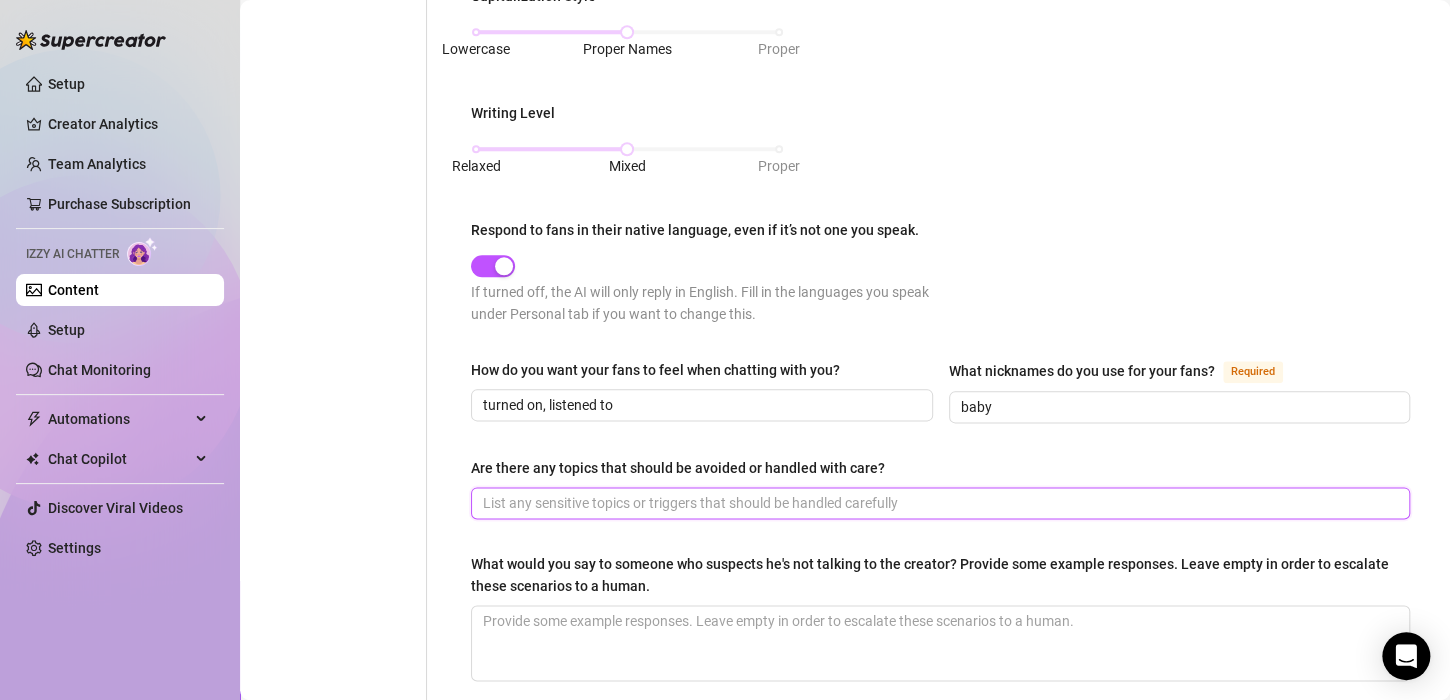click on "Are there any topics that should be avoided or handled with care?" at bounding box center [938, 503] 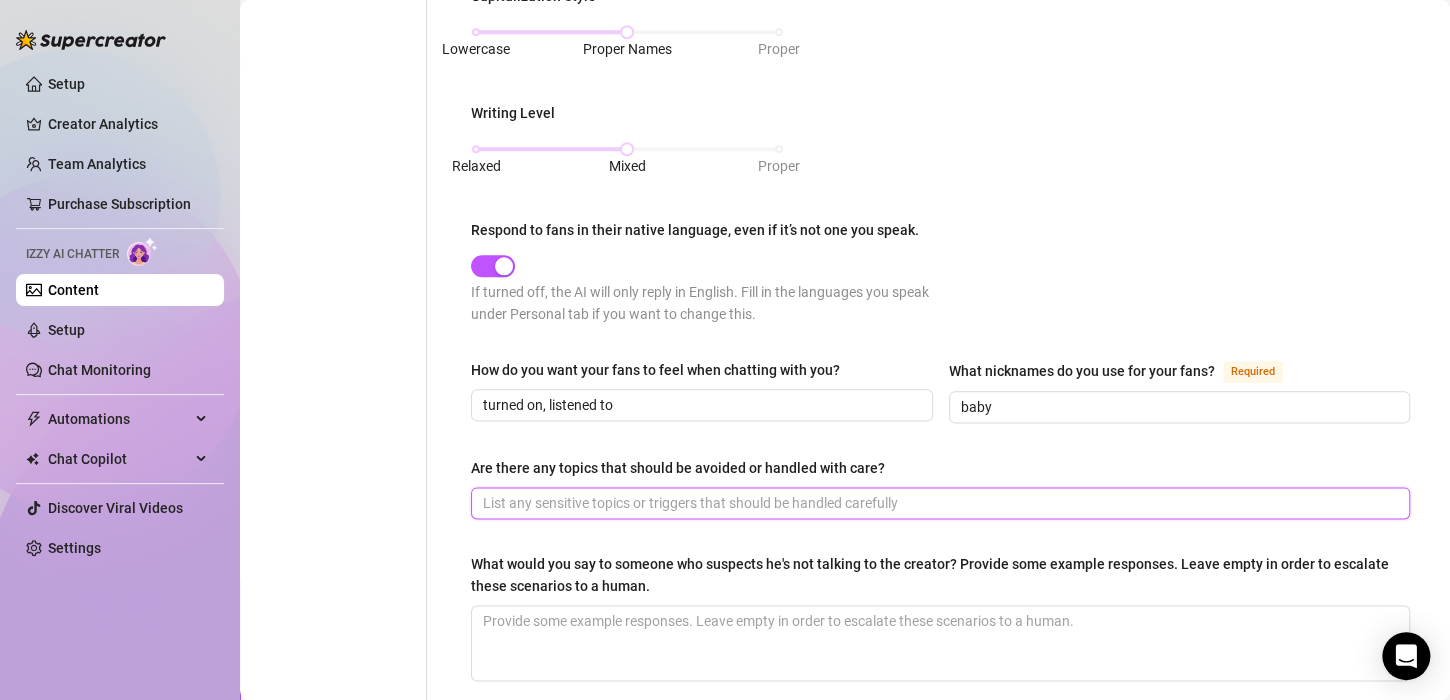 scroll, scrollTop: 1099, scrollLeft: 0, axis: vertical 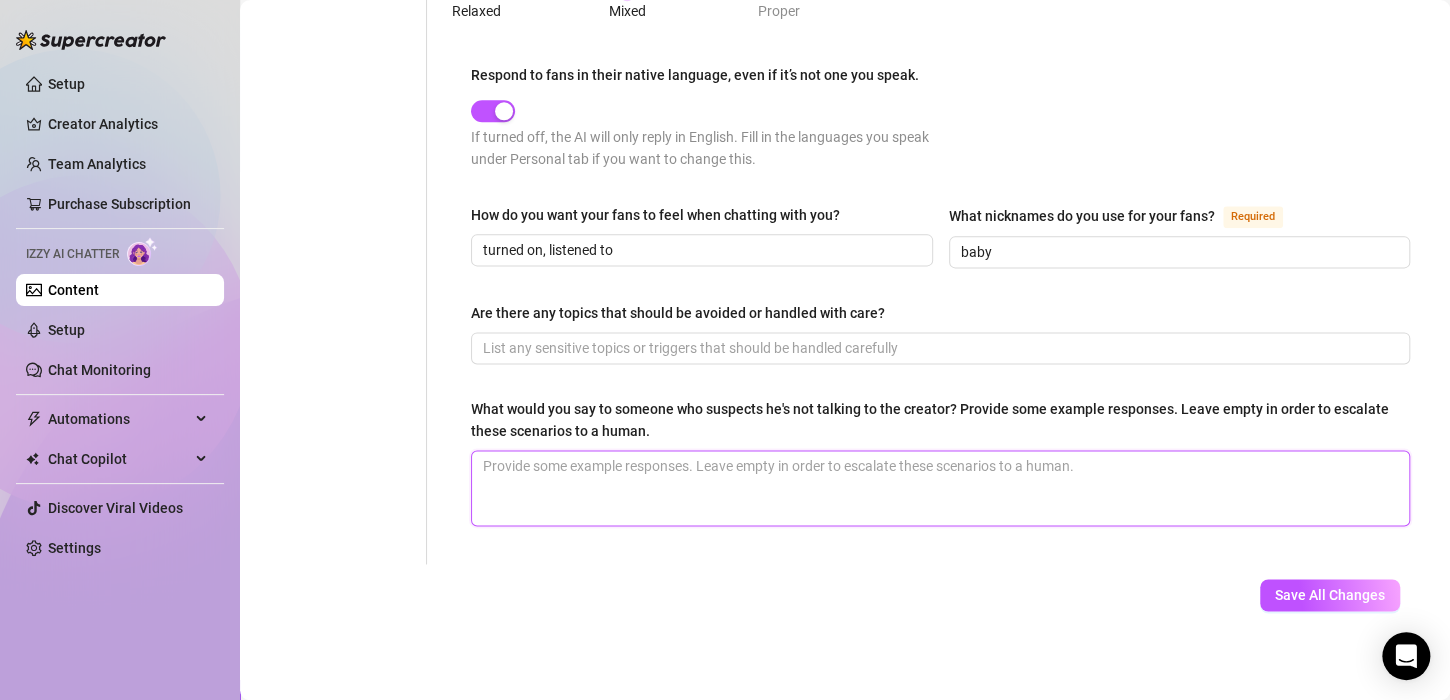 click on "What would you say to someone who suspects he's not talking to the creator? Provide some example responses.
Leave empty in order to escalate these scenarios to a human." at bounding box center (940, 488) 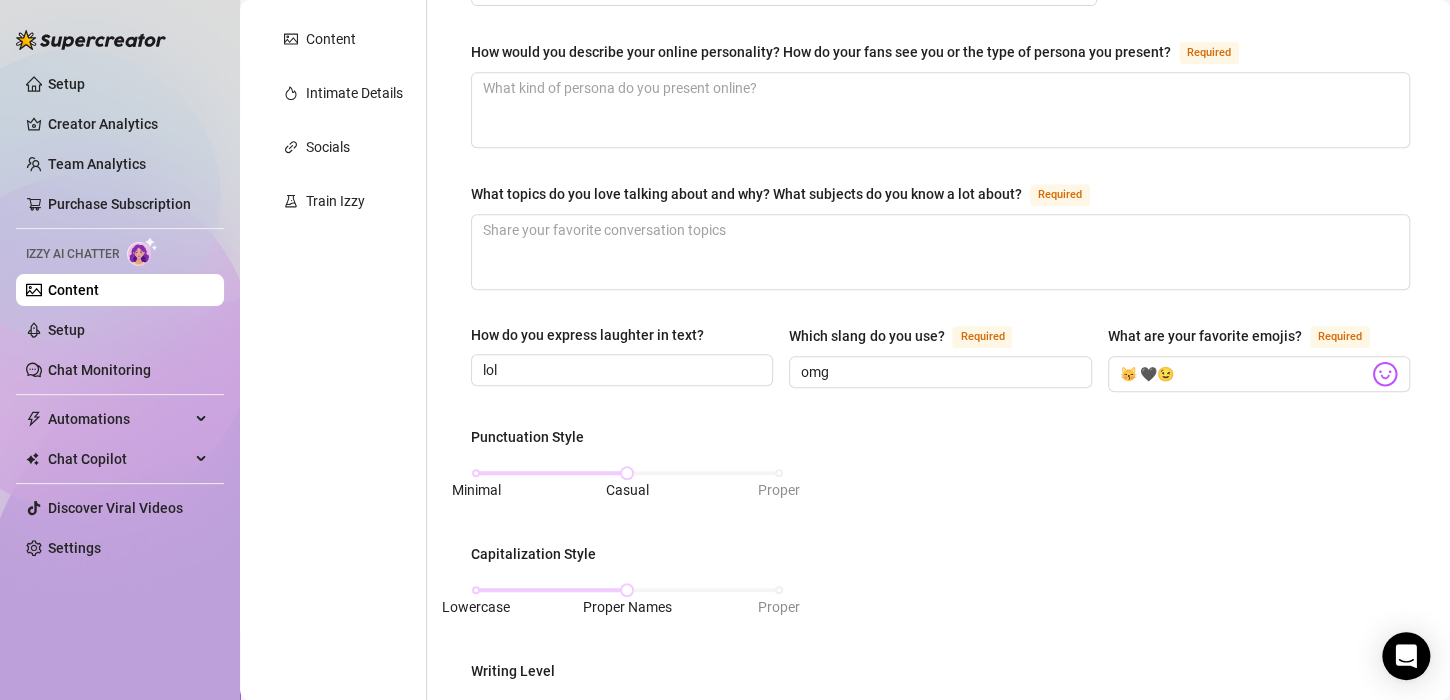 scroll, scrollTop: 385, scrollLeft: 0, axis: vertical 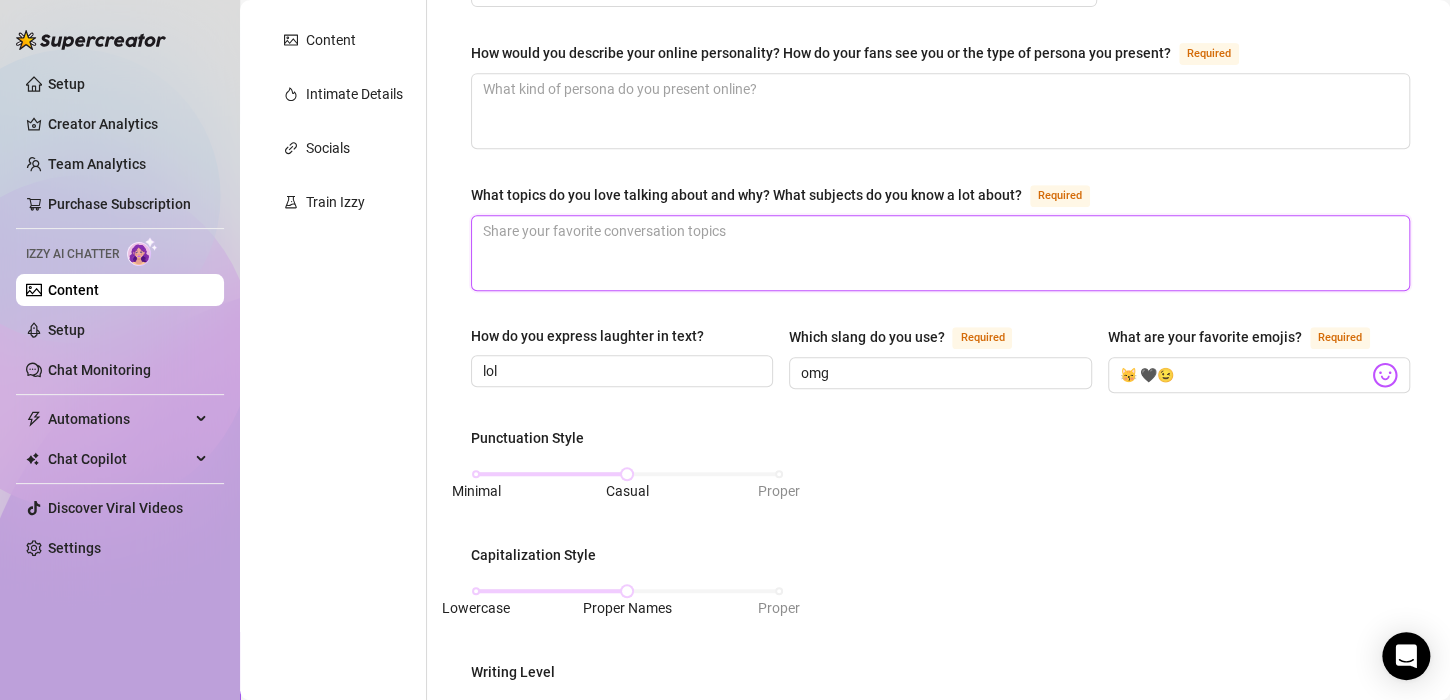 click on "What topics do you love talking about and why? What subjects do you know a lot about? Required" at bounding box center (940, 253) 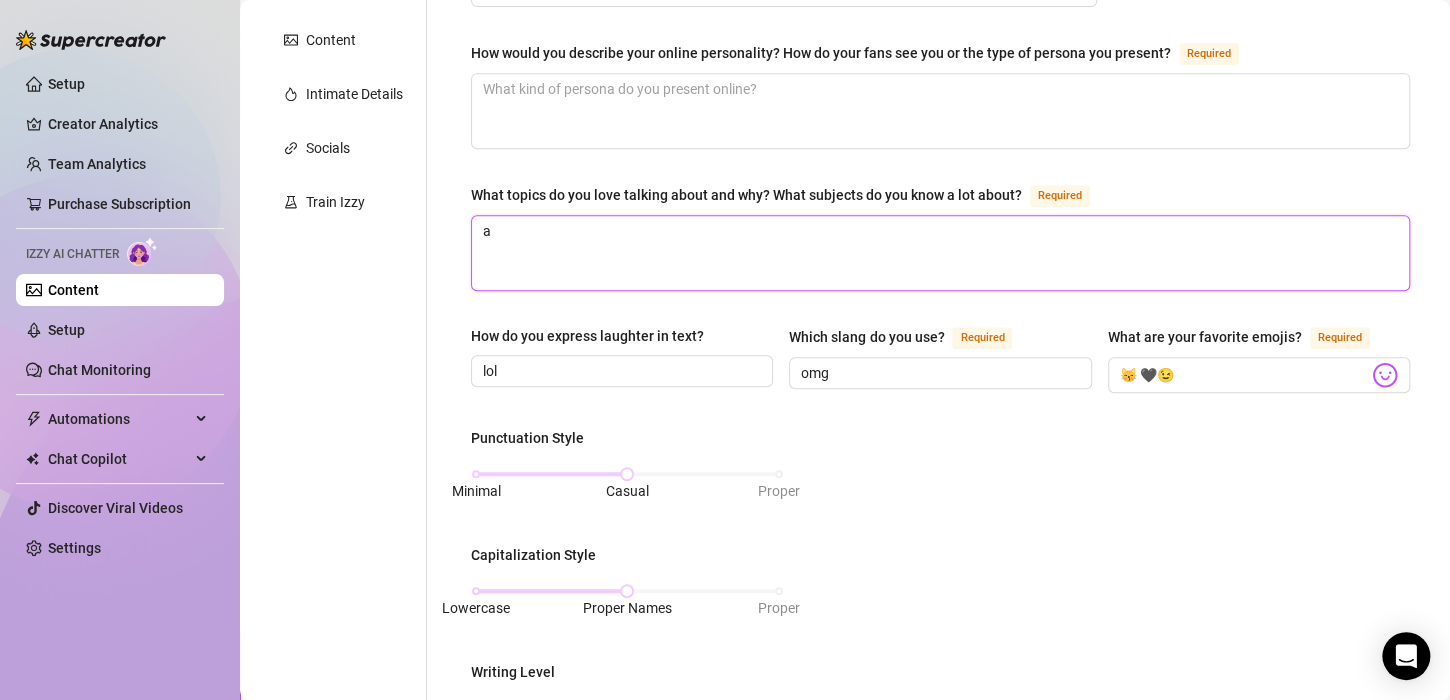 type 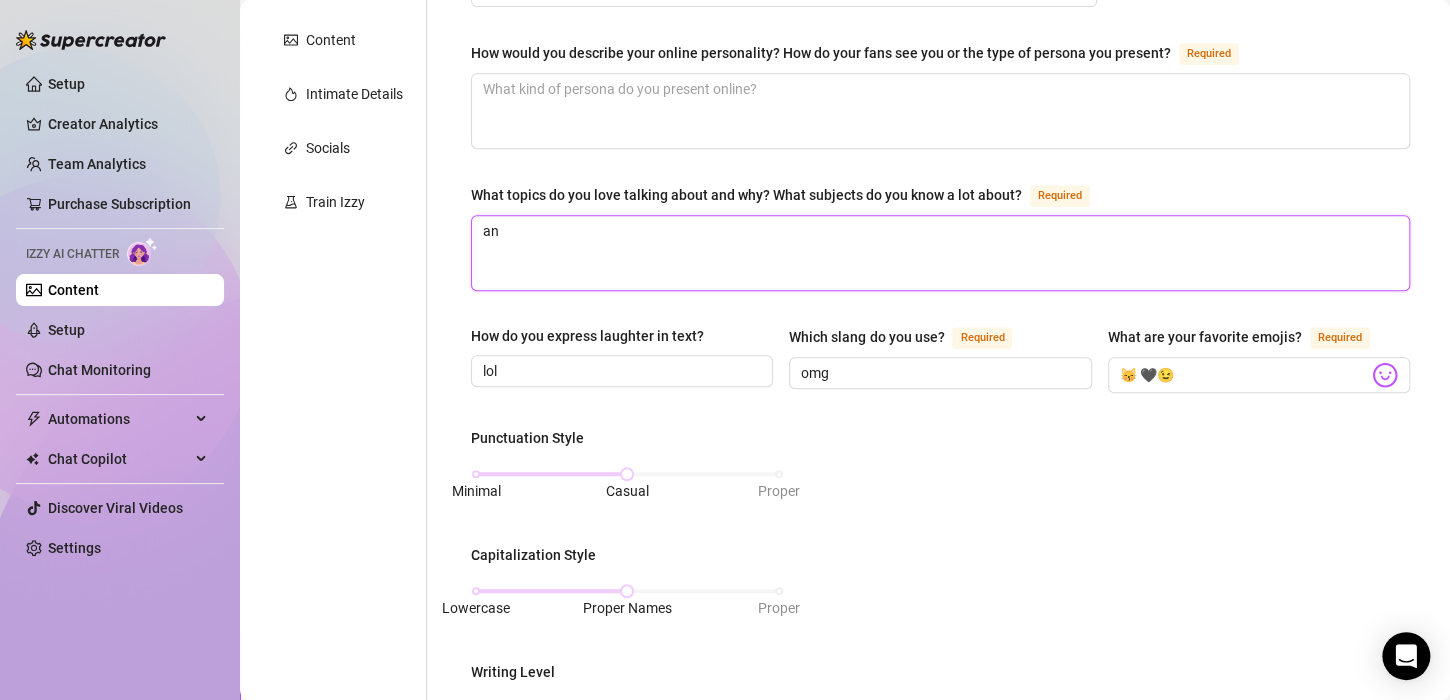 type 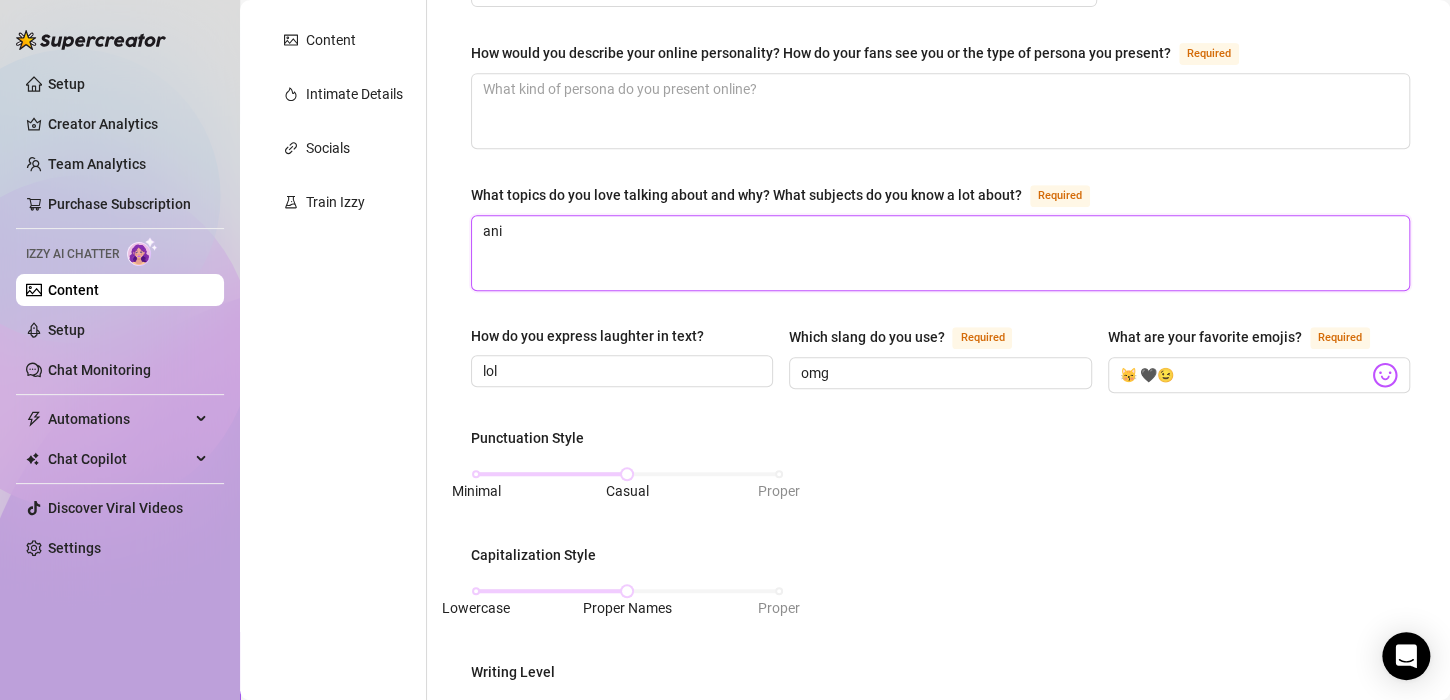 type 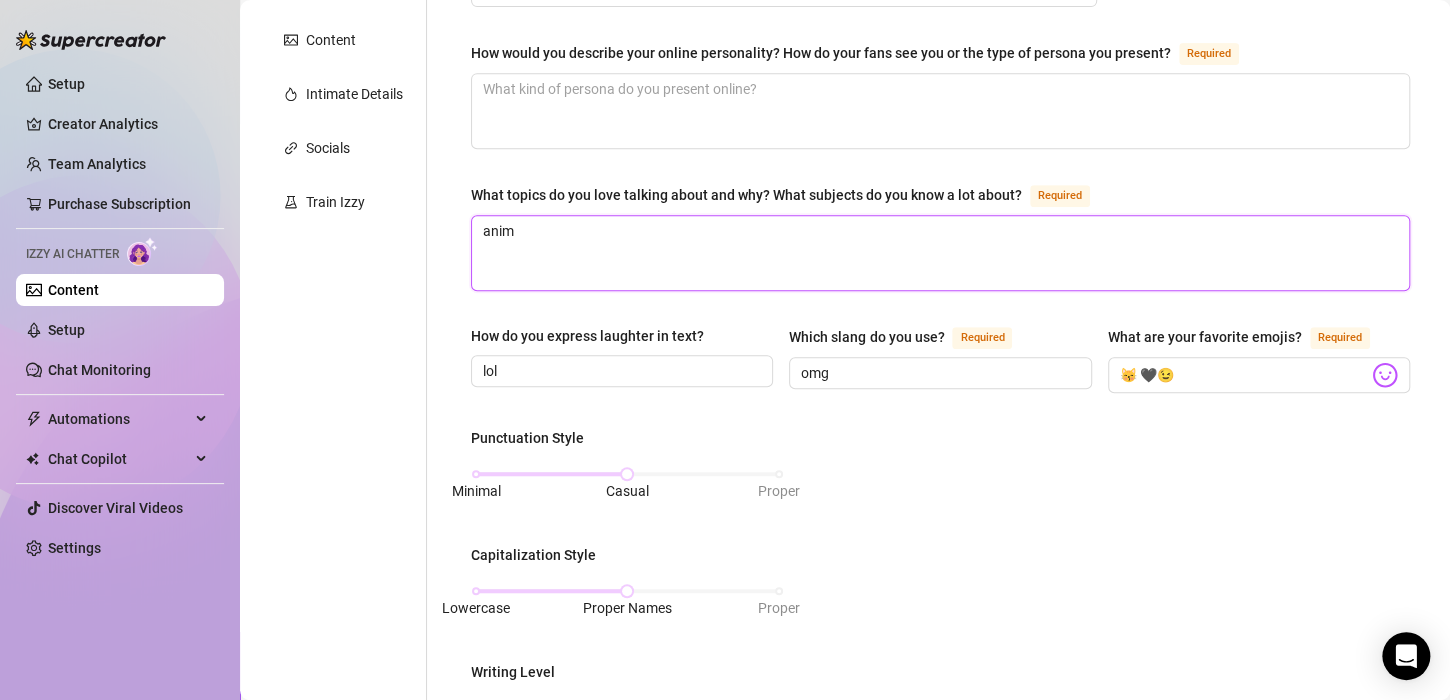 type 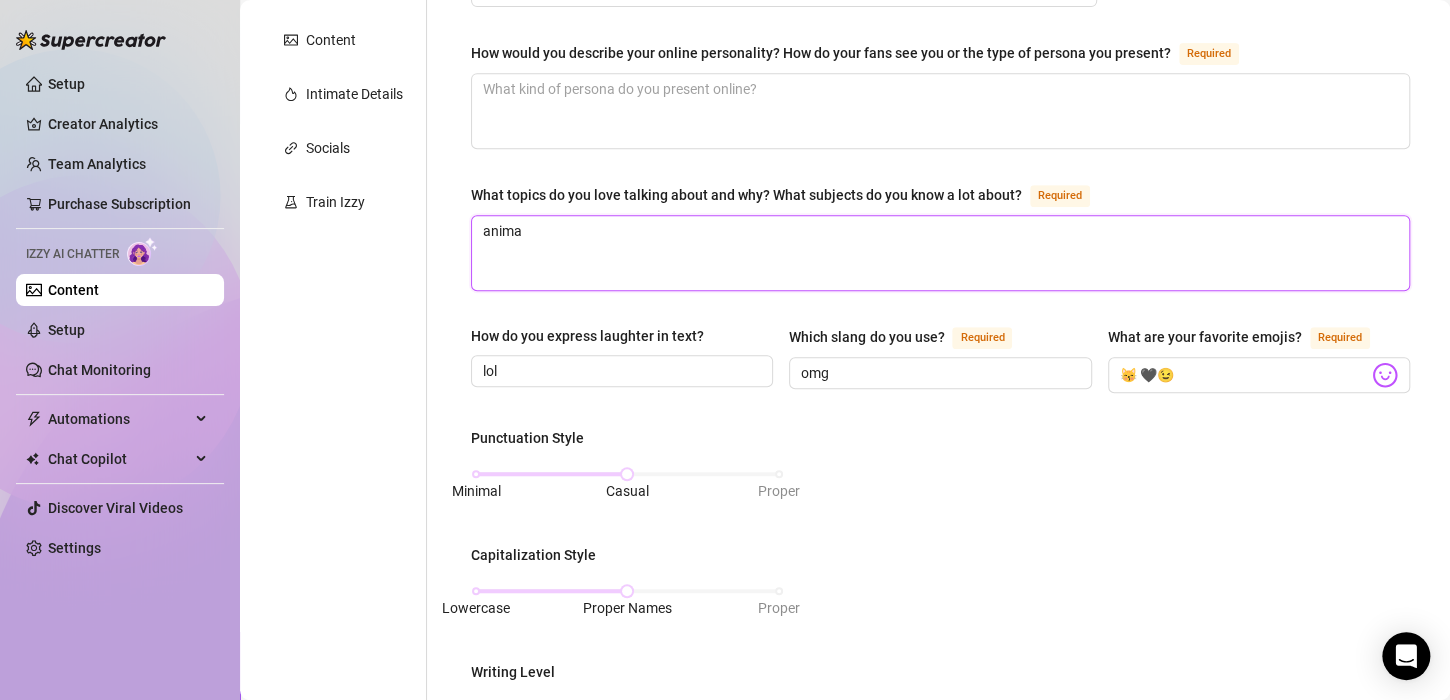 type 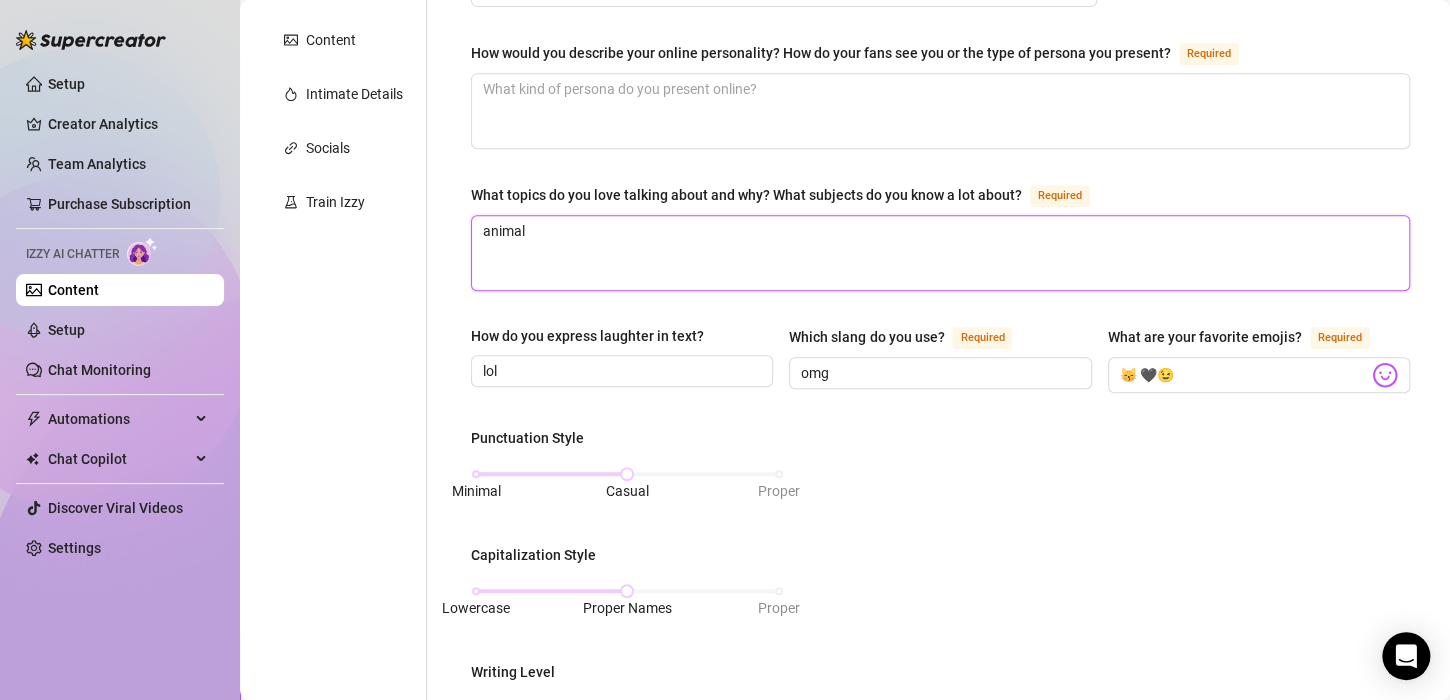 type 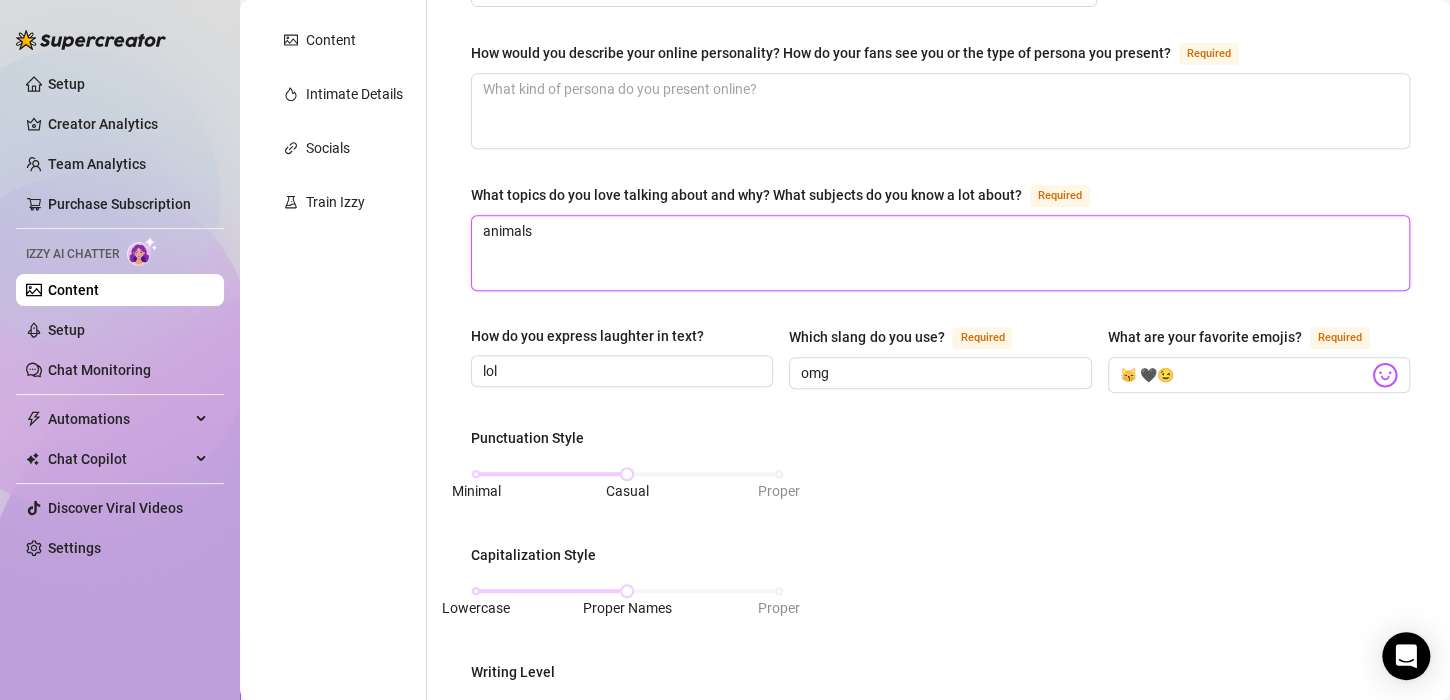 type 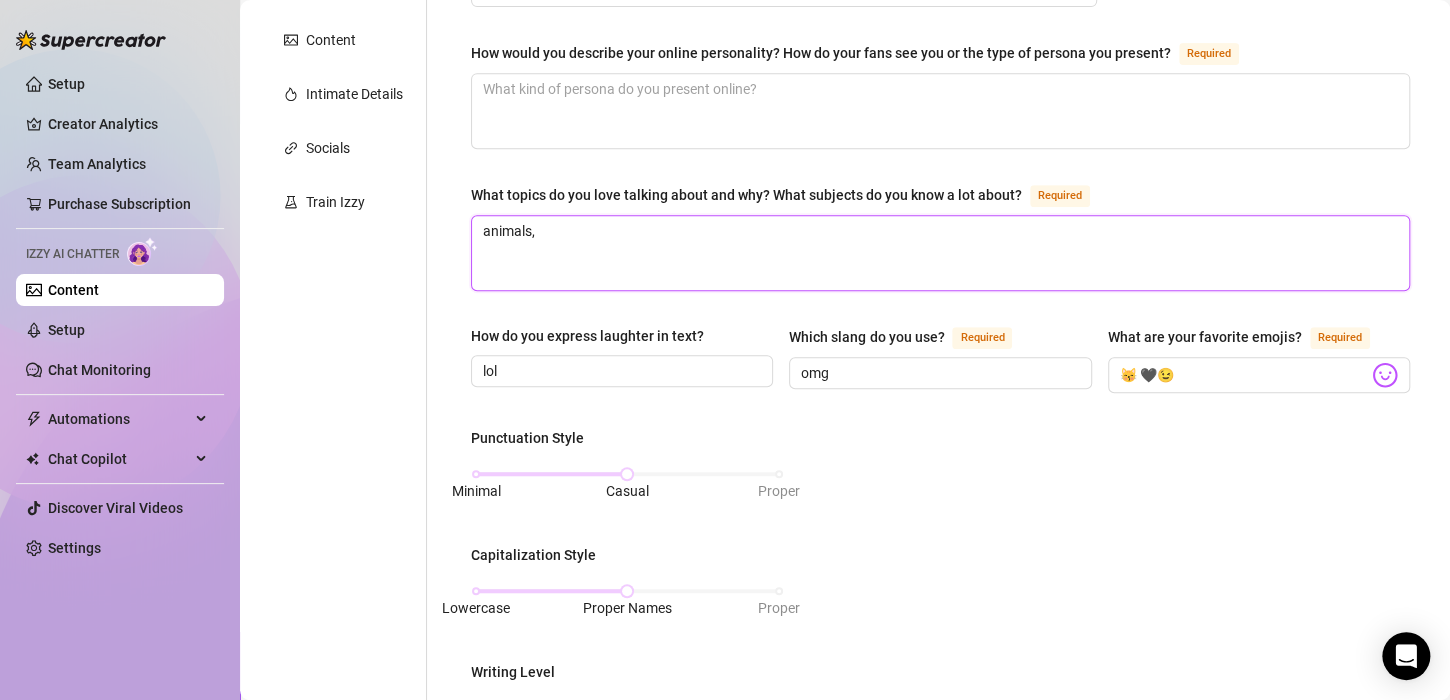 type 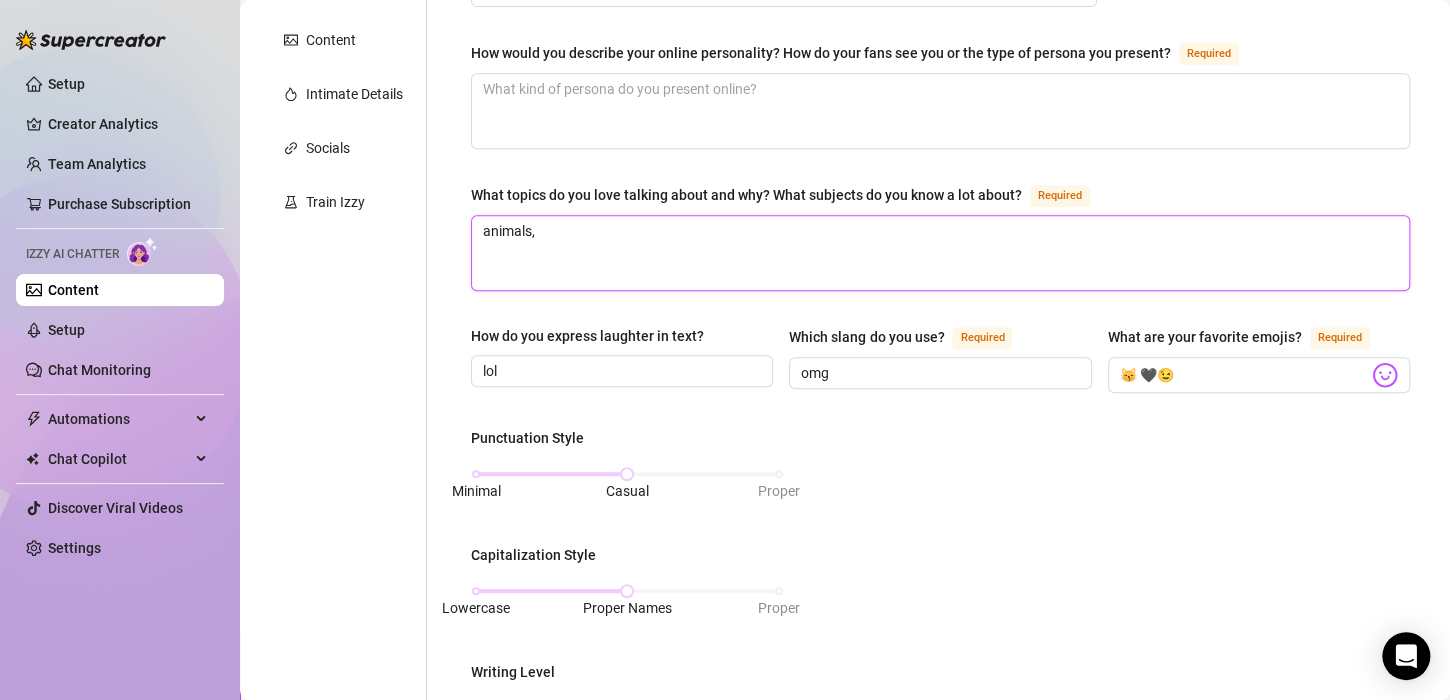 type 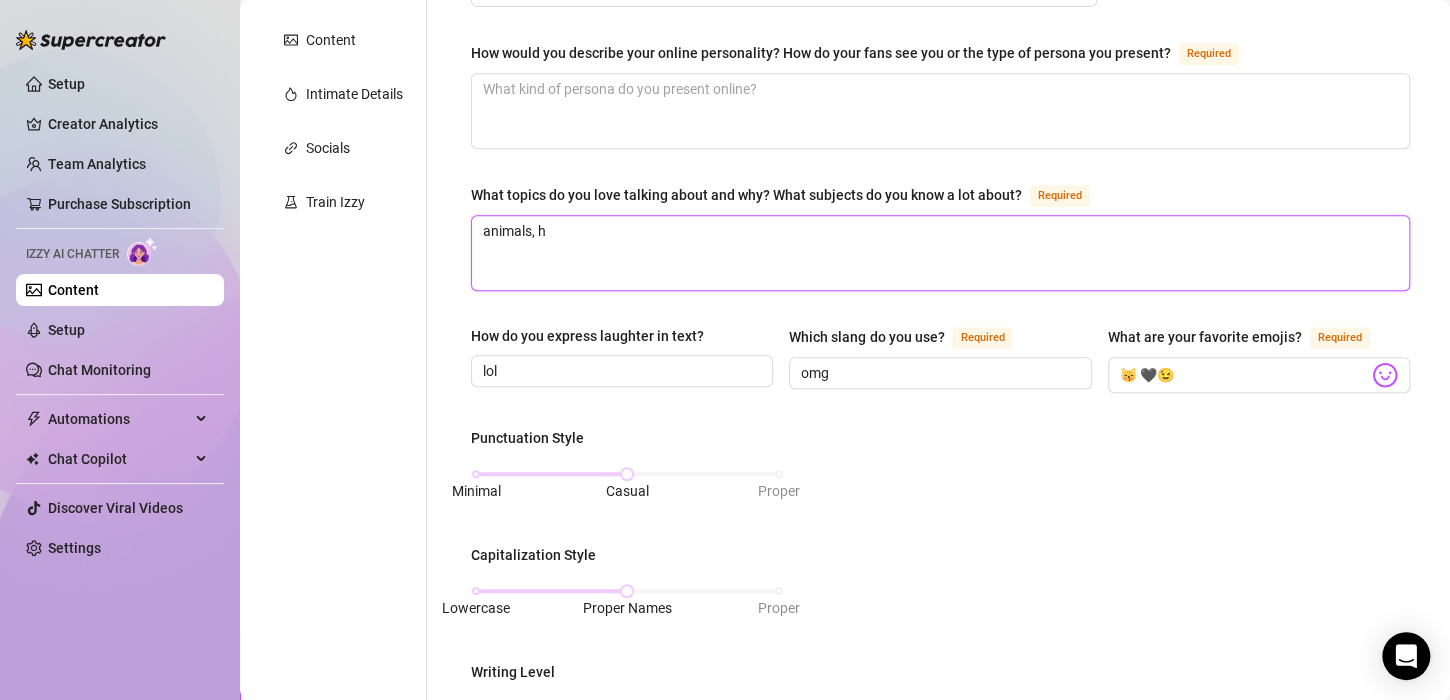 type 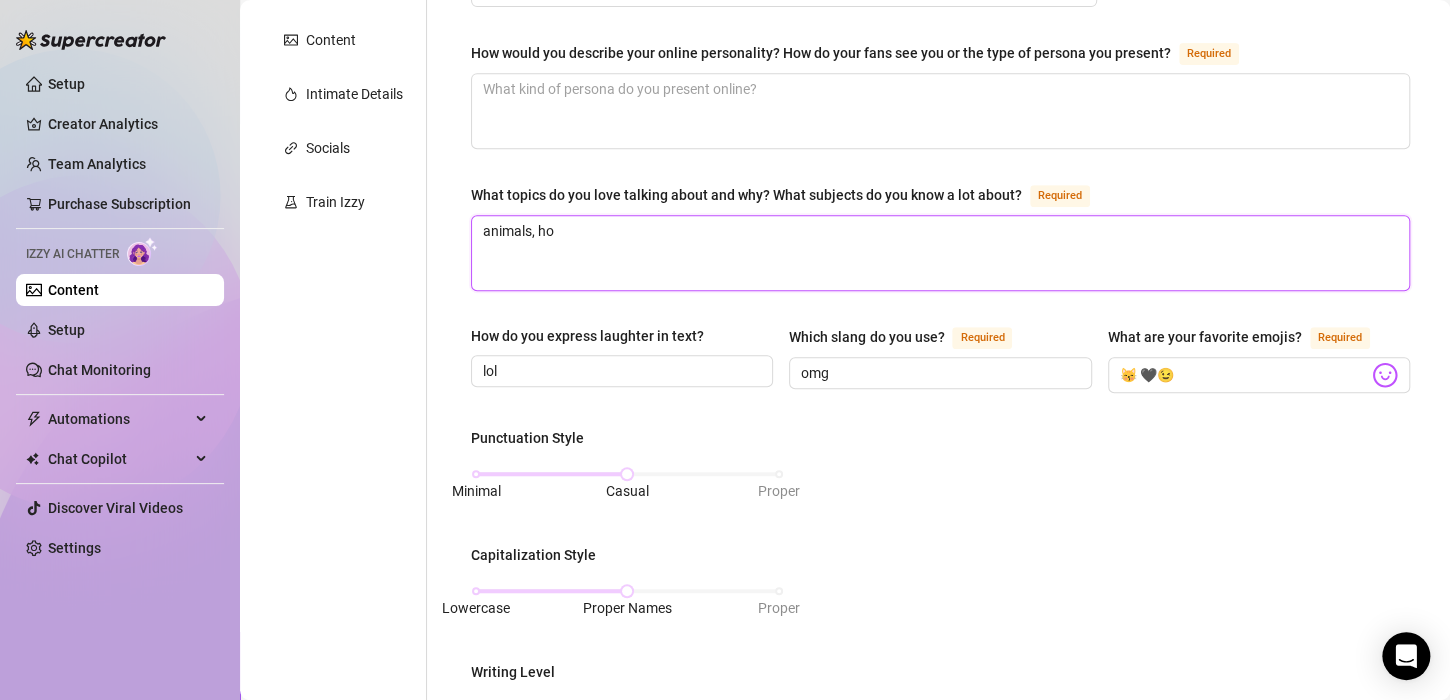 type 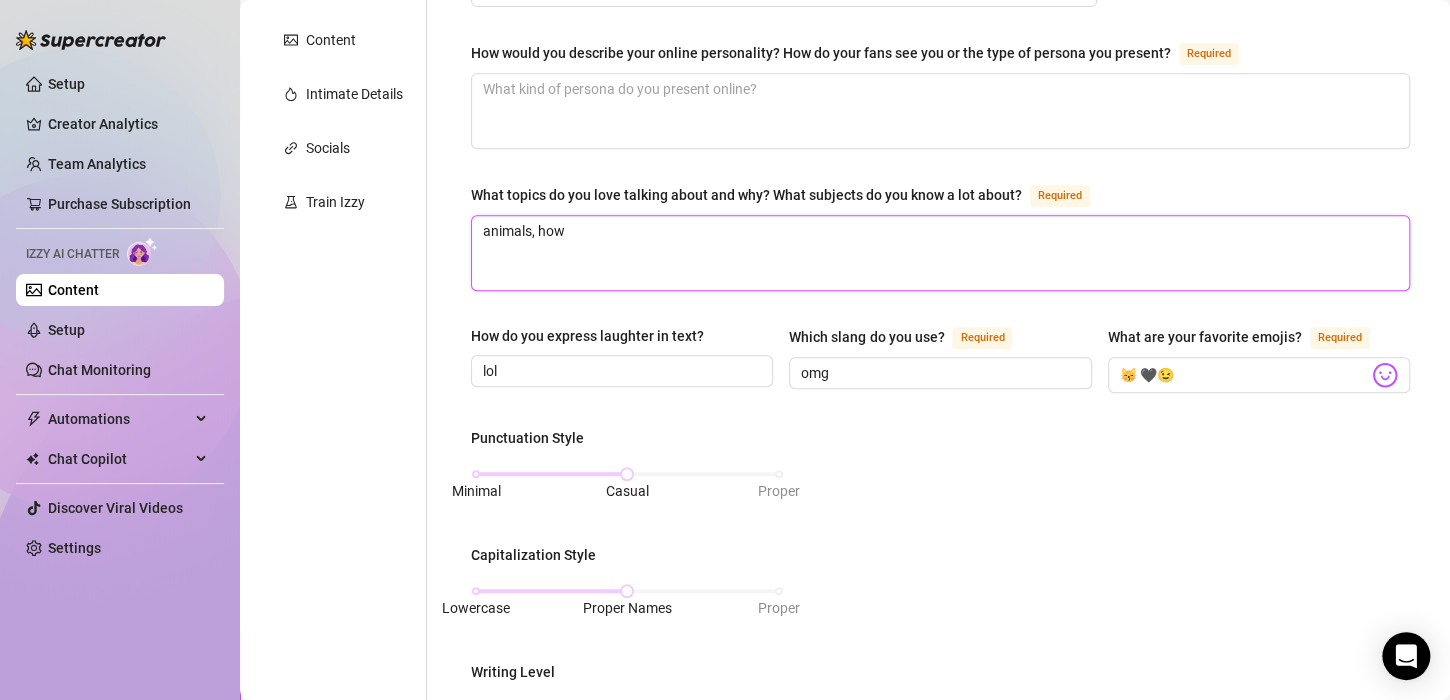 type on "animals, how" 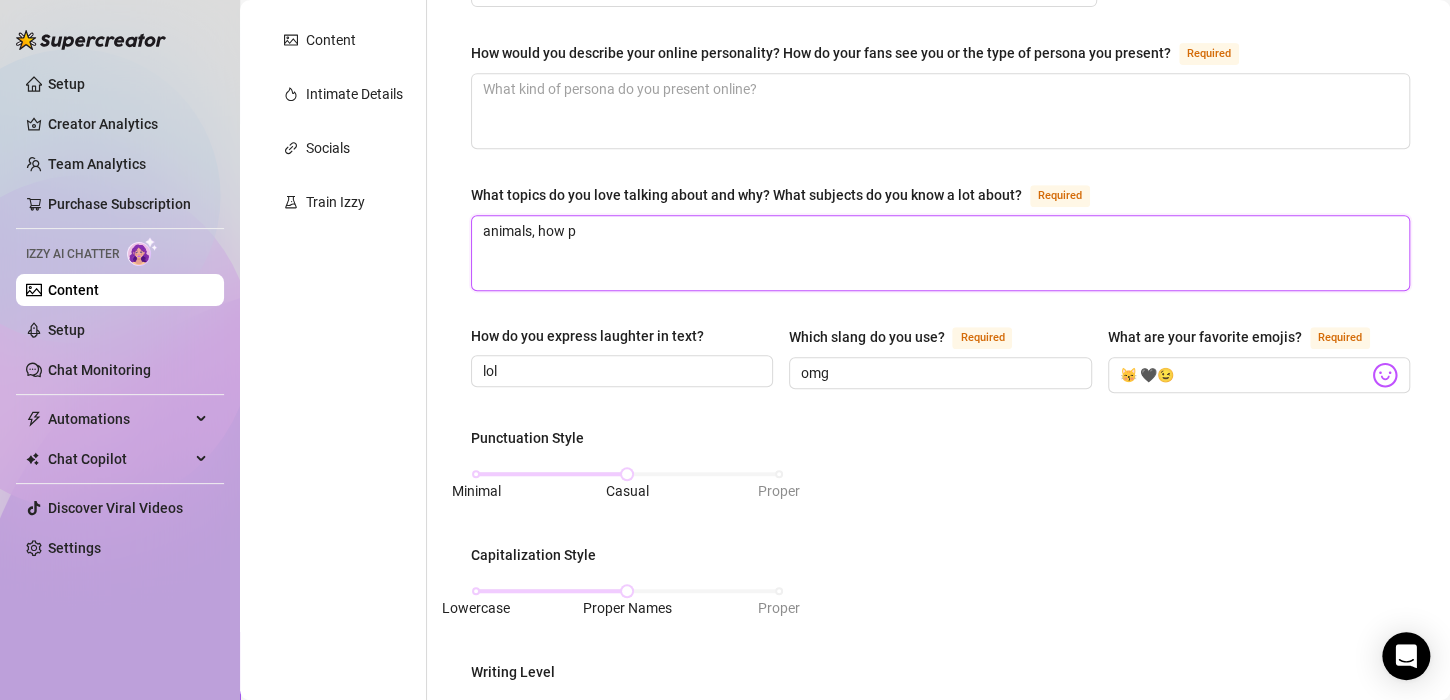 type 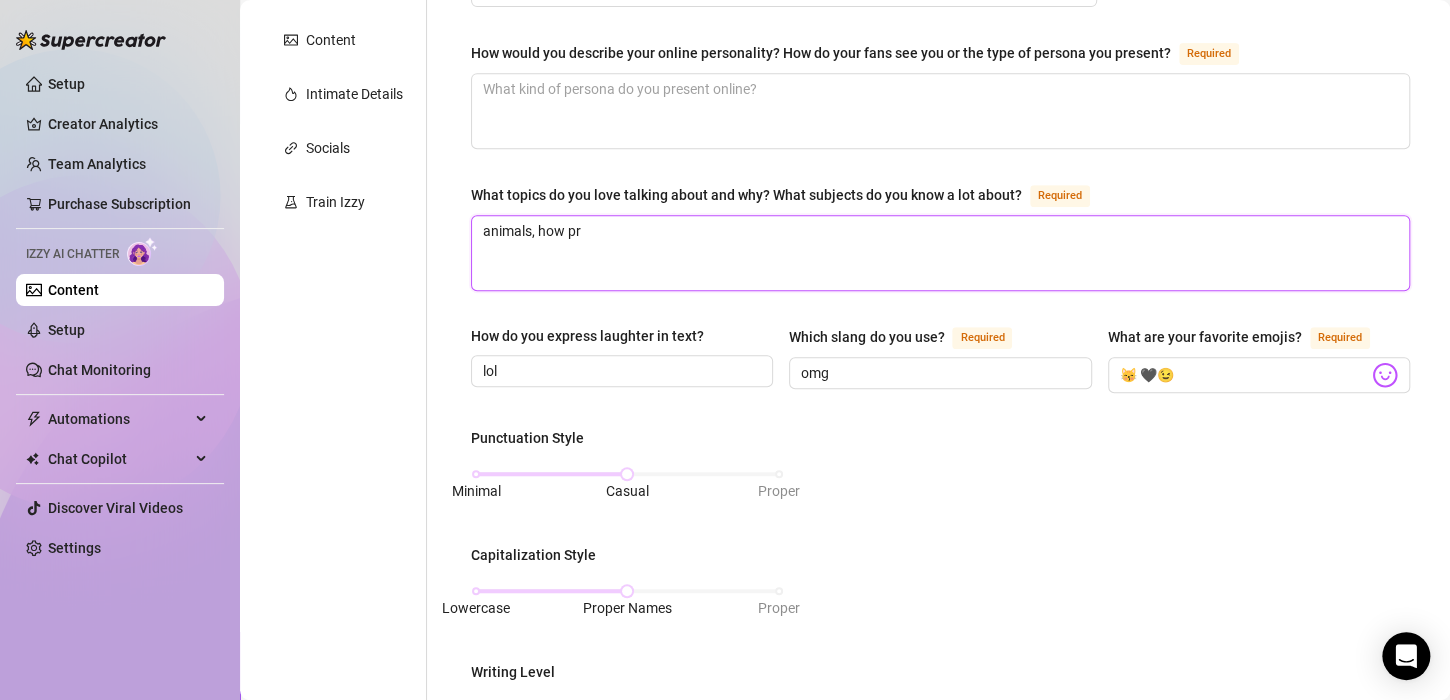 type 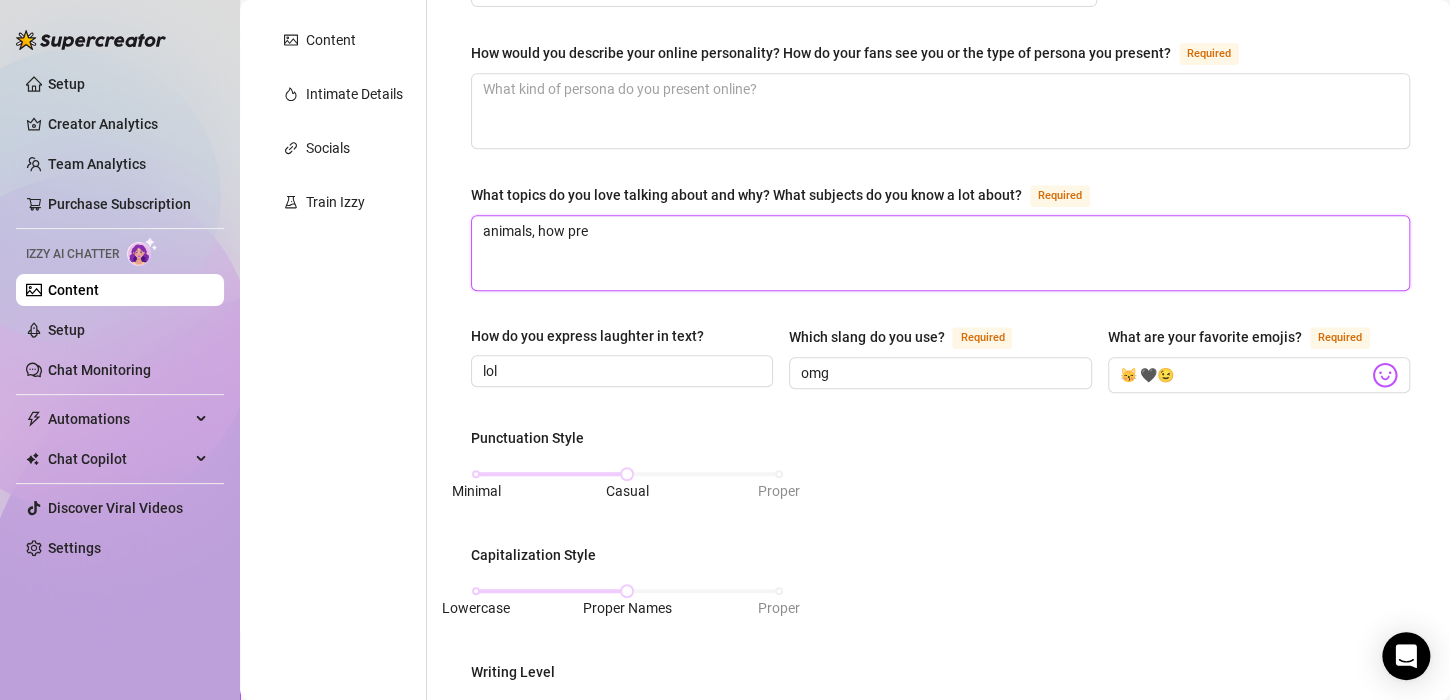 type 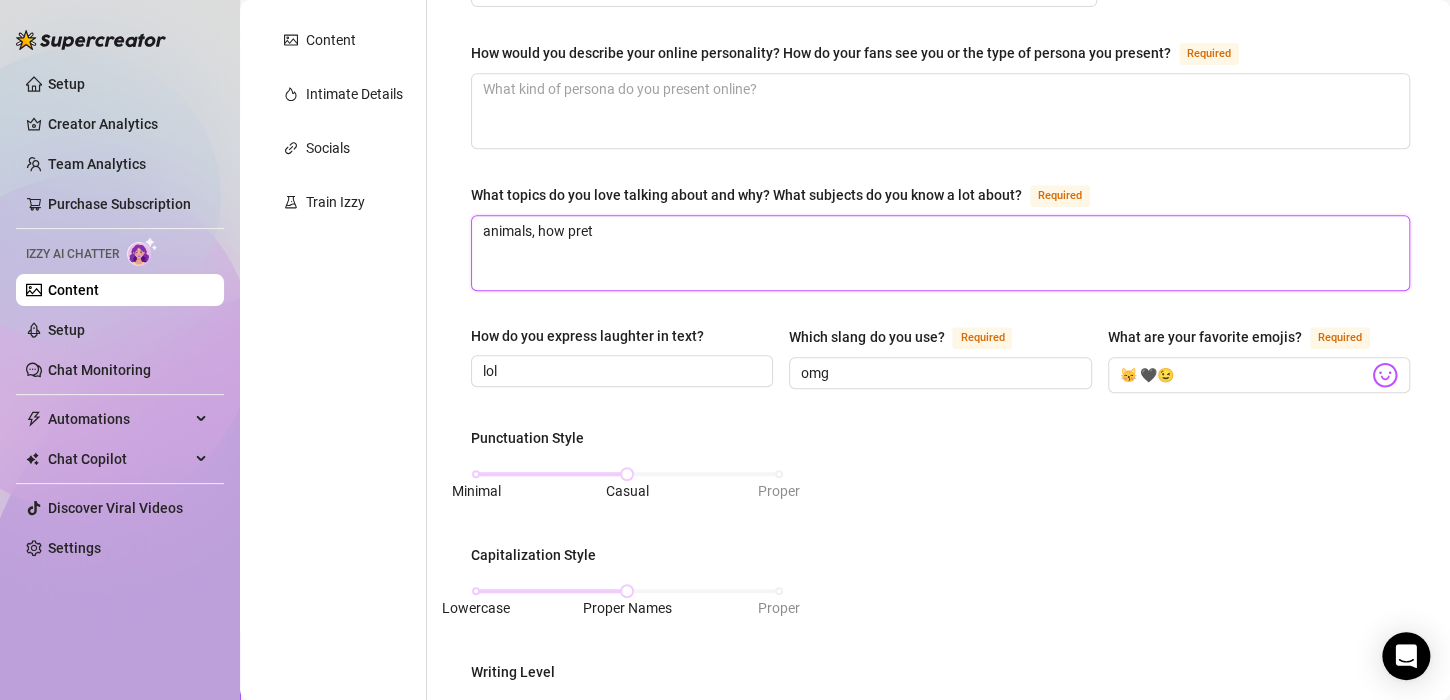 type 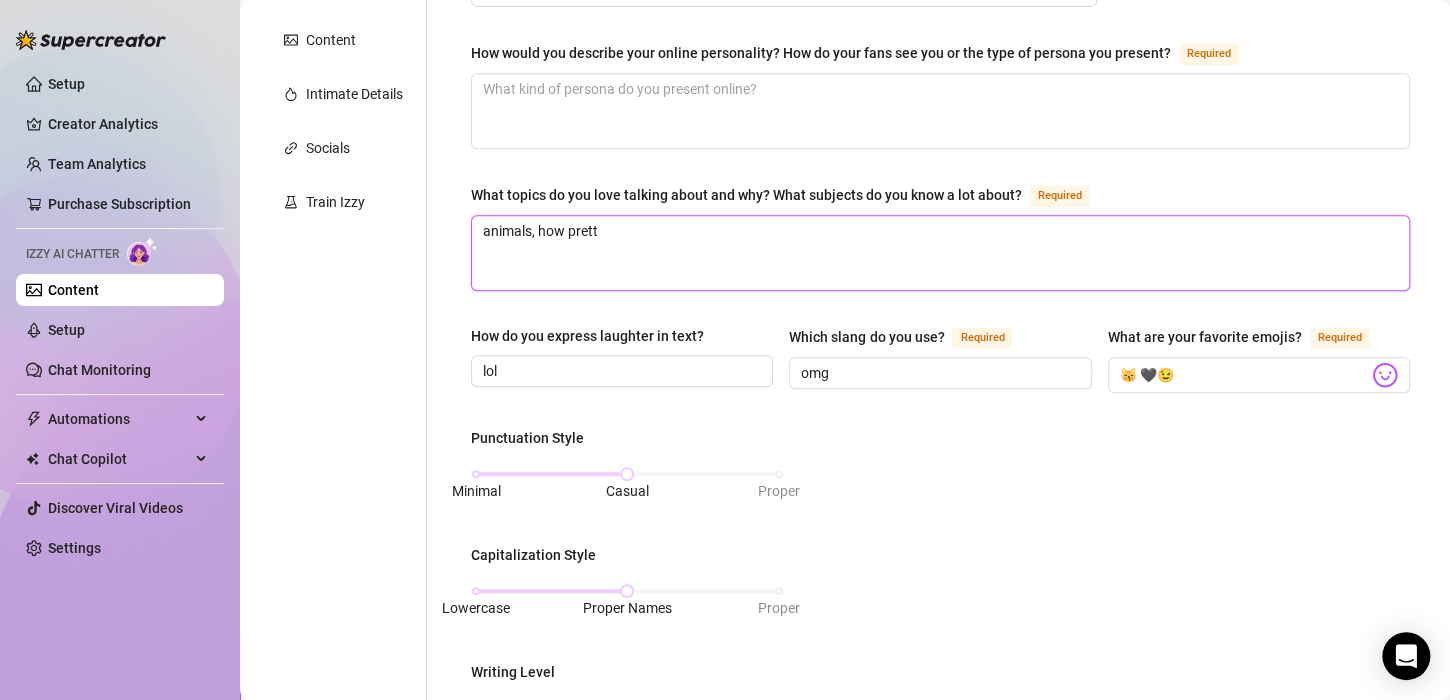 type 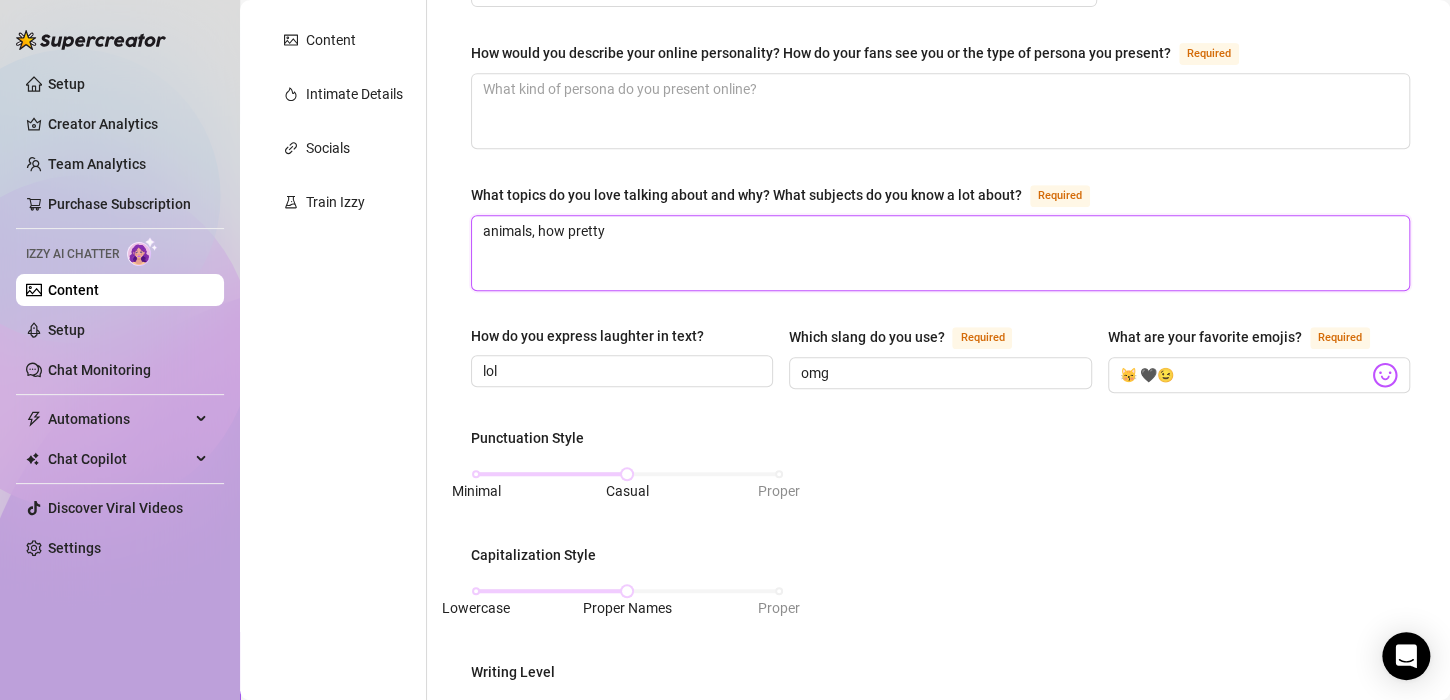 type on "animals, how pretty" 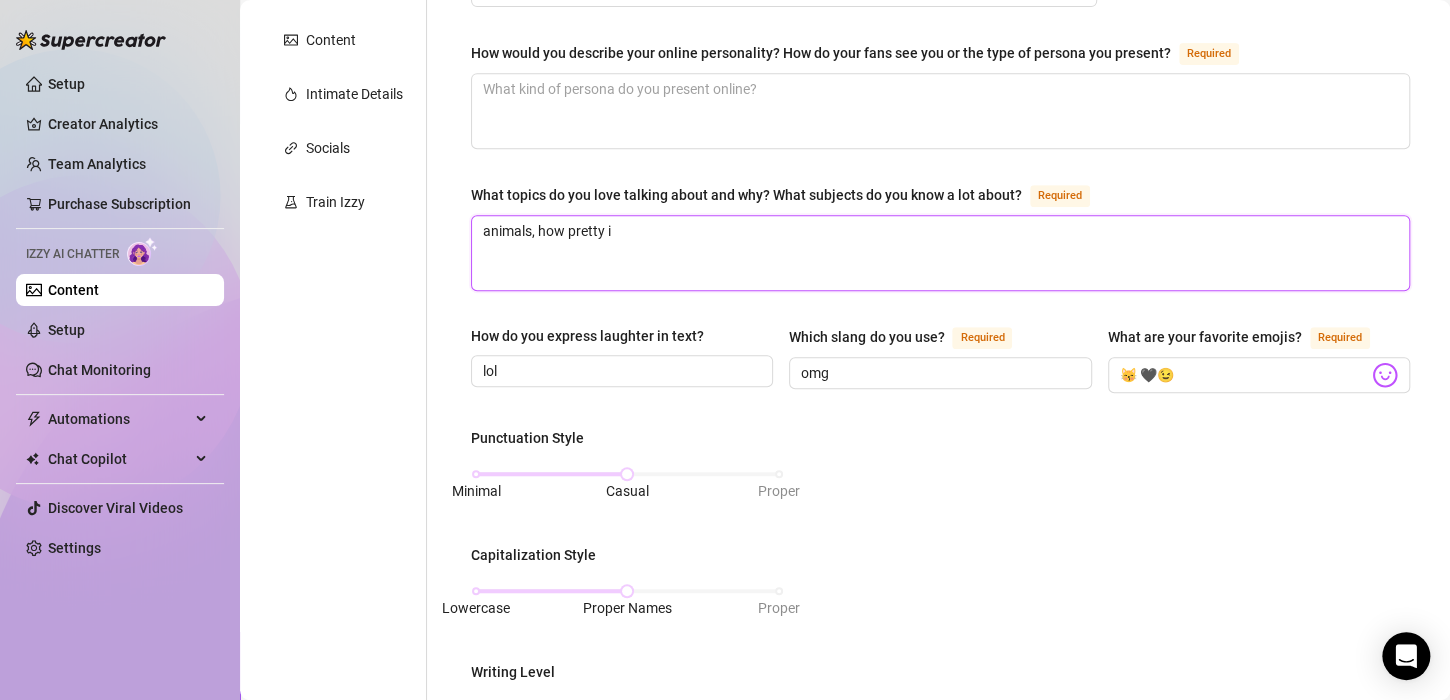 type 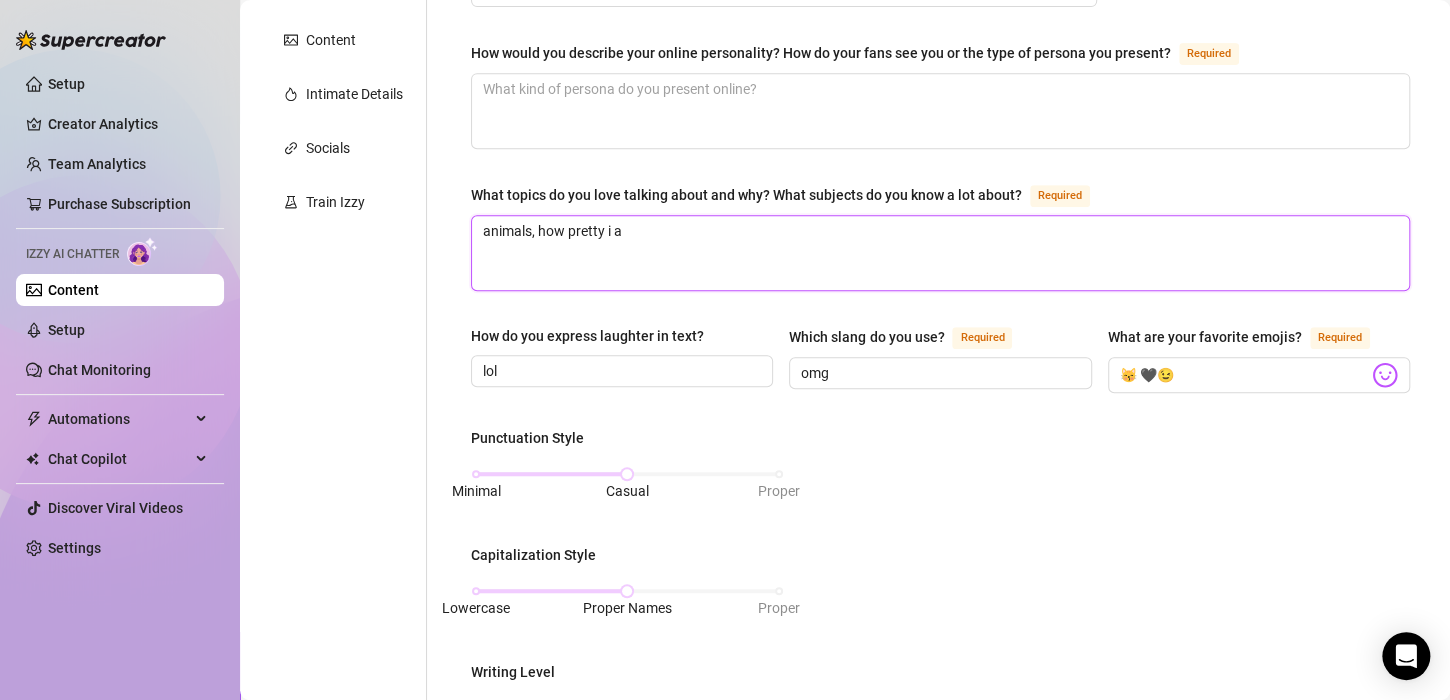 type 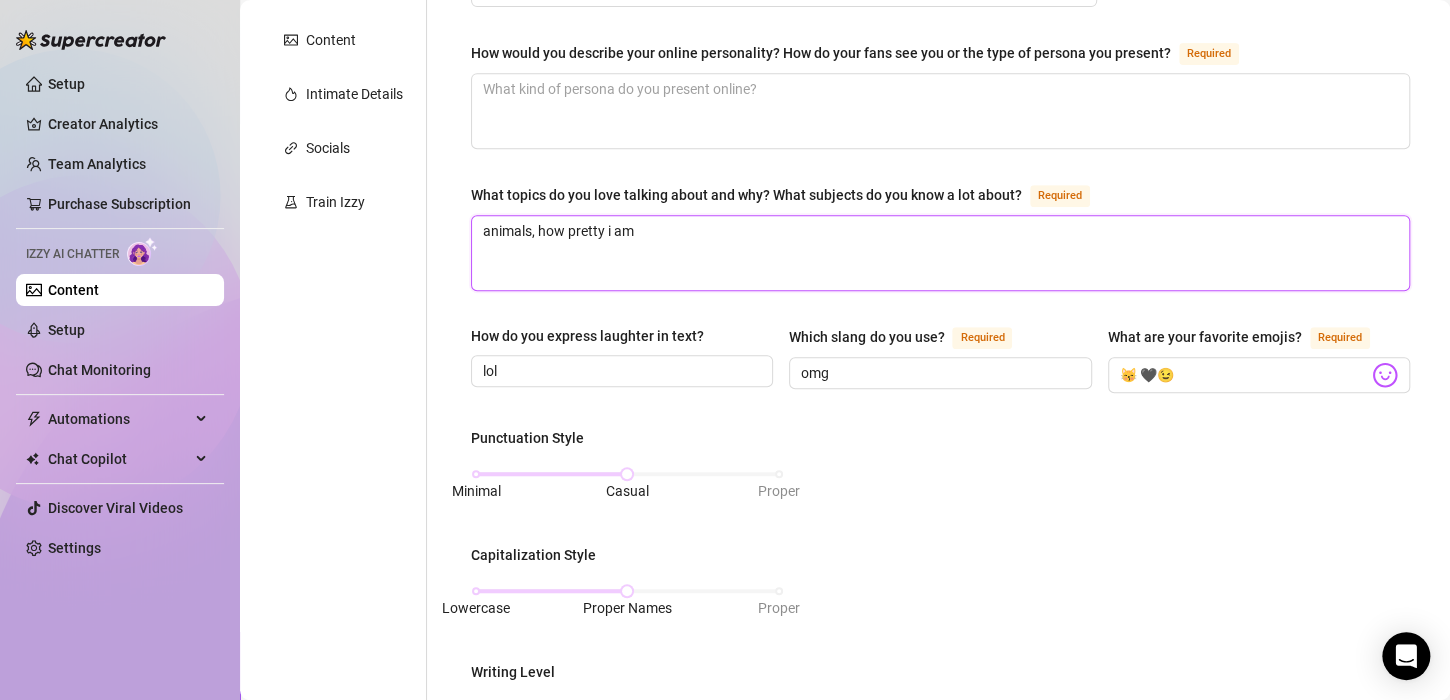 type 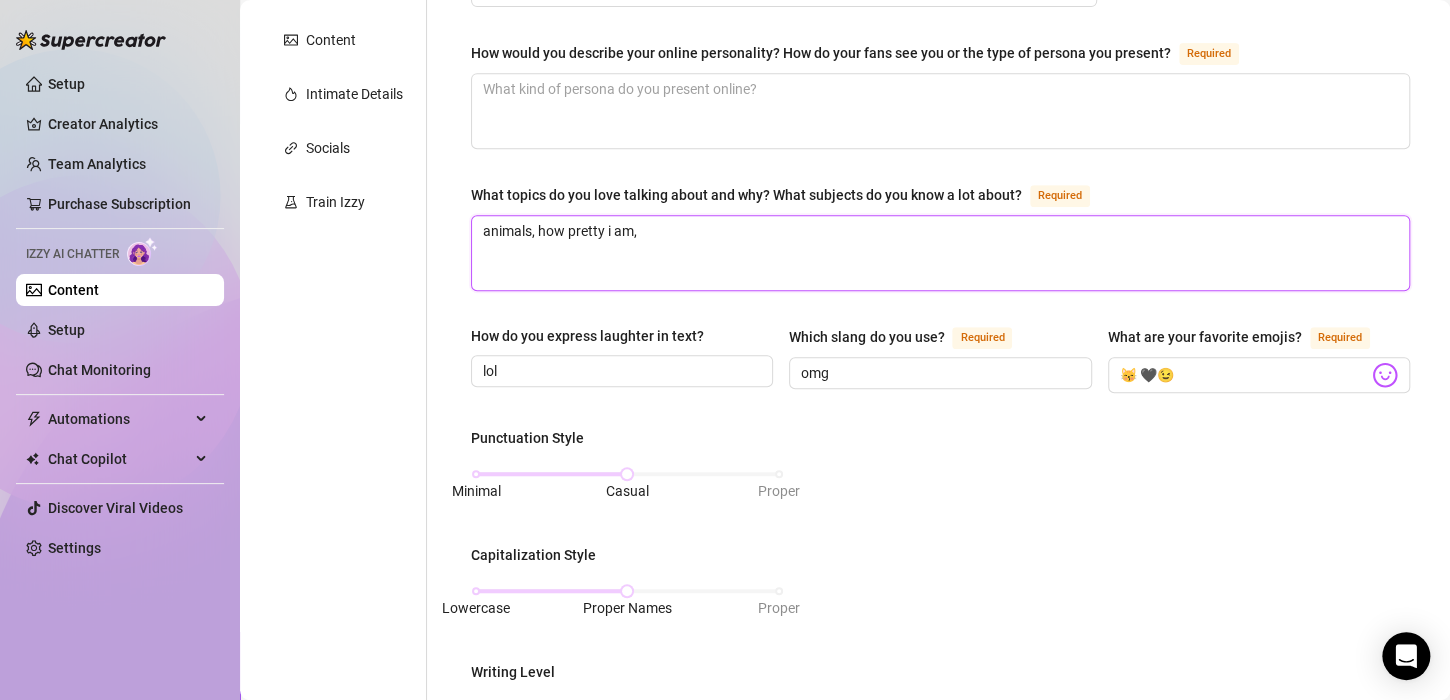 type 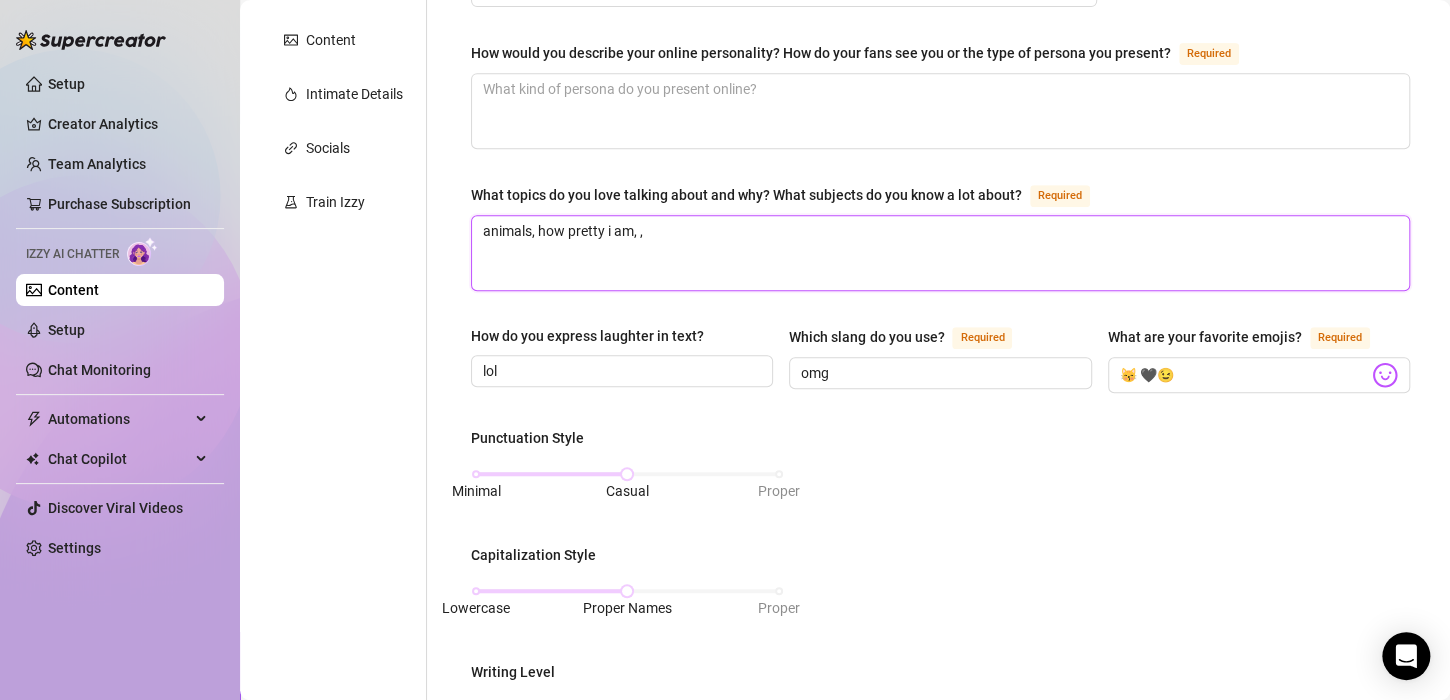 type 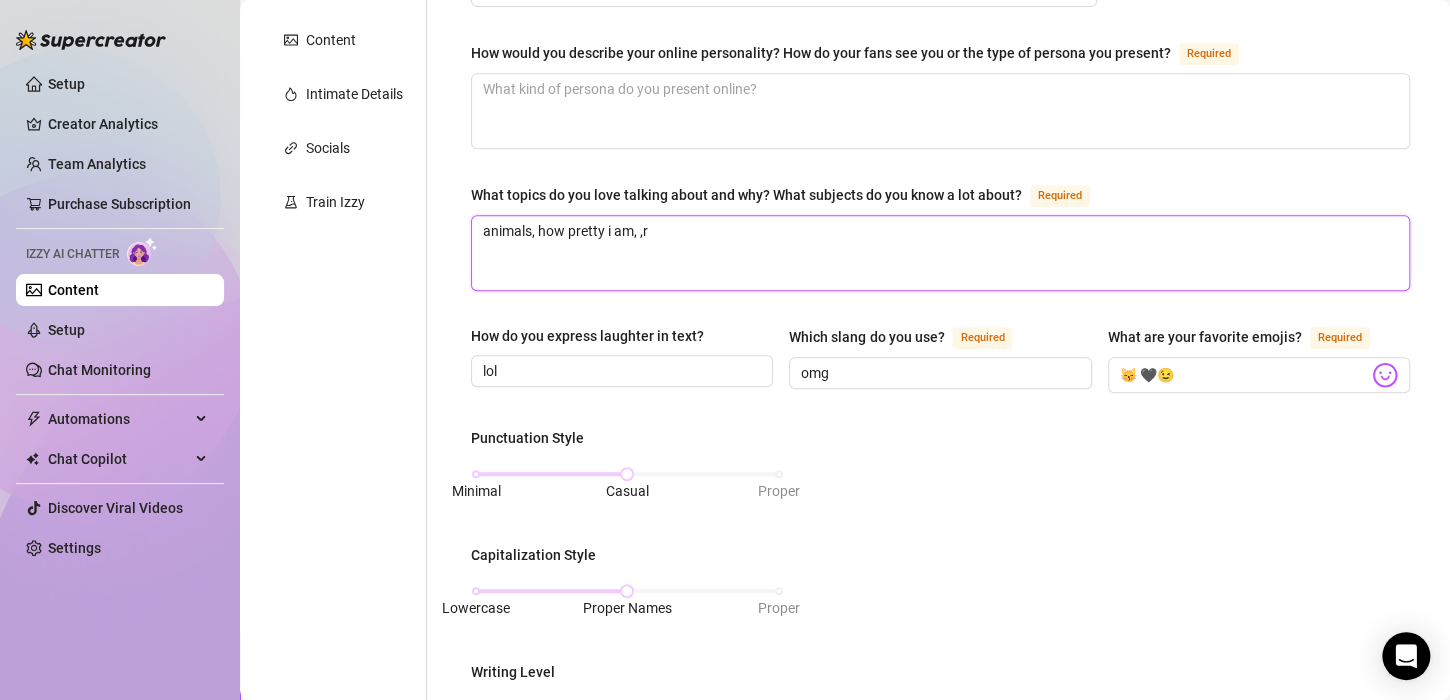 type 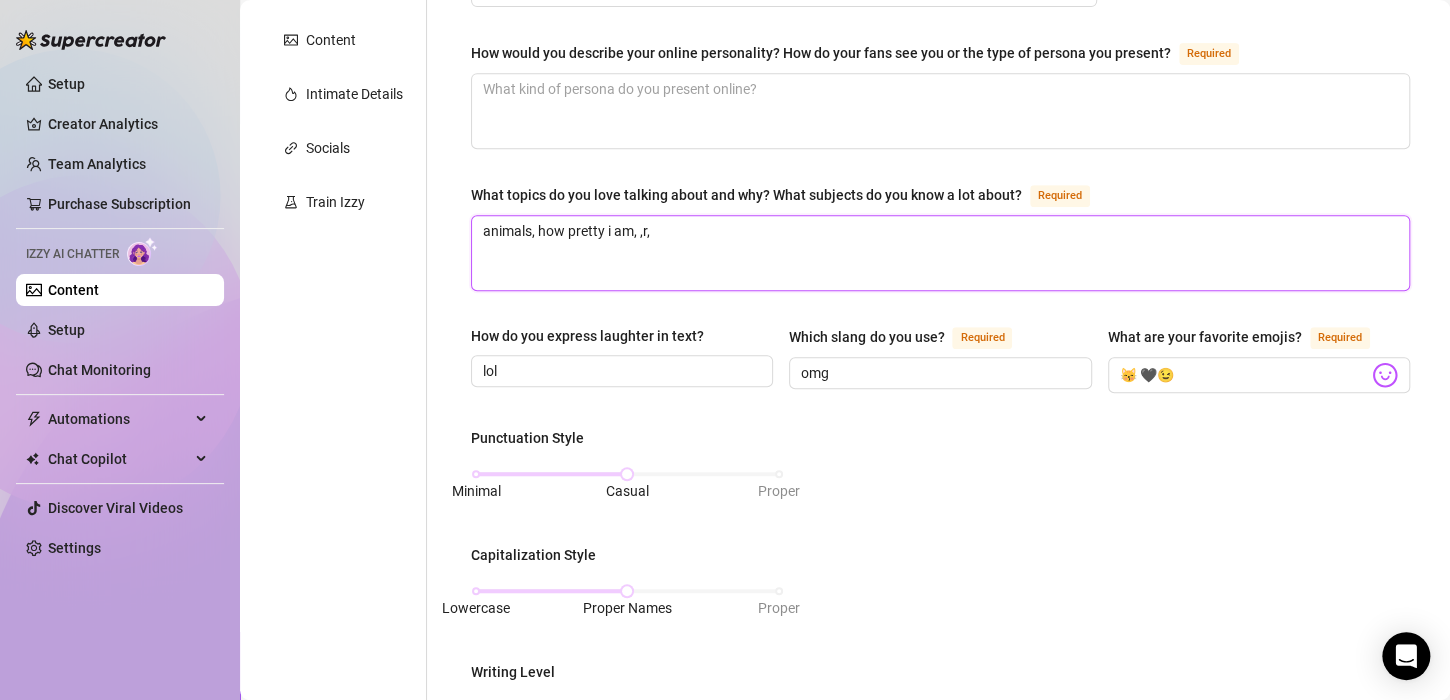 type 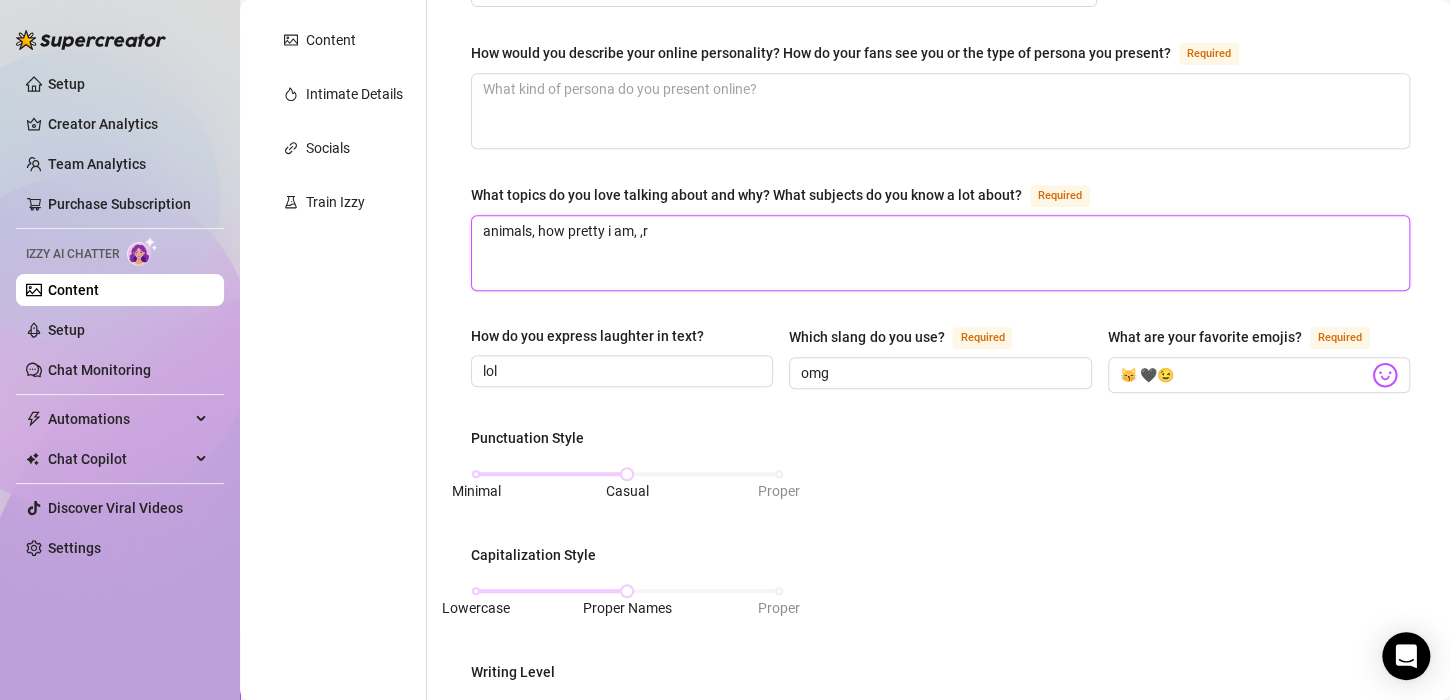type 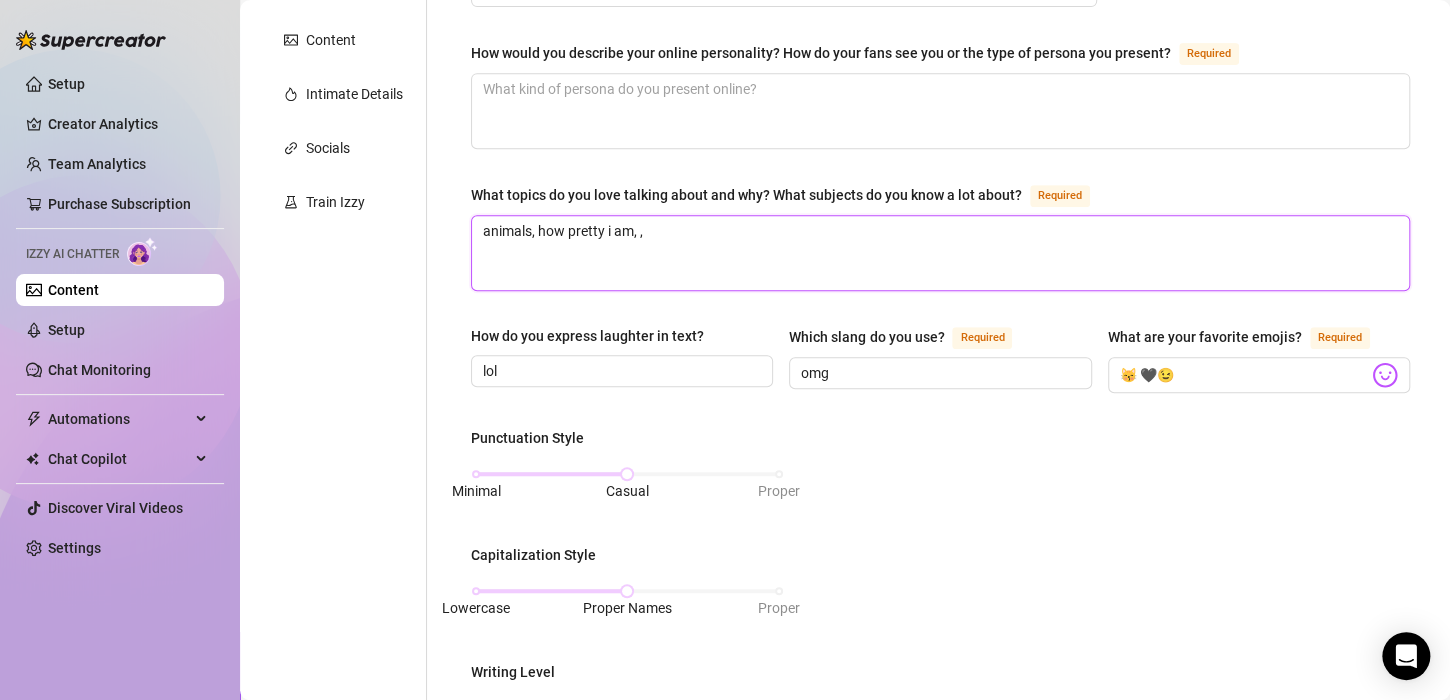 type 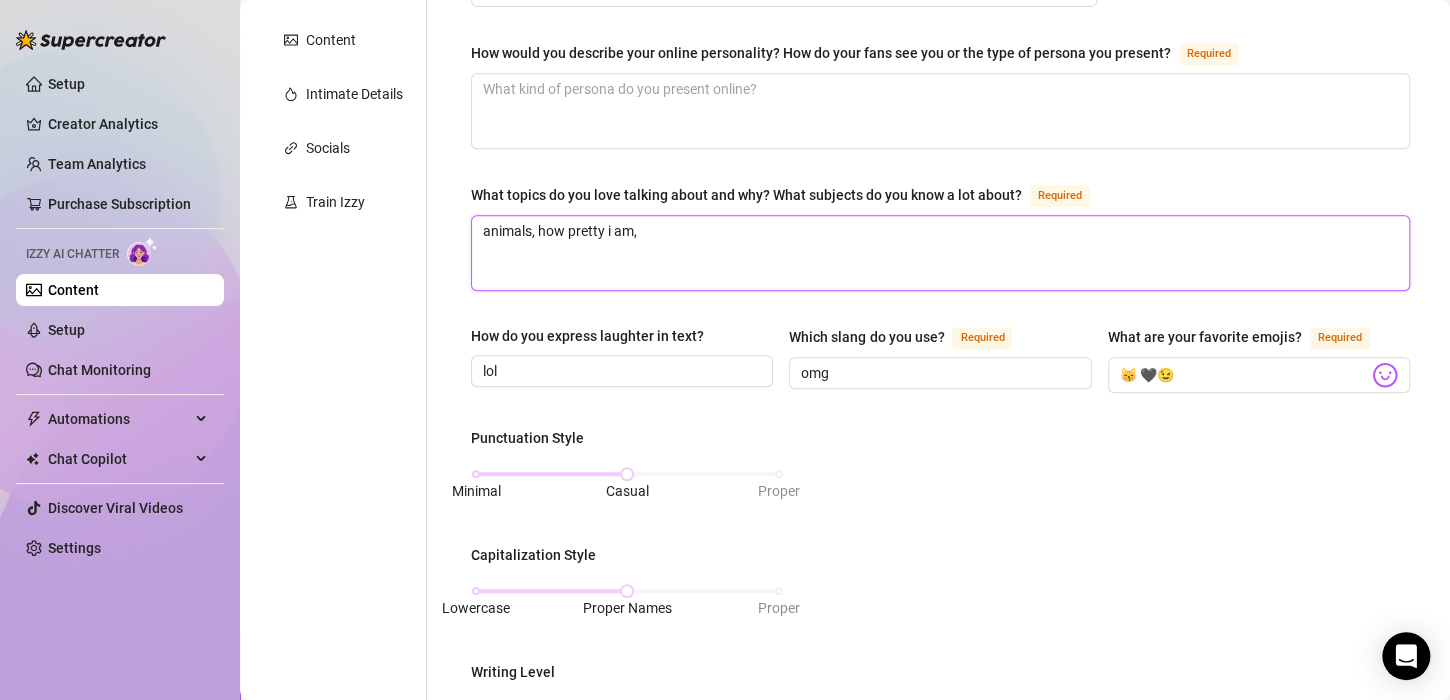 type 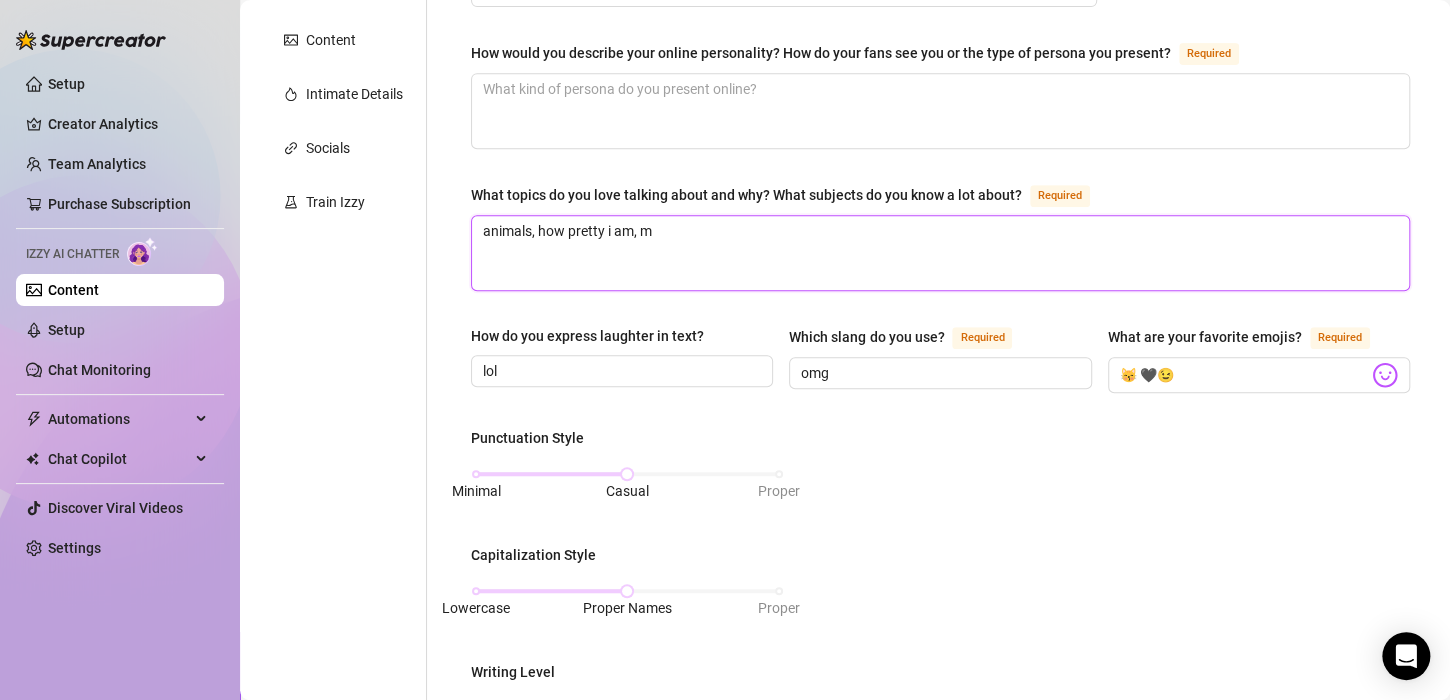 type 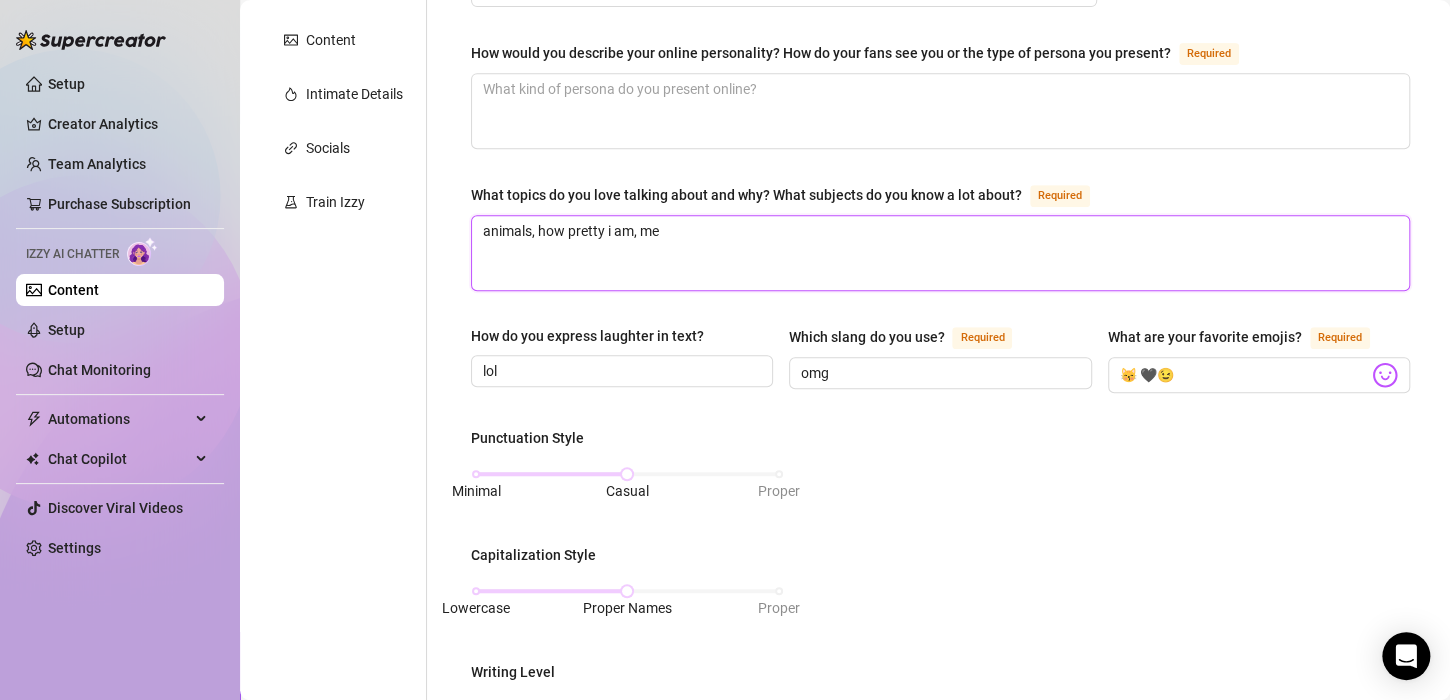 type 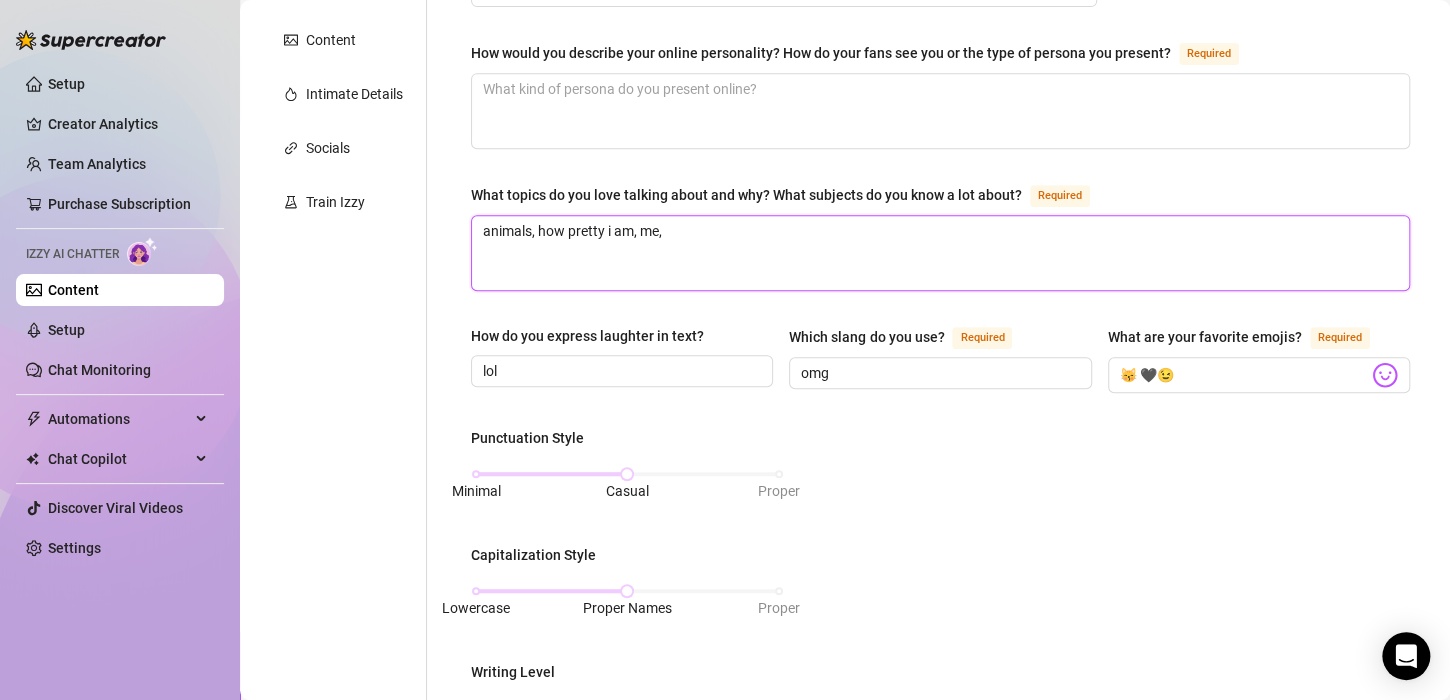 type 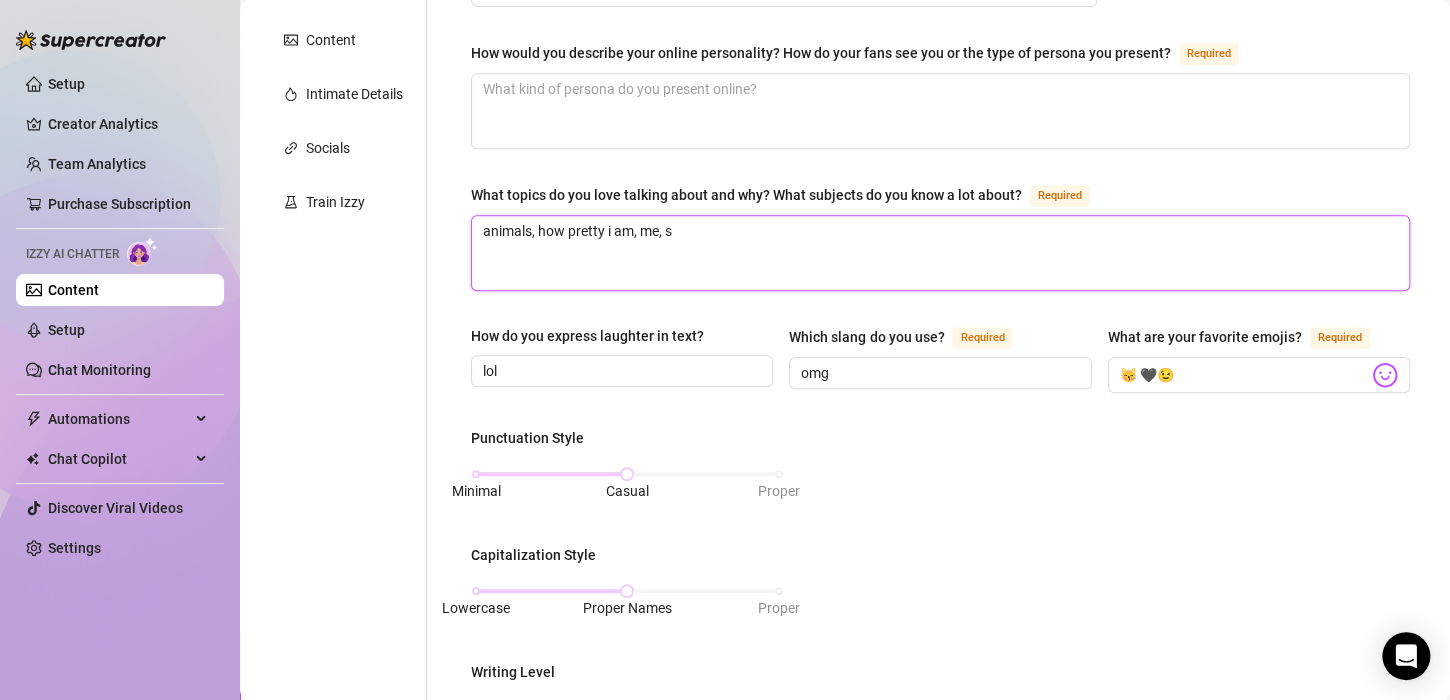 type 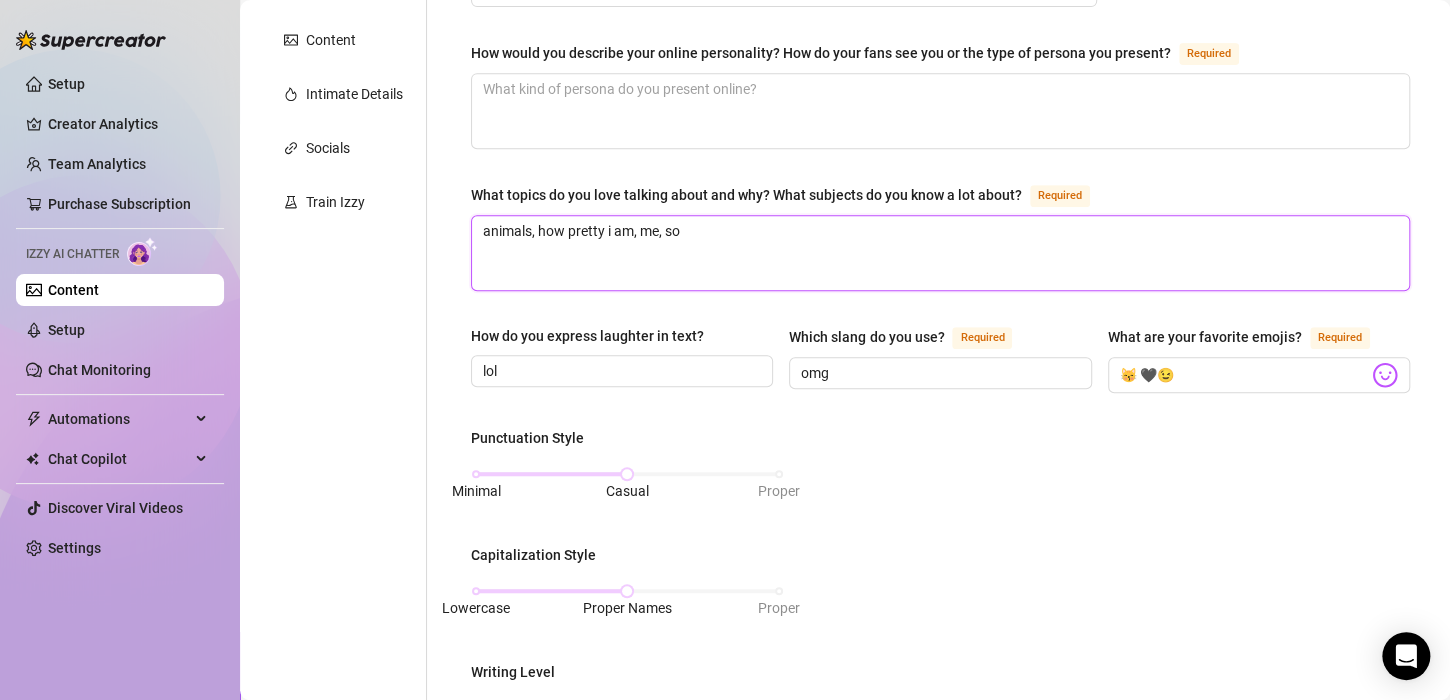 type 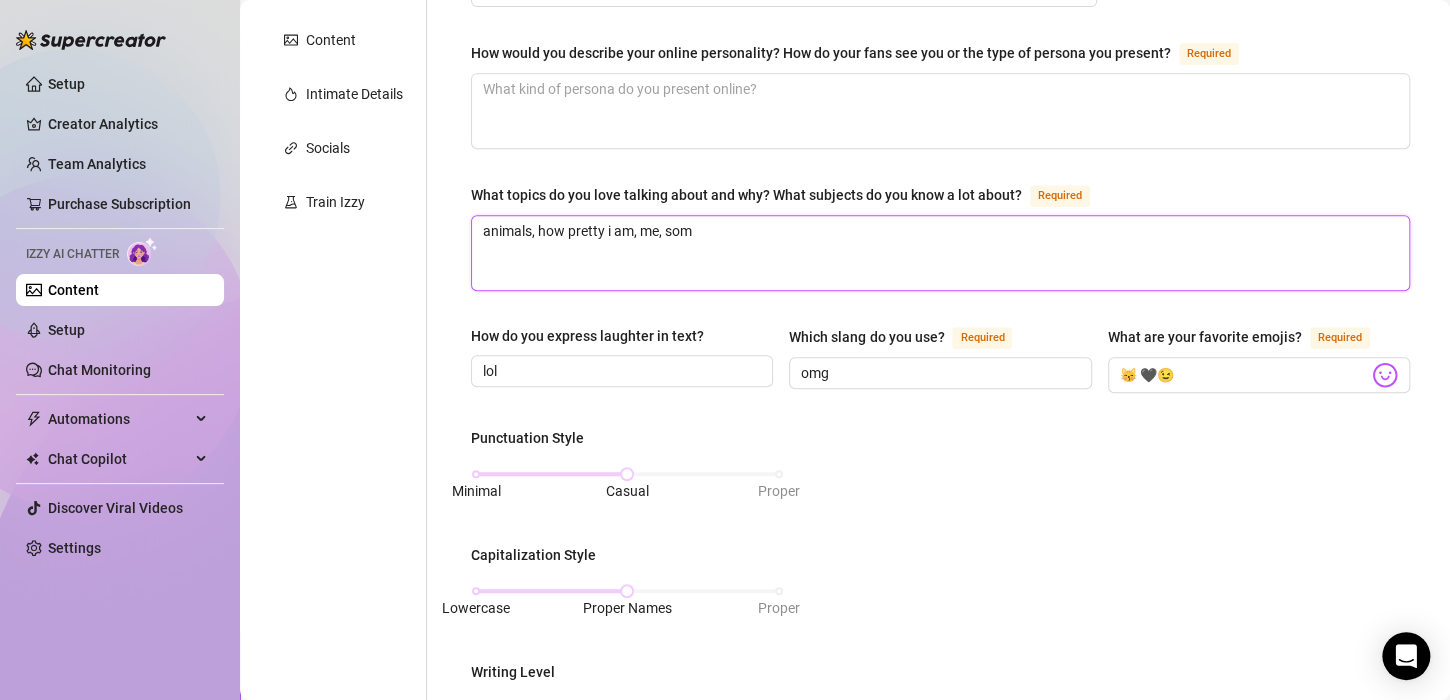 type 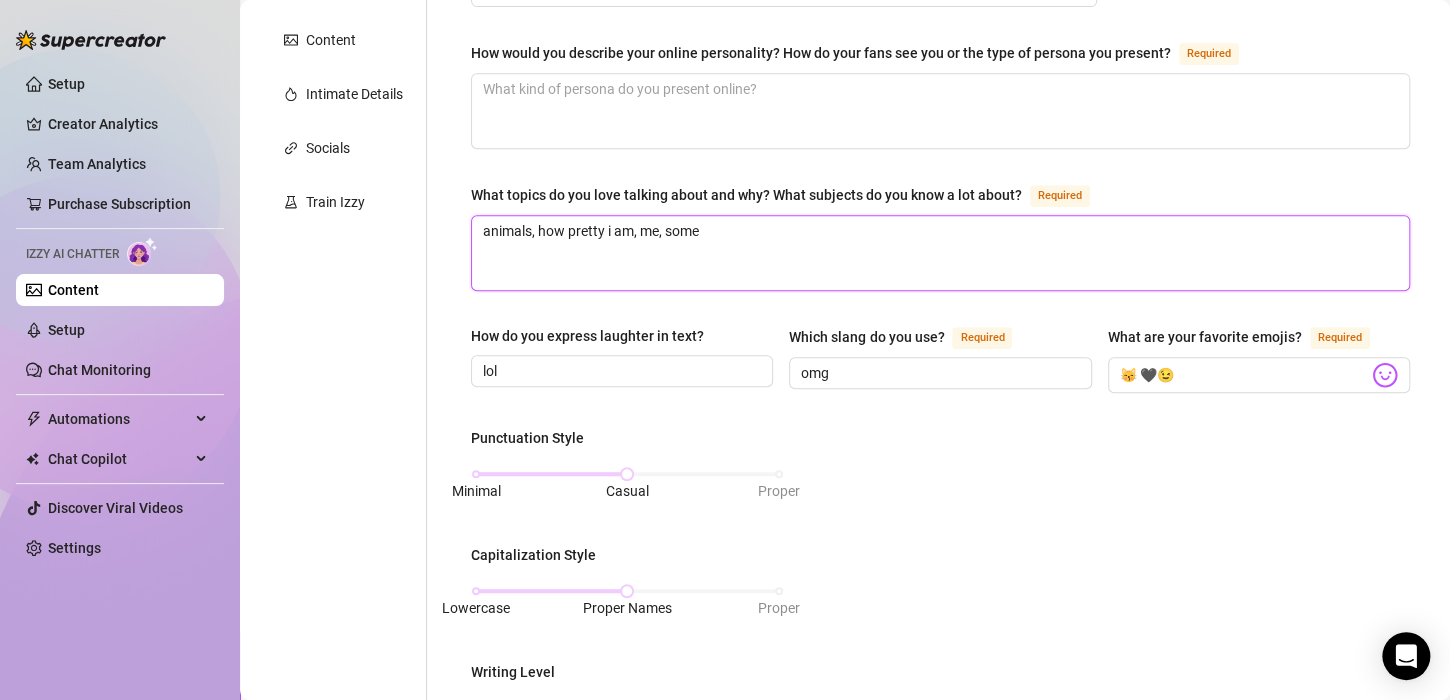 type 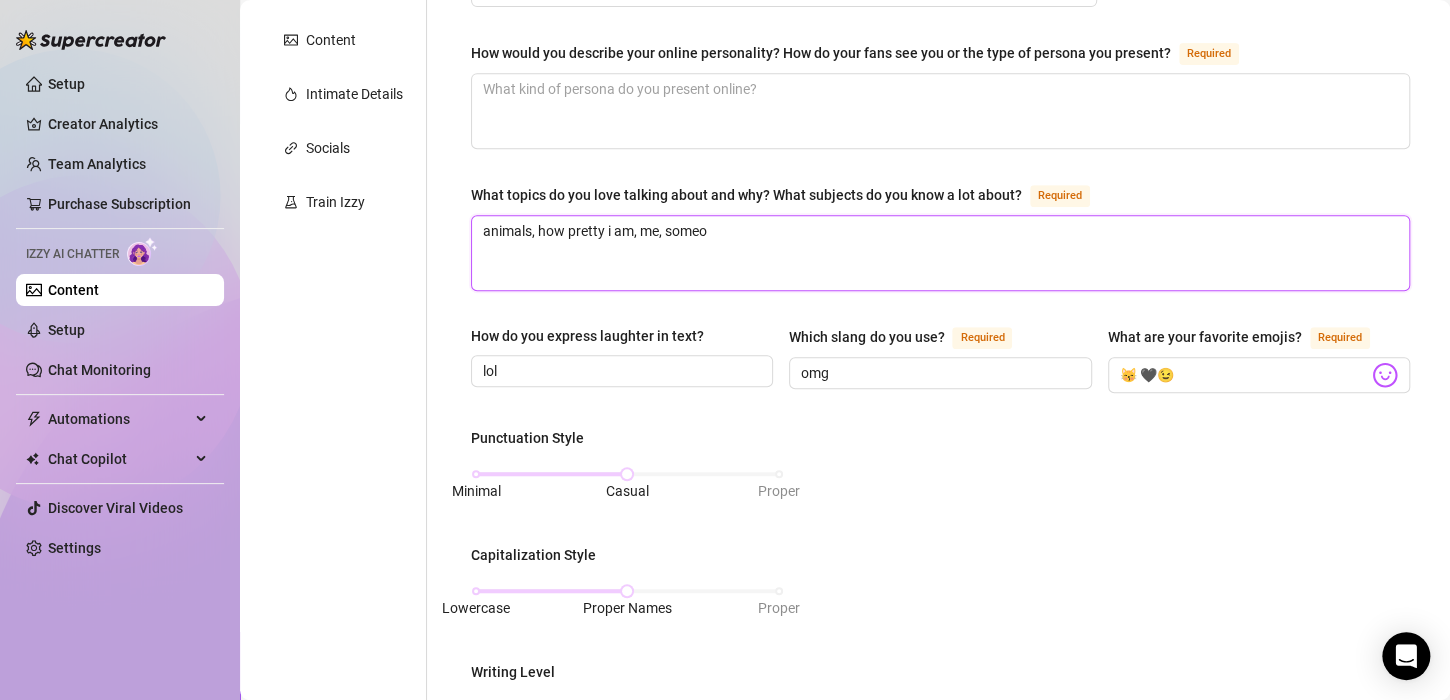 type 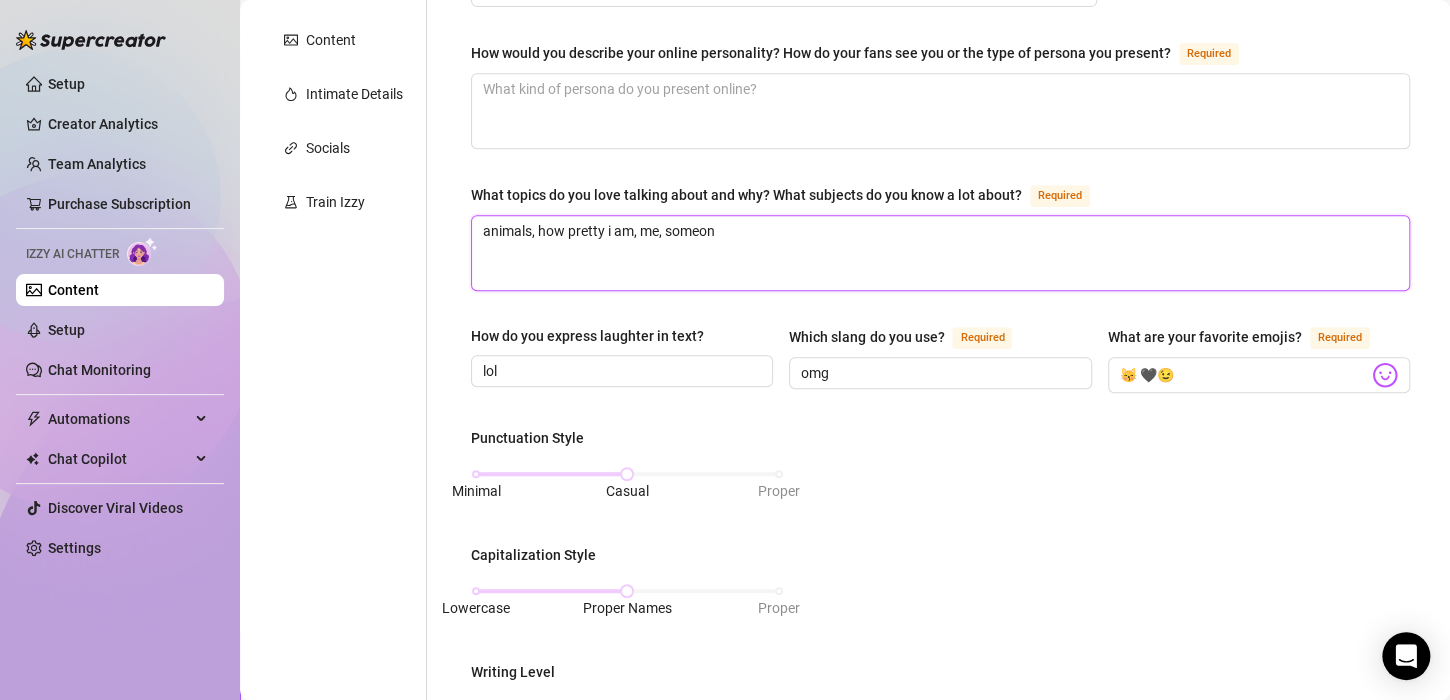 type 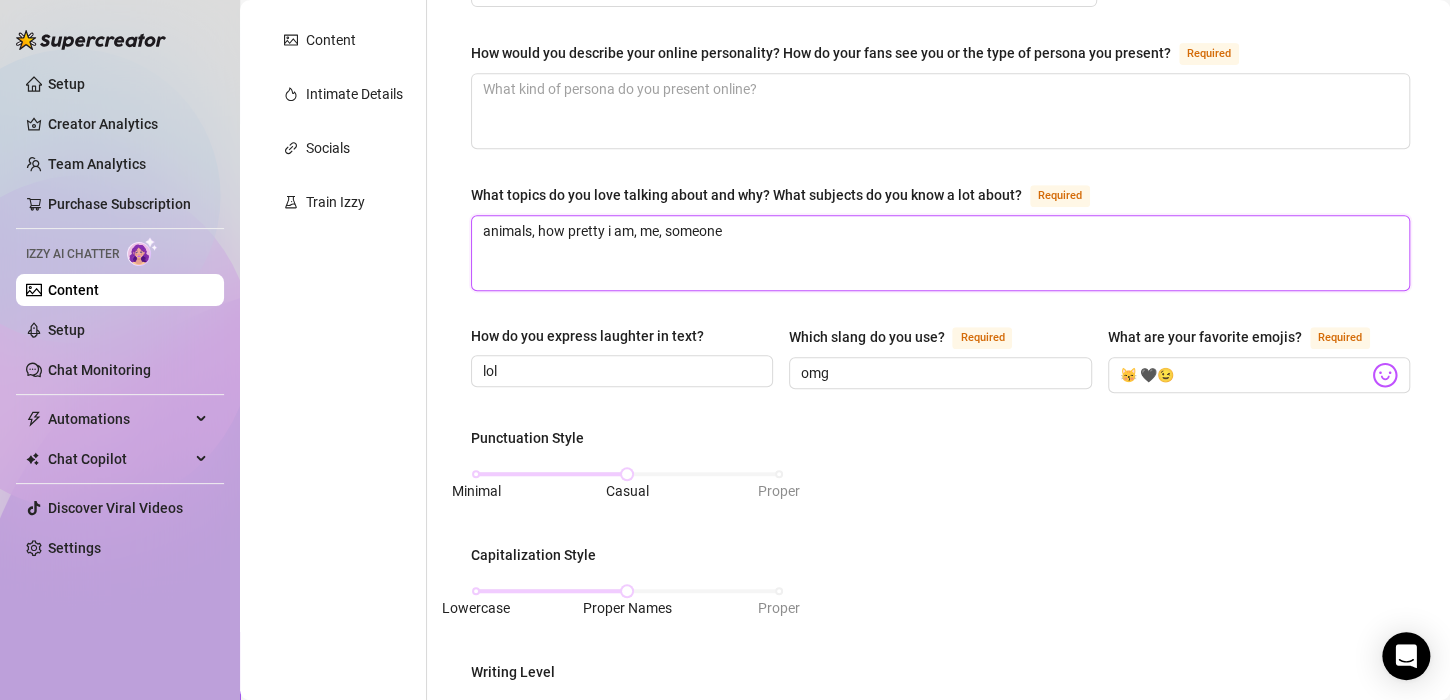type 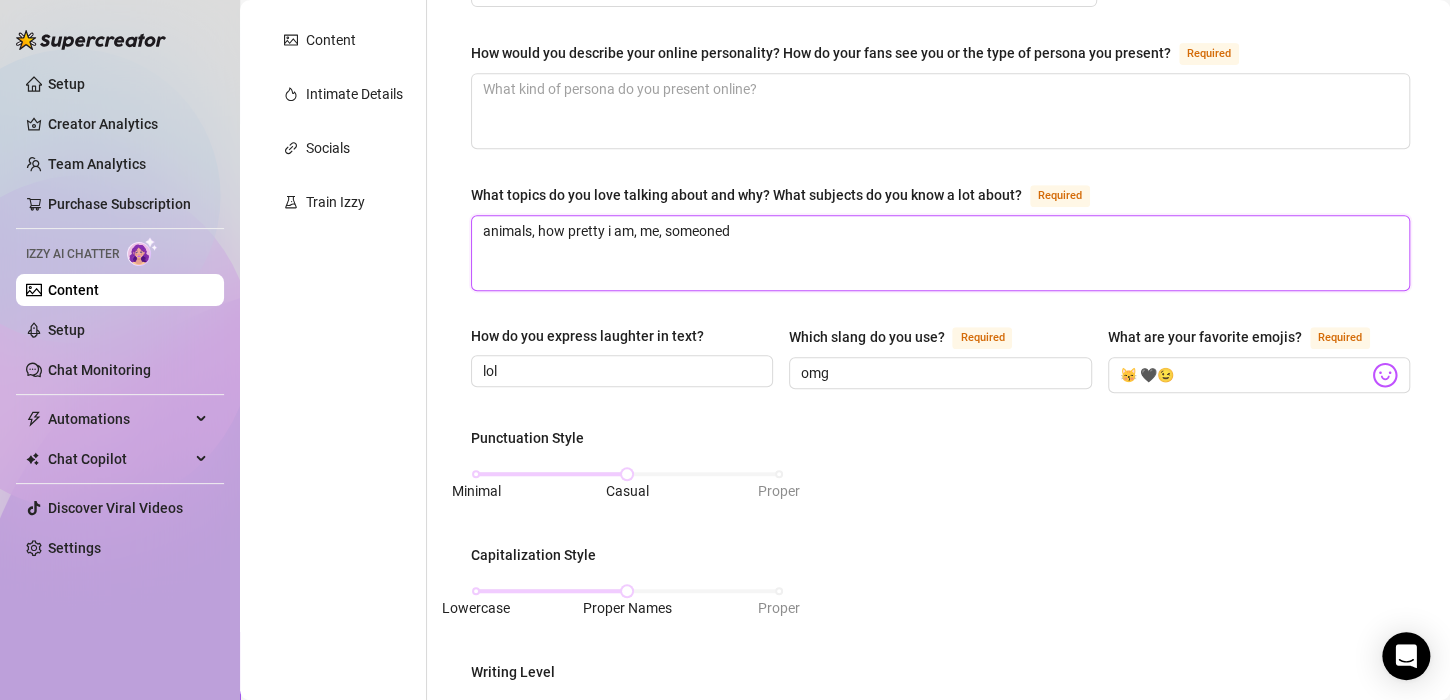 type 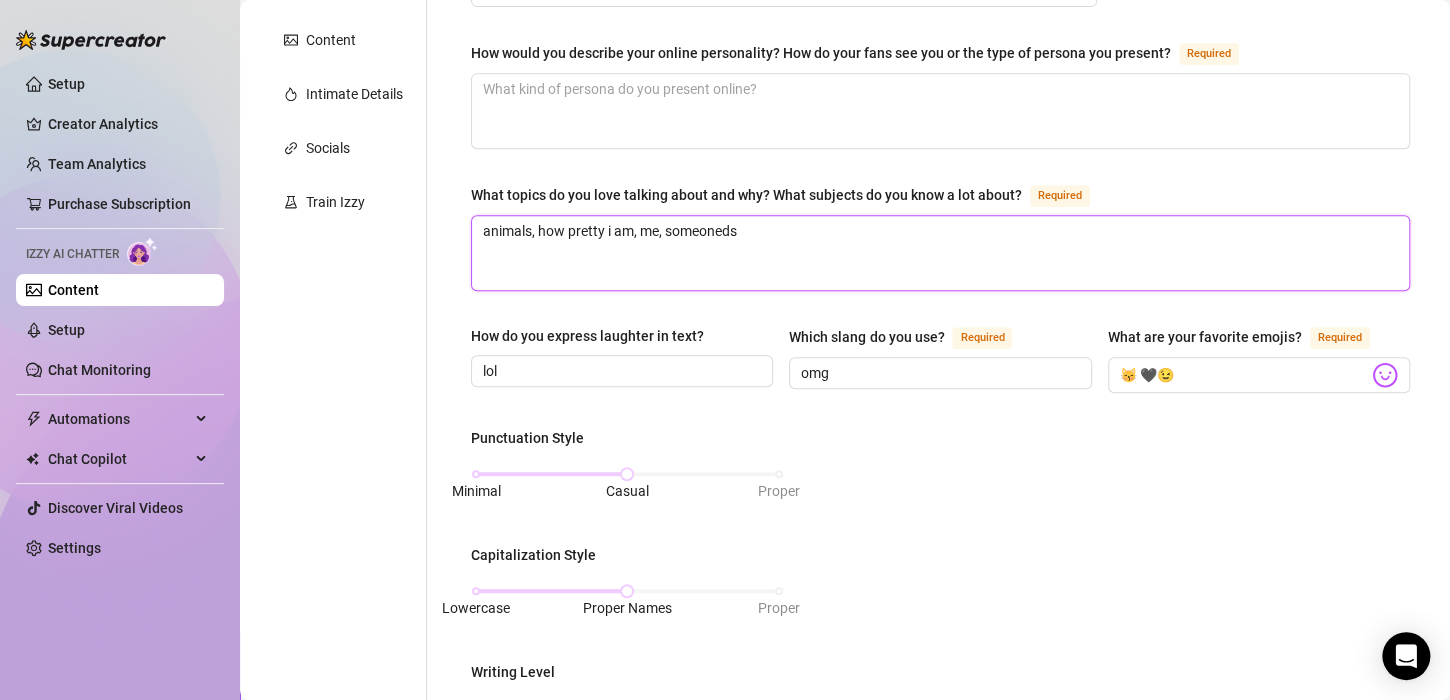 type 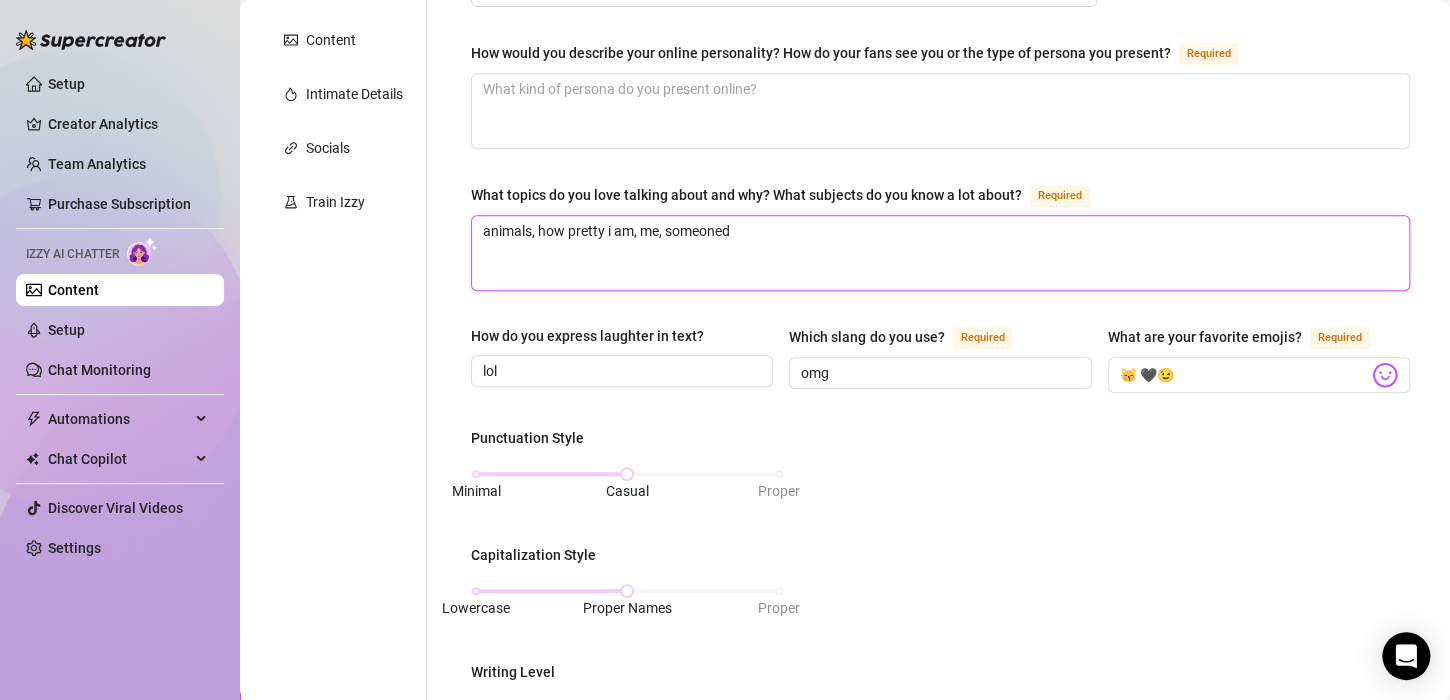 type 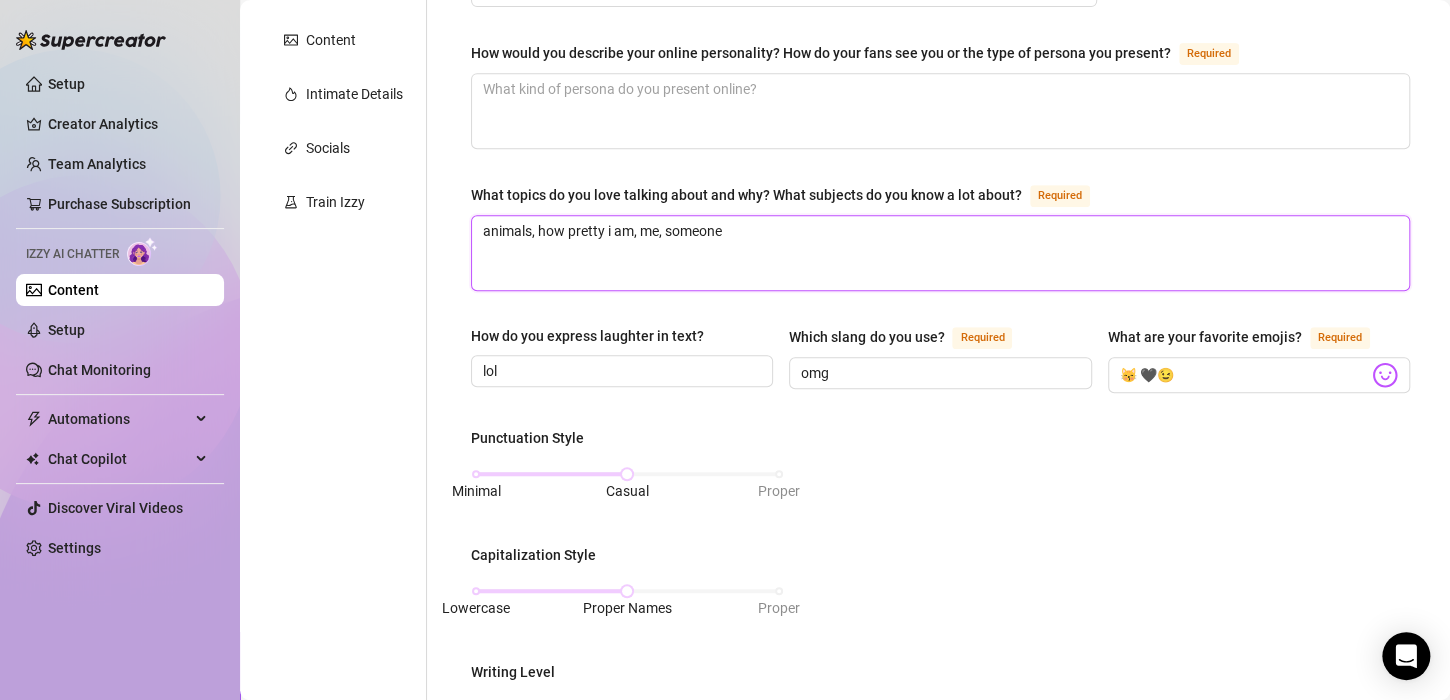 type 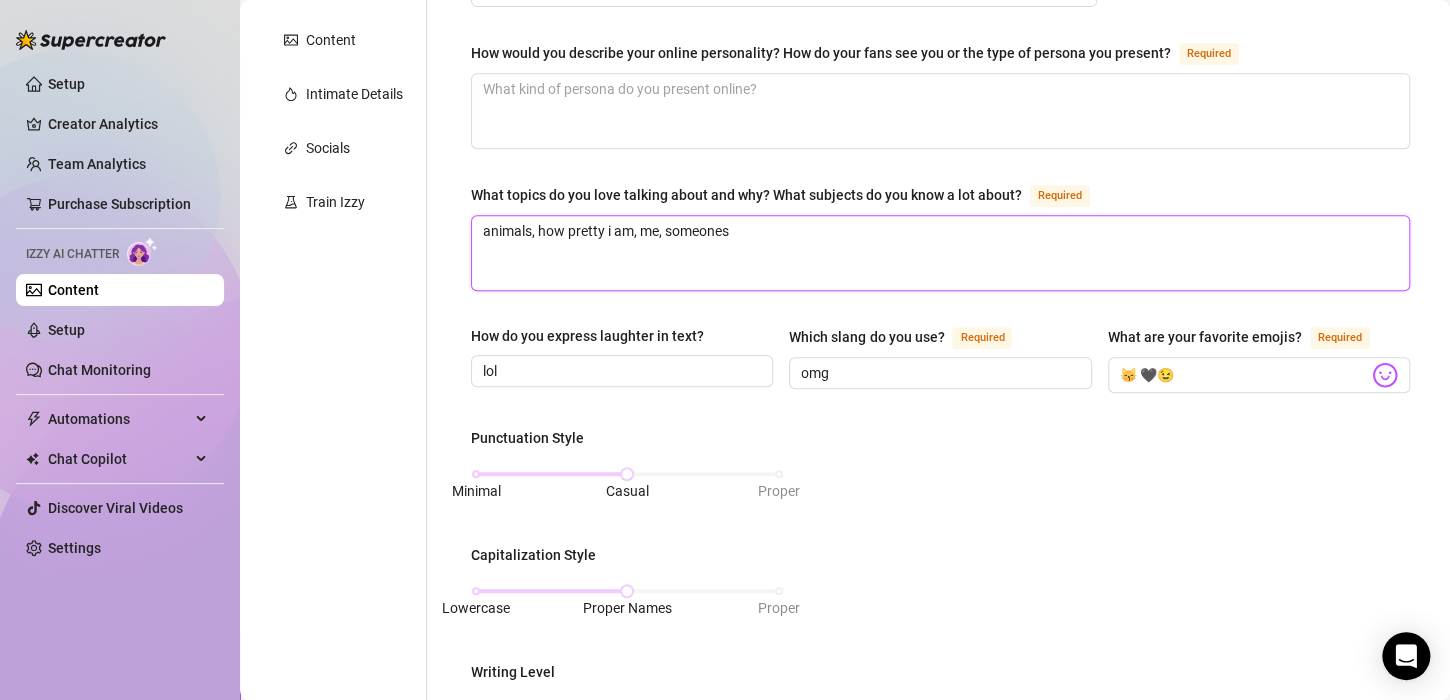 type 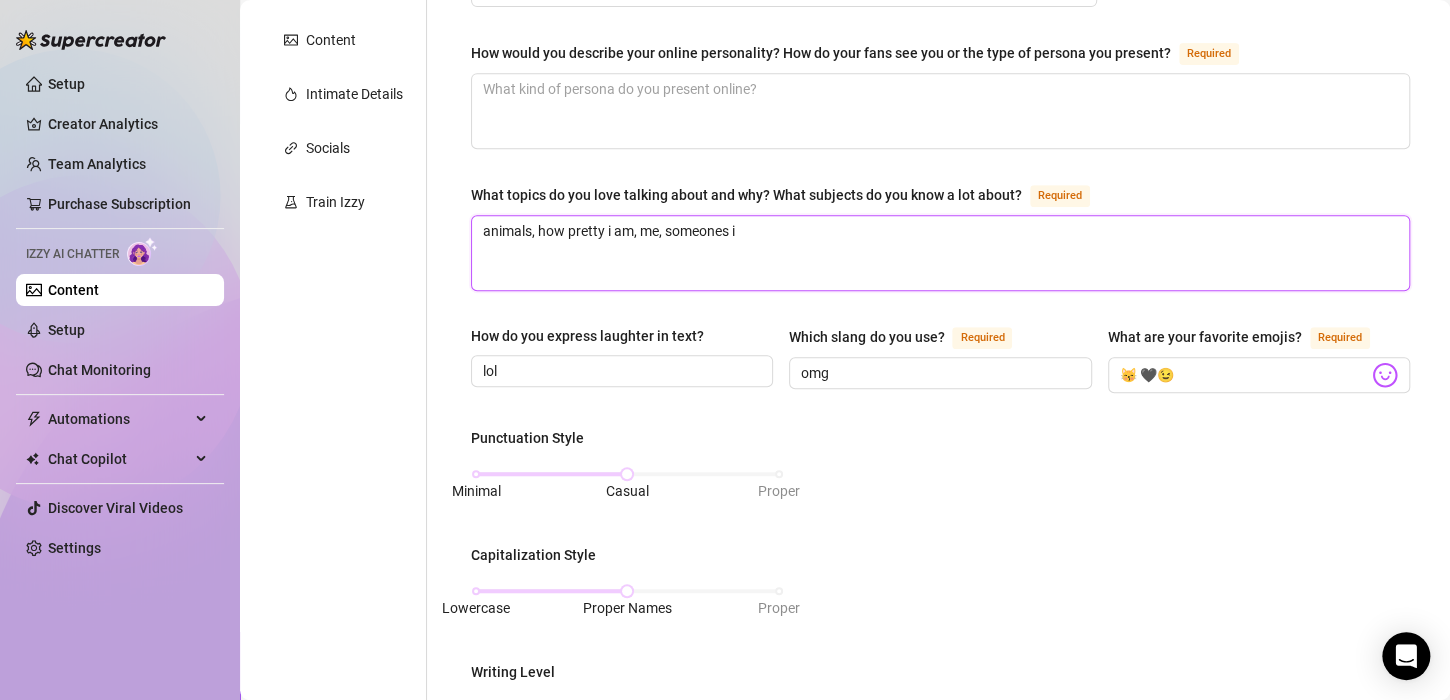 type on "animals, how pretty i am, me, someones in" 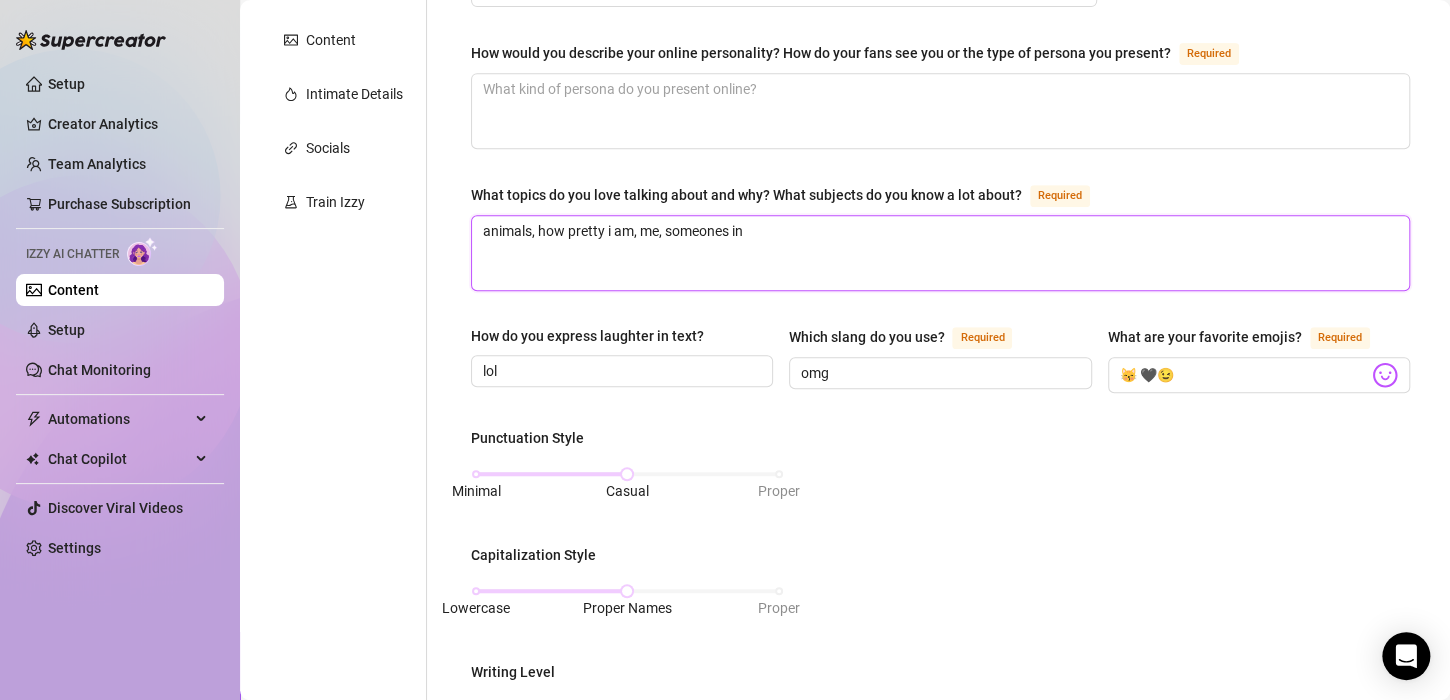 type 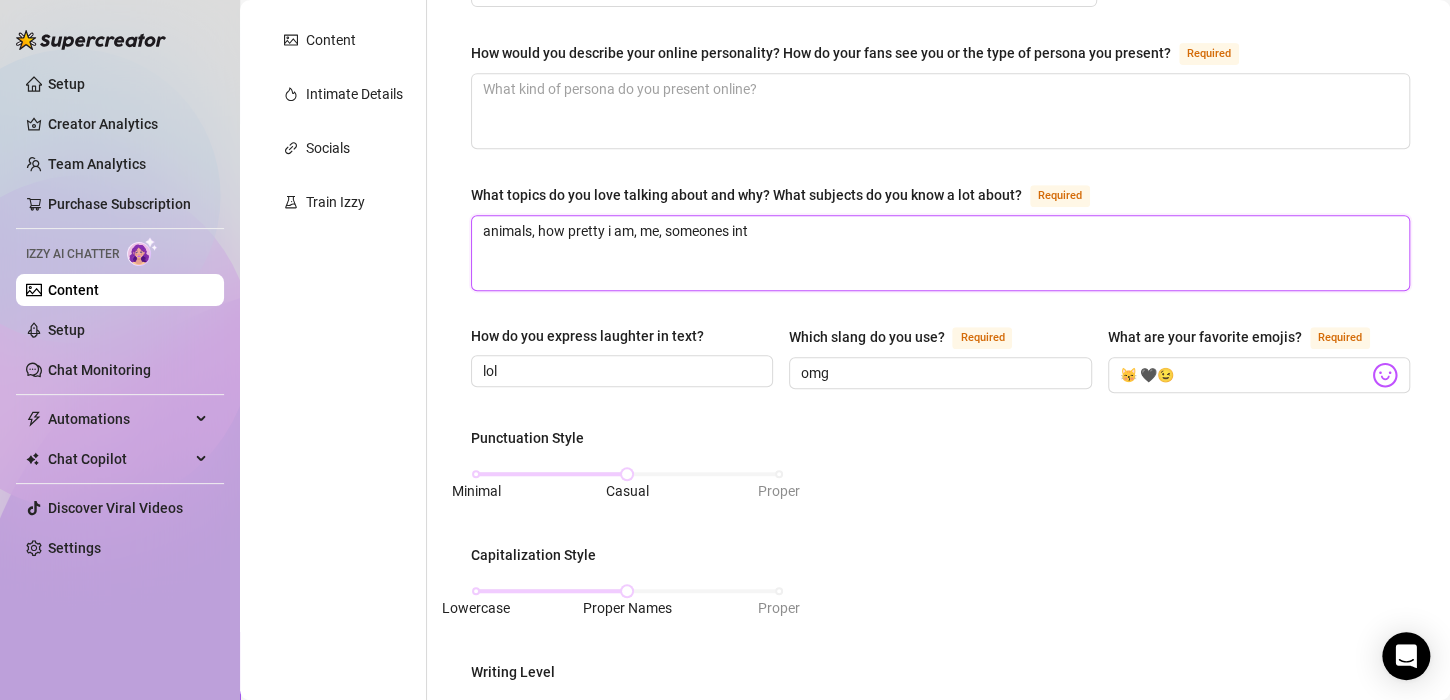 type 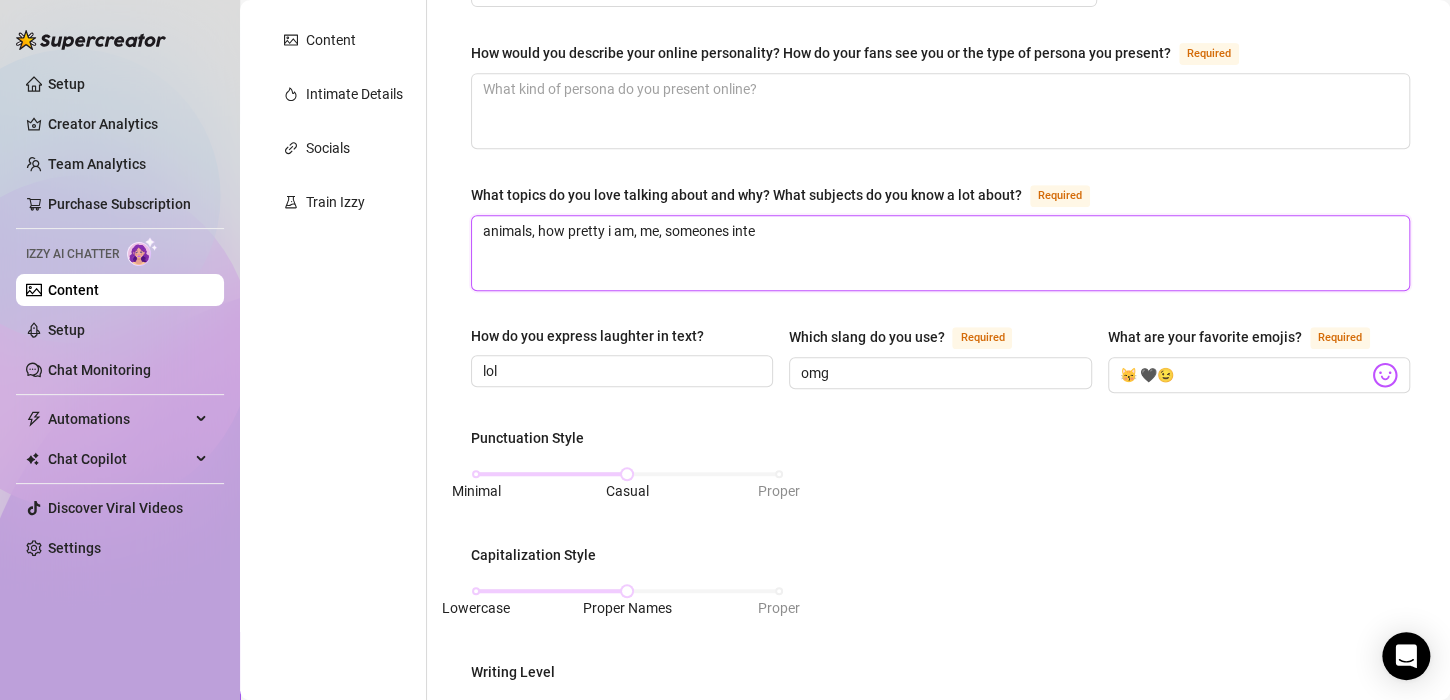 type 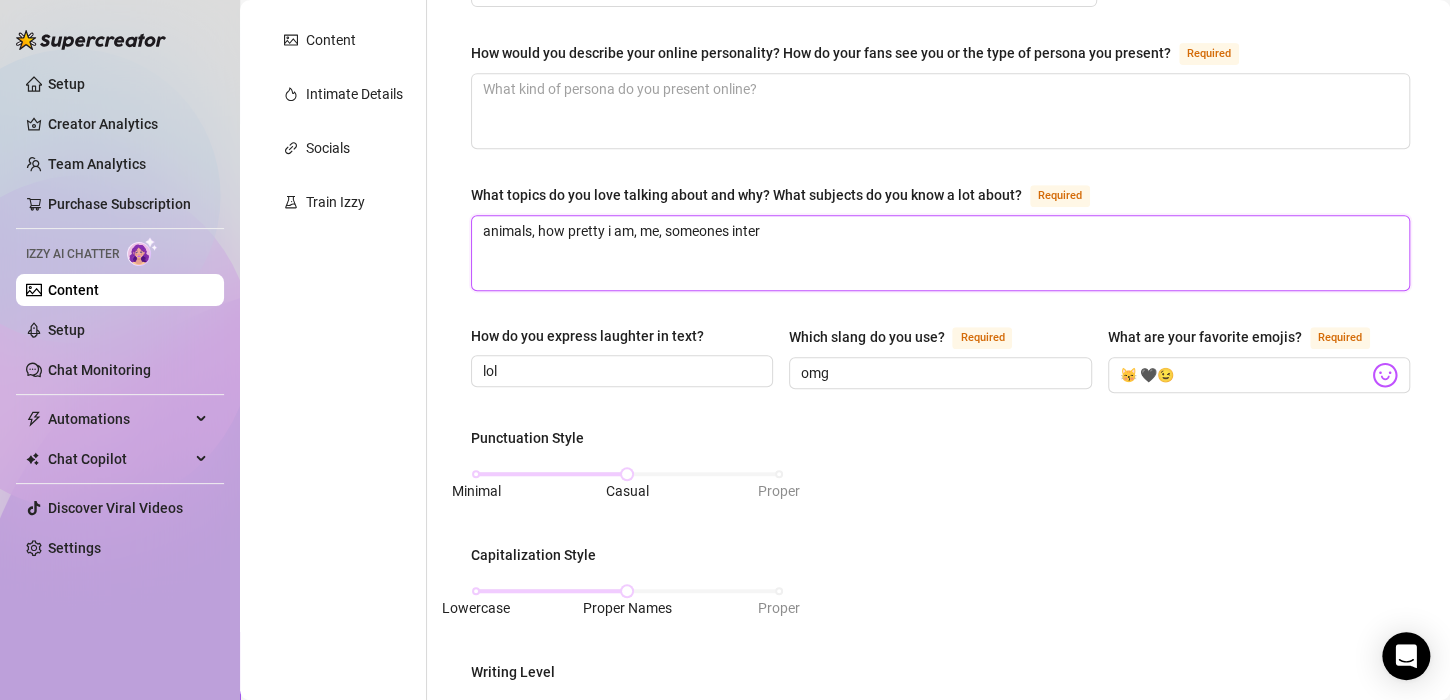 type 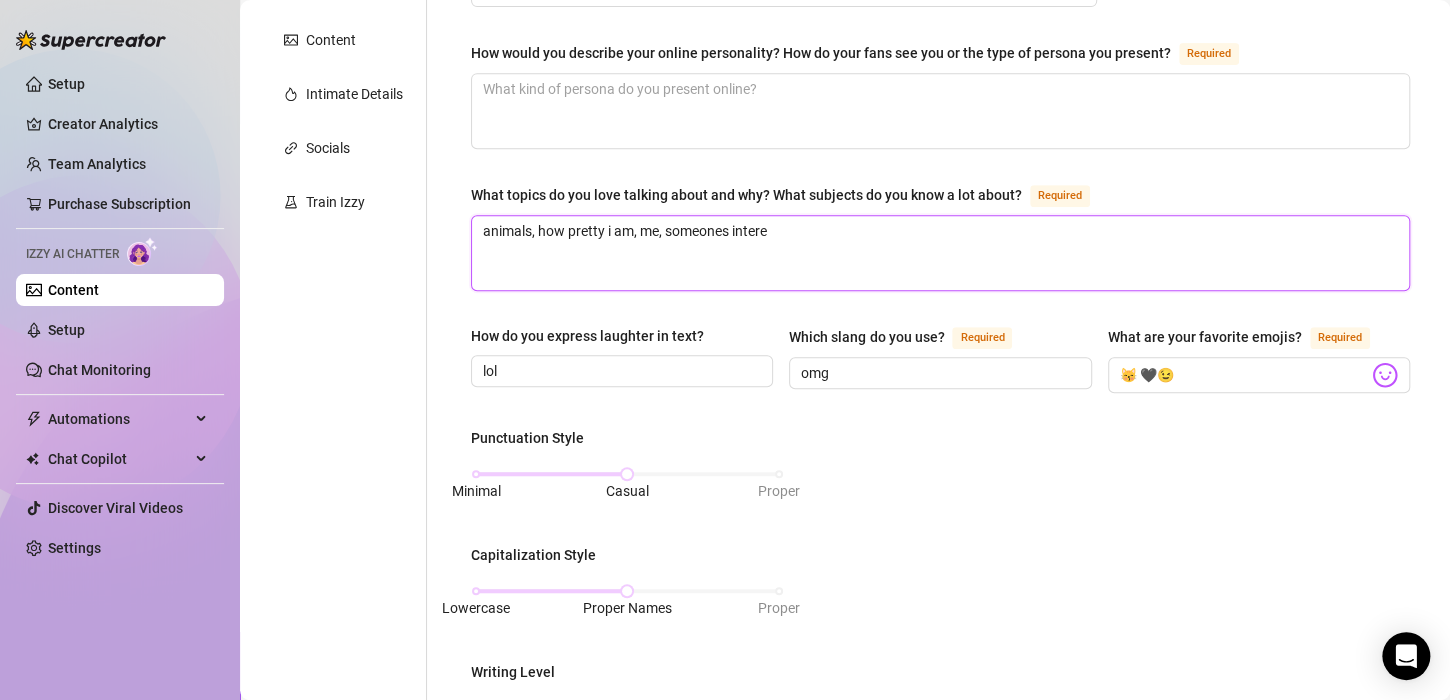 type 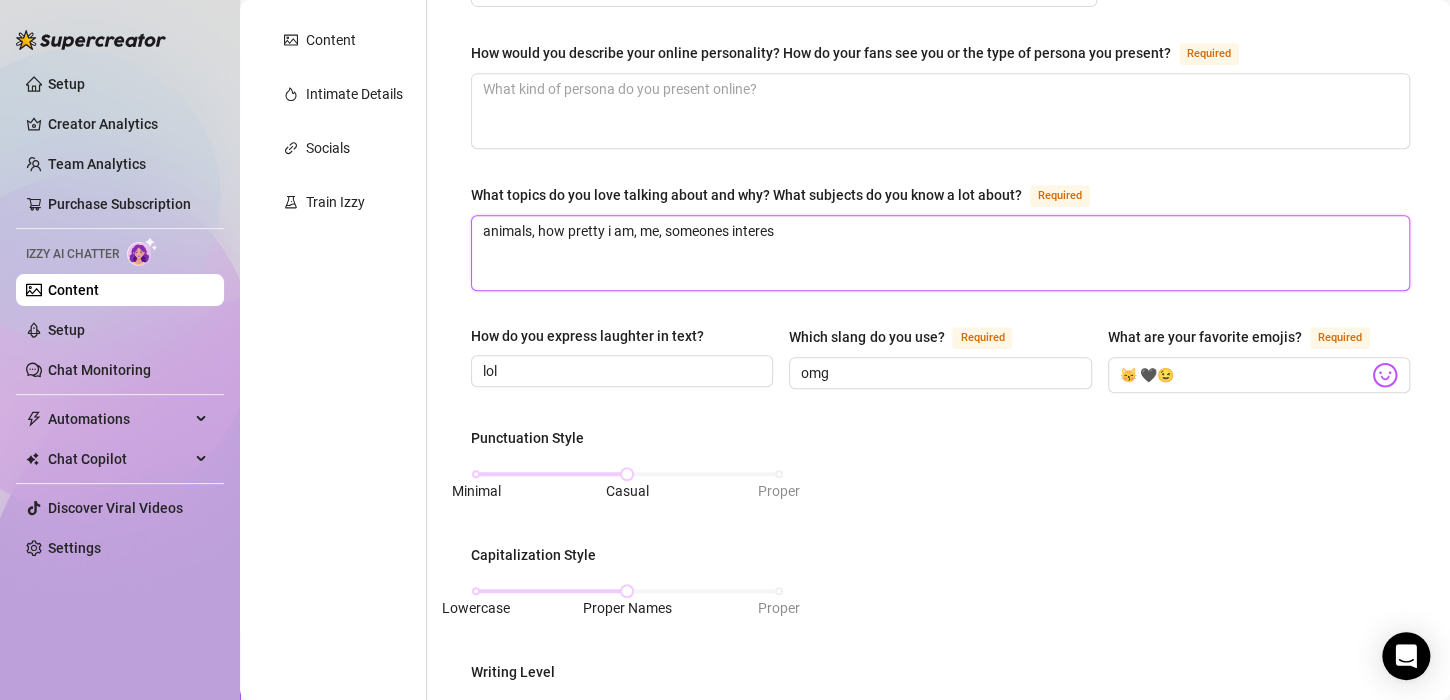 type 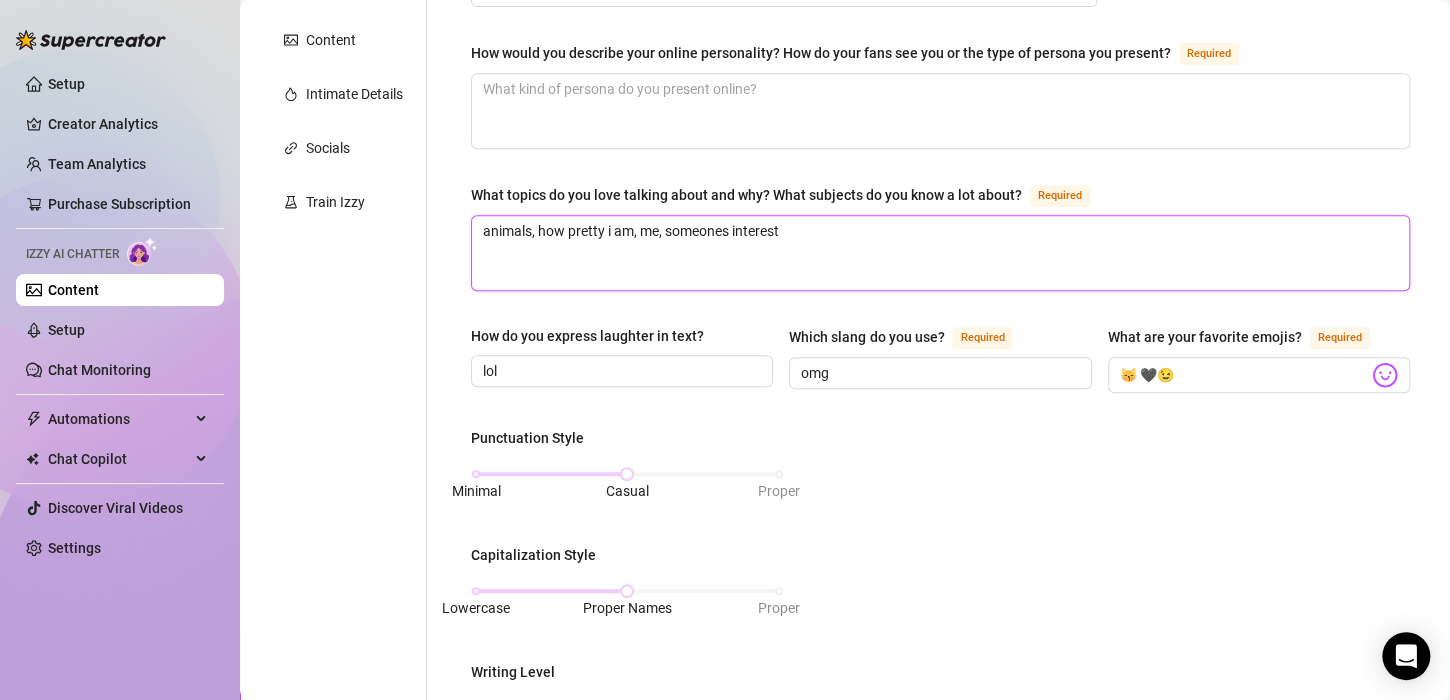 type 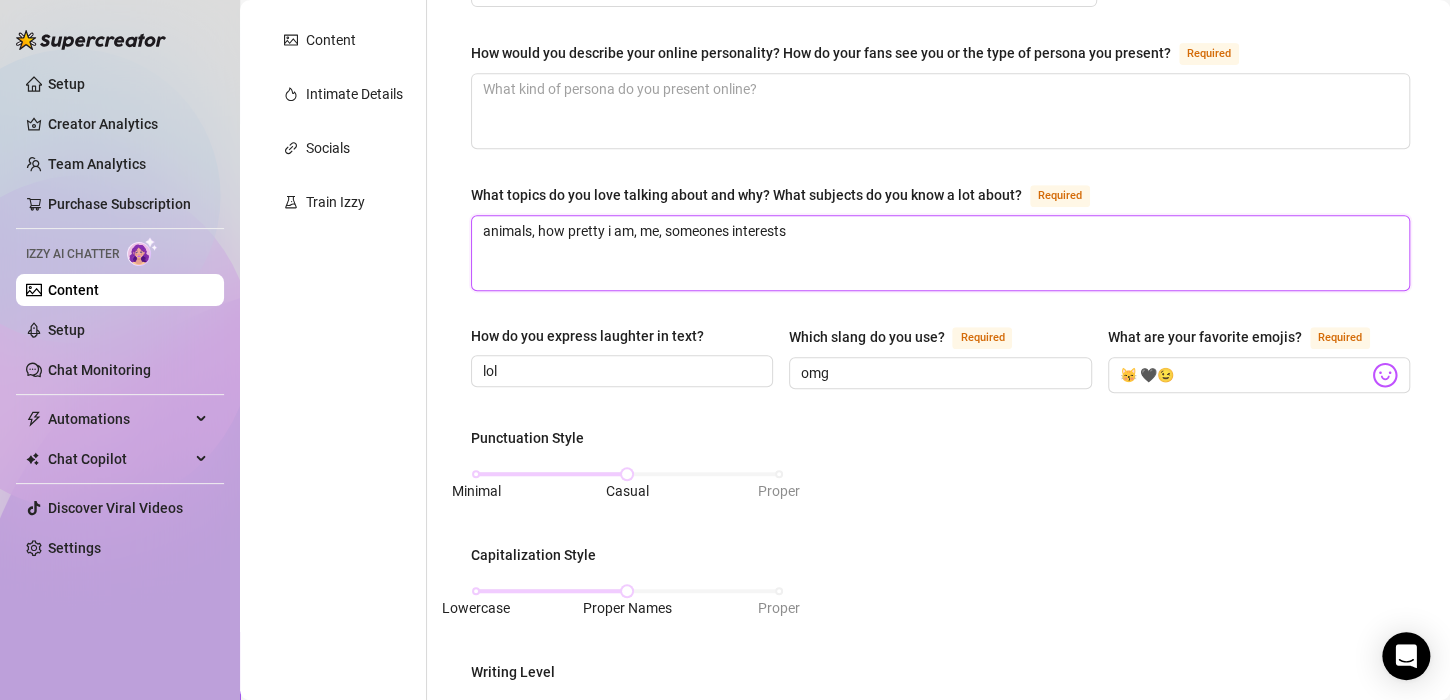 type 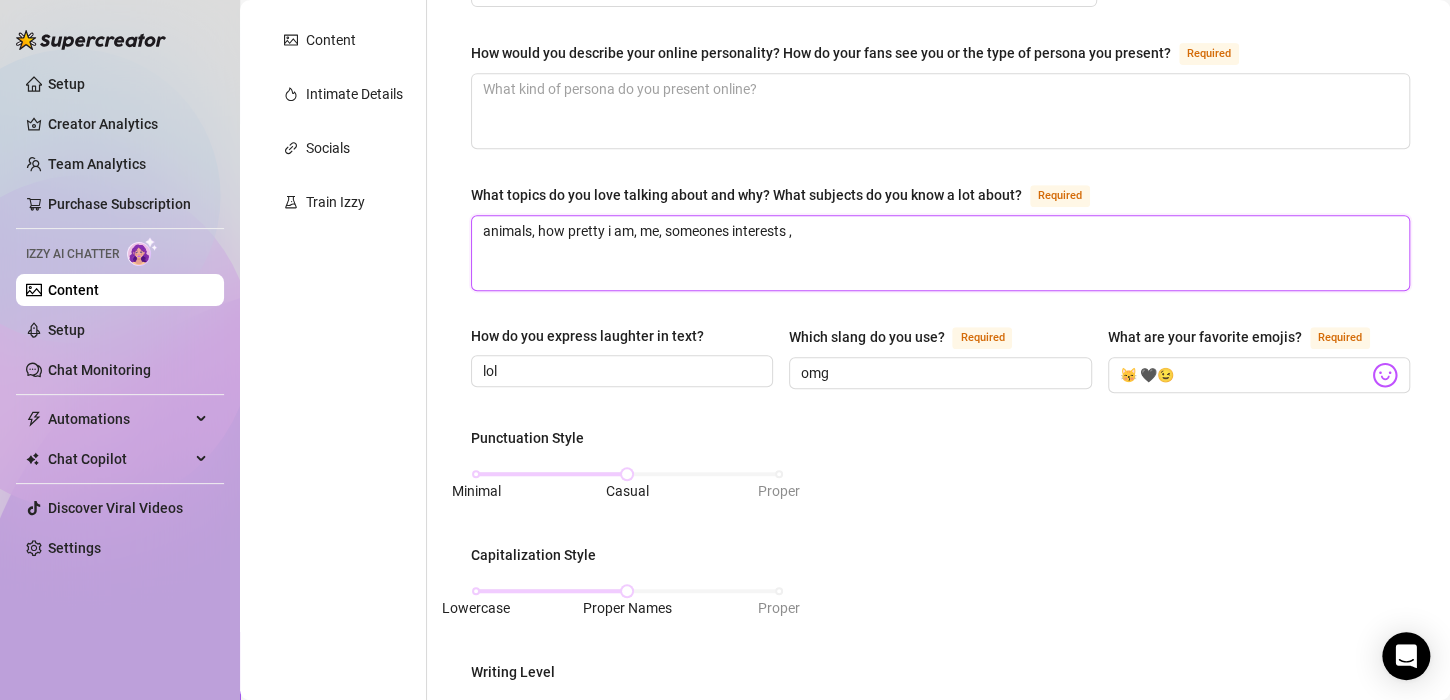 type 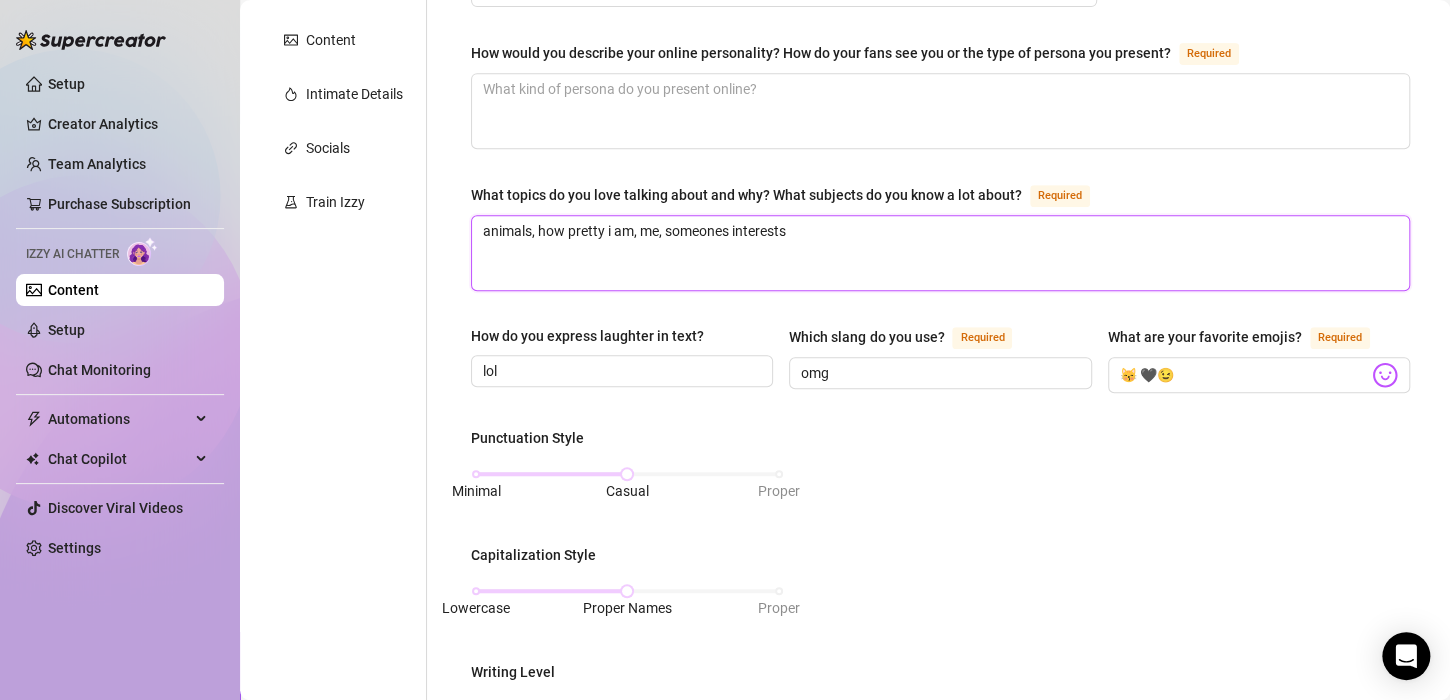 type 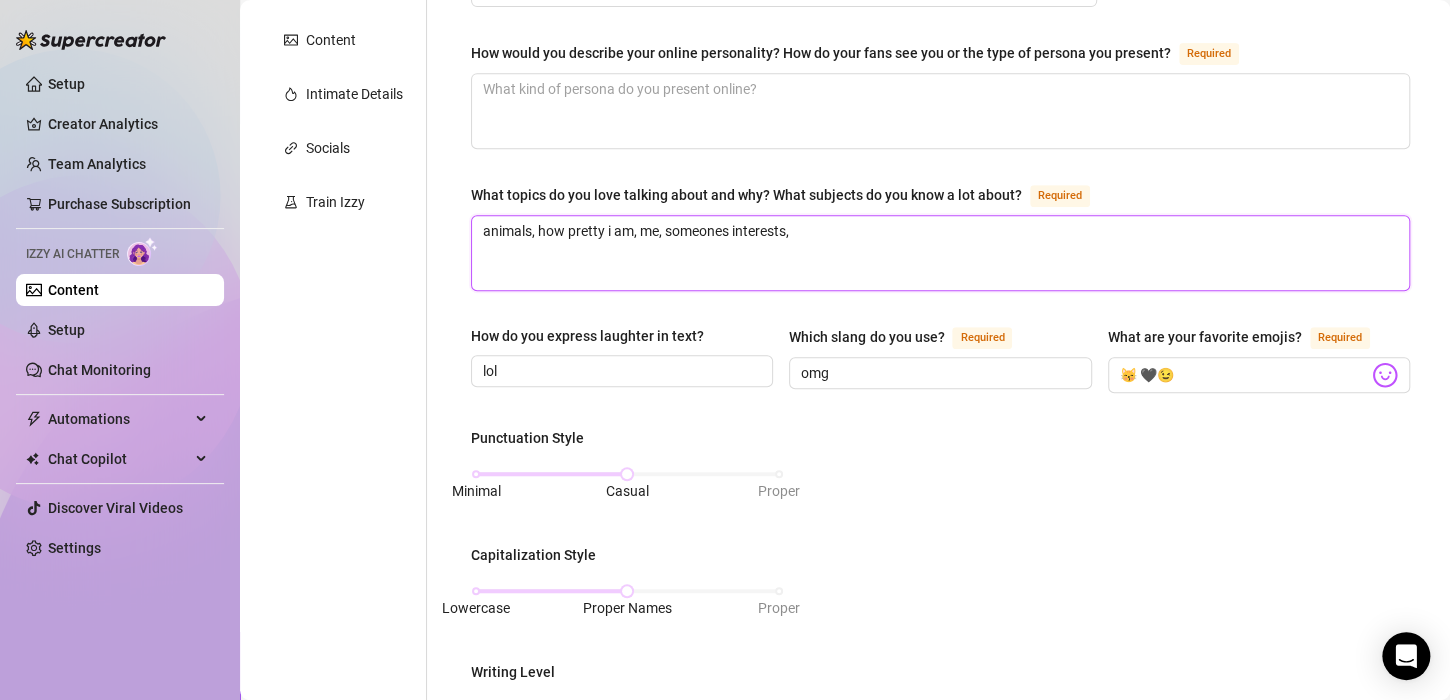 type 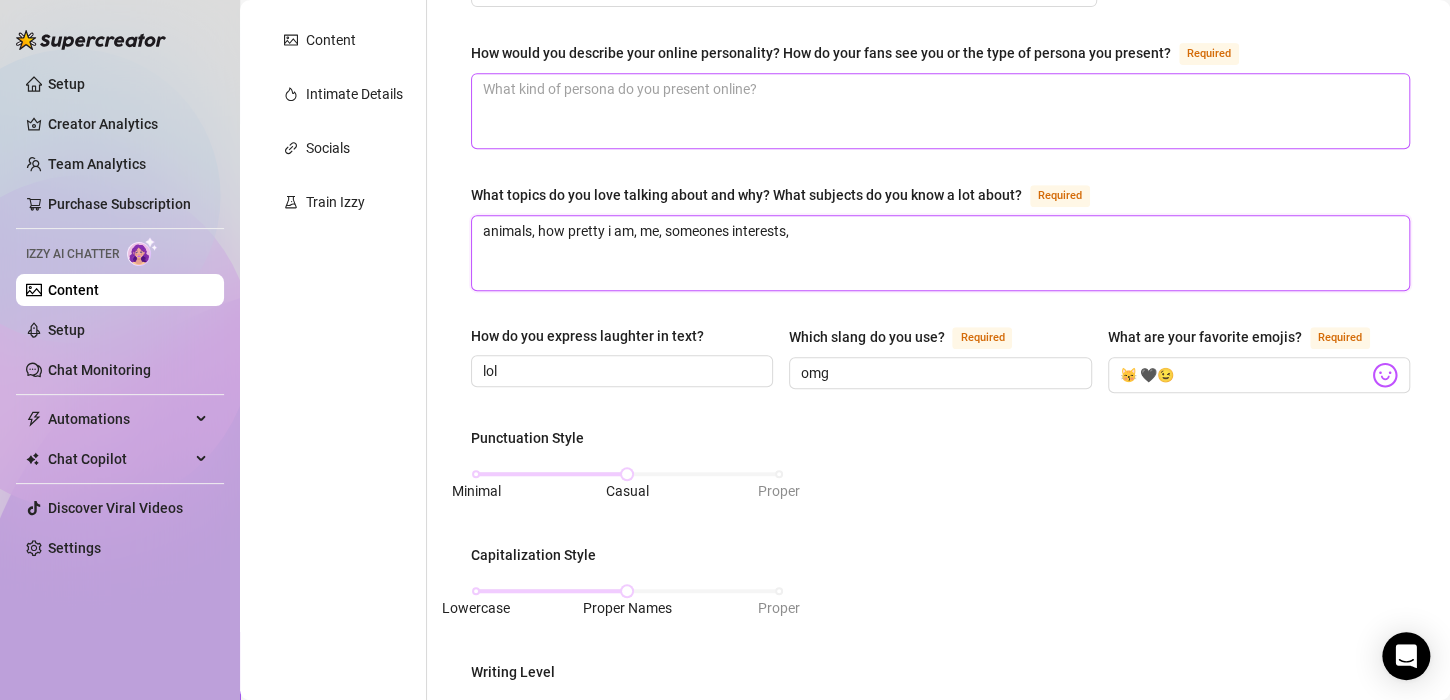 type on "animals, how pretty i am, me, someones interests," 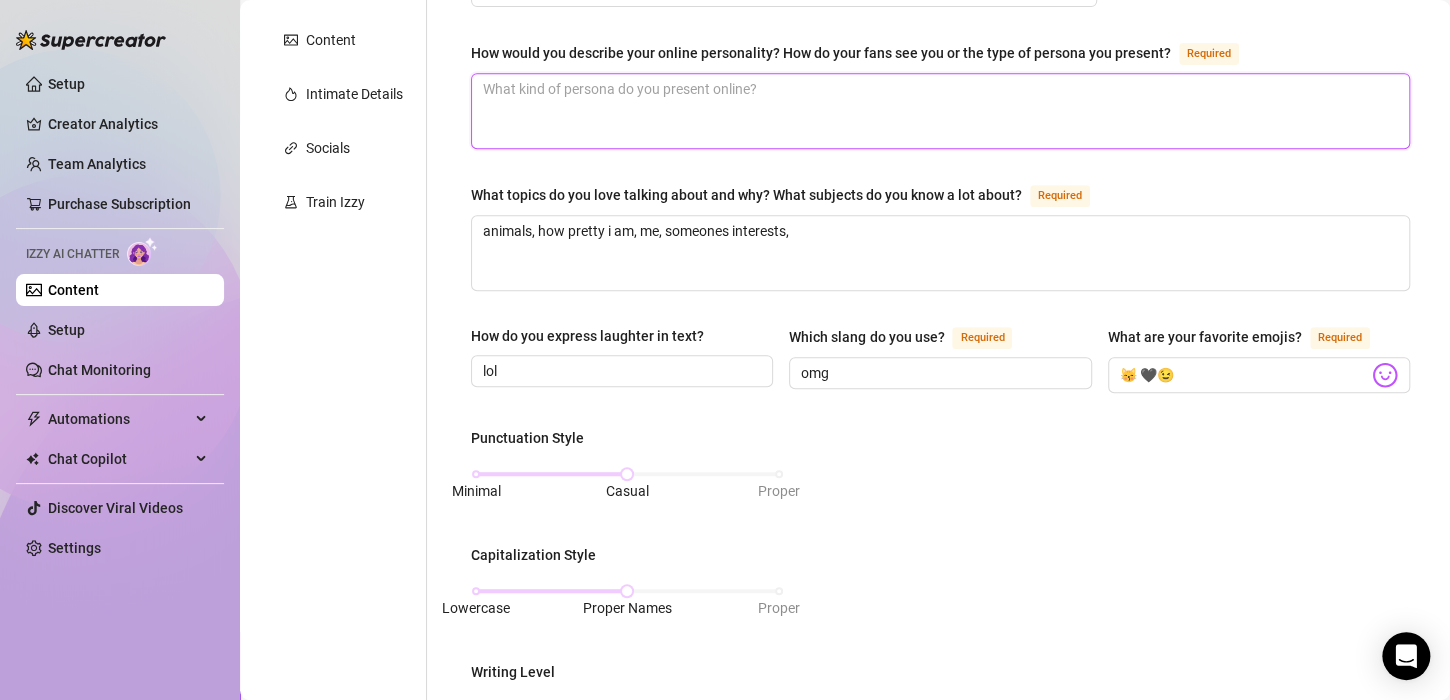 click on "How would you describe your online personality? How do your fans see you or the type of persona you present? Required" at bounding box center (940, 111) 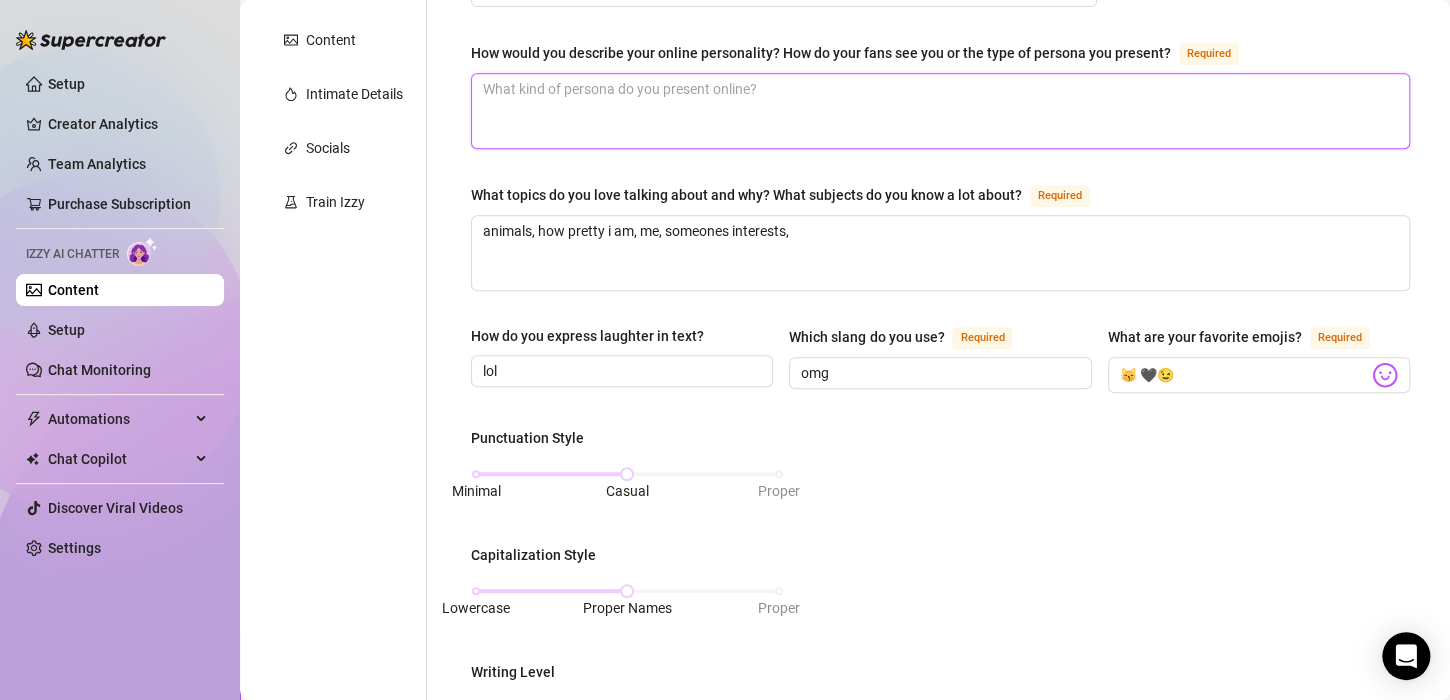 type on "a" 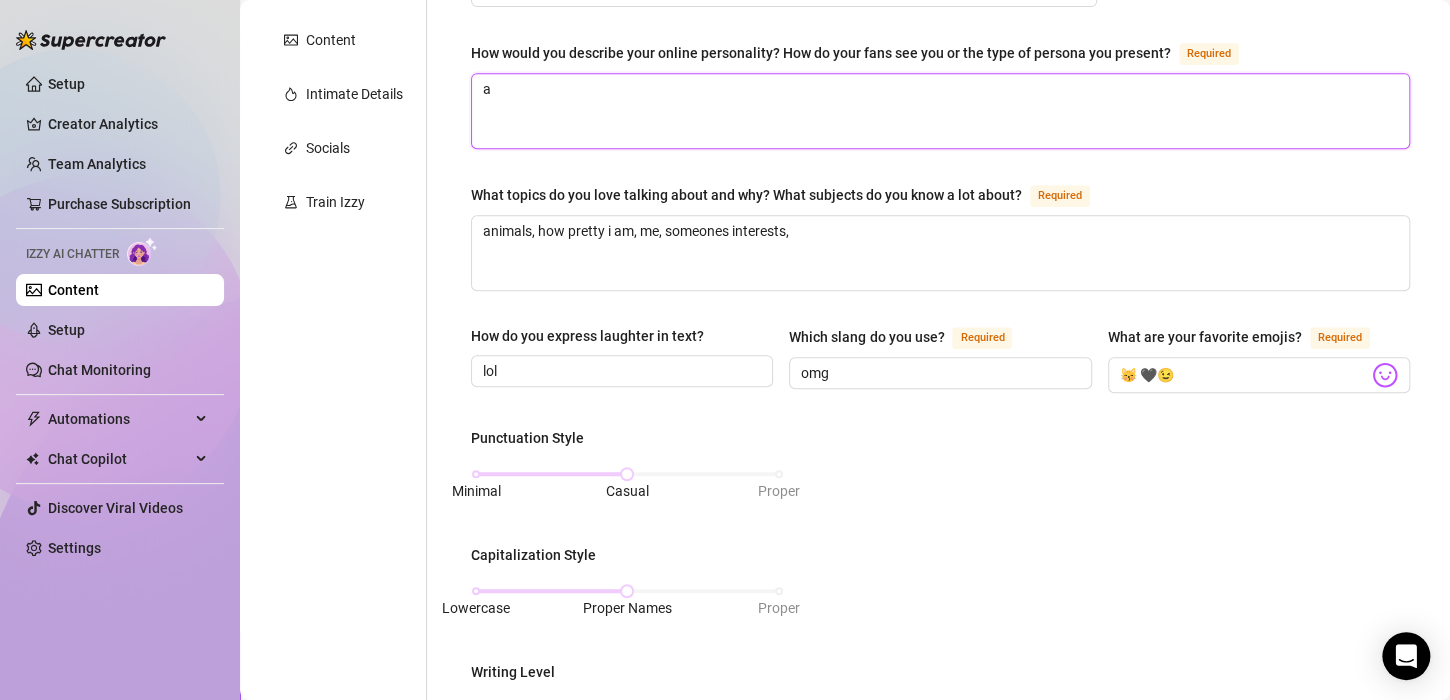type 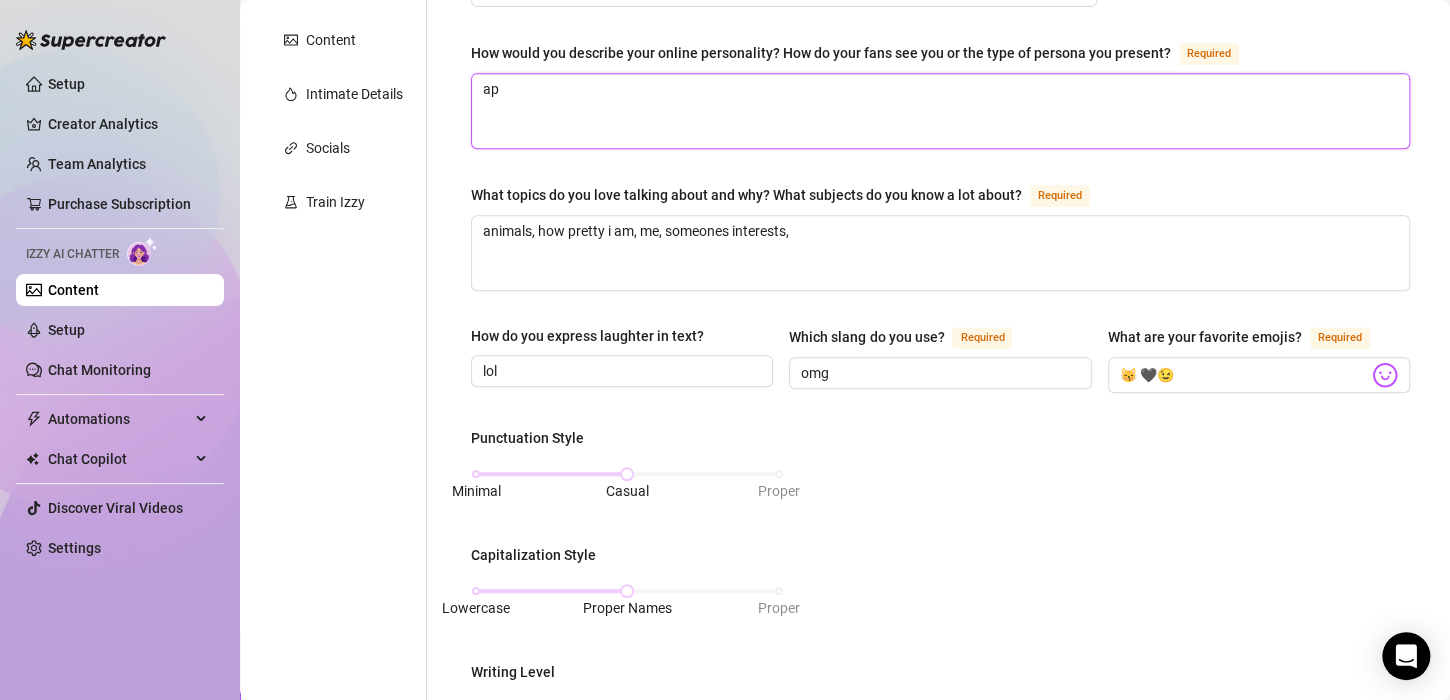 type 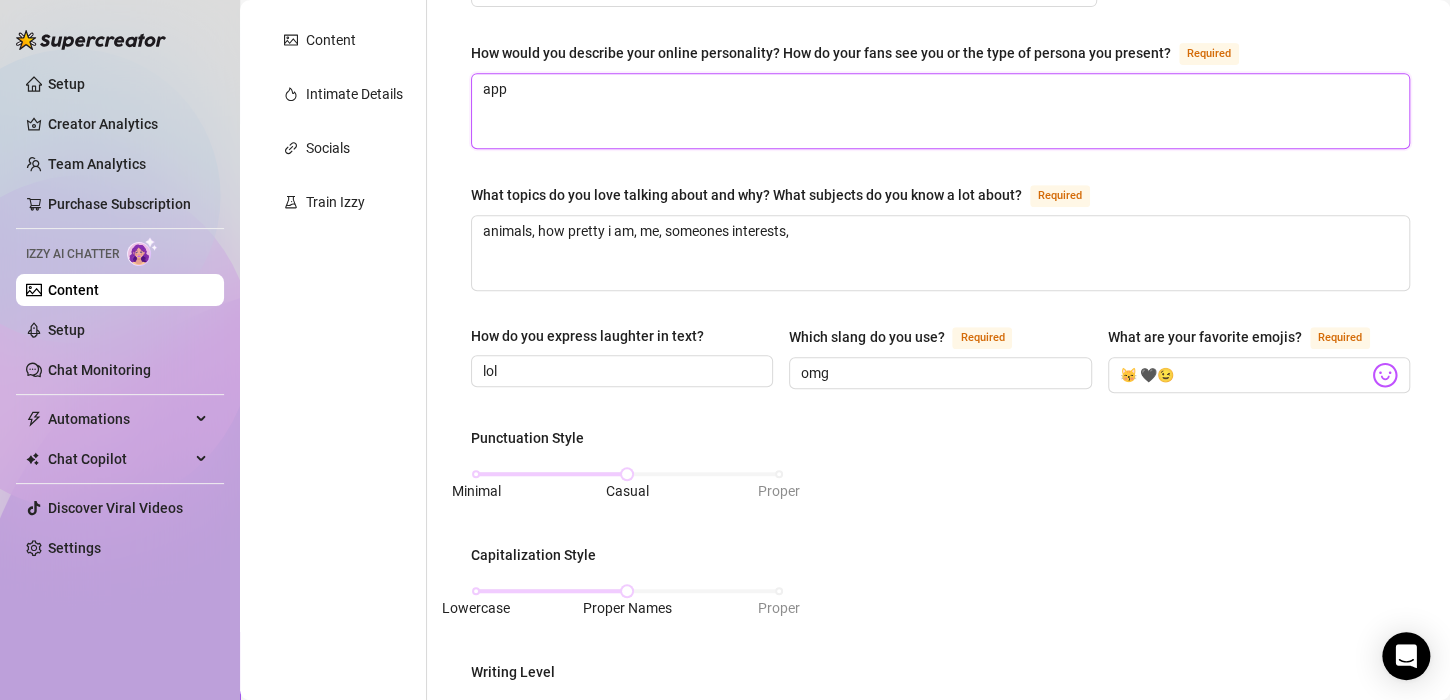 type 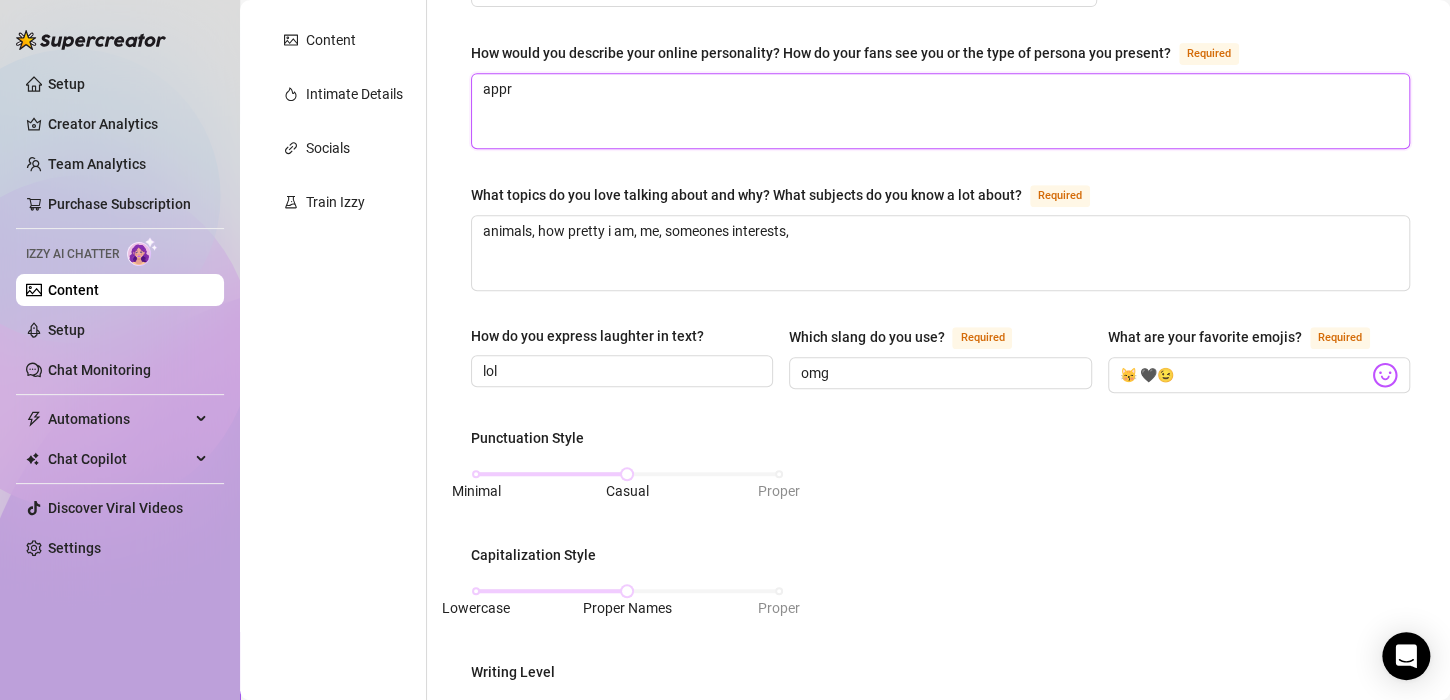 type 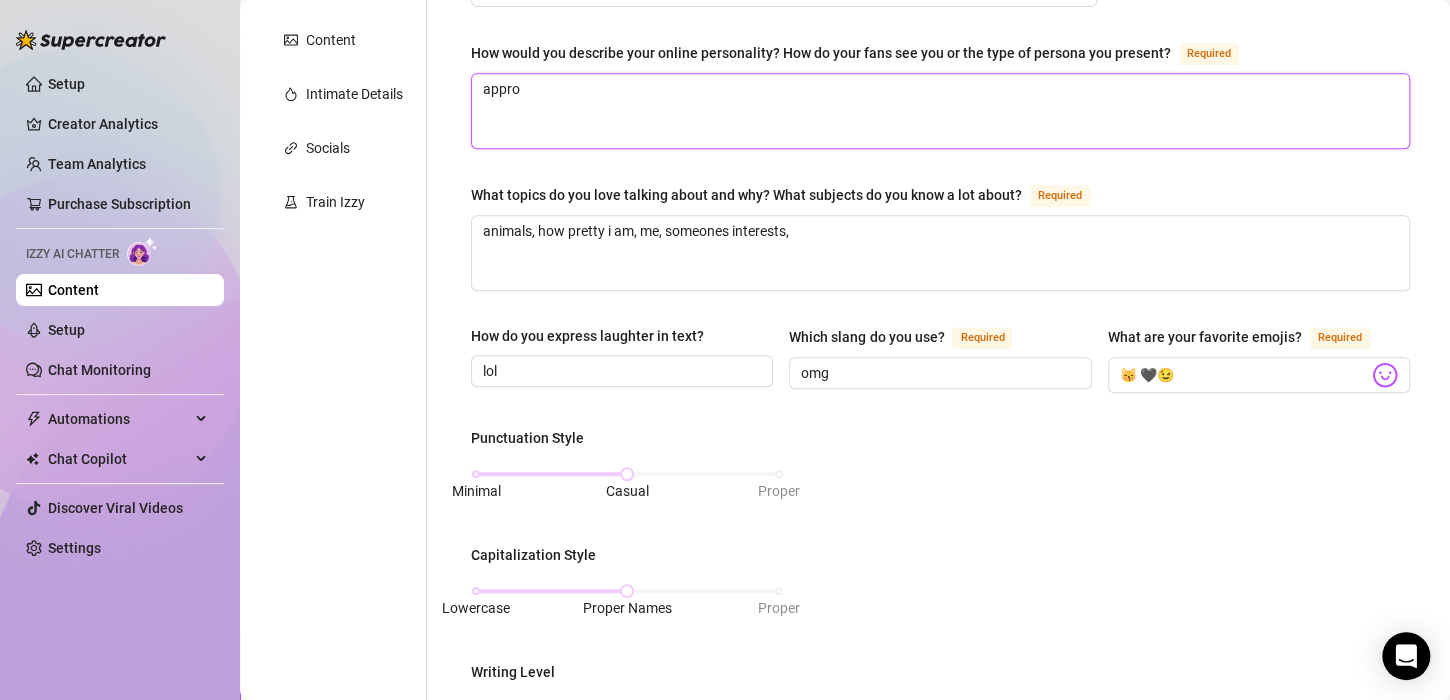 type on "approa" 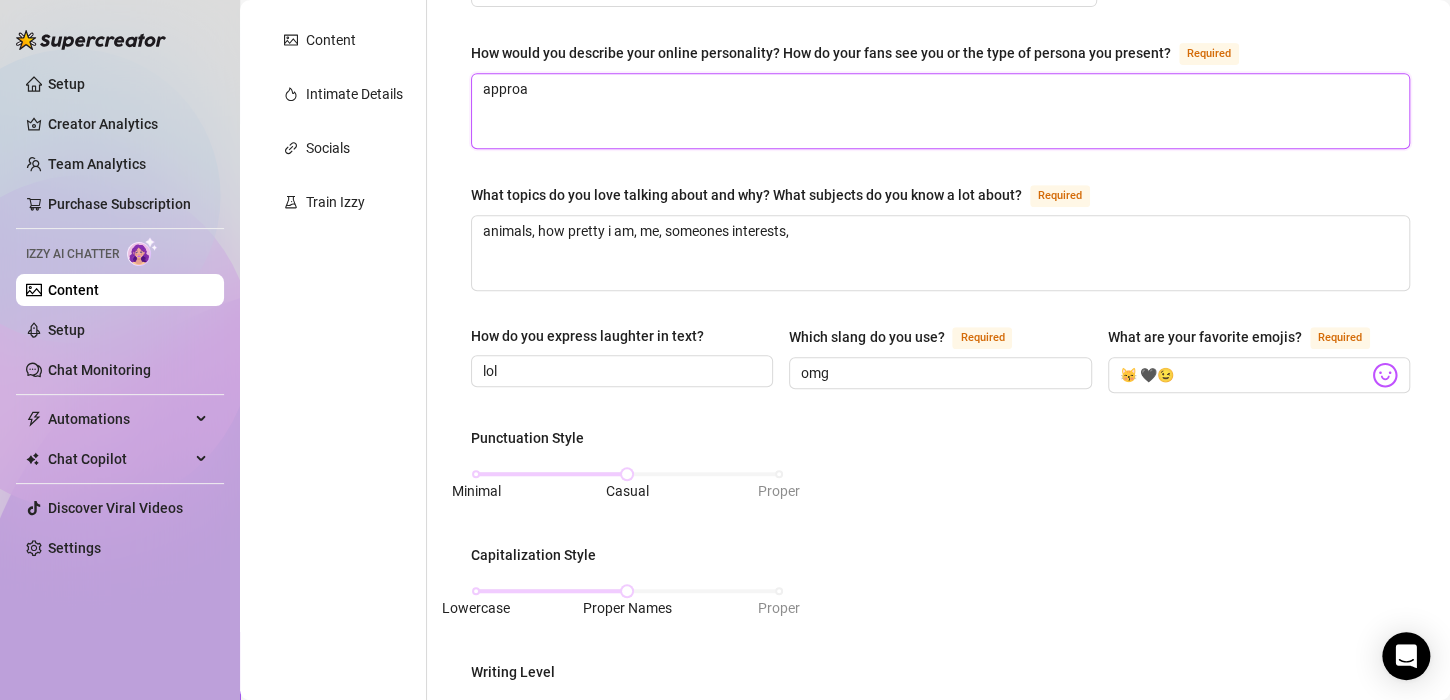 type 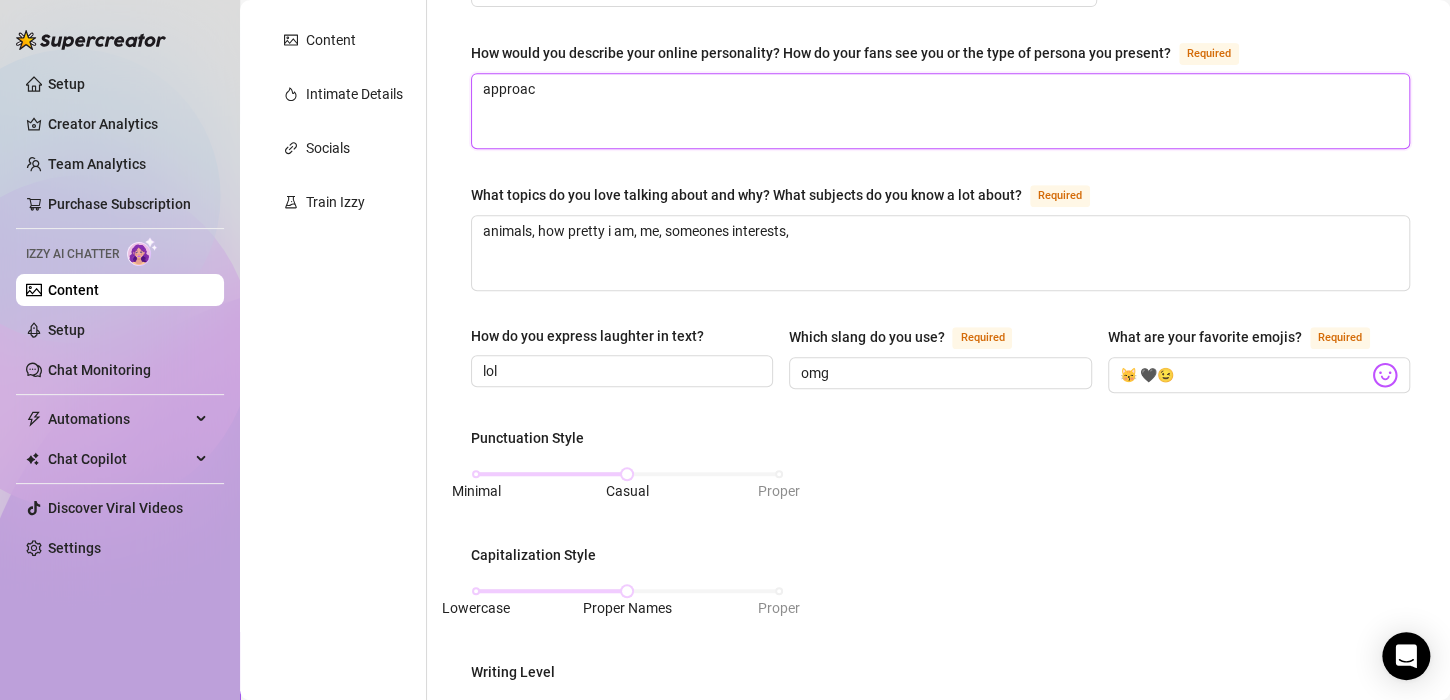 type 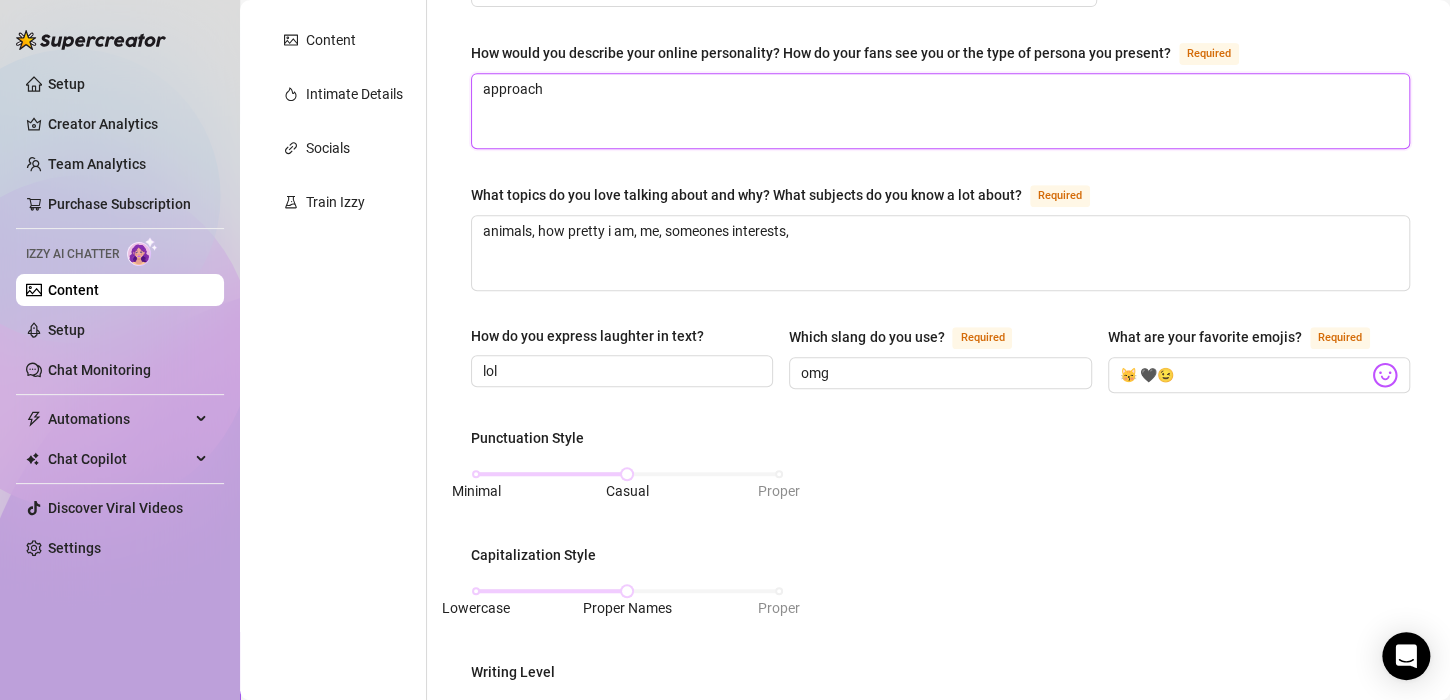 type 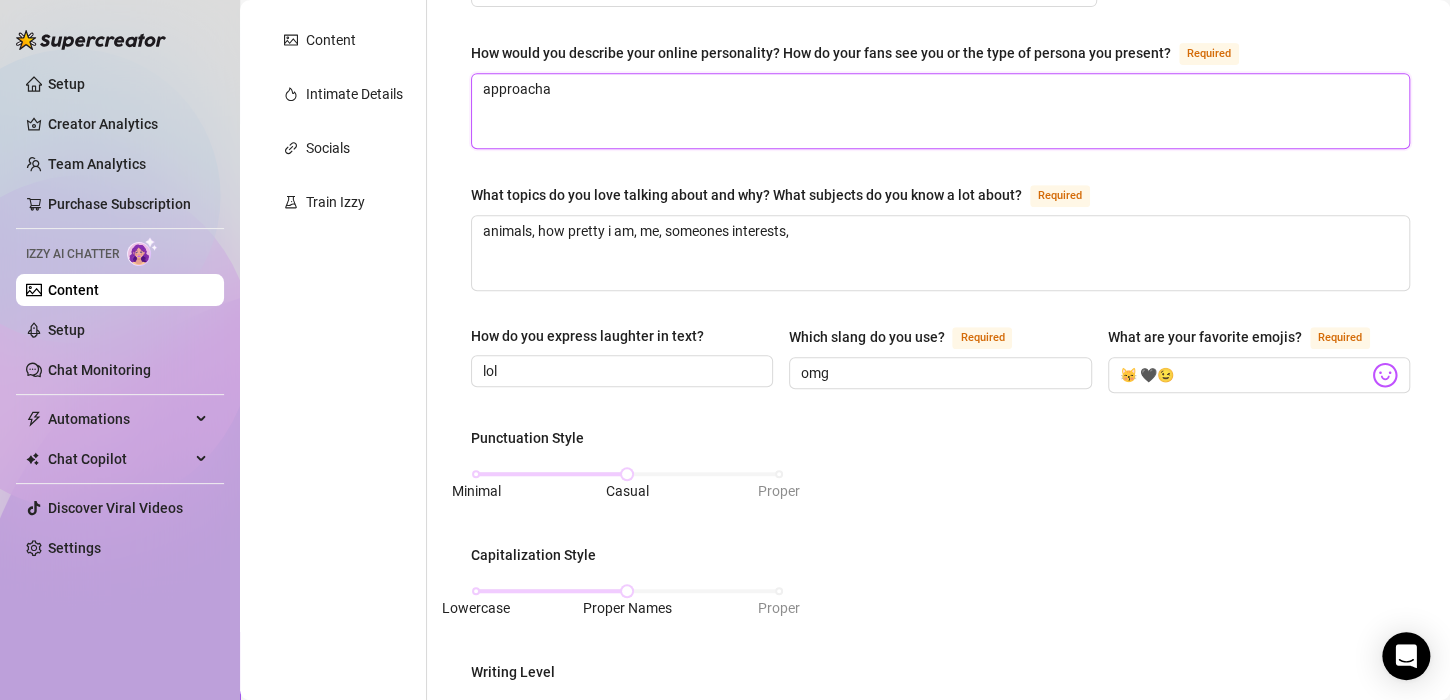 type 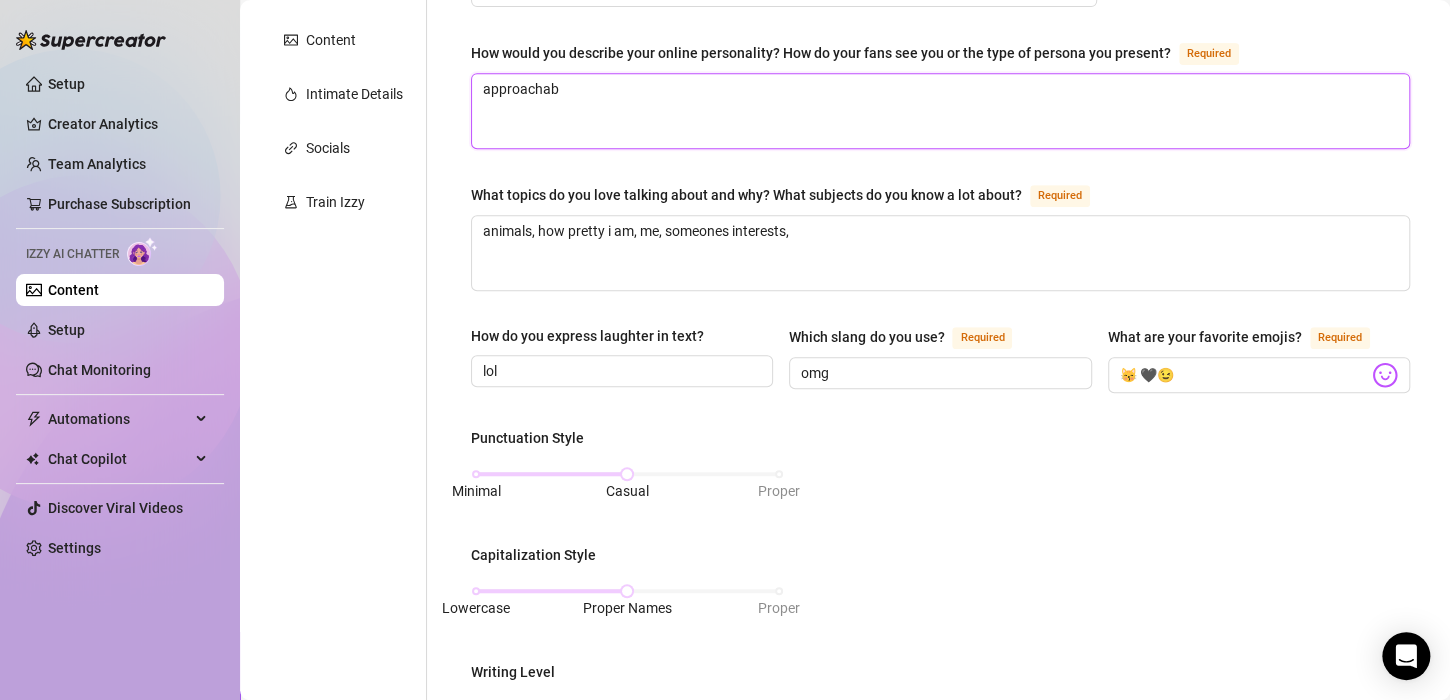 type 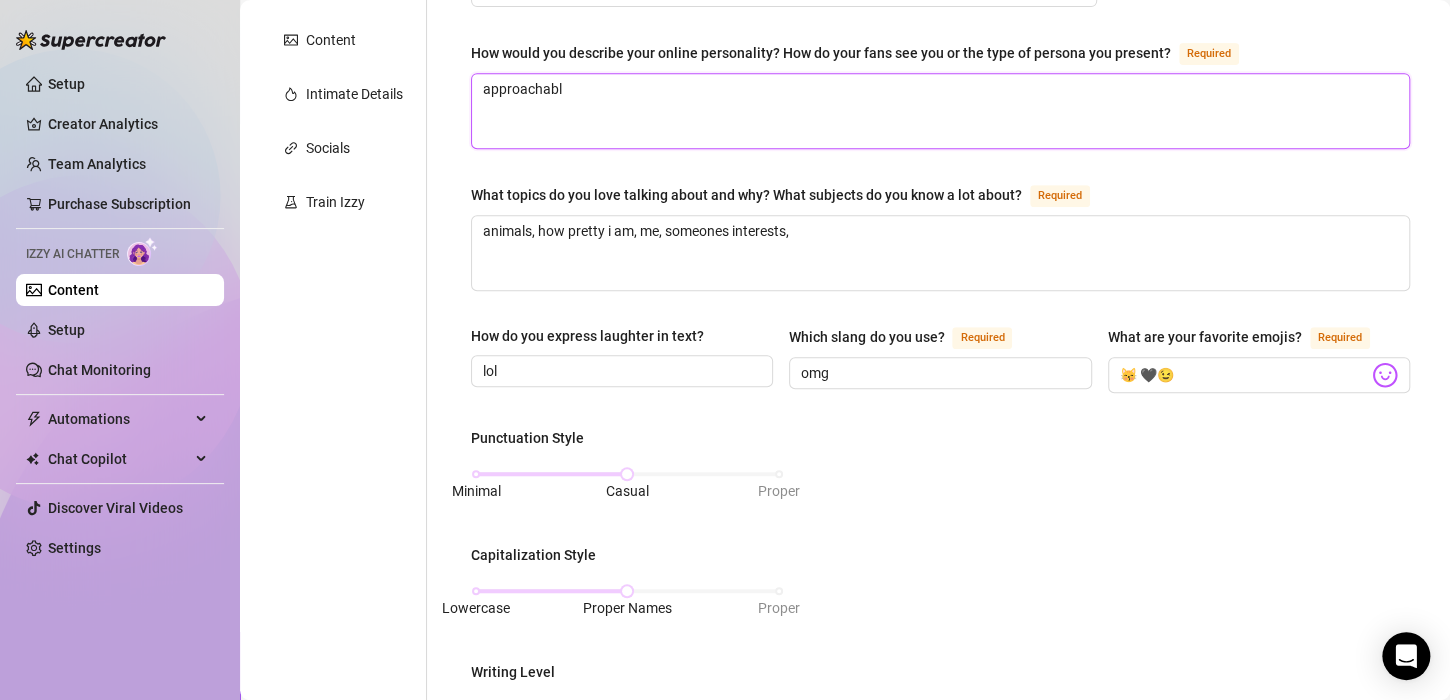 type 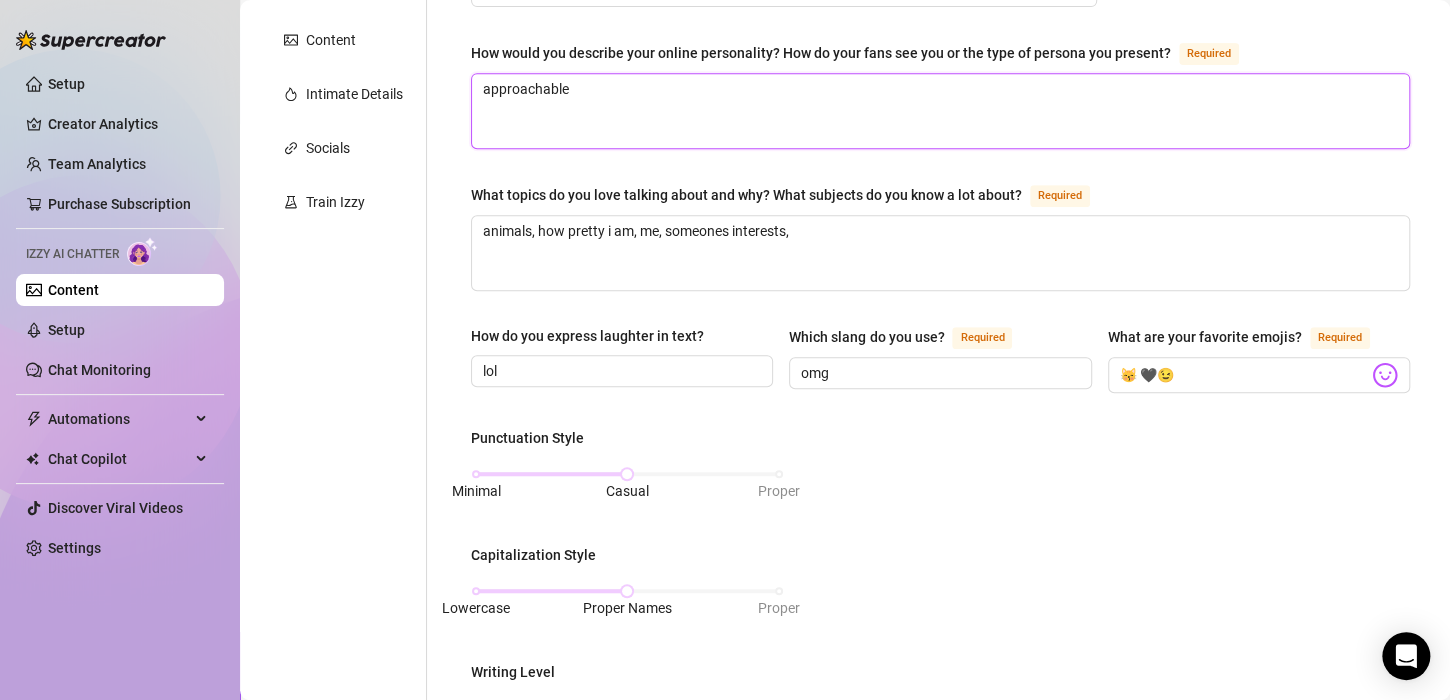 type 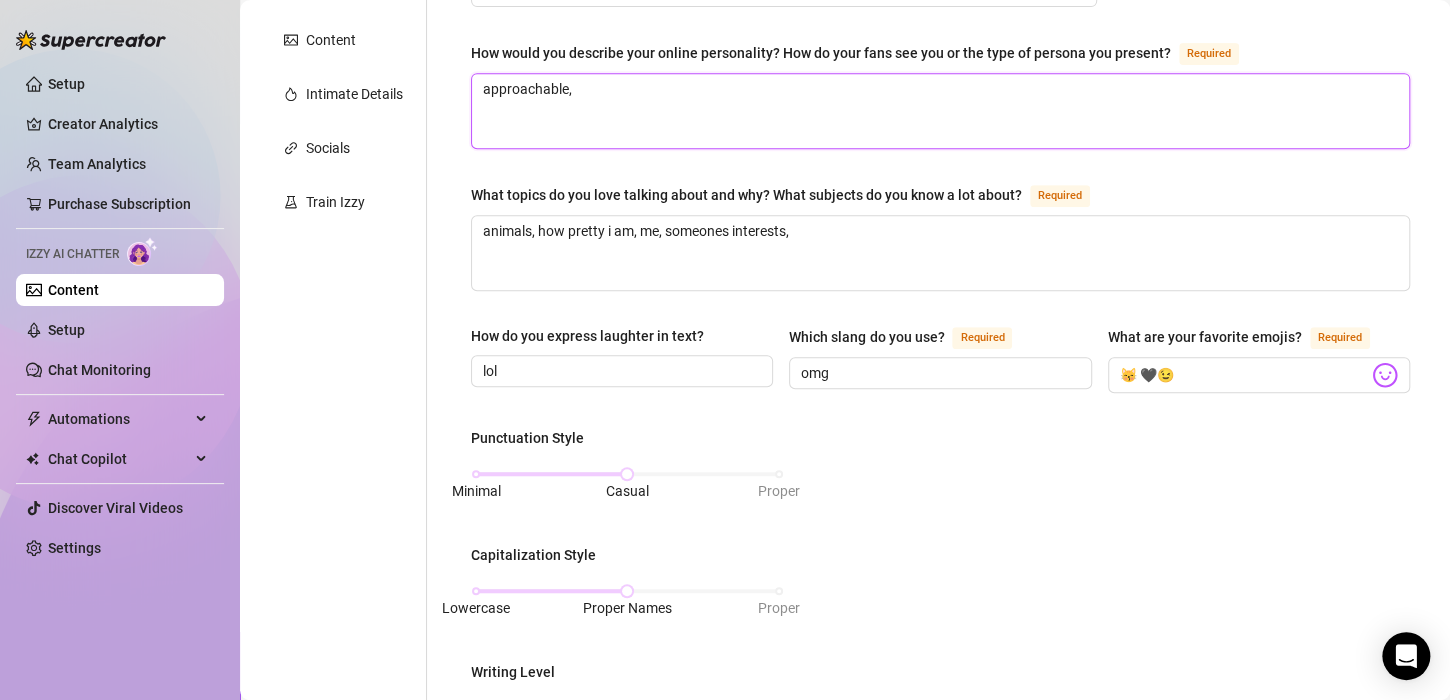 type 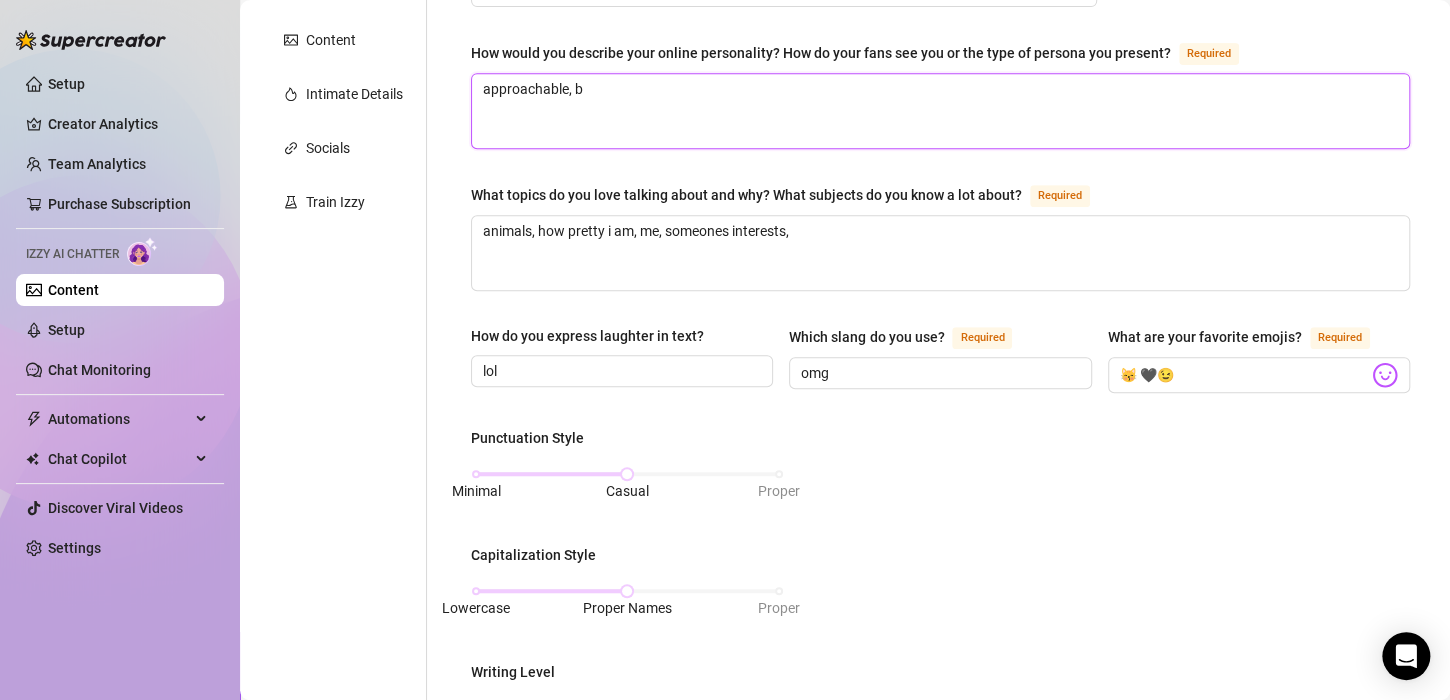 type 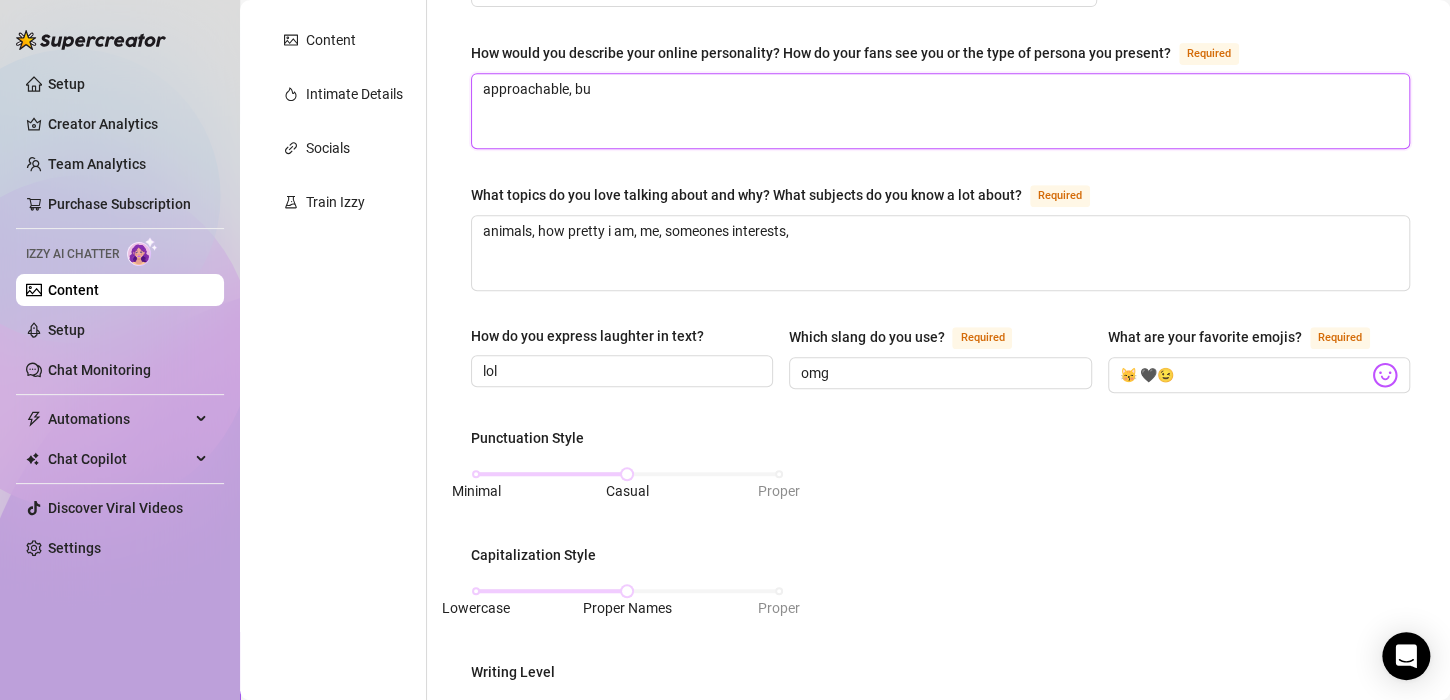 type 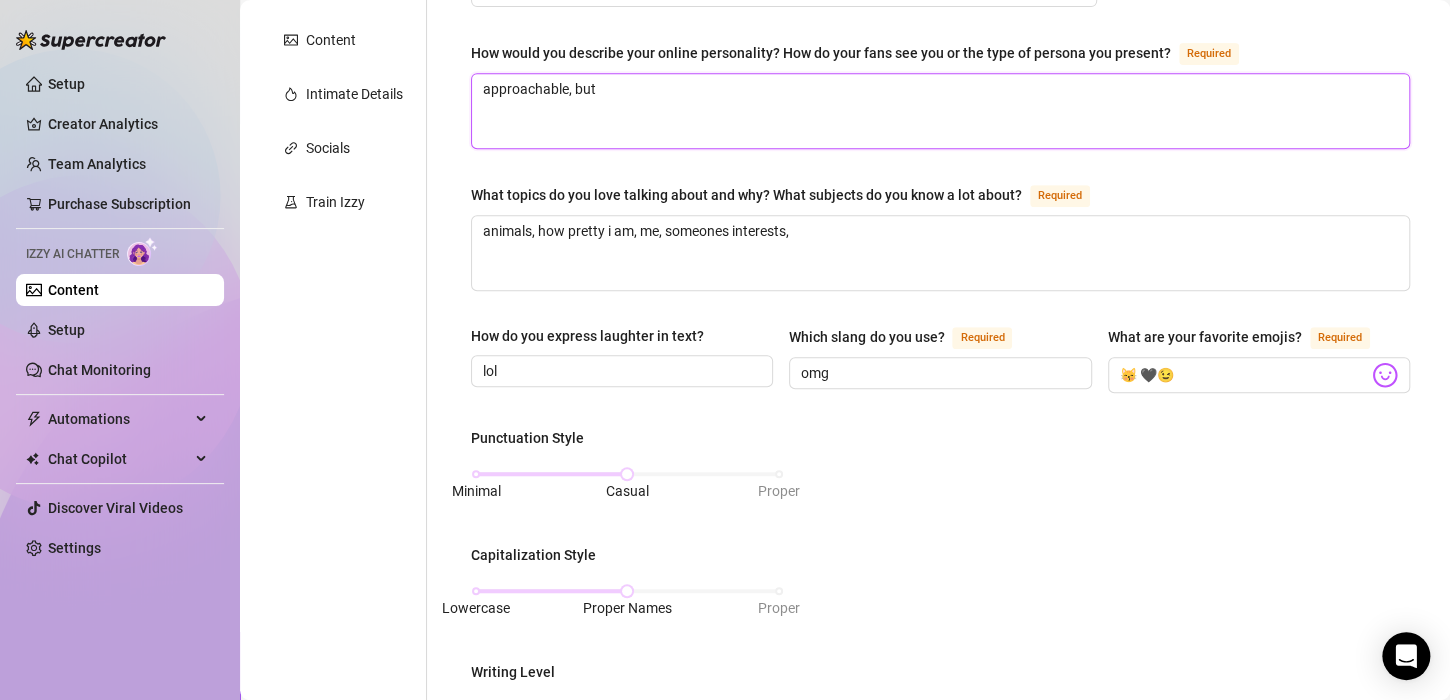 type on "approachable, but" 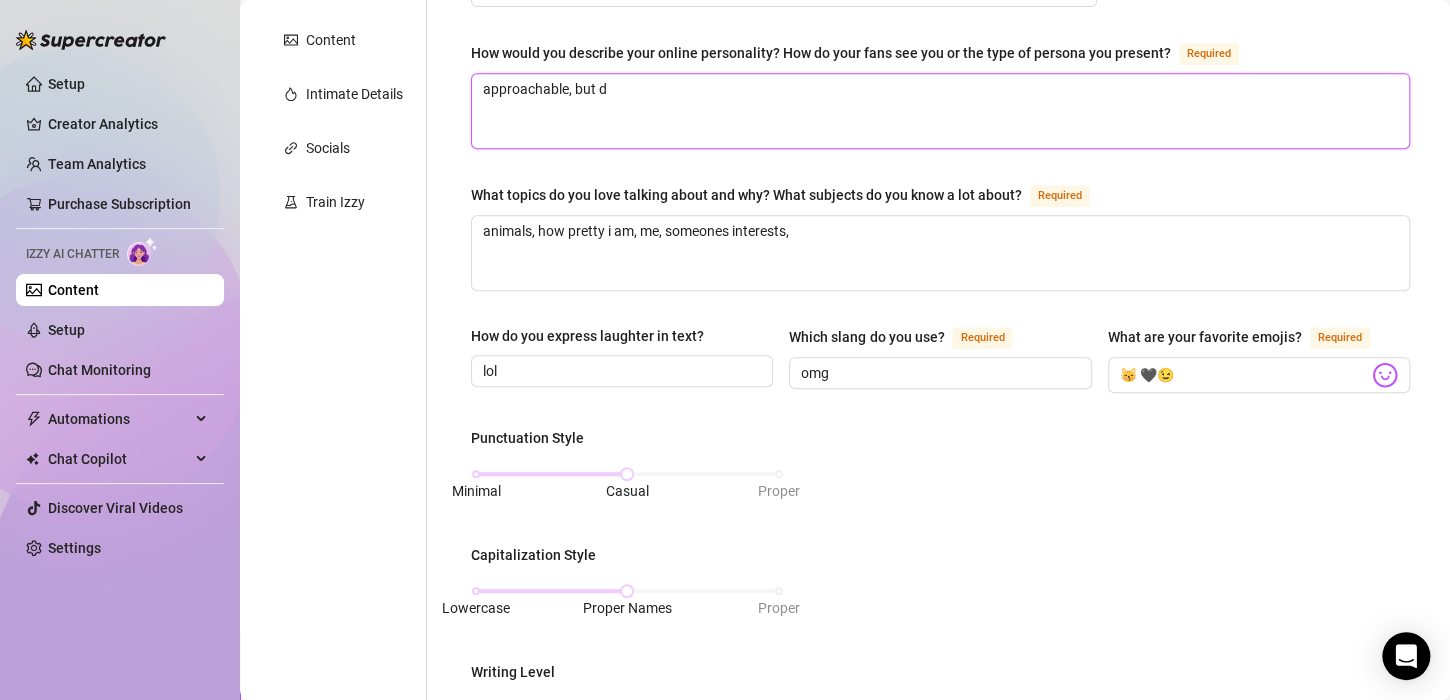 type 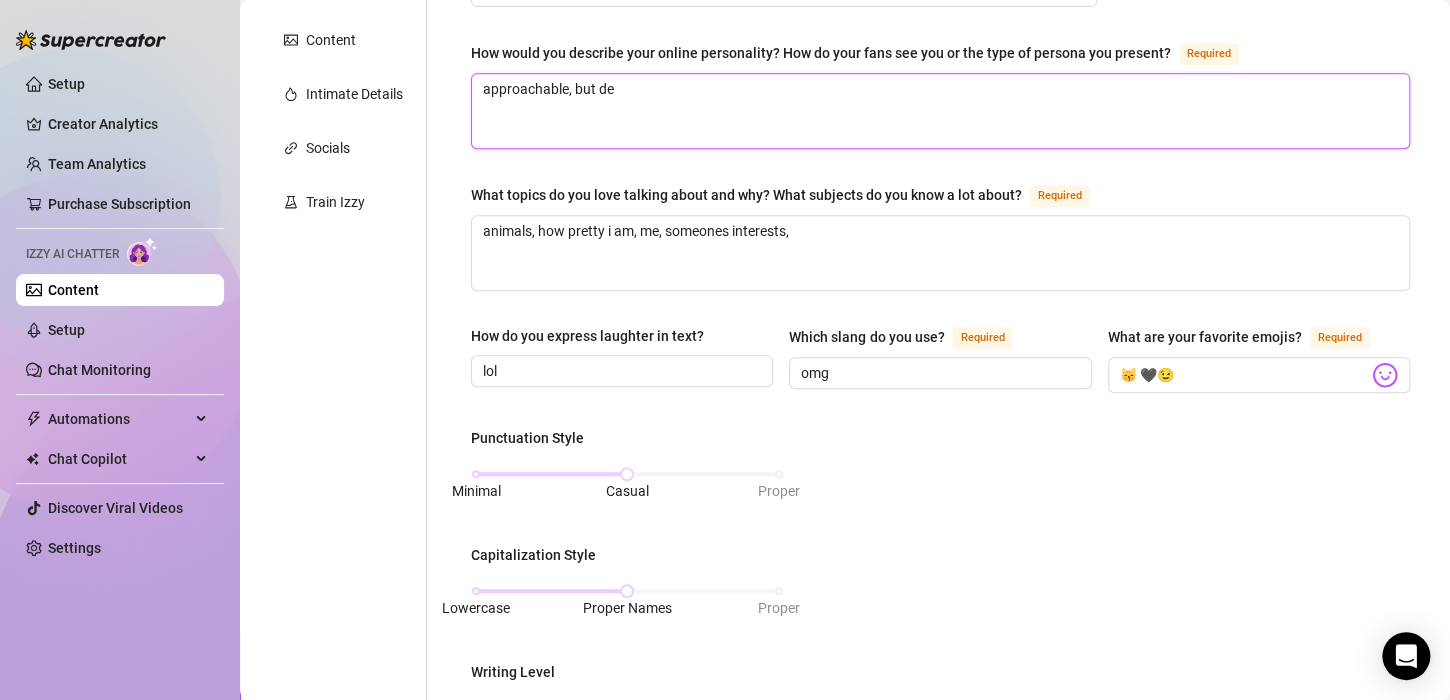 type 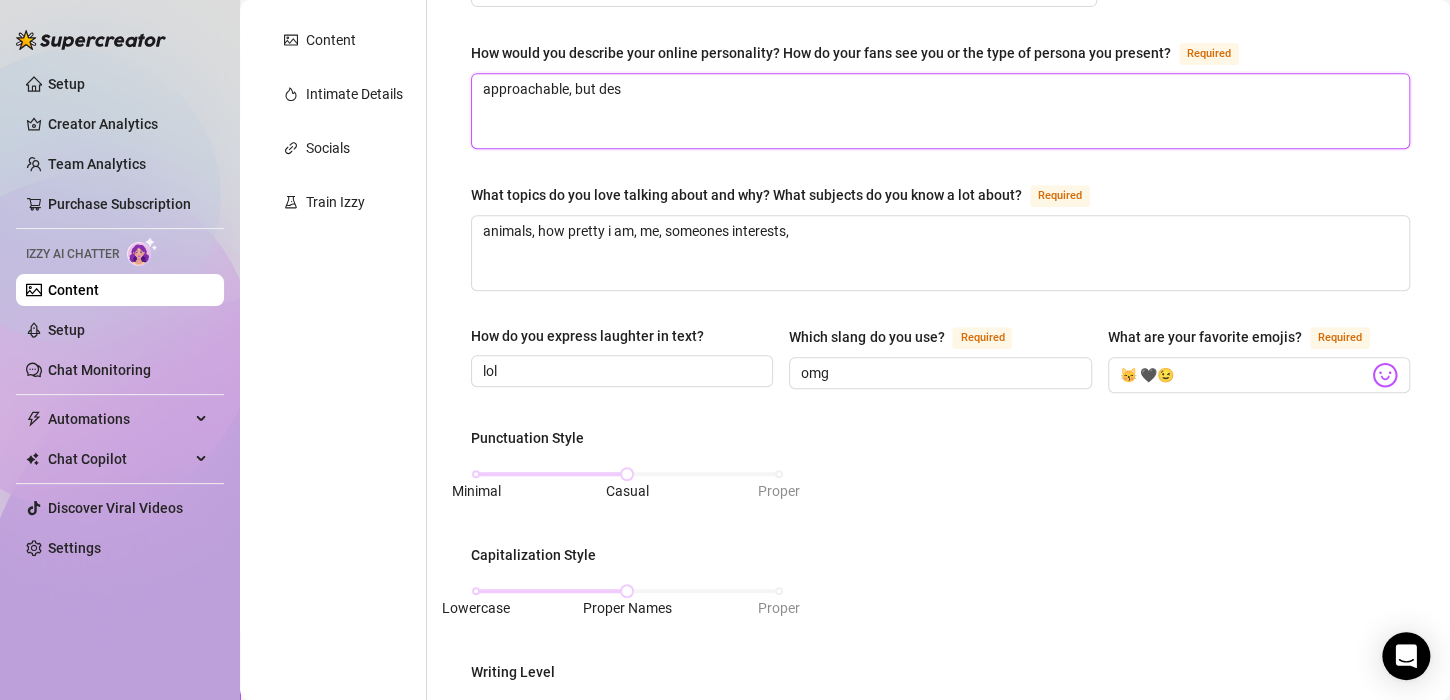 type on "approachable, but desi" 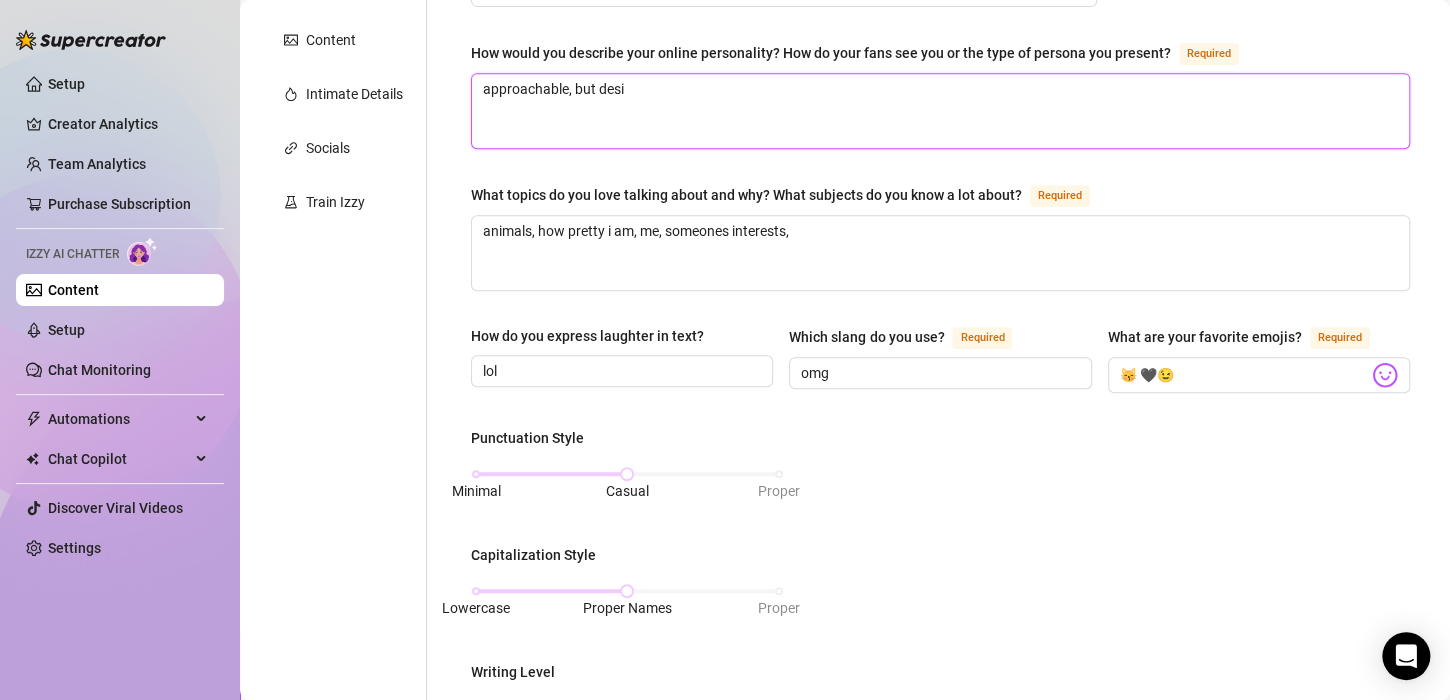 type 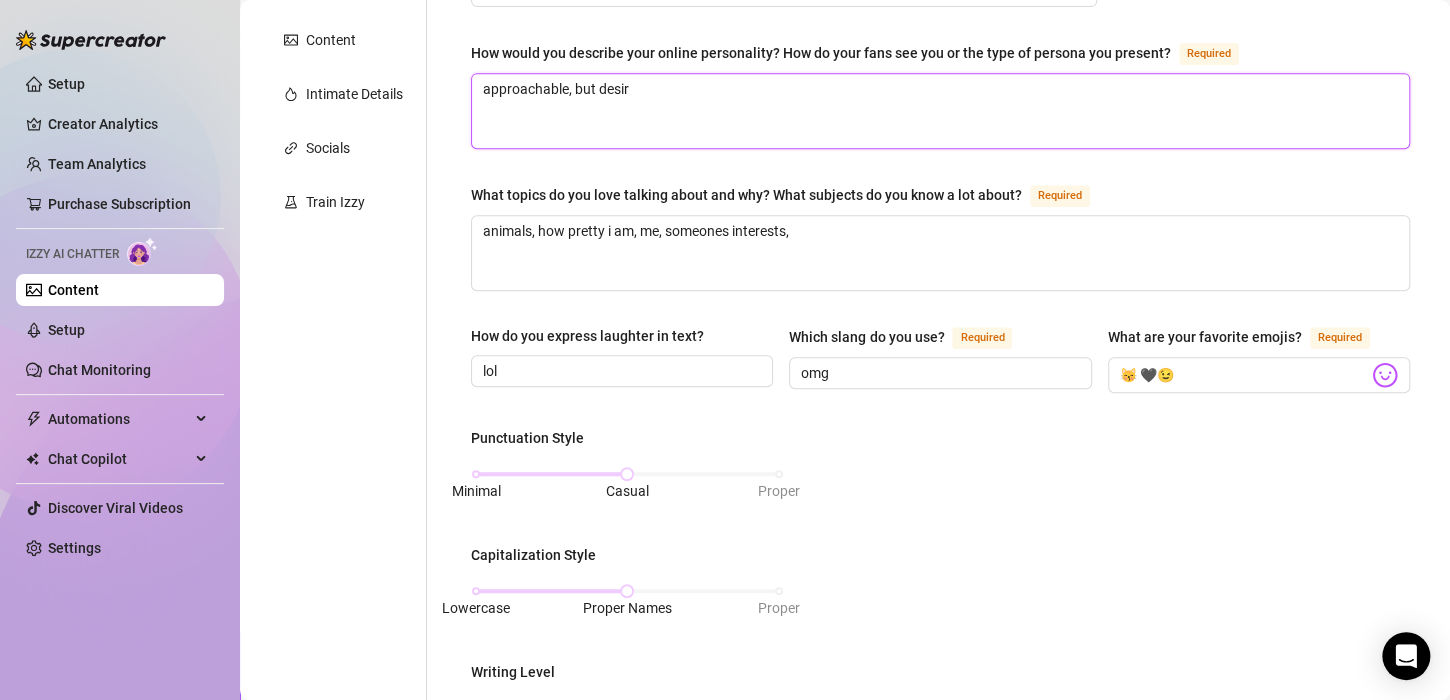 type 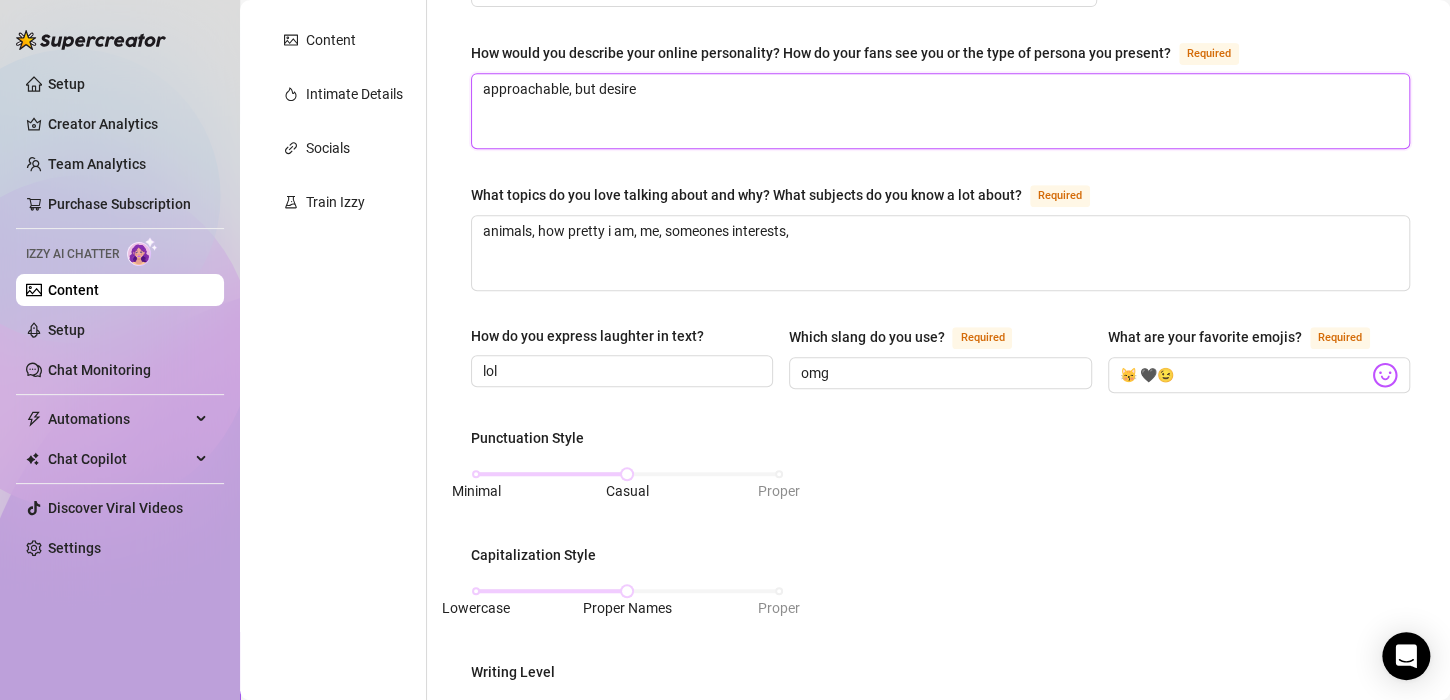 type 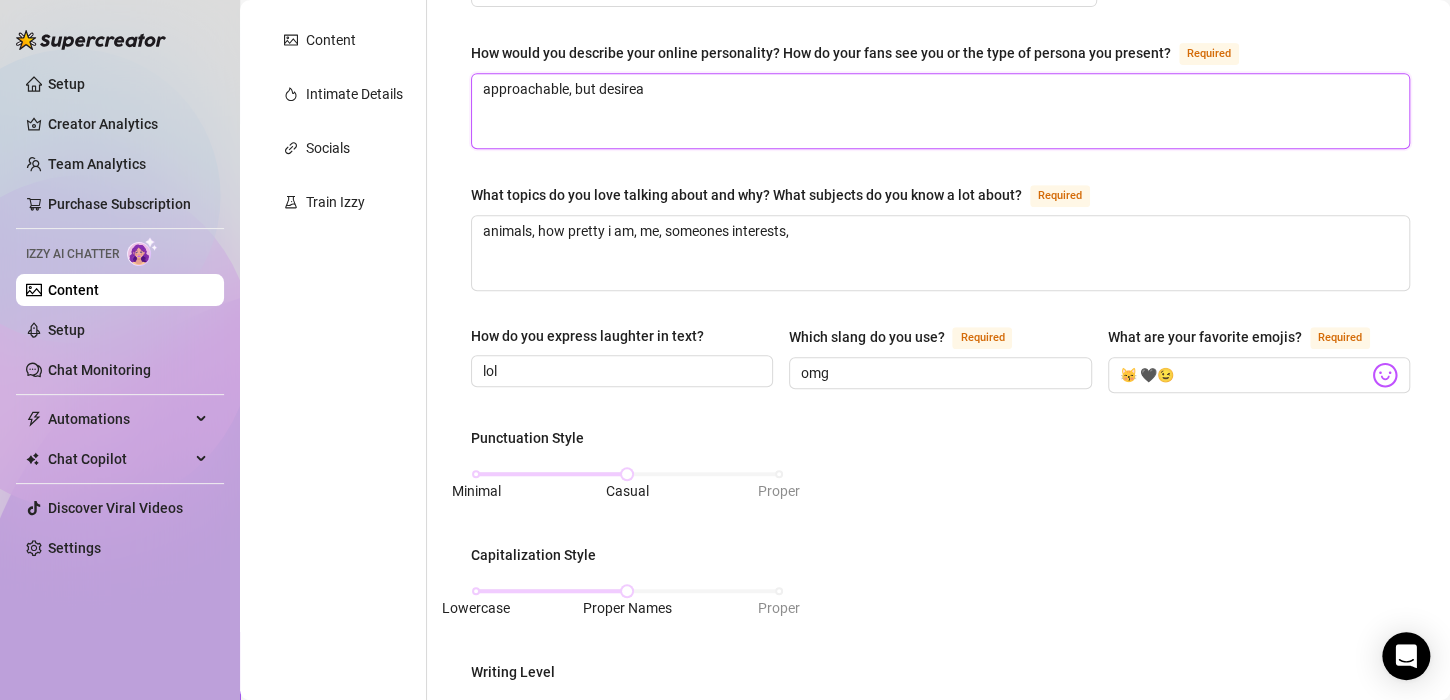 type on "approachable, but desireab" 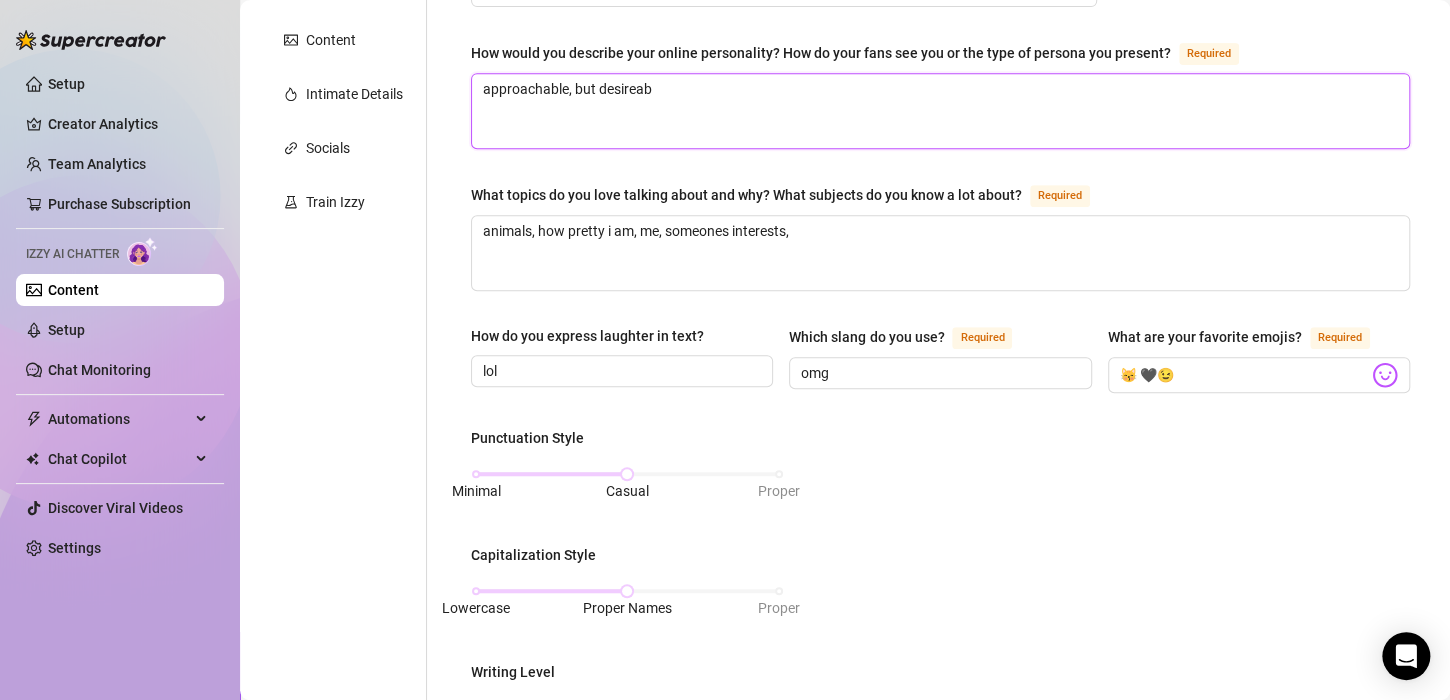 type 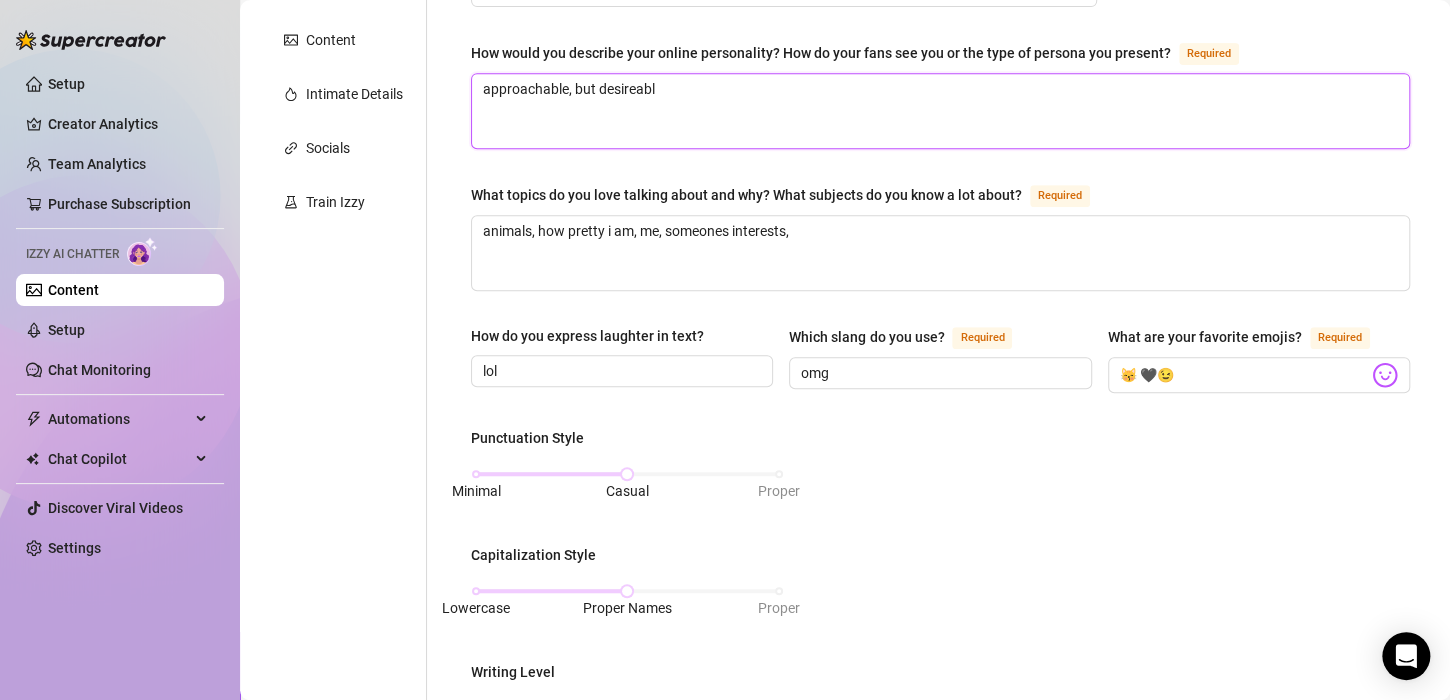 type 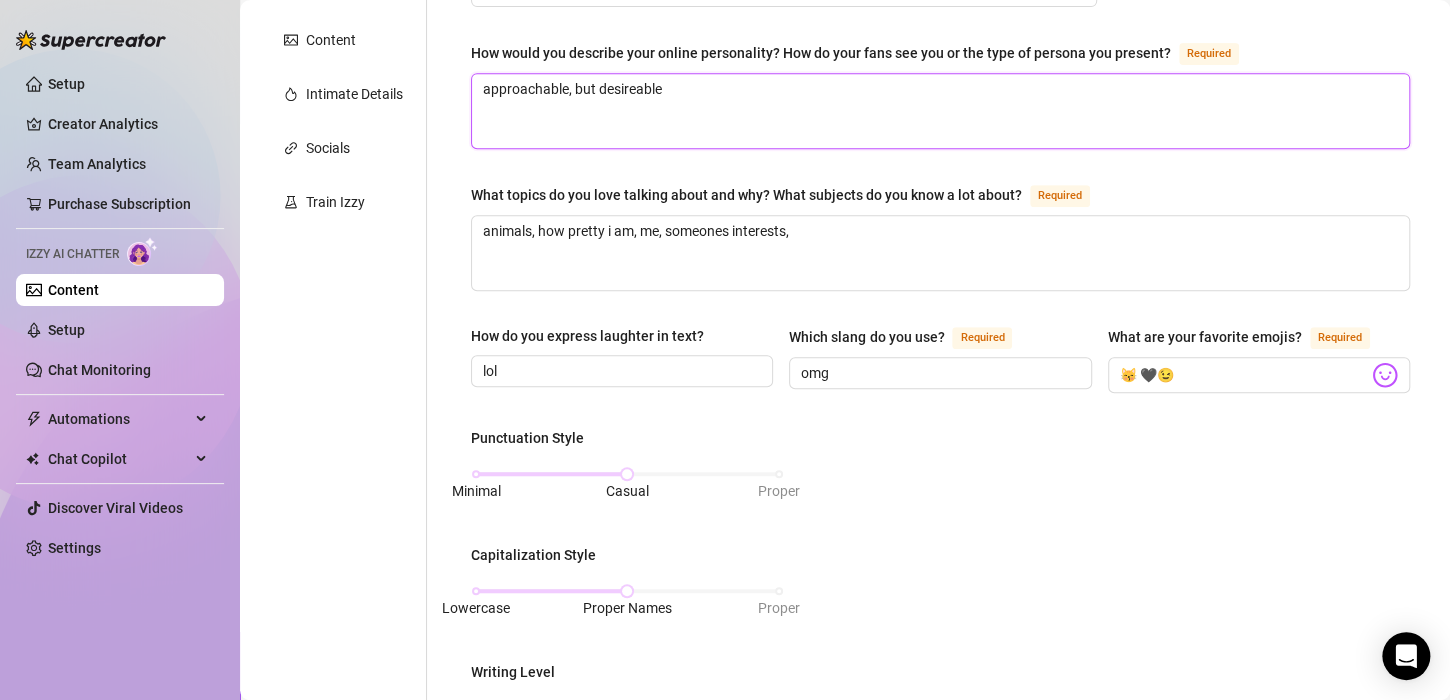 type 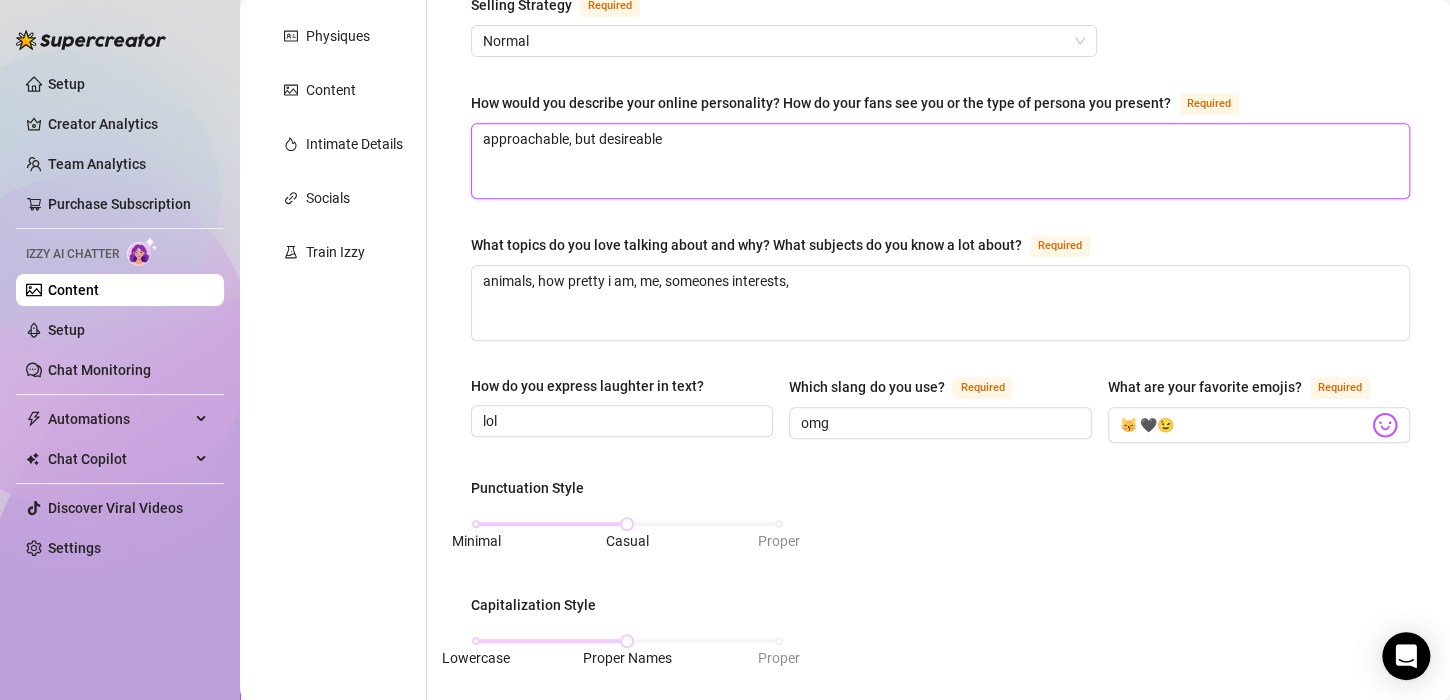 scroll, scrollTop: 334, scrollLeft: 0, axis: vertical 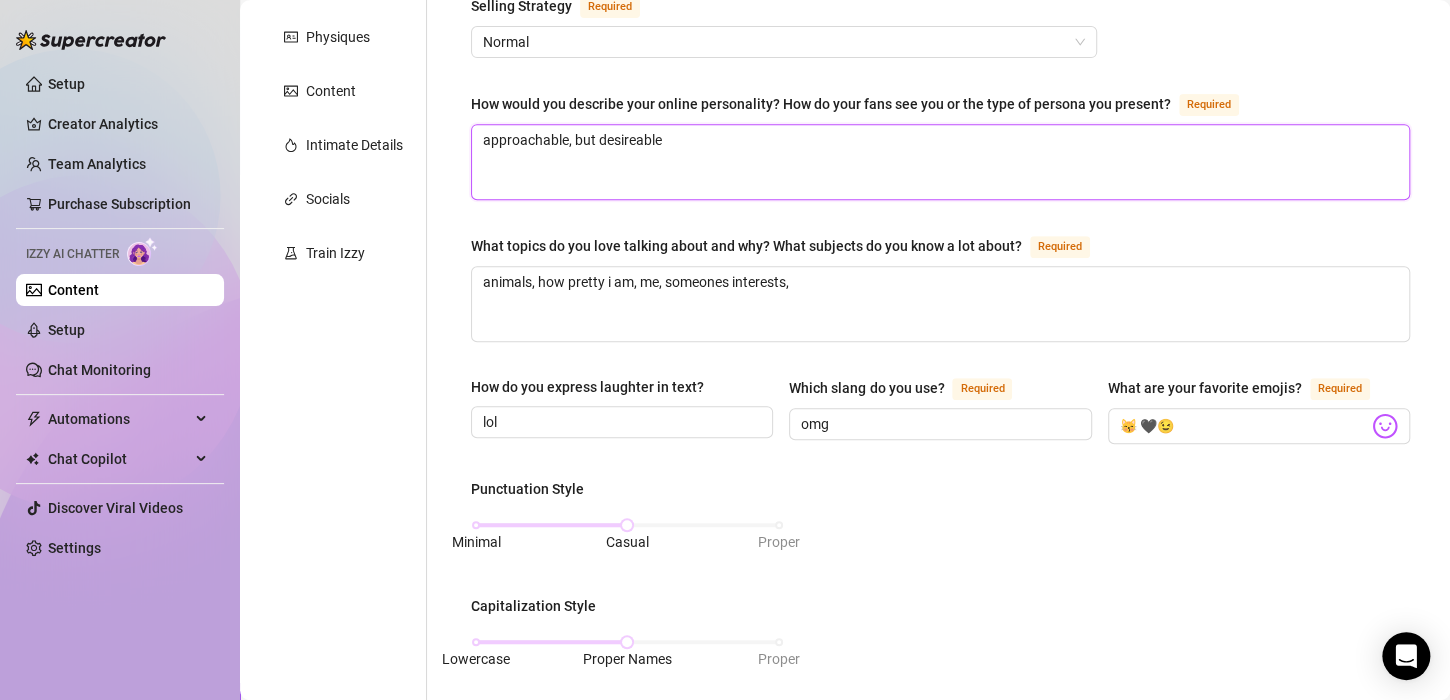 click on "approachable, but desireable" at bounding box center (940, 162) 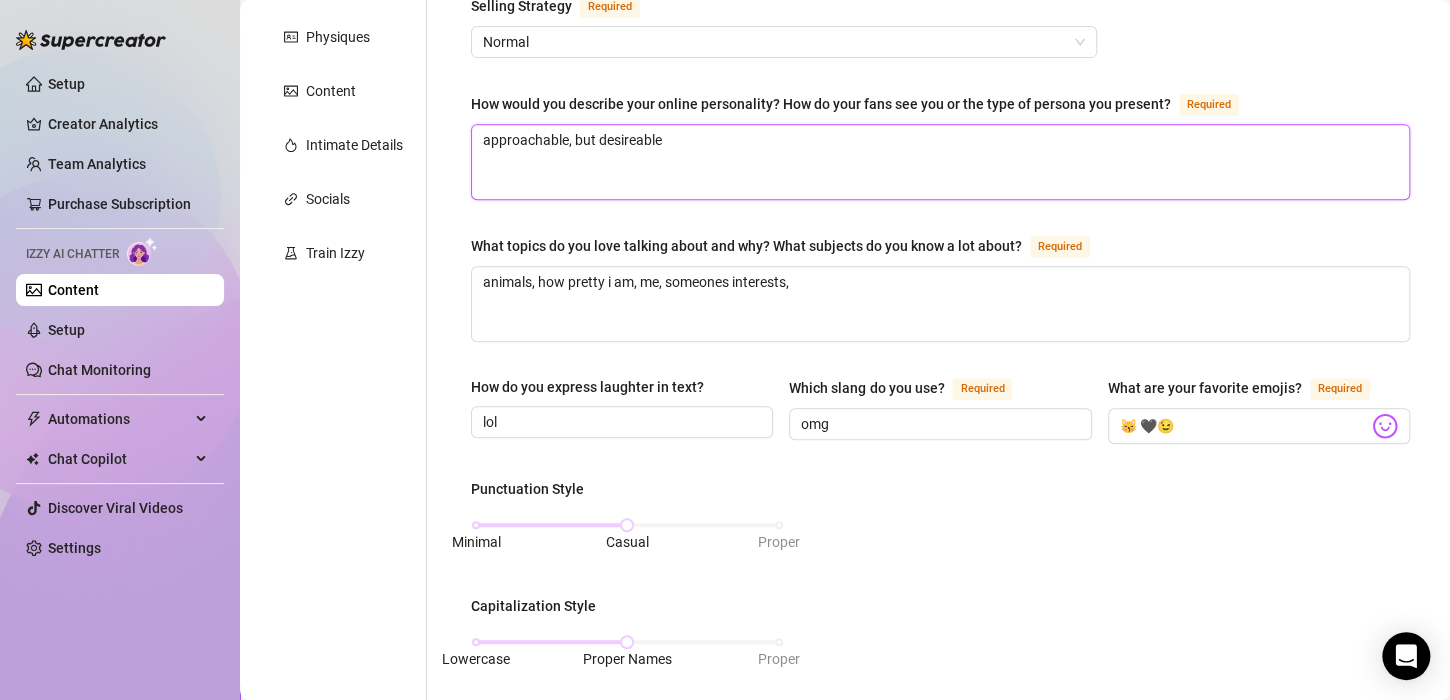 type 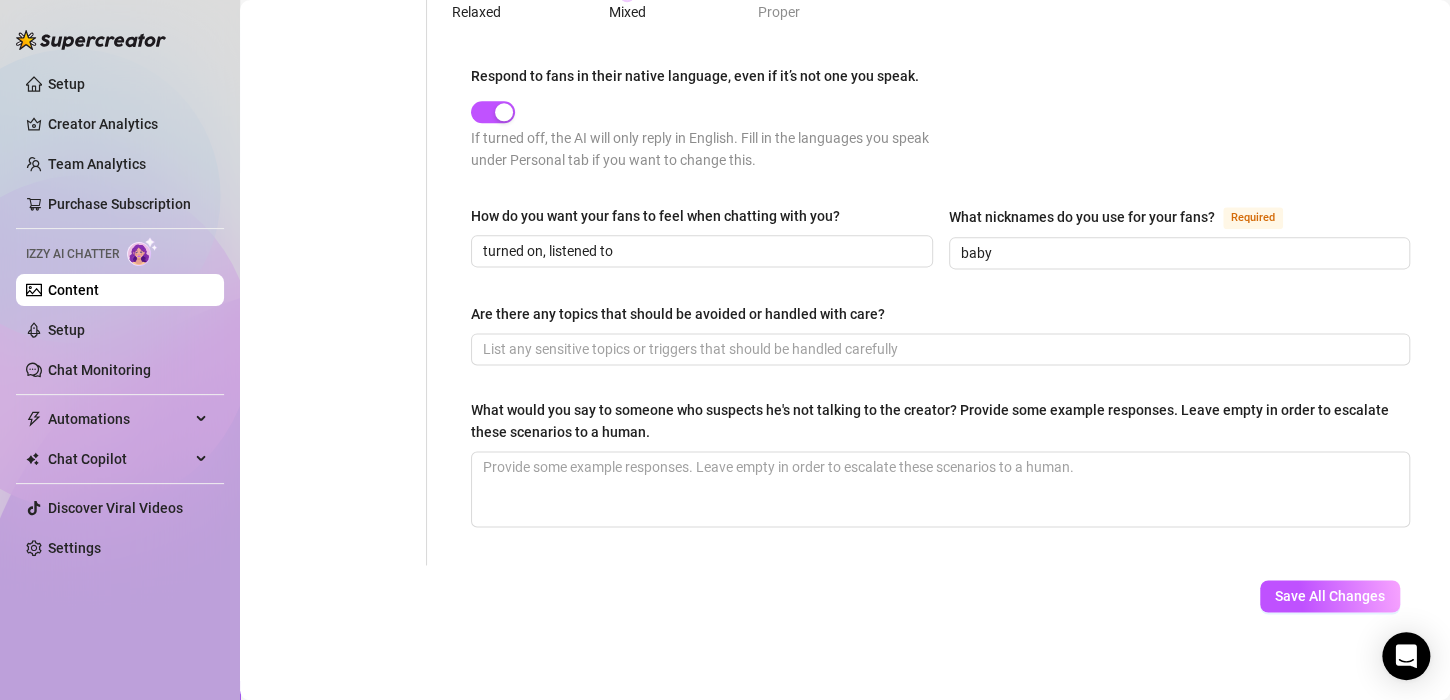 scroll, scrollTop: 1099, scrollLeft: 0, axis: vertical 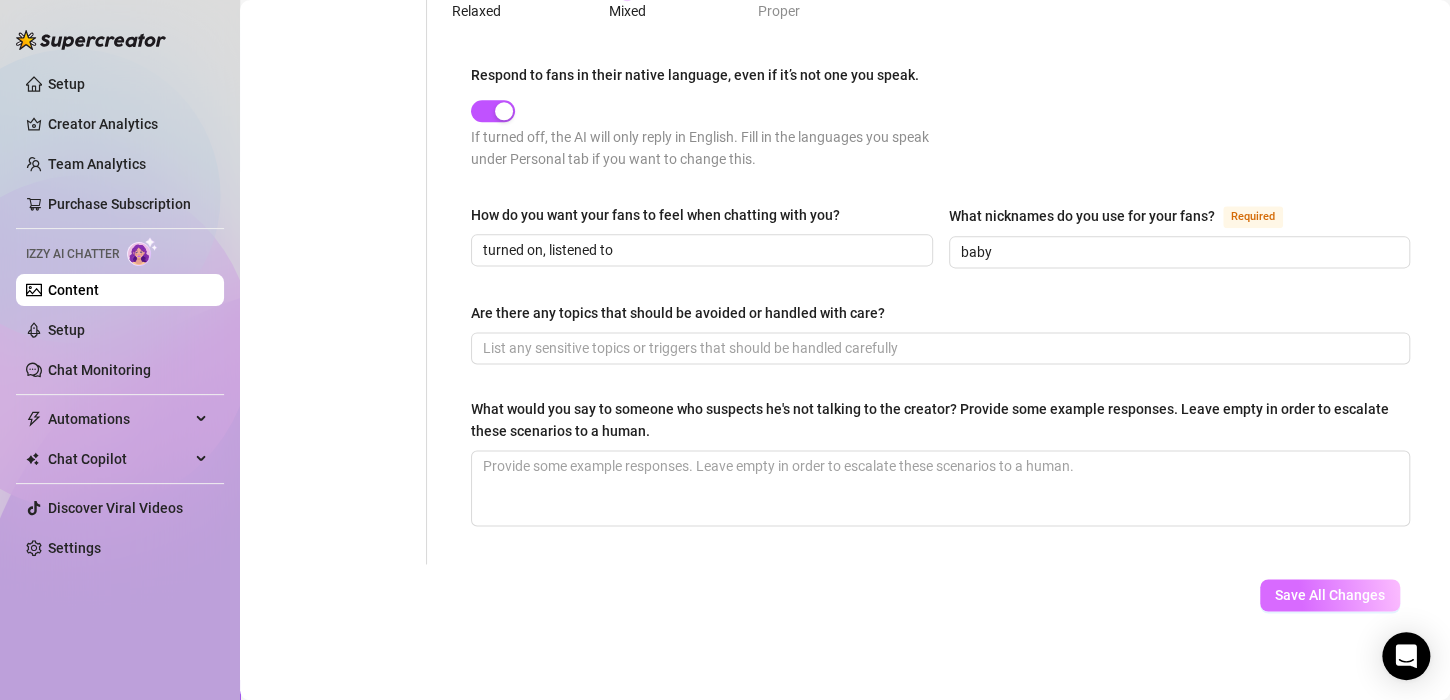 type on "approachable, but desirable" 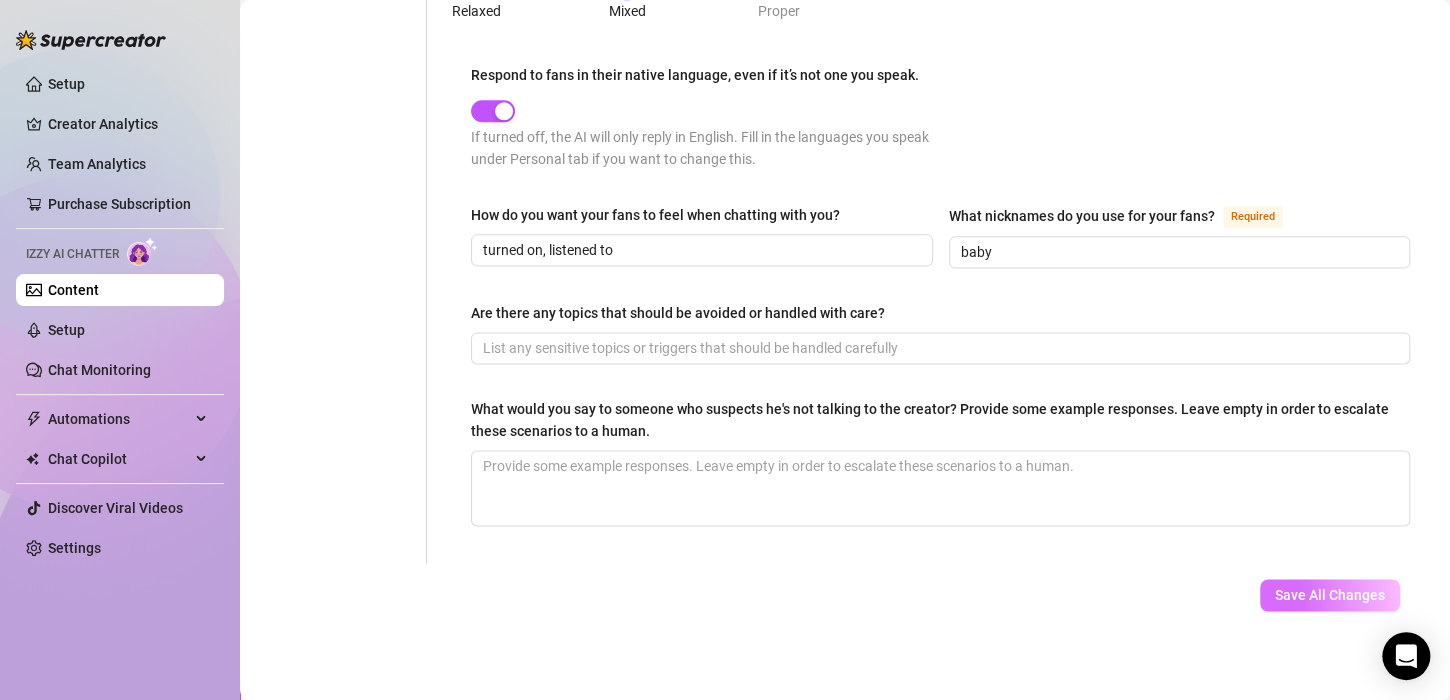 click on "Save All Changes" at bounding box center [1330, 595] 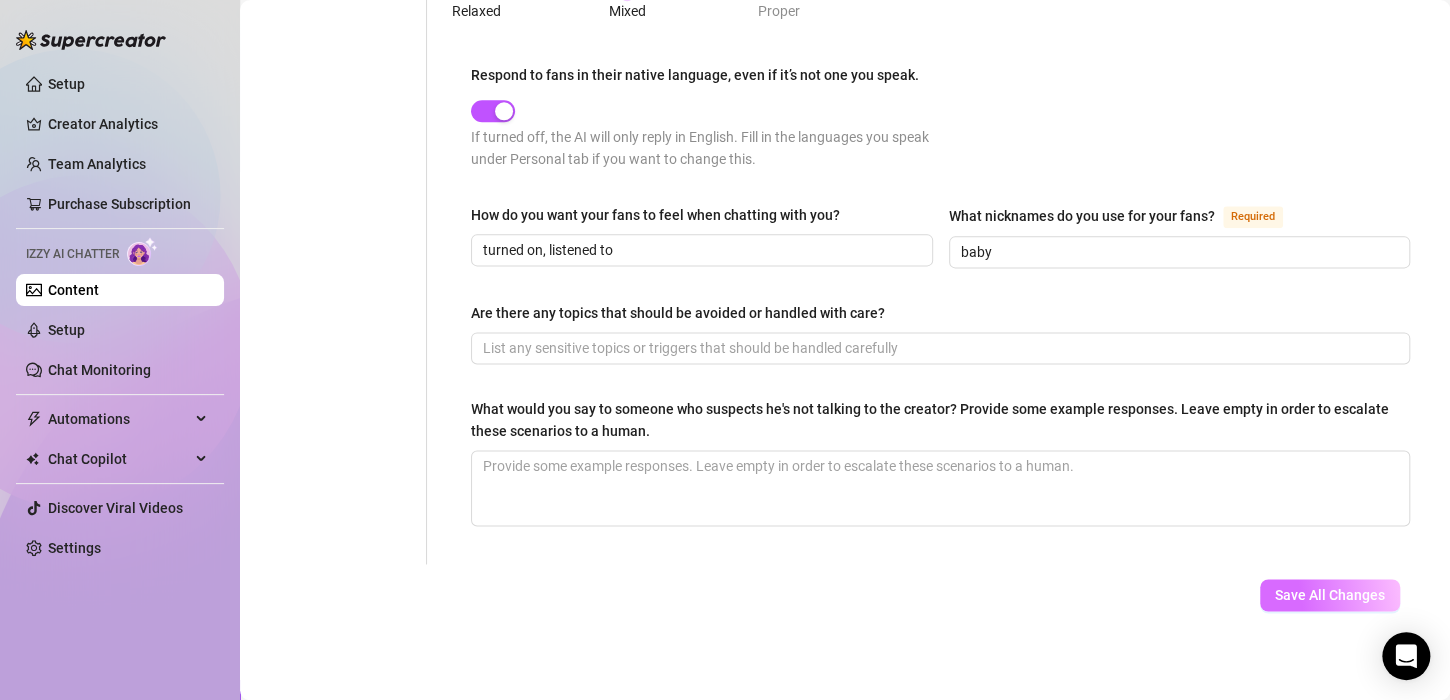 click on "Save All Changes" at bounding box center (1330, 595) 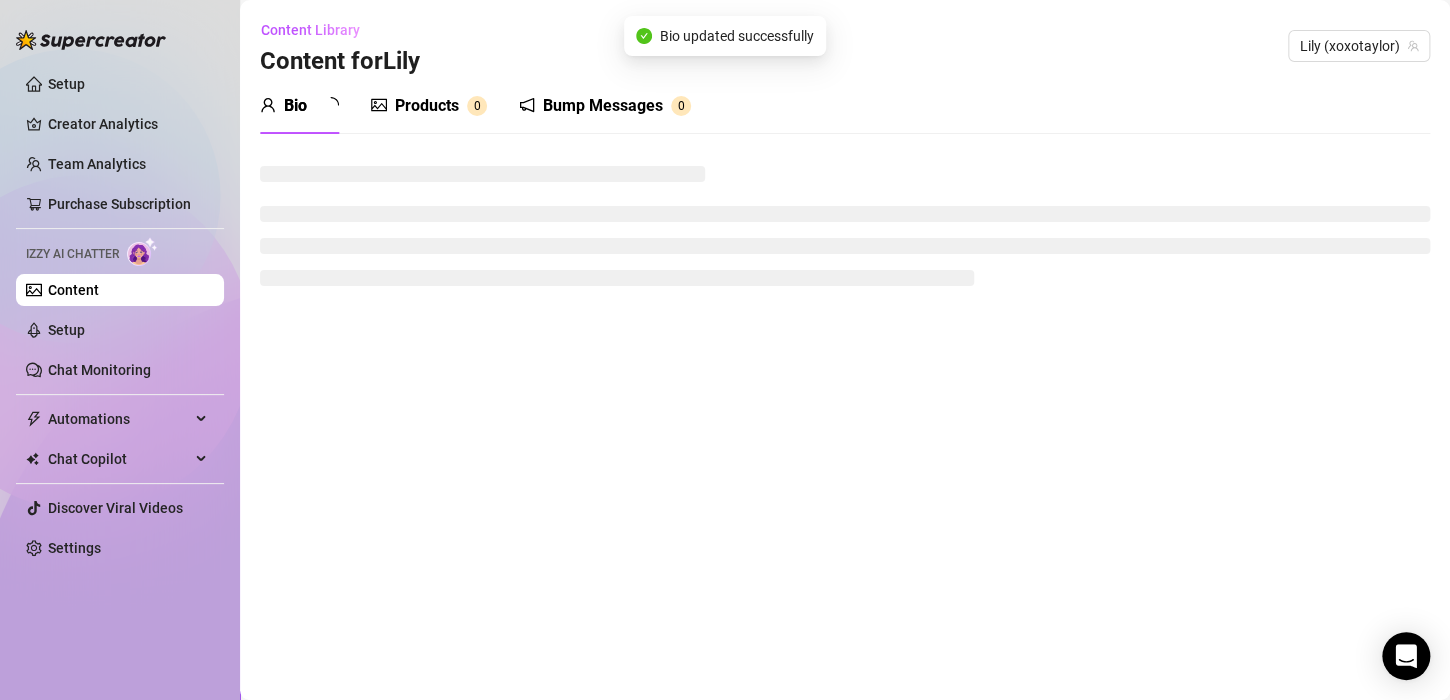 scroll, scrollTop: 0, scrollLeft: 0, axis: both 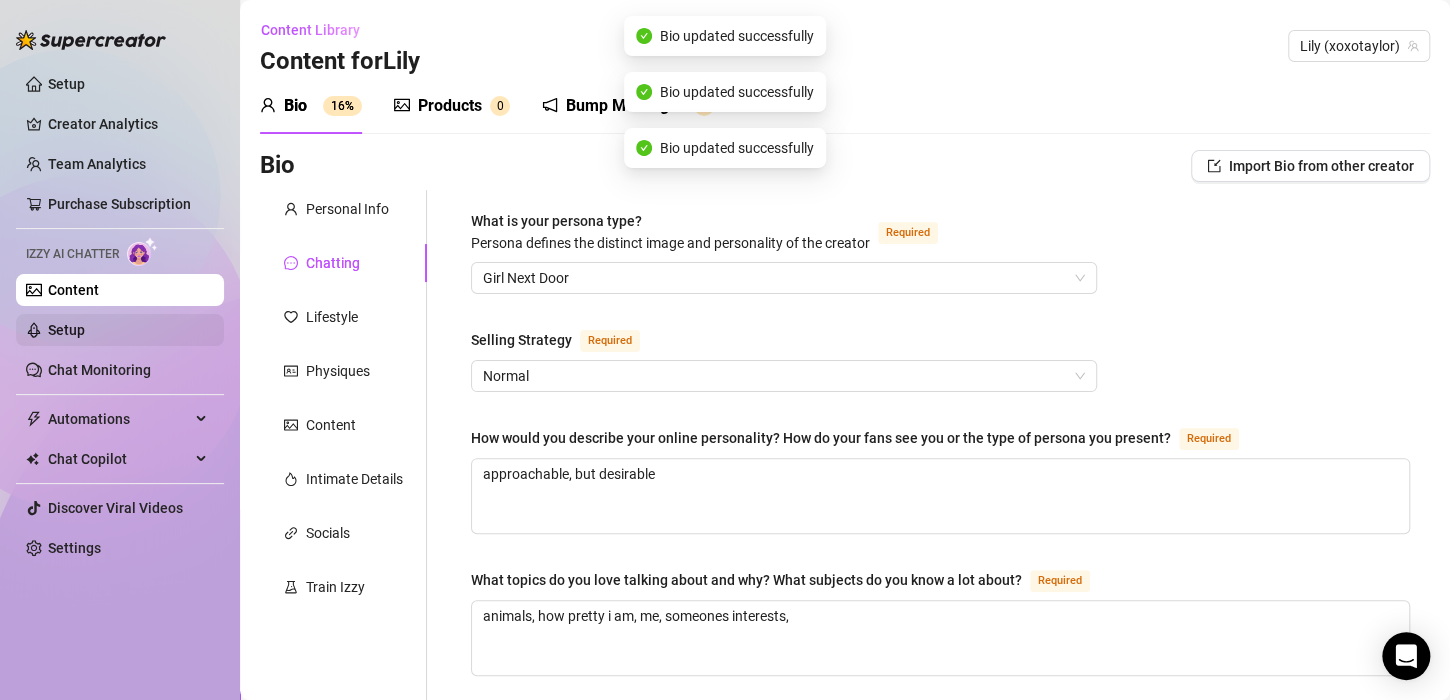 click on "Setup" at bounding box center [66, 330] 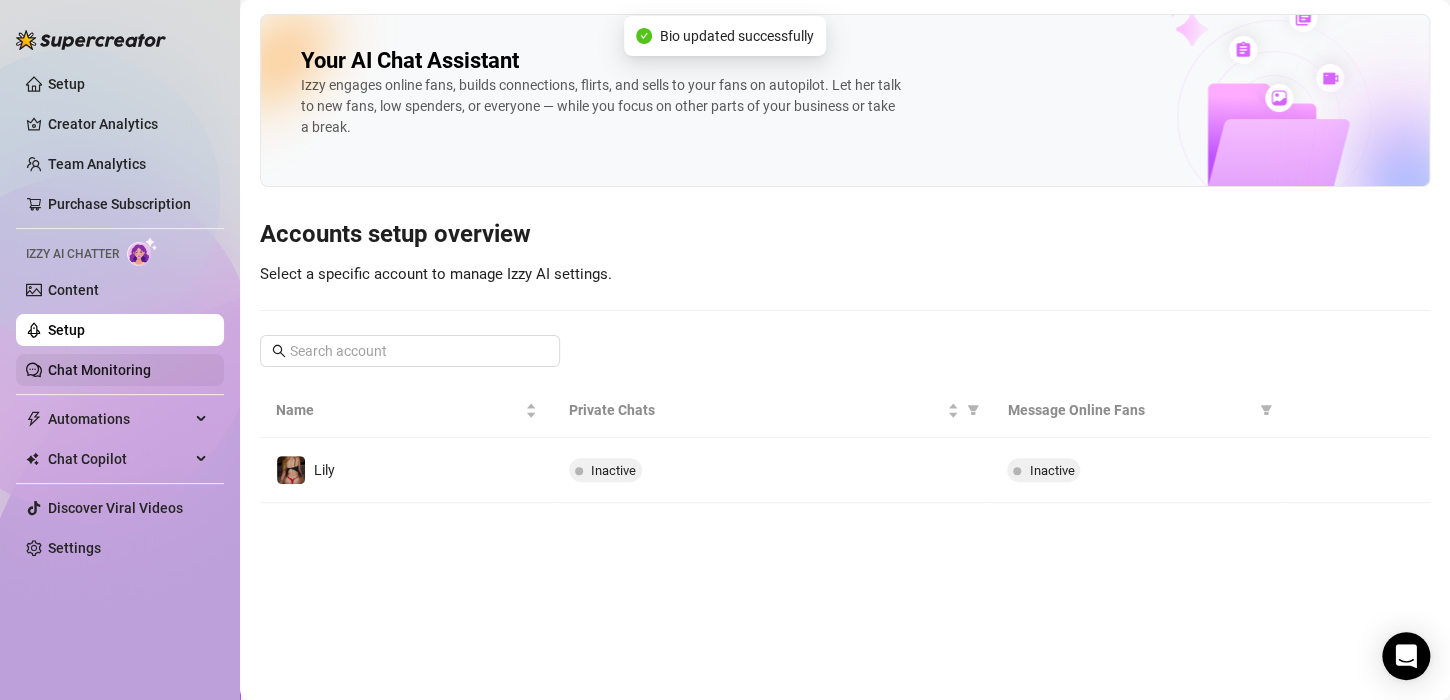 click on "Chat Monitoring" at bounding box center [99, 370] 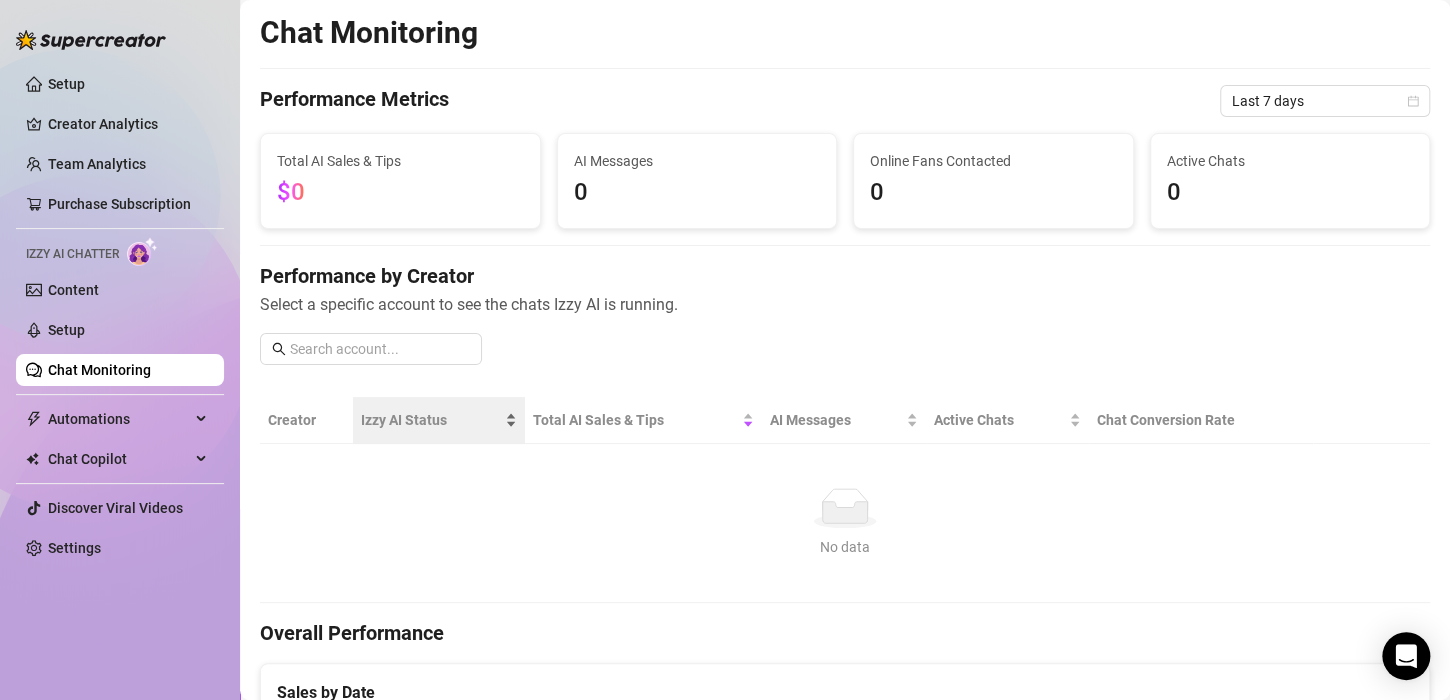 scroll, scrollTop: 0, scrollLeft: 0, axis: both 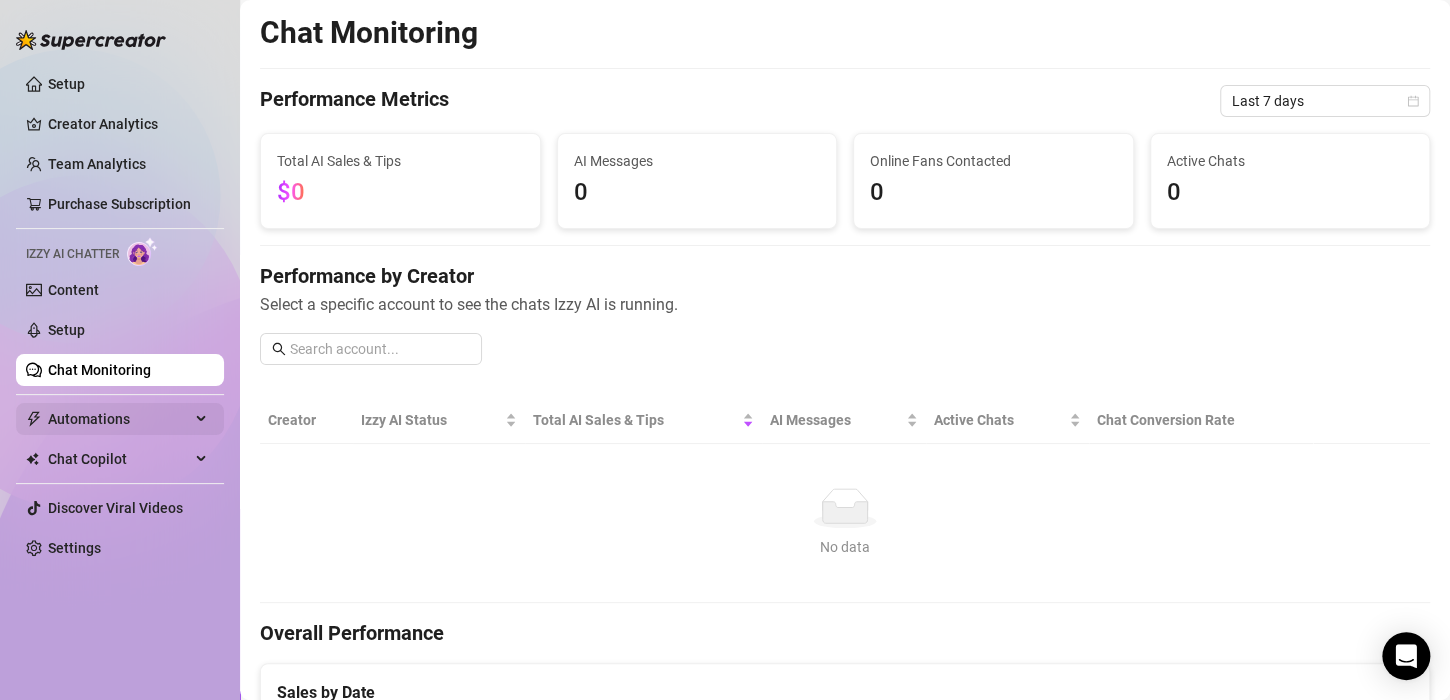 click on "Automations" at bounding box center (119, 419) 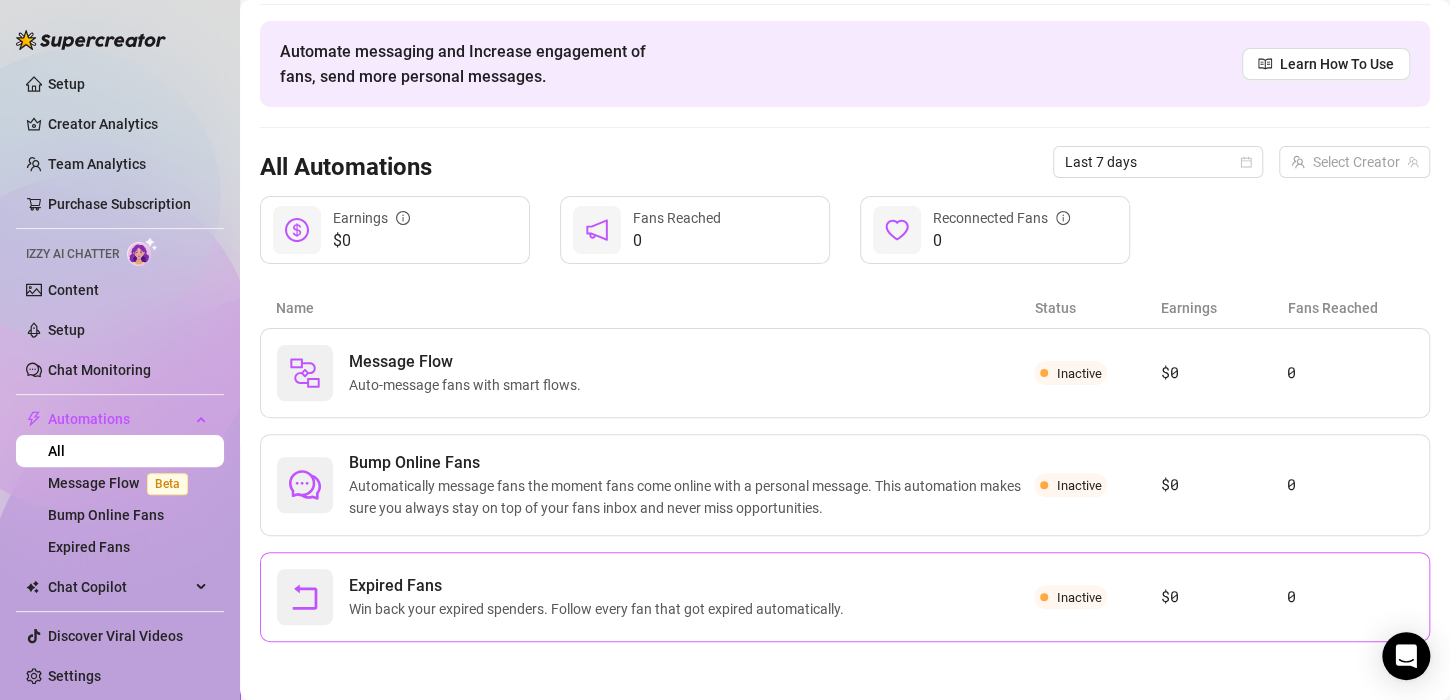 scroll, scrollTop: 0, scrollLeft: 0, axis: both 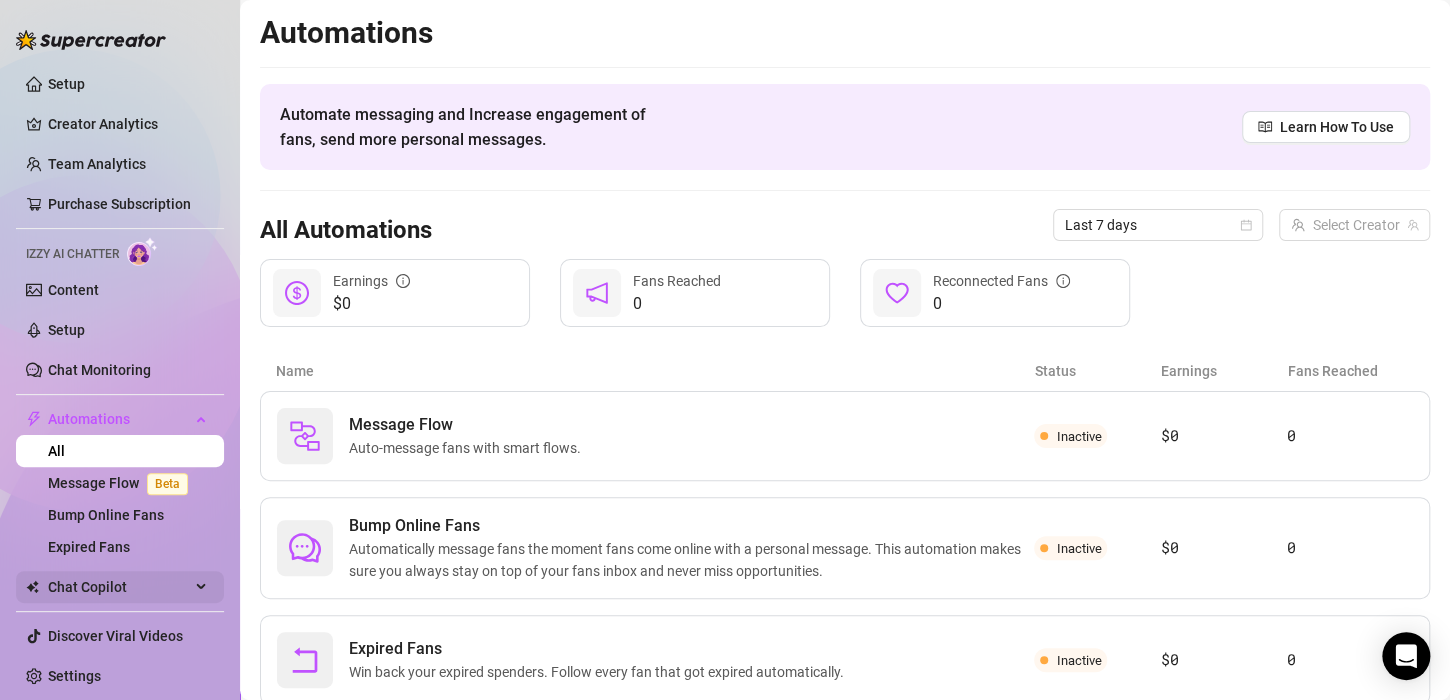click on "Chat Copilot" at bounding box center (119, 587) 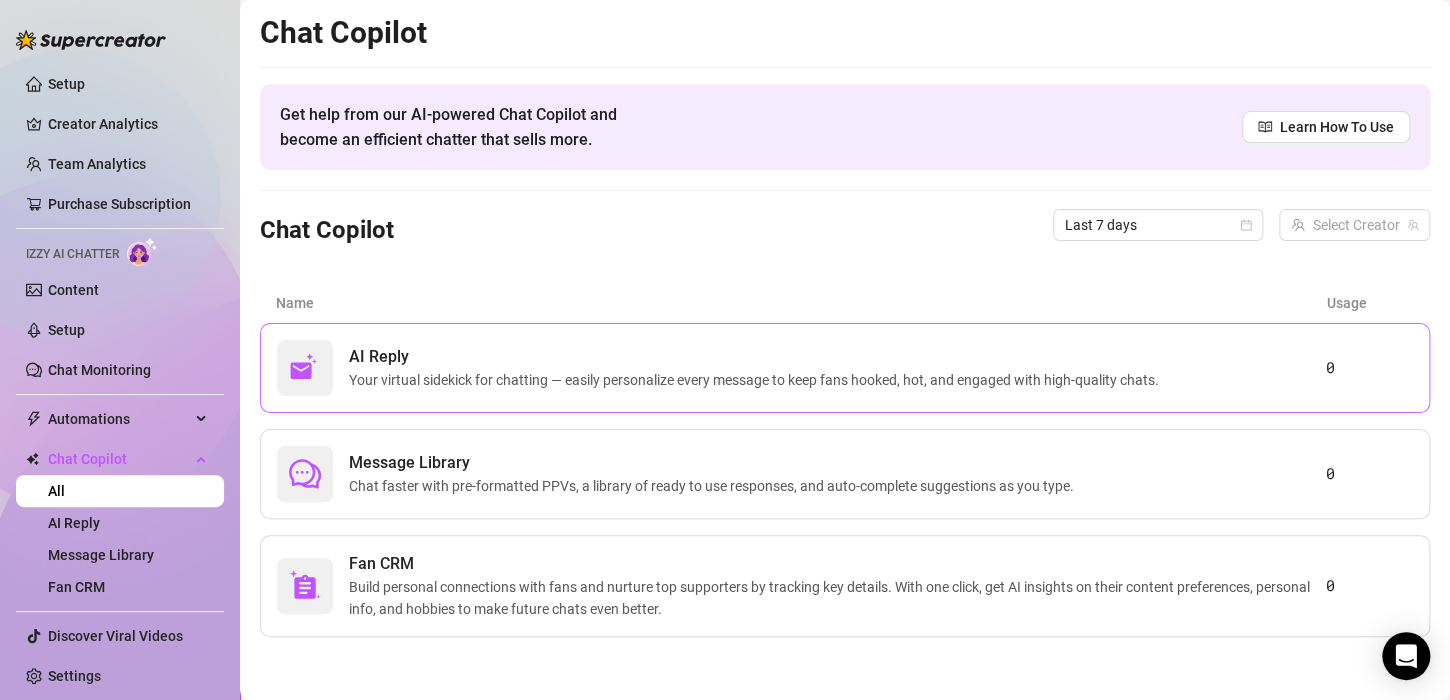 click on "Your virtual sidekick for chatting — easily personalize every message to keep fans hooked, hot, and engaged with high-quality chats." at bounding box center [758, 380] 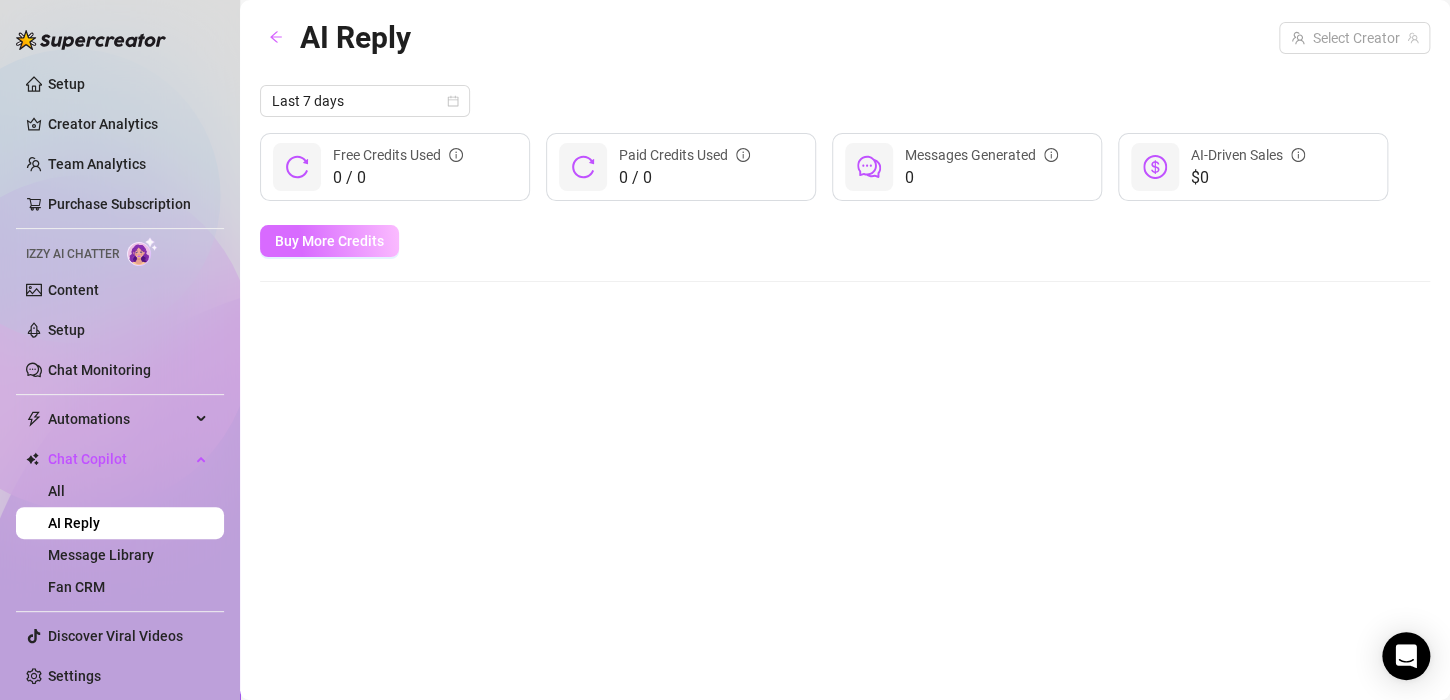 click on "Buy More Credits" at bounding box center (329, 241) 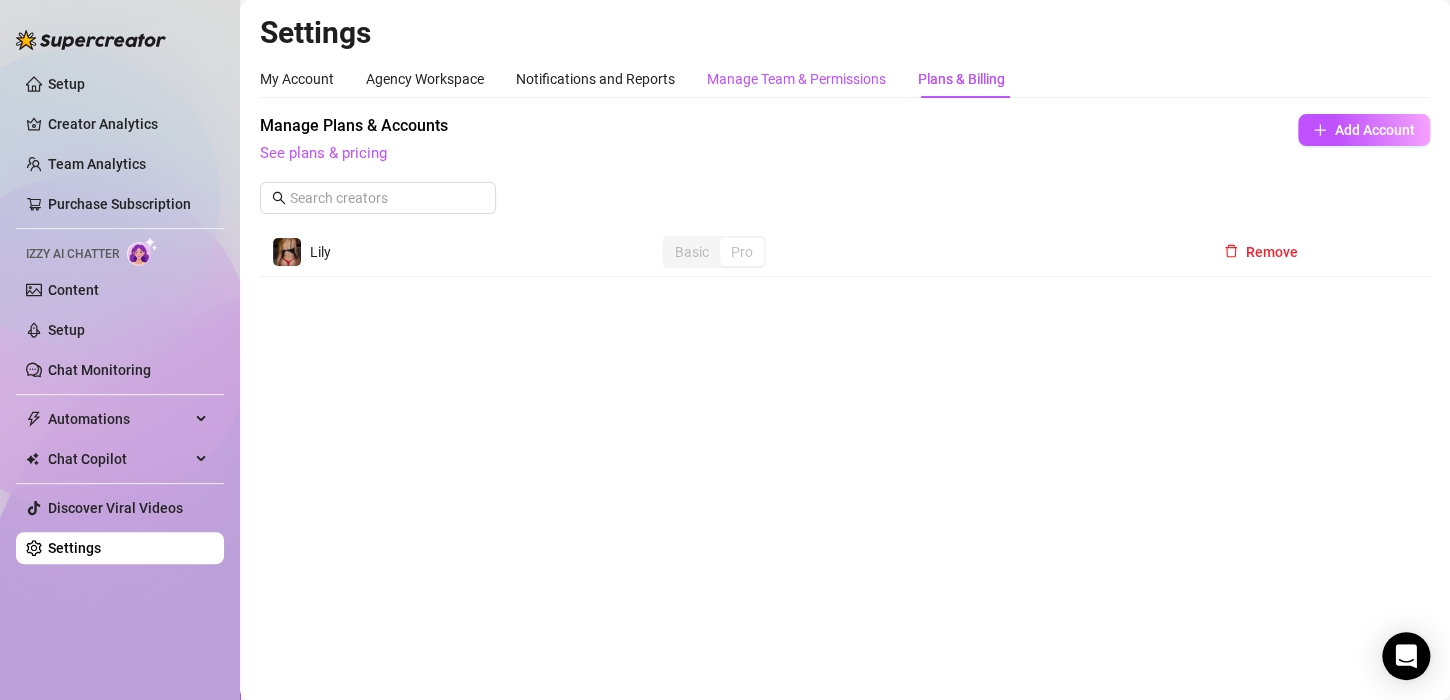 click on "Manage Team & Permissions" at bounding box center [796, 79] 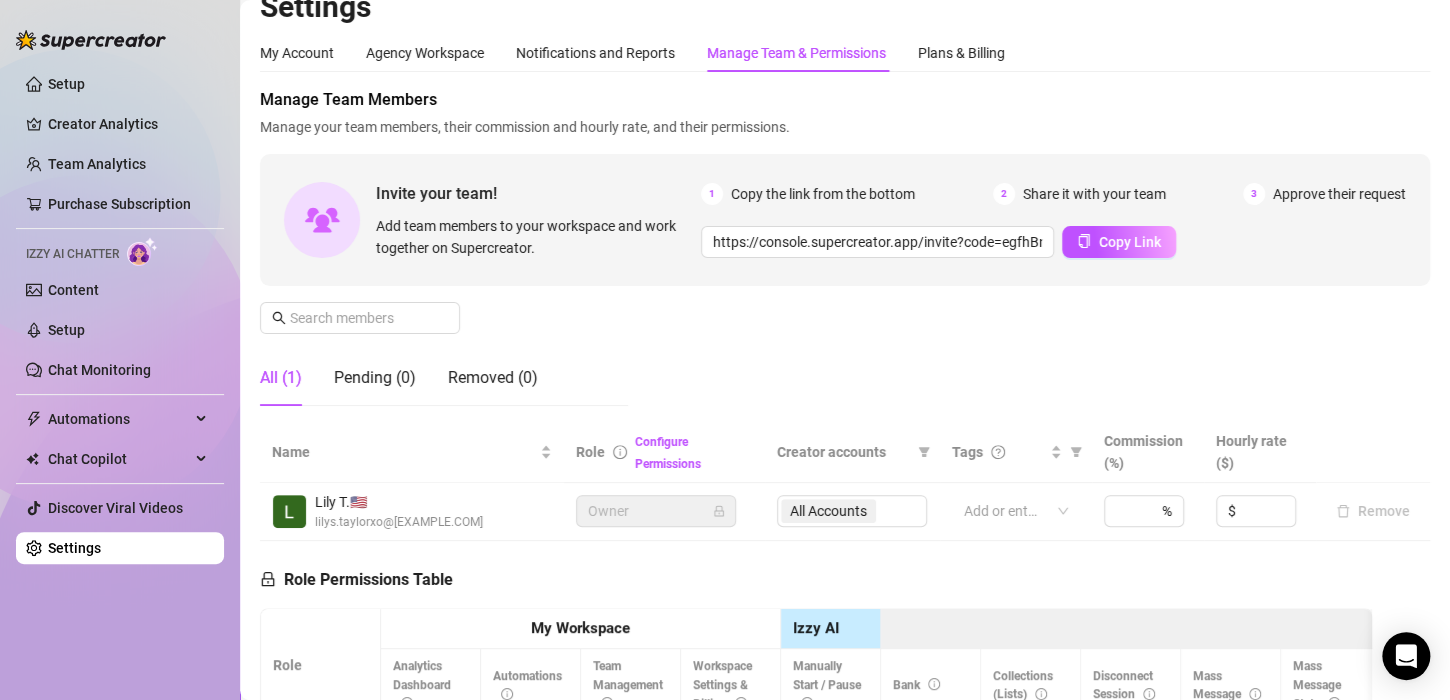 scroll, scrollTop: 23, scrollLeft: 0, axis: vertical 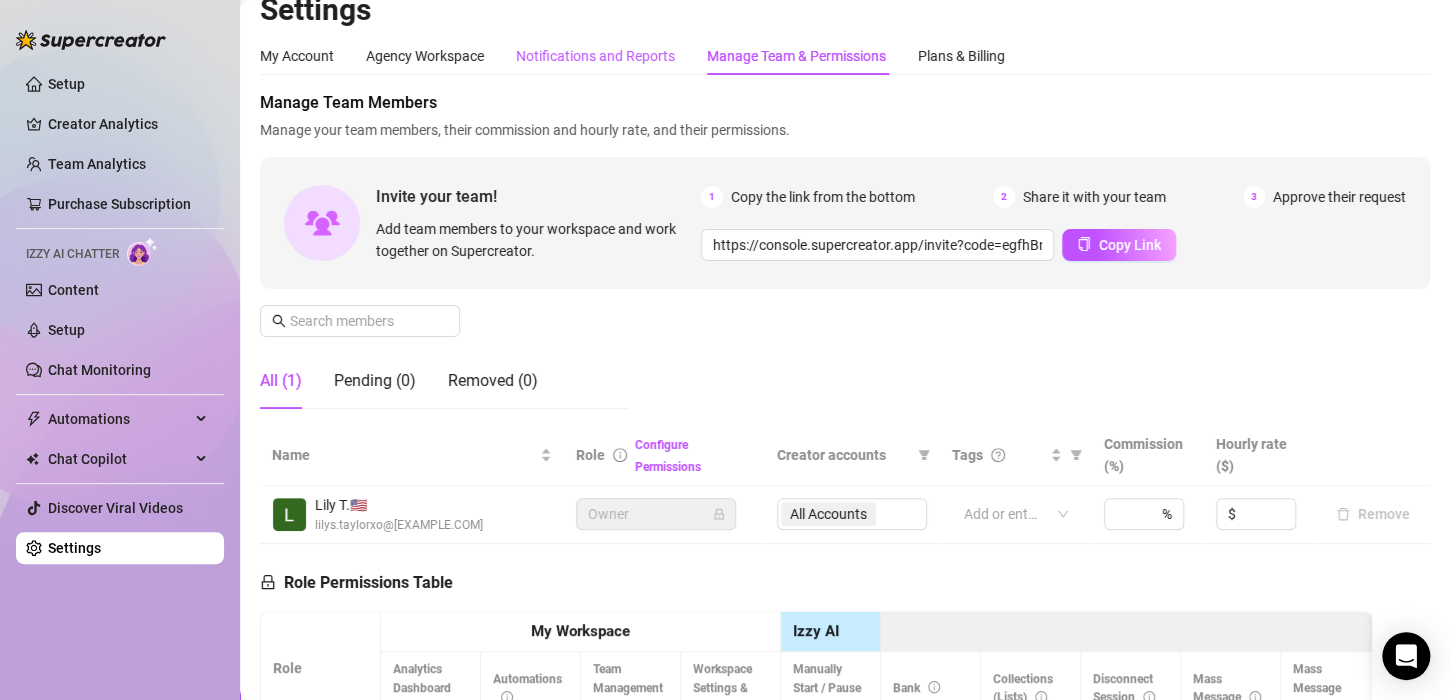 click on "Notifications and Reports" at bounding box center [595, 56] 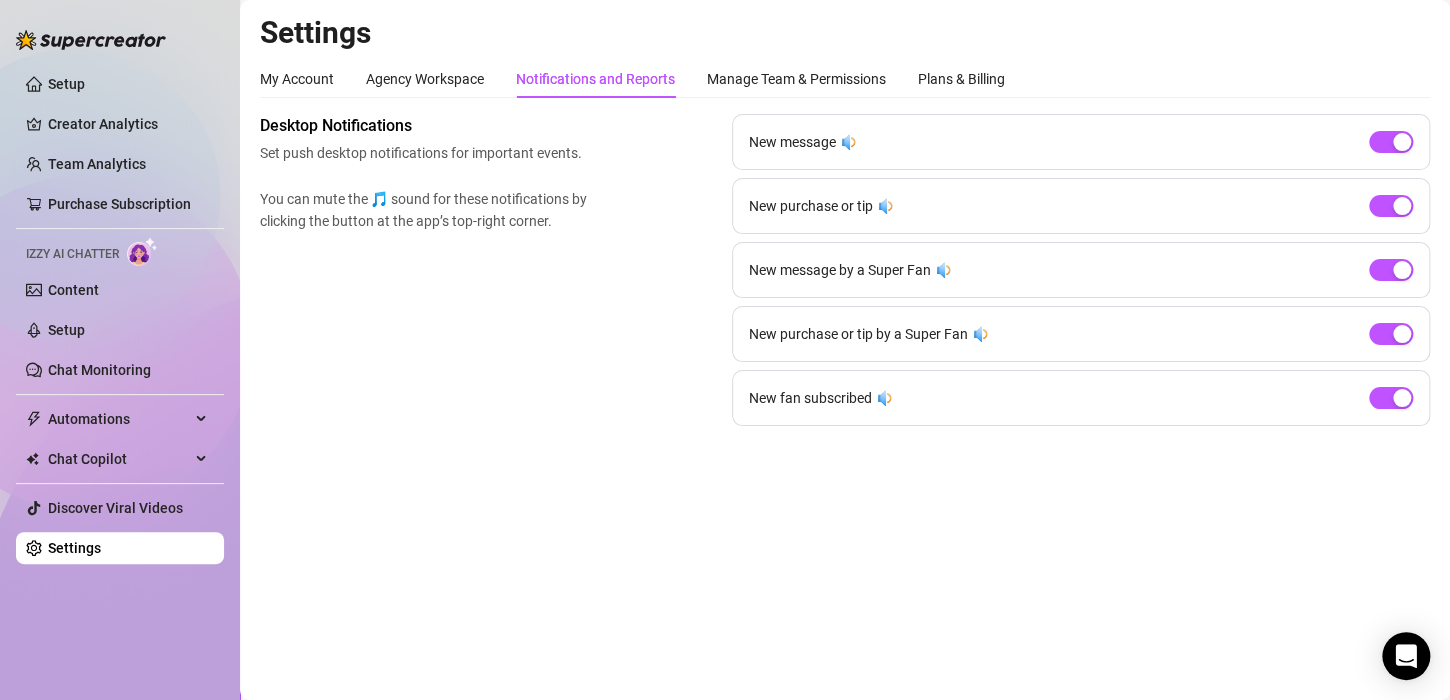 scroll, scrollTop: 0, scrollLeft: 0, axis: both 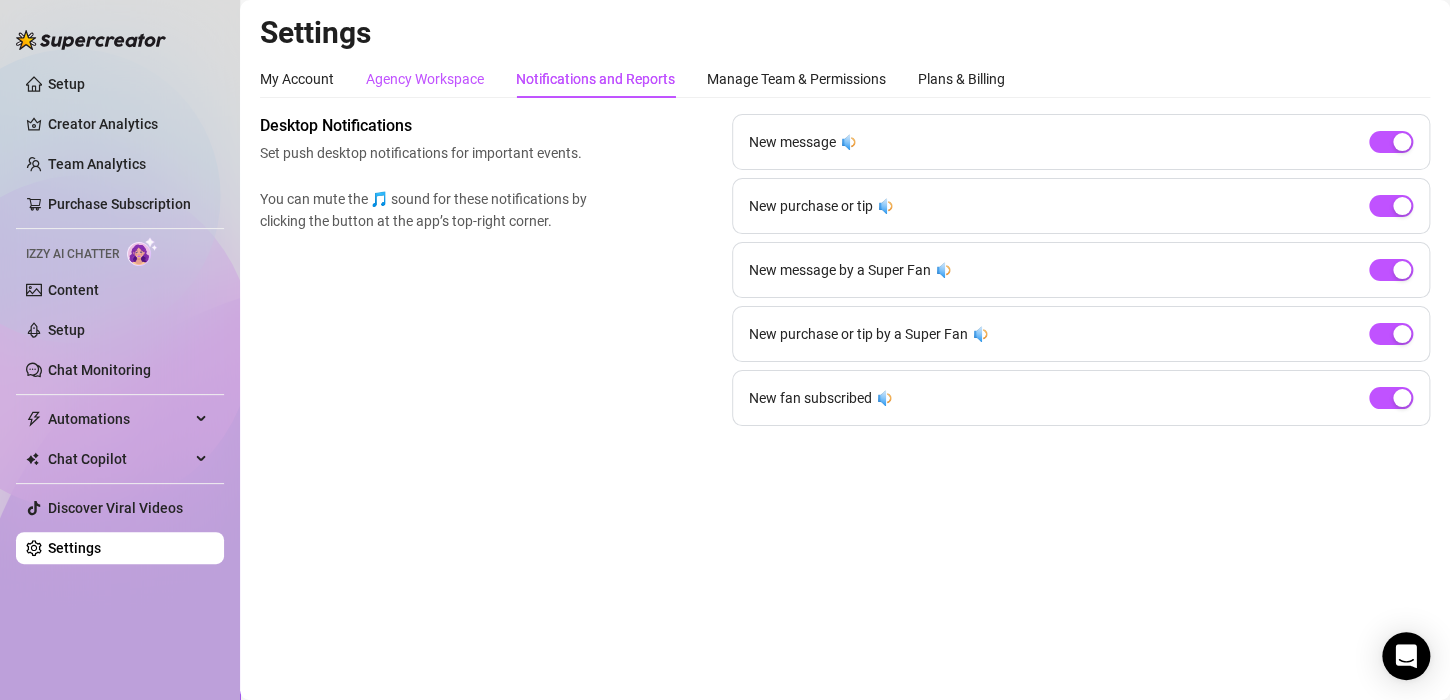 click on "Agency Workspace" at bounding box center [425, 79] 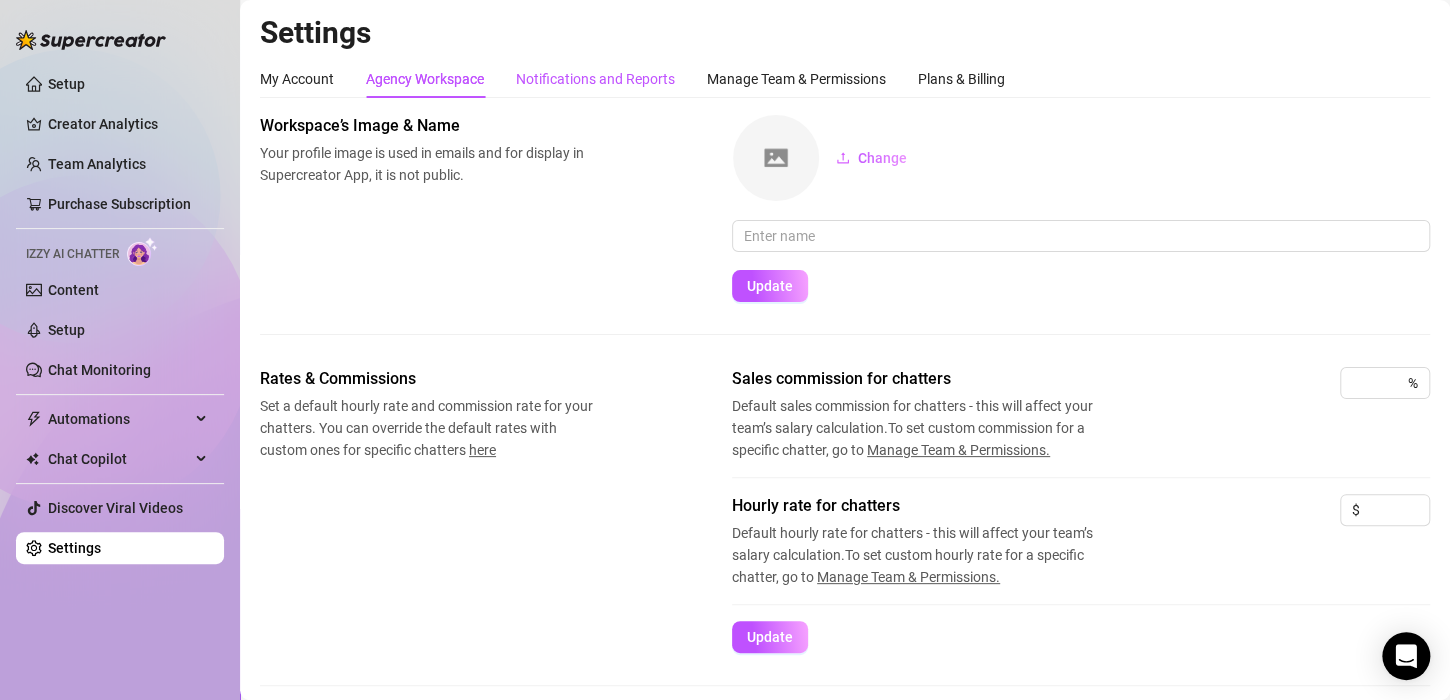 click on "Notifications and Reports" at bounding box center (595, 79) 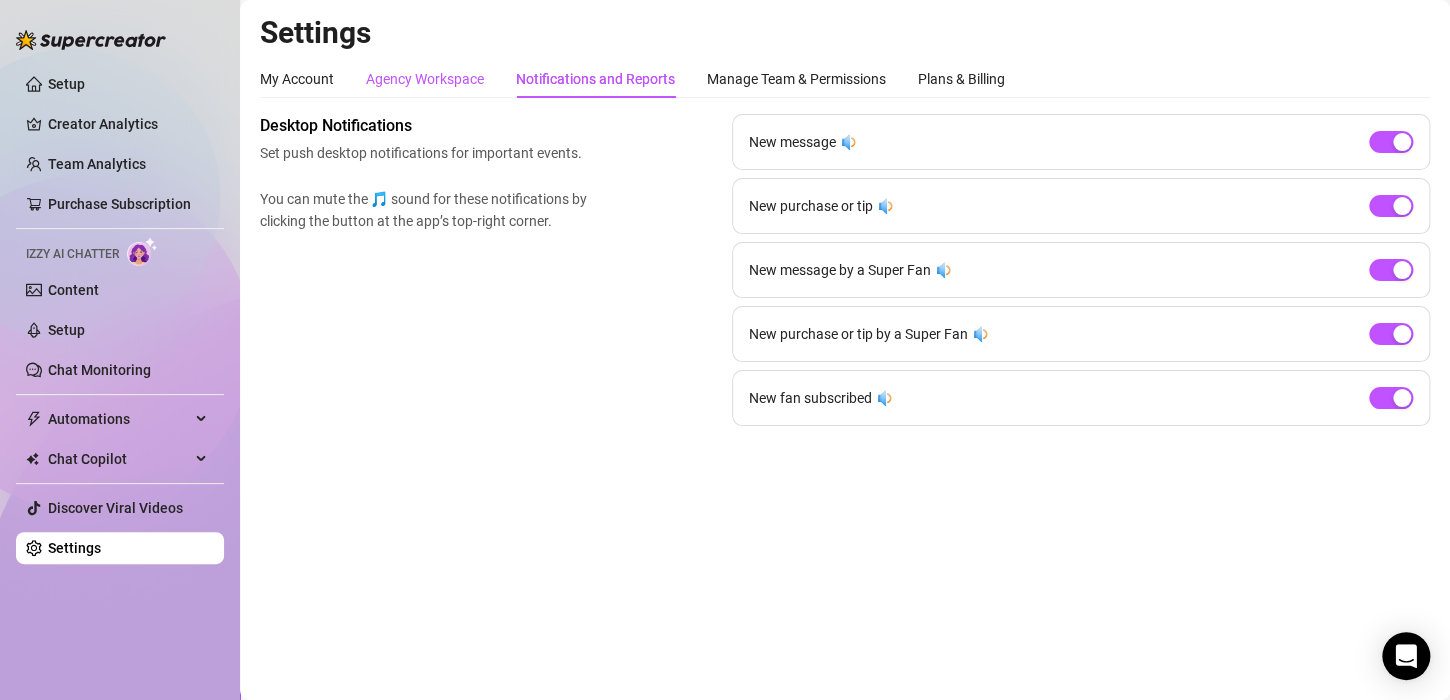 click on "Agency Workspace" at bounding box center (425, 79) 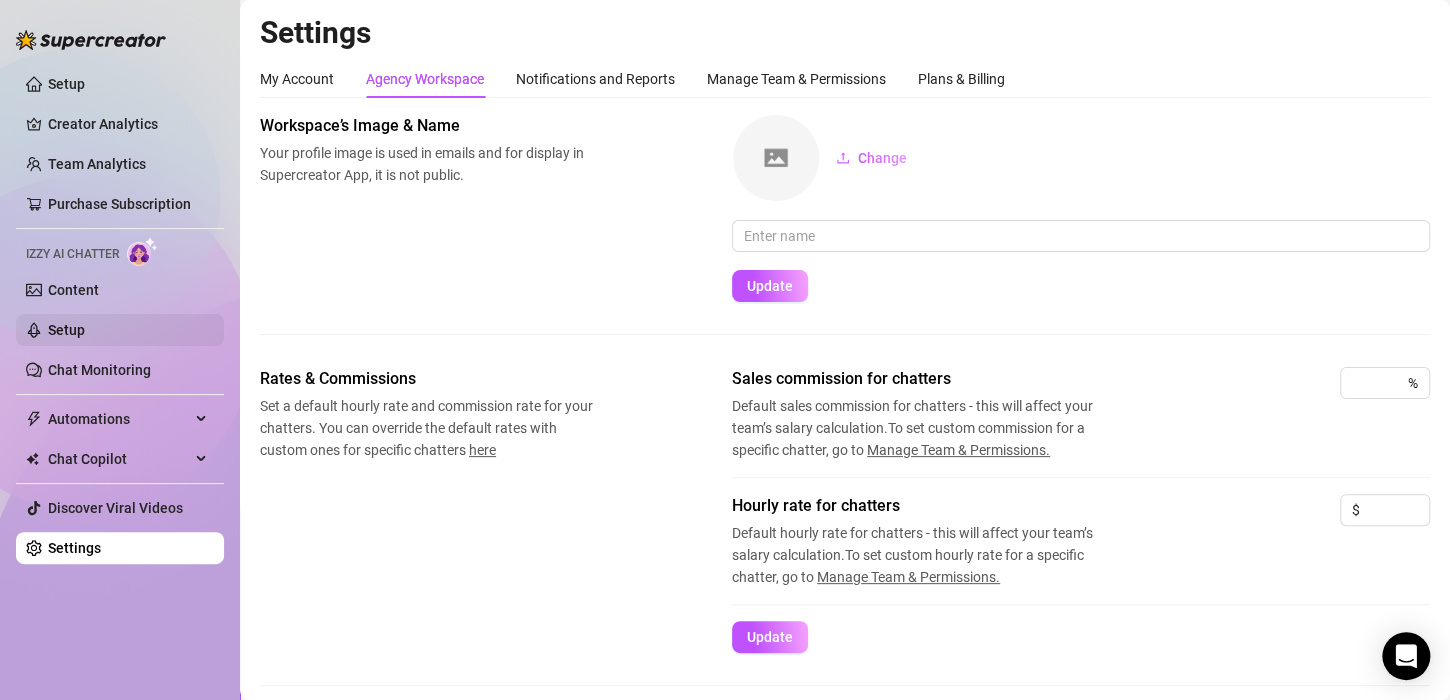 click on "Setup" at bounding box center (66, 330) 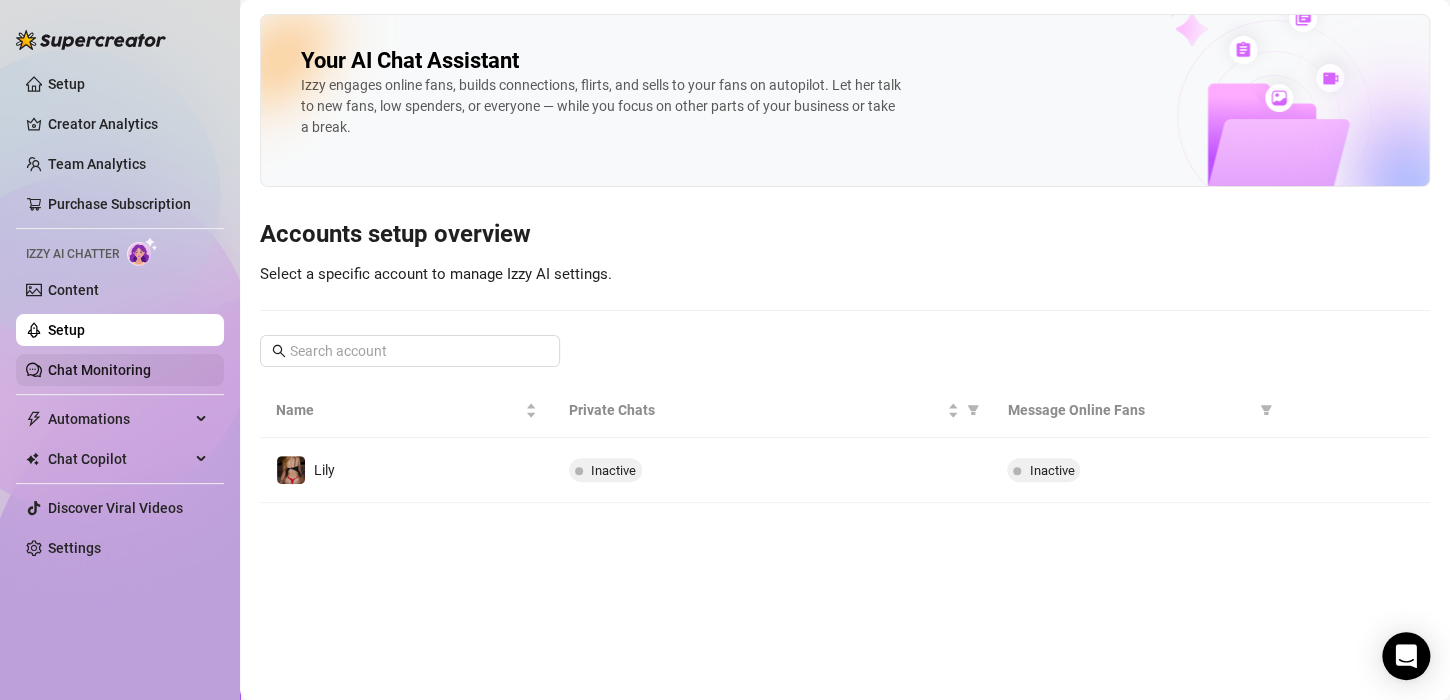 click on "Chat Monitoring" at bounding box center (99, 370) 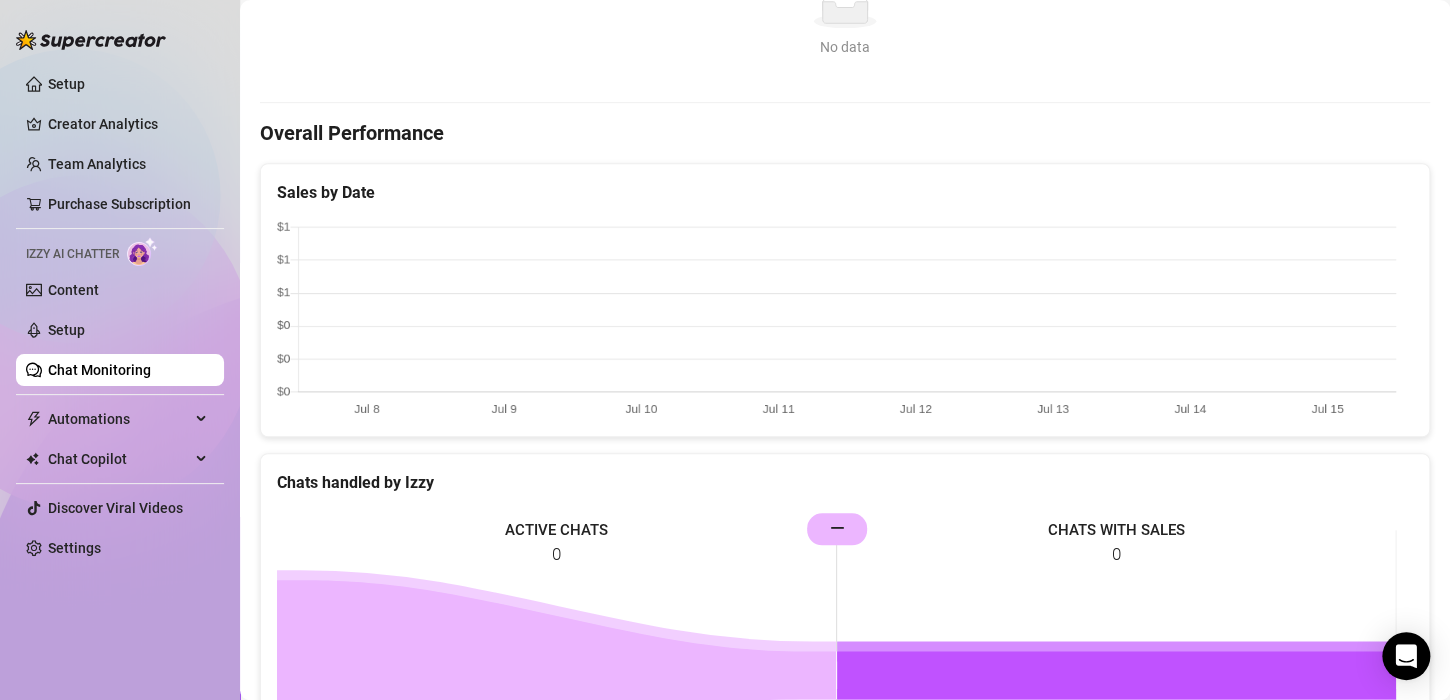 scroll, scrollTop: 502, scrollLeft: 0, axis: vertical 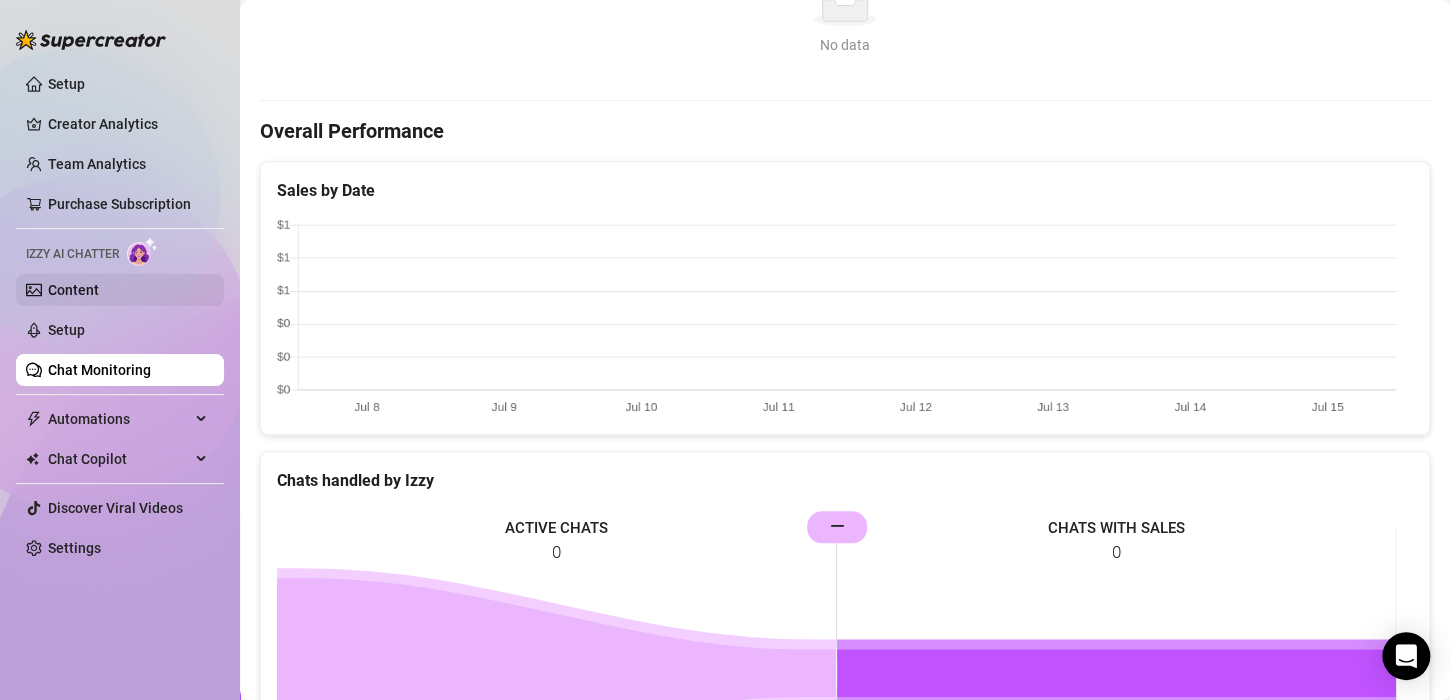 click on "Content" at bounding box center [73, 290] 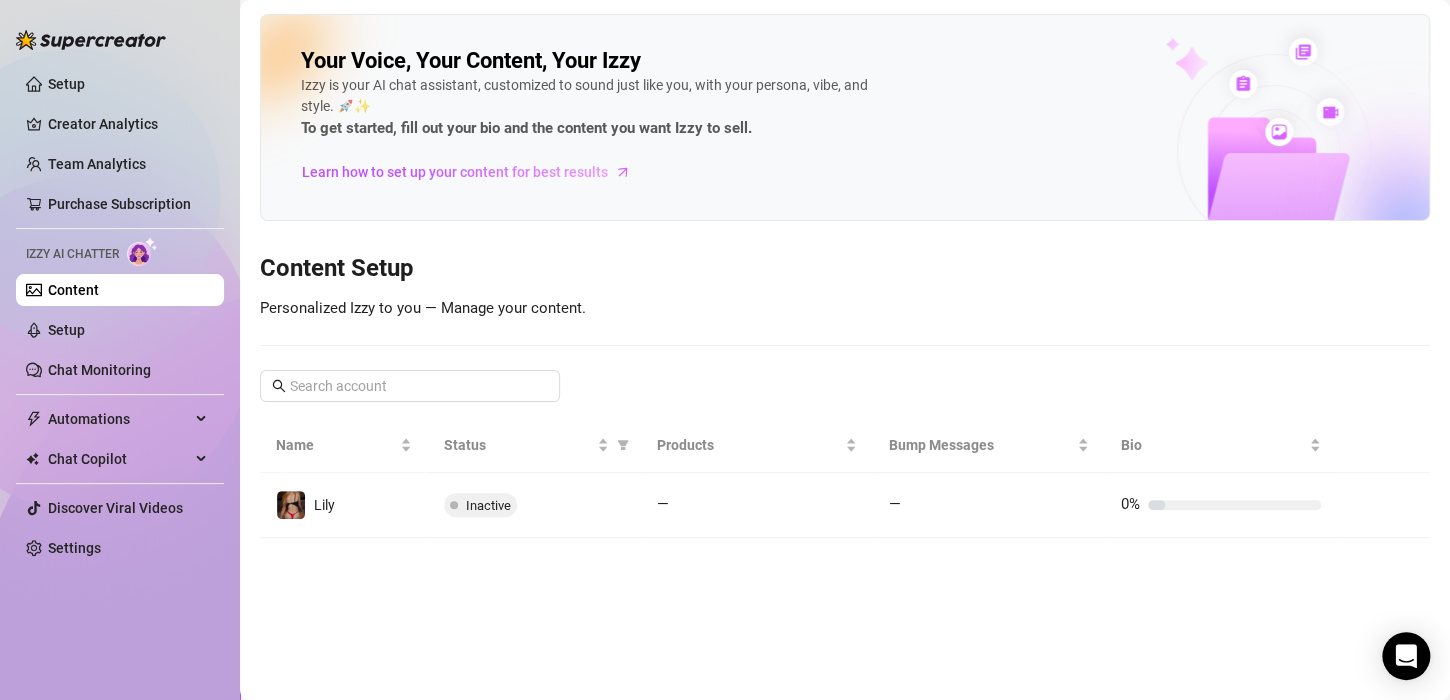 scroll, scrollTop: 0, scrollLeft: 0, axis: both 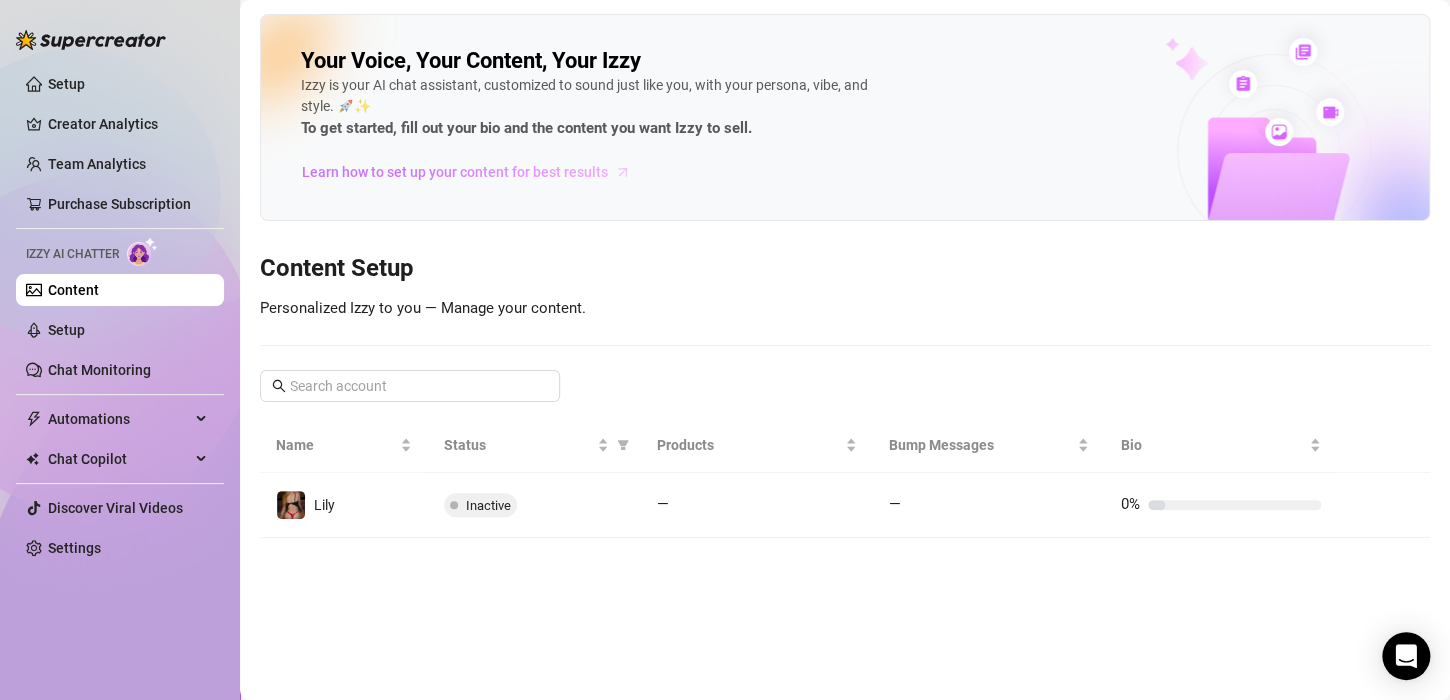 click on "Learn how to set up your content for best results" at bounding box center (455, 172) 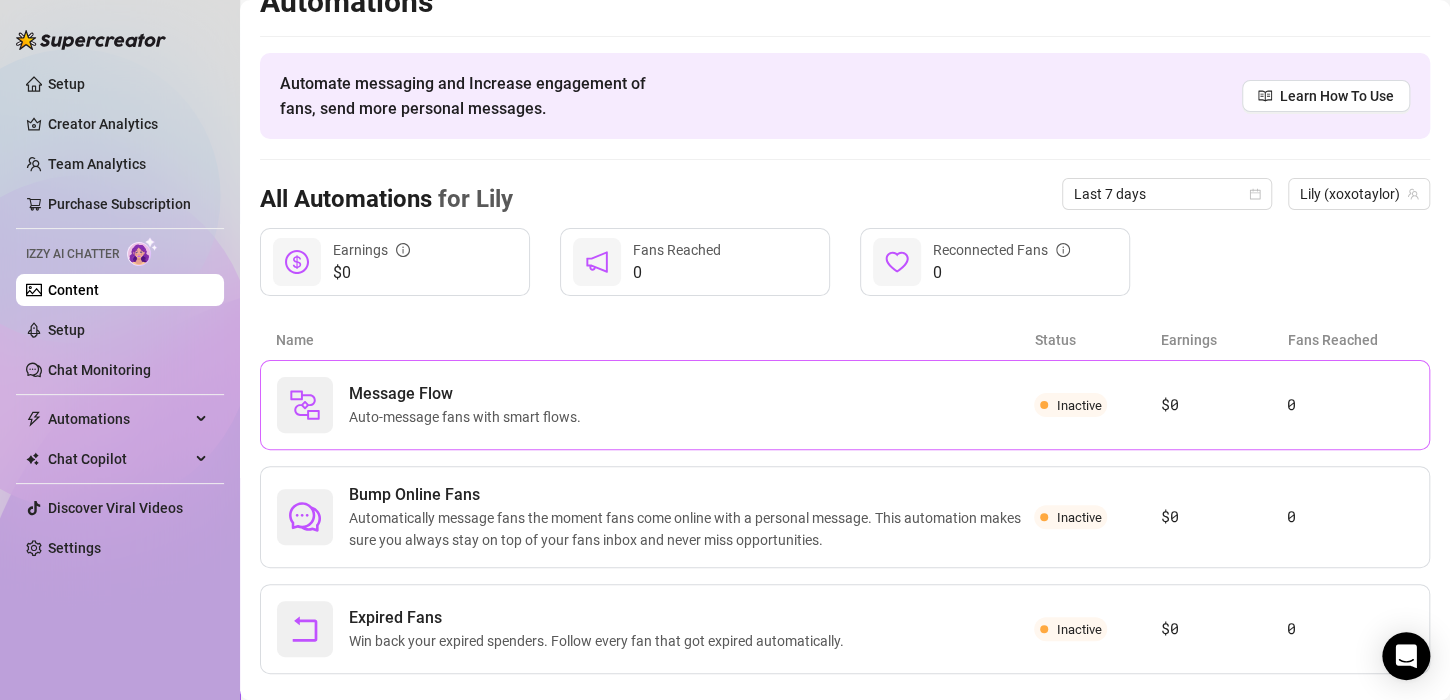 scroll, scrollTop: 63, scrollLeft: 0, axis: vertical 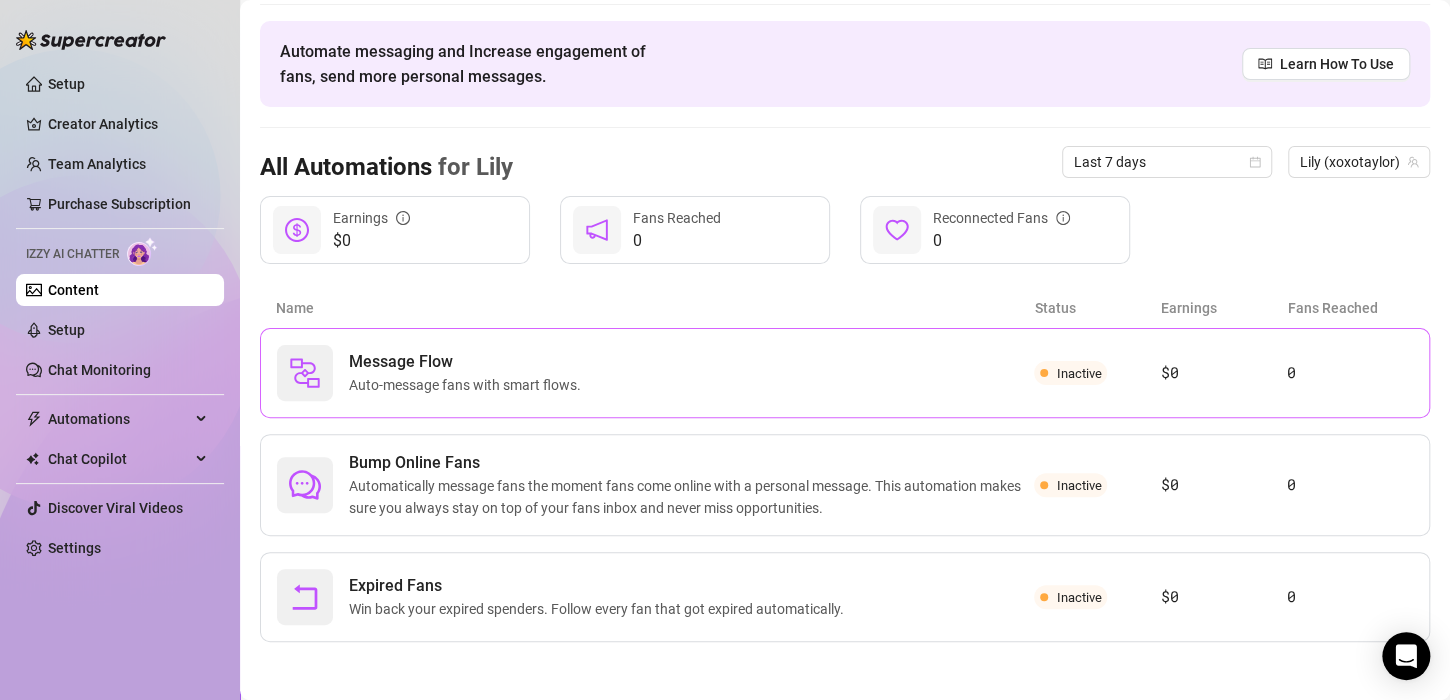 click on "Message Flow Auto-message fans with smart flows." at bounding box center [655, 373] 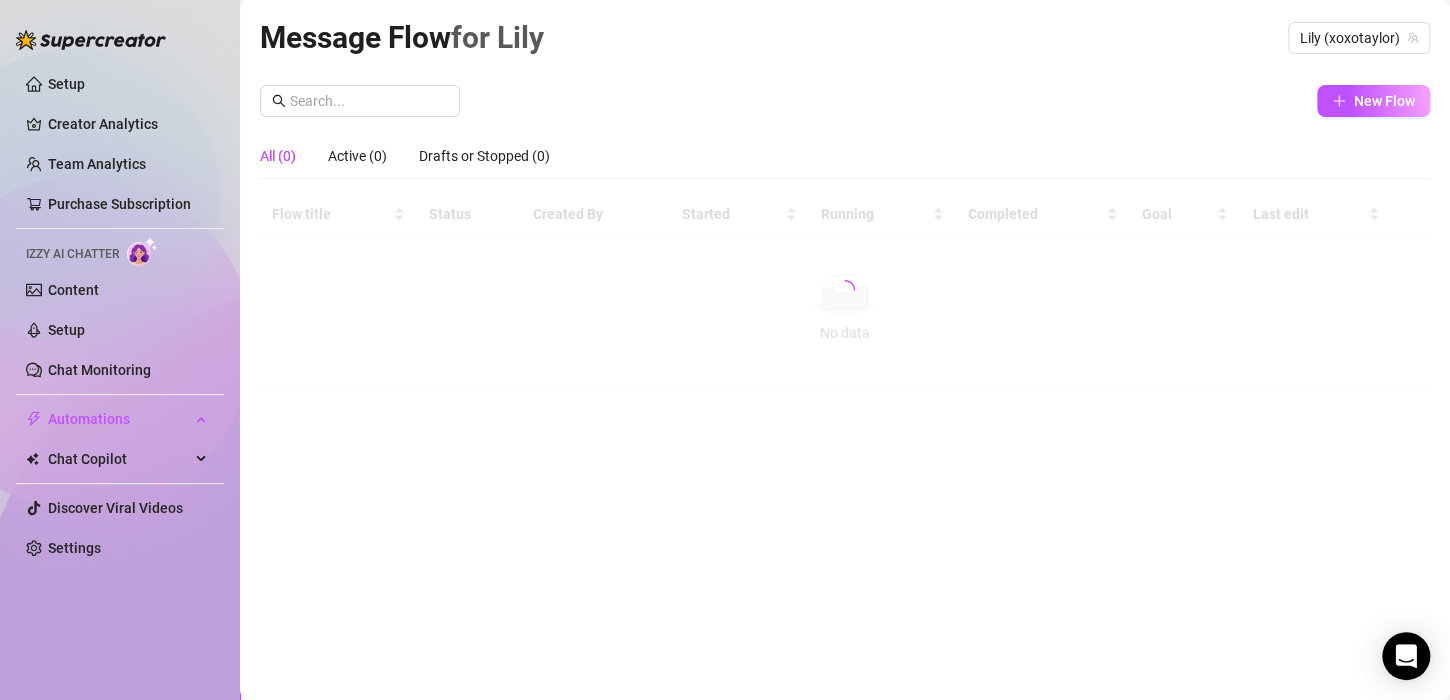 scroll, scrollTop: 0, scrollLeft: 0, axis: both 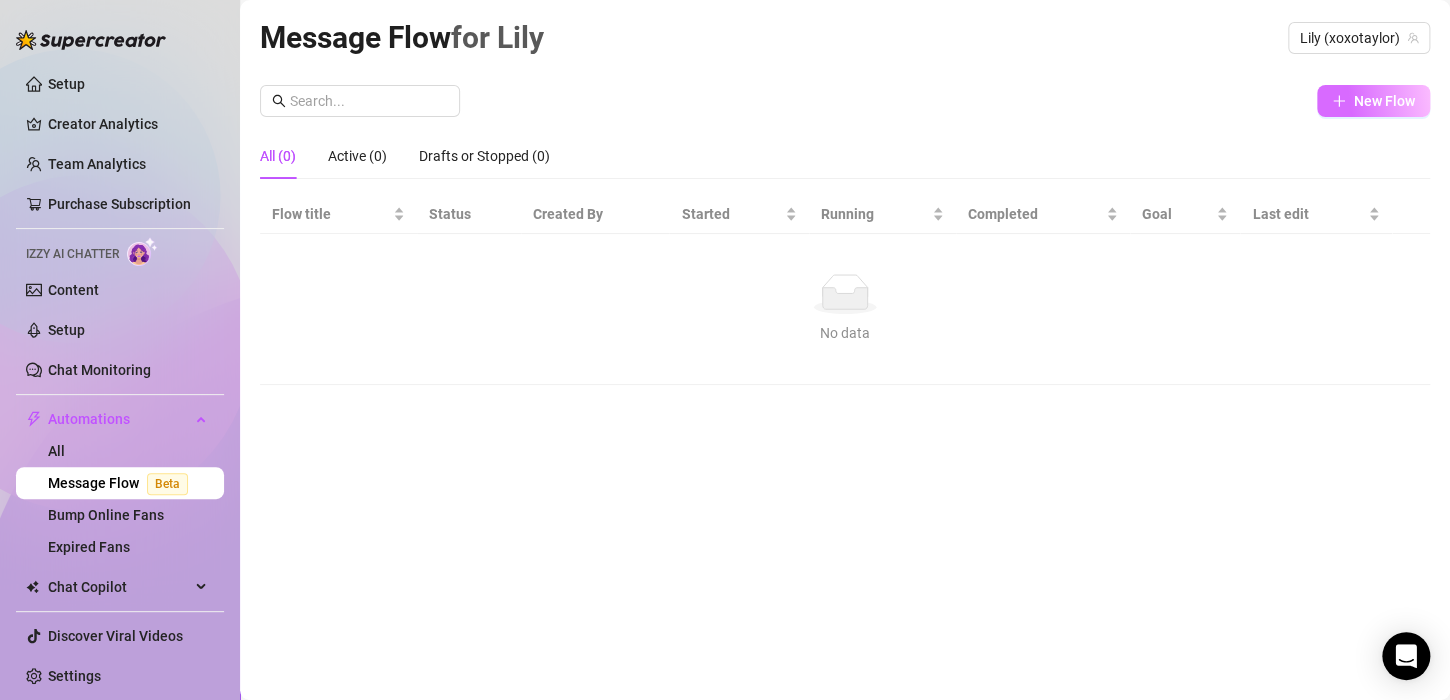 click on "New Flow" at bounding box center [1373, 101] 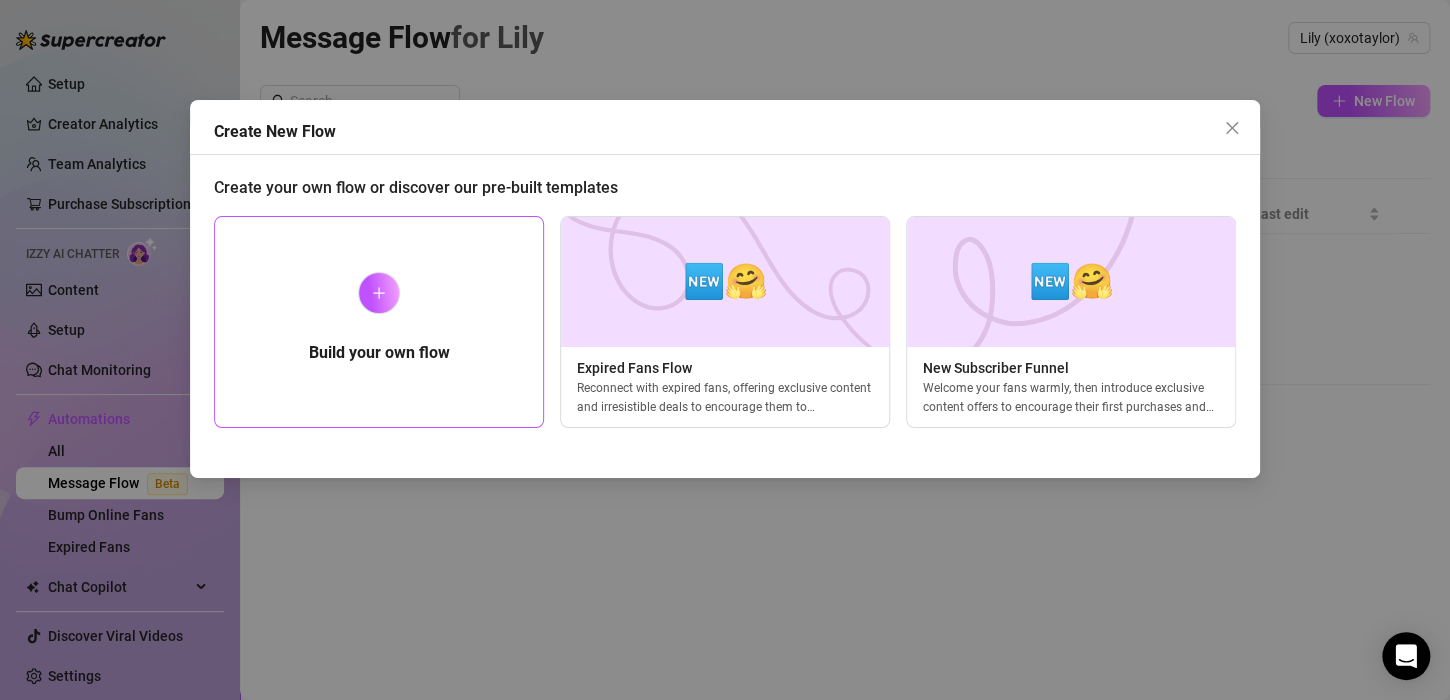 click on "Build your own flow" at bounding box center (379, 322) 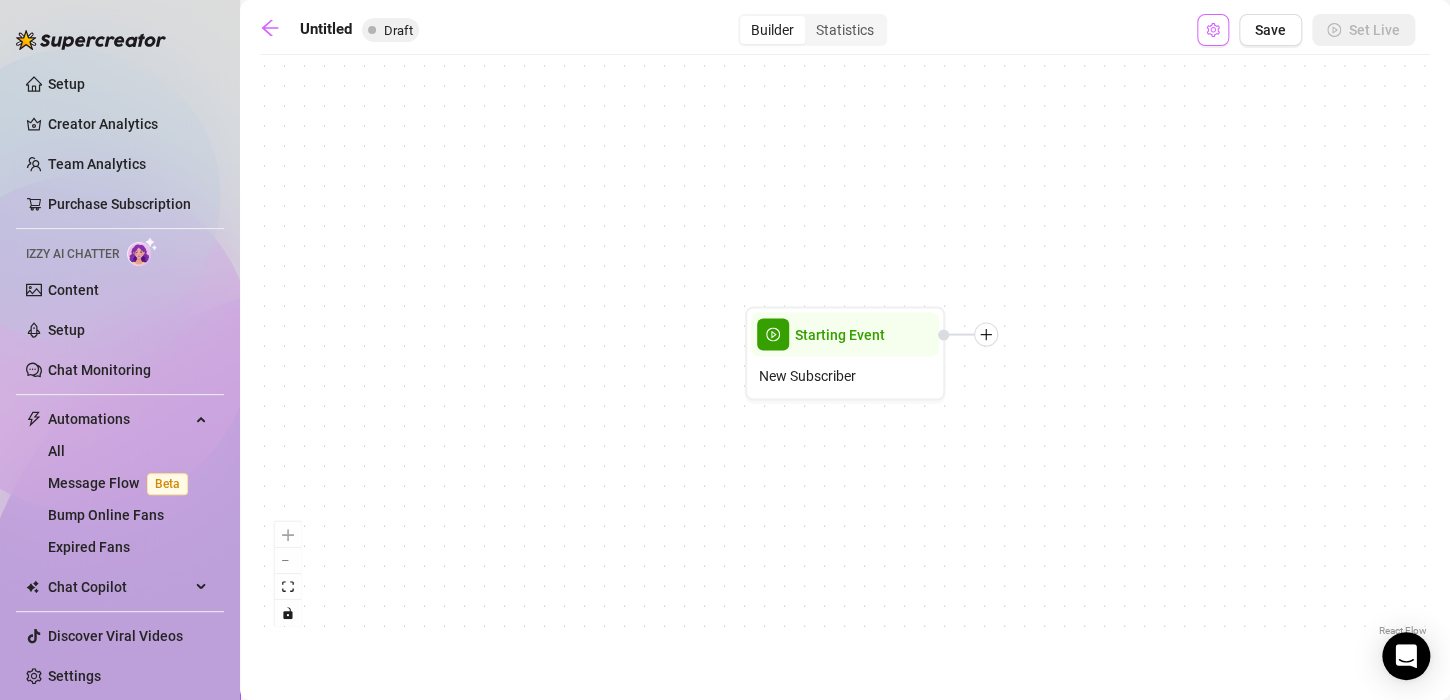 drag, startPoint x: 867, startPoint y: 360, endPoint x: 1202, endPoint y: 28, distance: 471.645 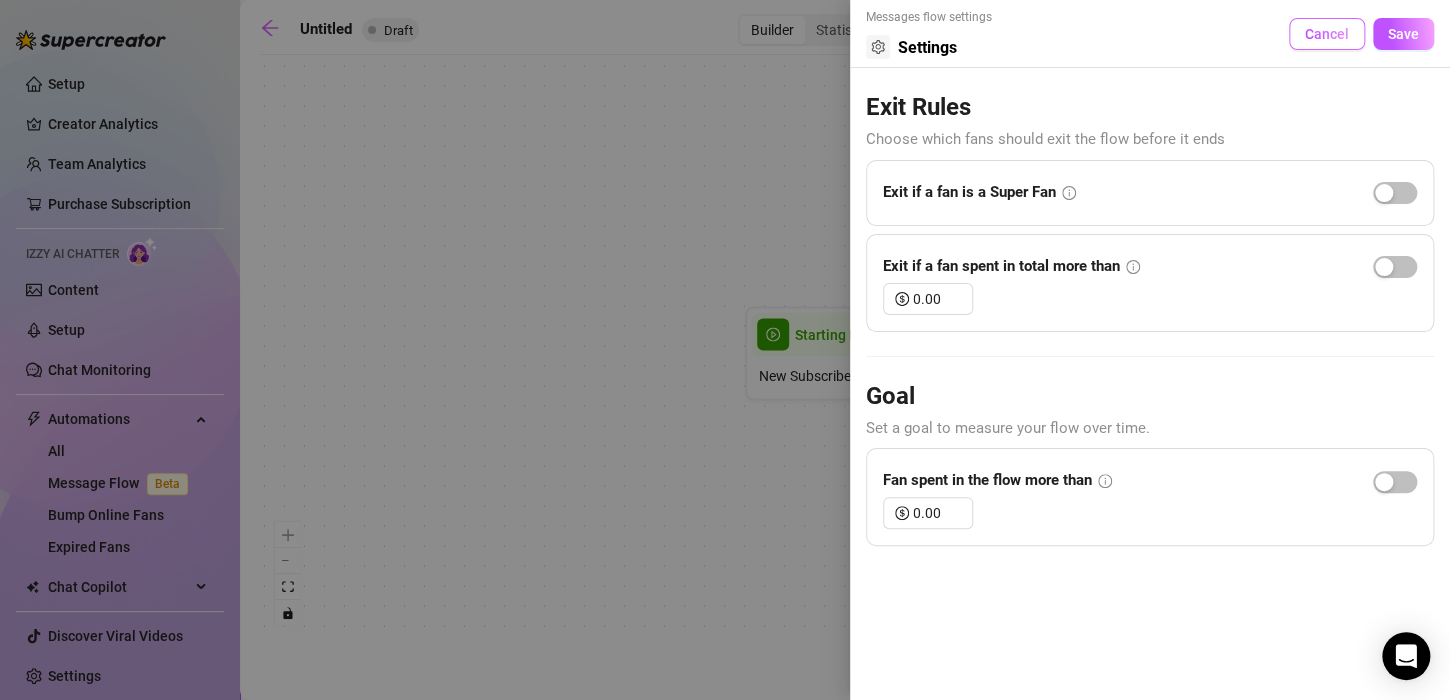 click on "Cancel" at bounding box center [1327, 34] 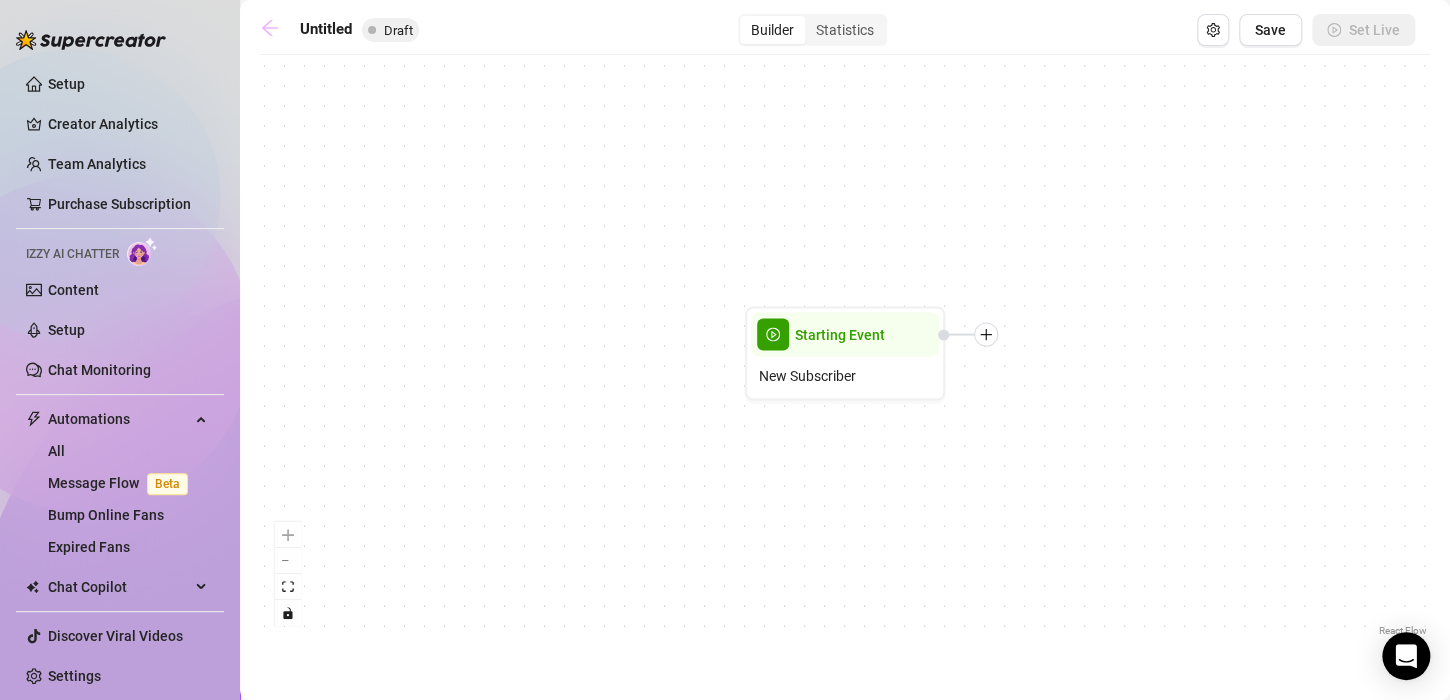 click 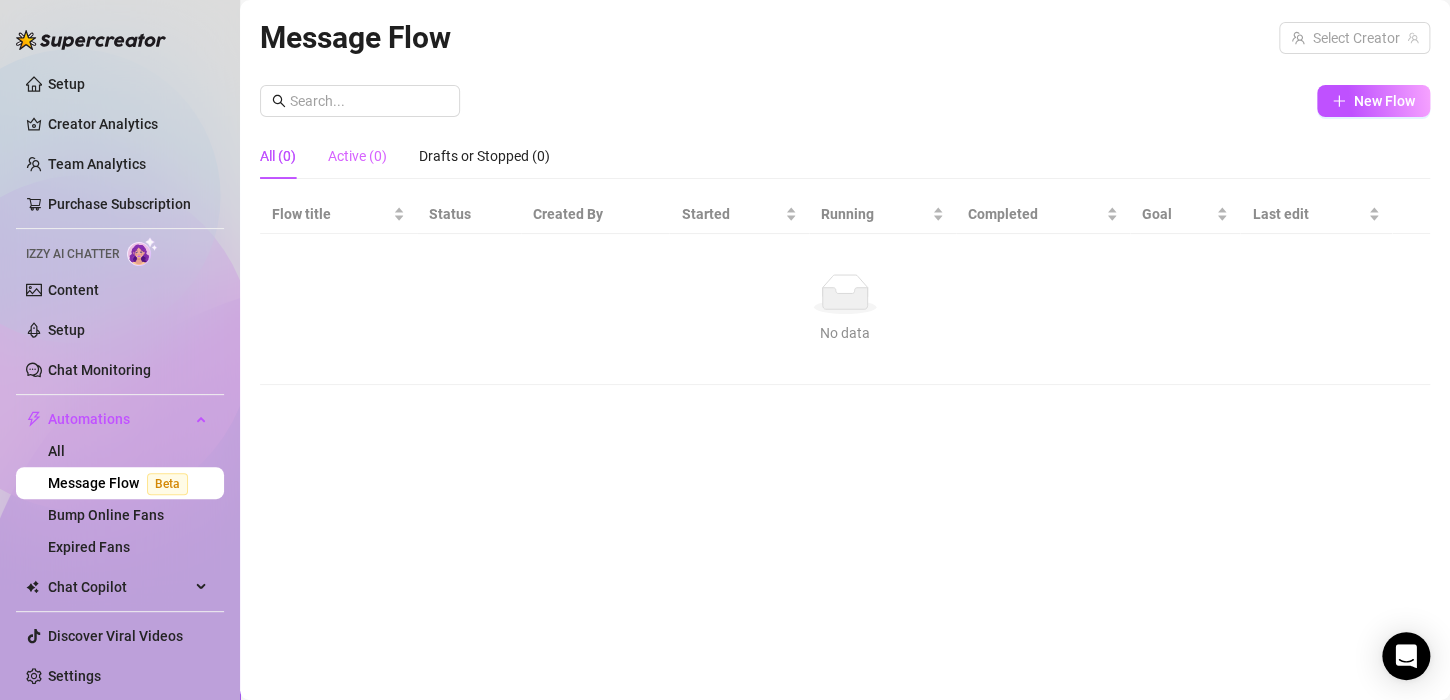 click on "Active (0)" at bounding box center [357, 156] 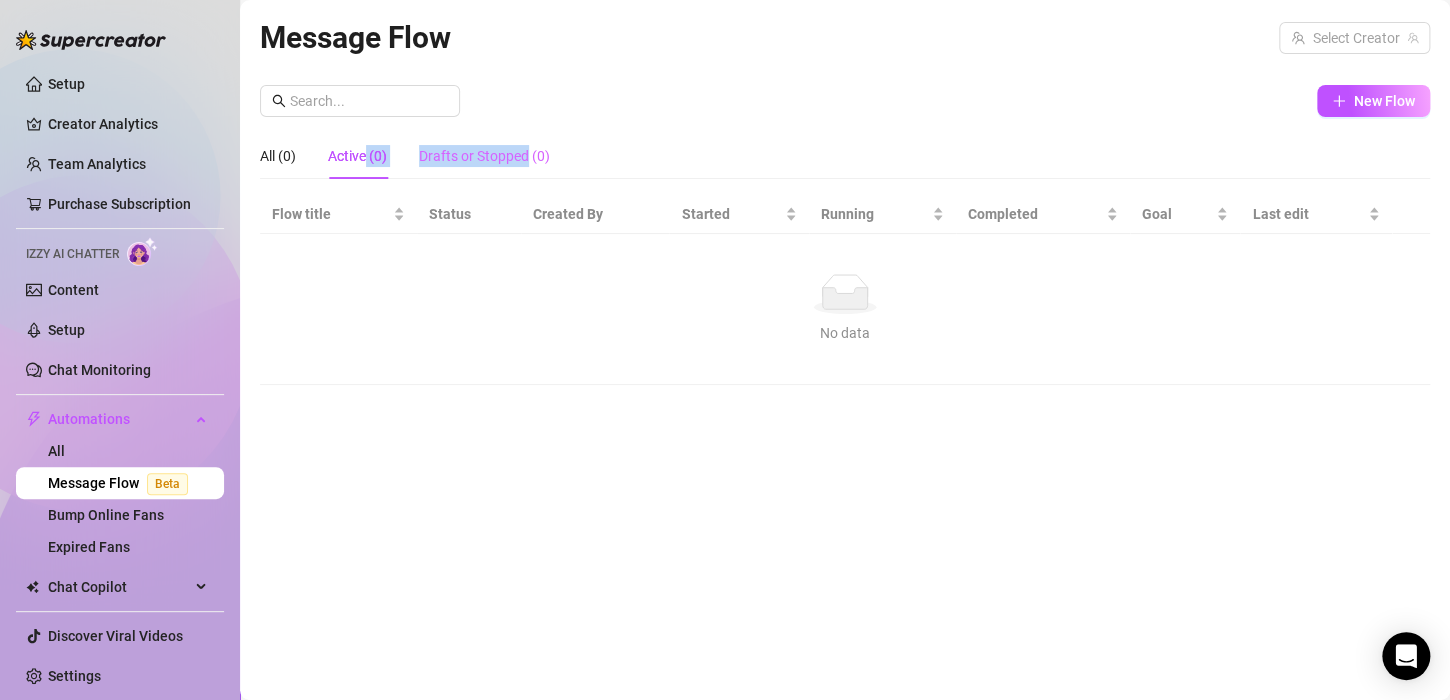 drag, startPoint x: 367, startPoint y: 142, endPoint x: 500, endPoint y: 148, distance: 133.13527 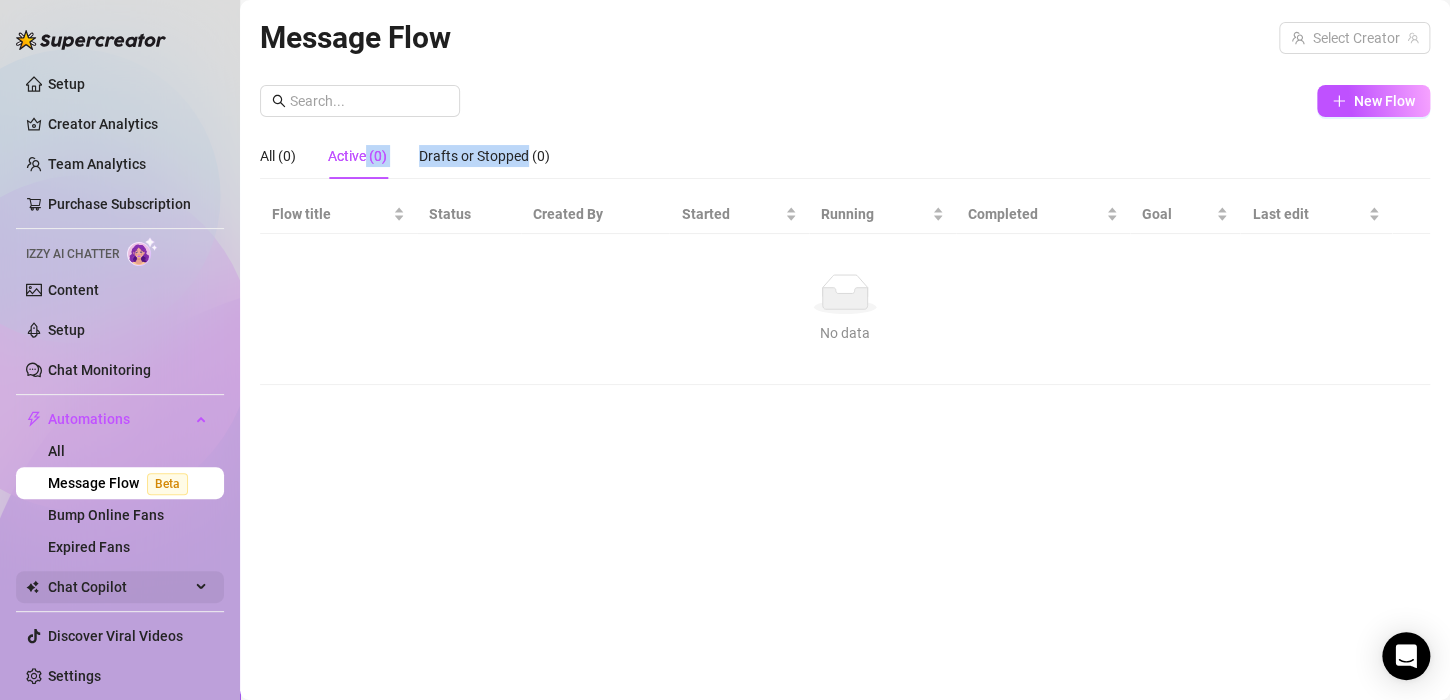 click on "Chat Copilot" at bounding box center [119, 587] 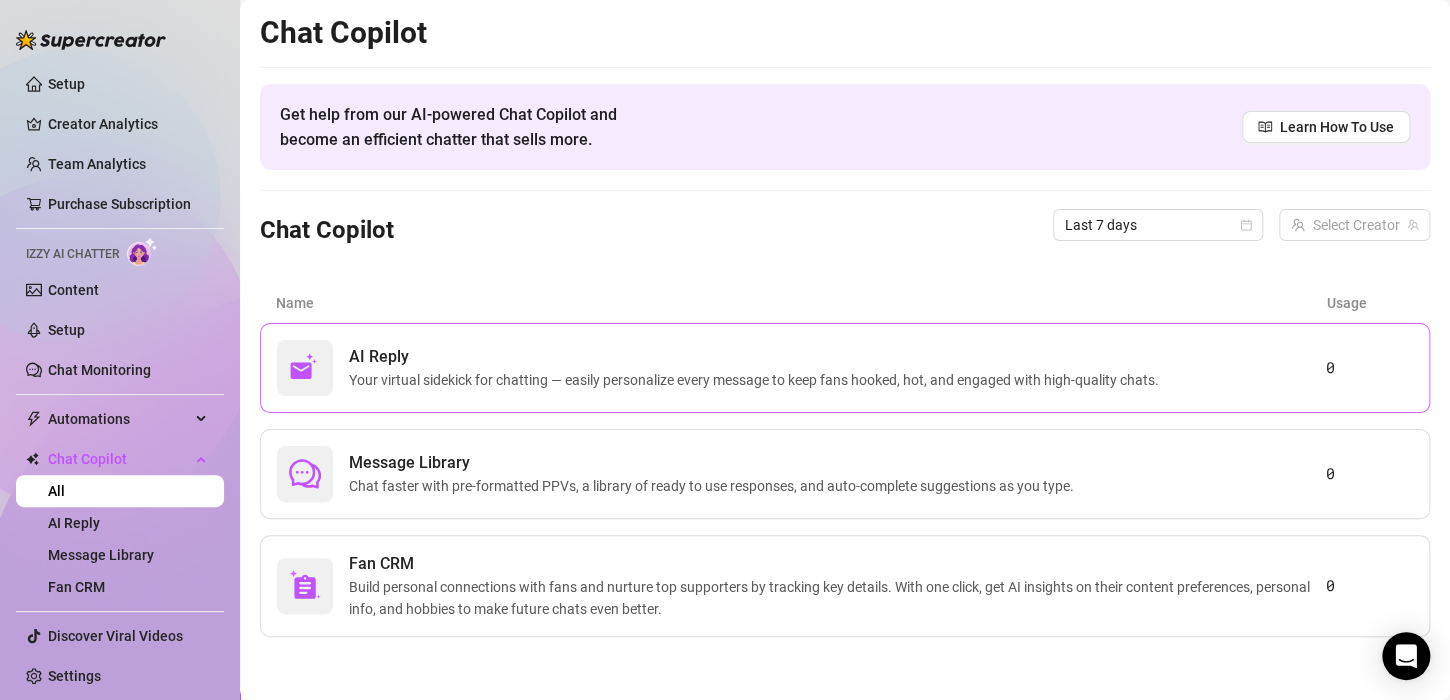 click on "Your virtual sidekick for chatting — easily personalize every message to keep fans hooked, hot, and engaged with high-quality chats." at bounding box center (758, 380) 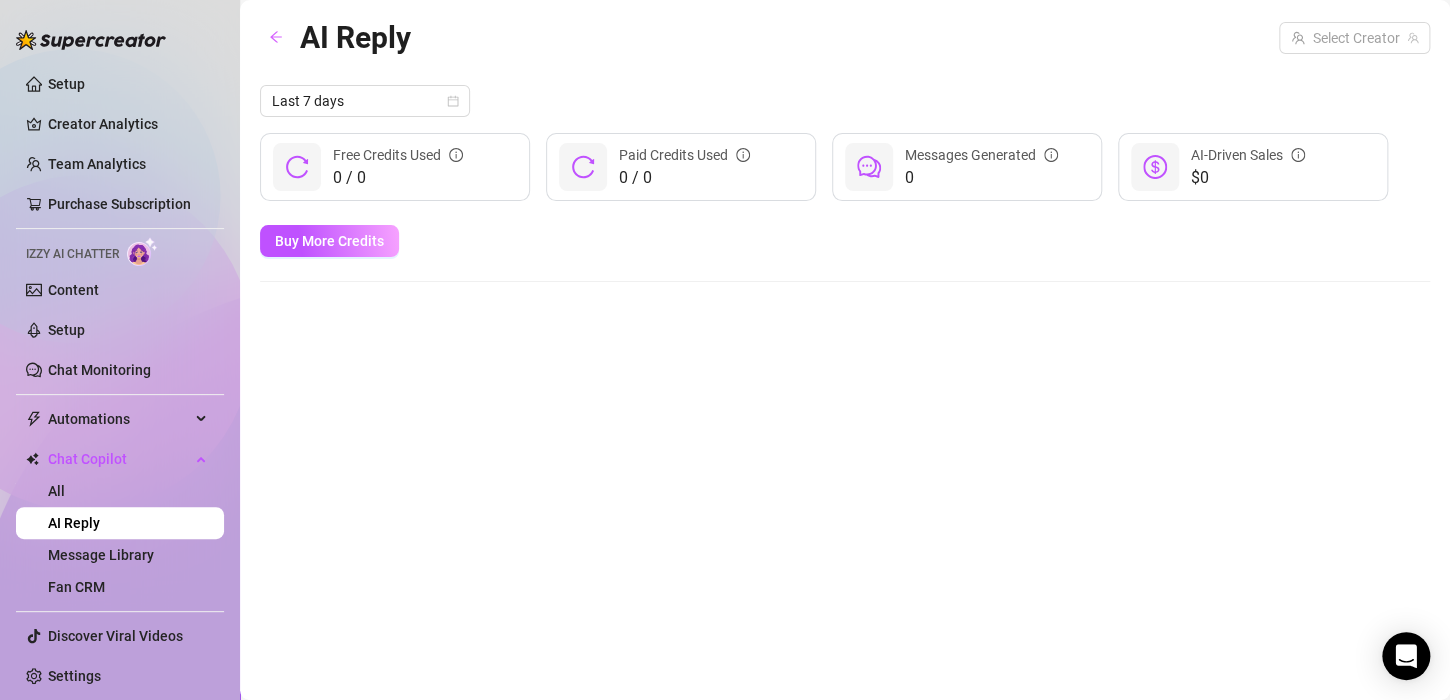 click at bounding box center [869, 167] 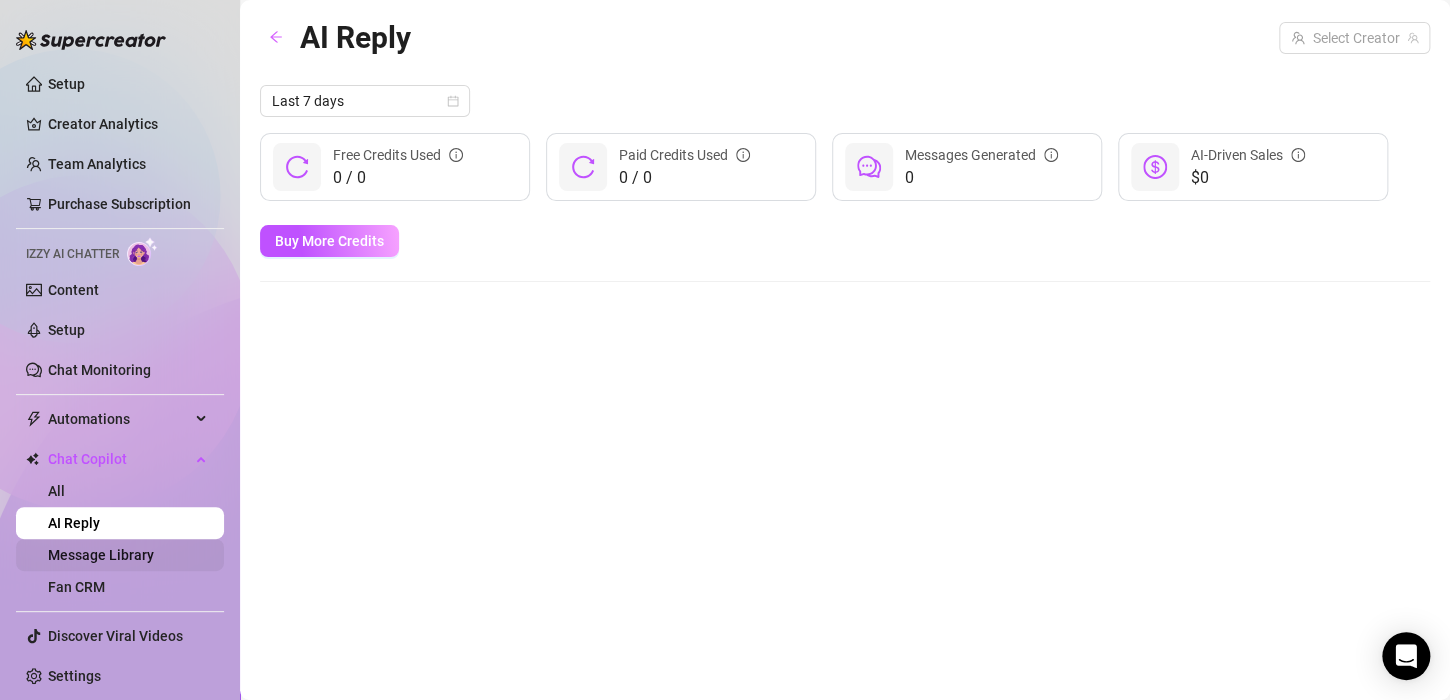 click on "Message Library" at bounding box center [101, 555] 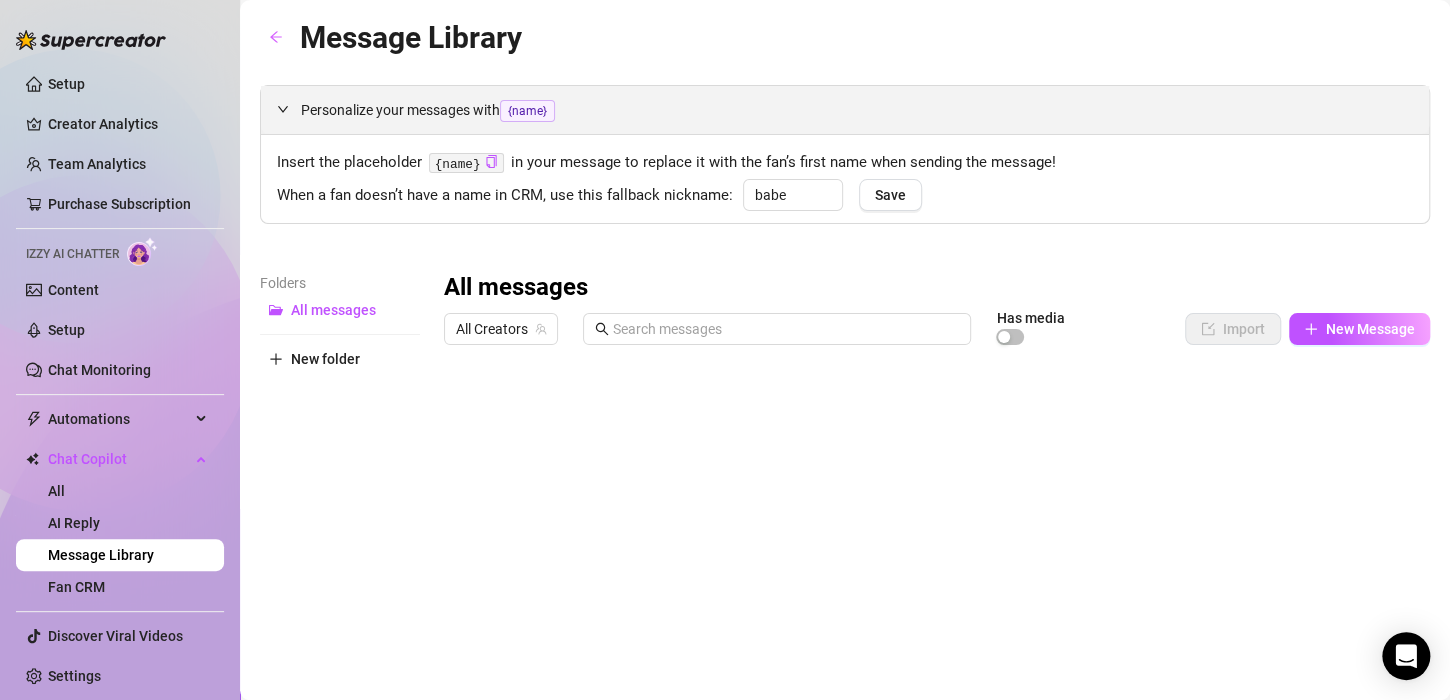 click on "Personalize your messages with  {name}" at bounding box center [845, 110] 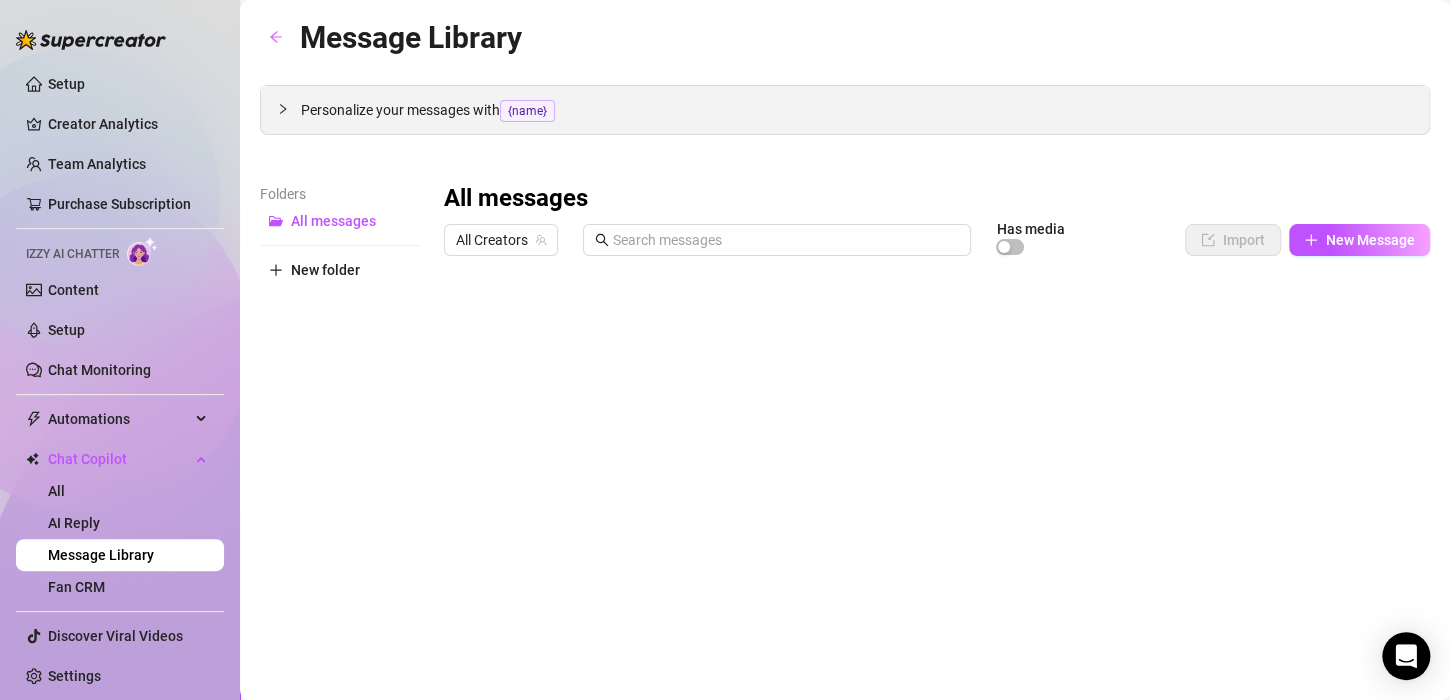 click on "Personalize your messages with  {name}" at bounding box center [845, 110] 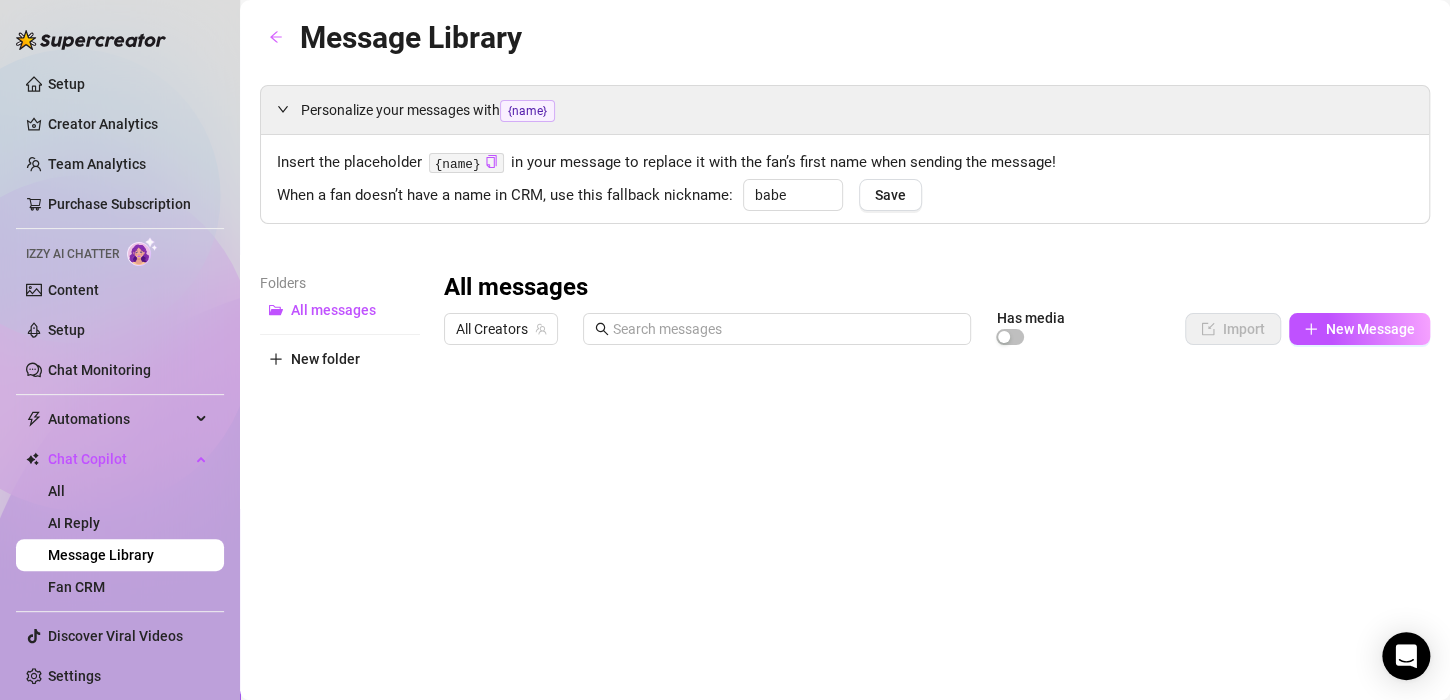 click on "babe Save" at bounding box center (827, 204) 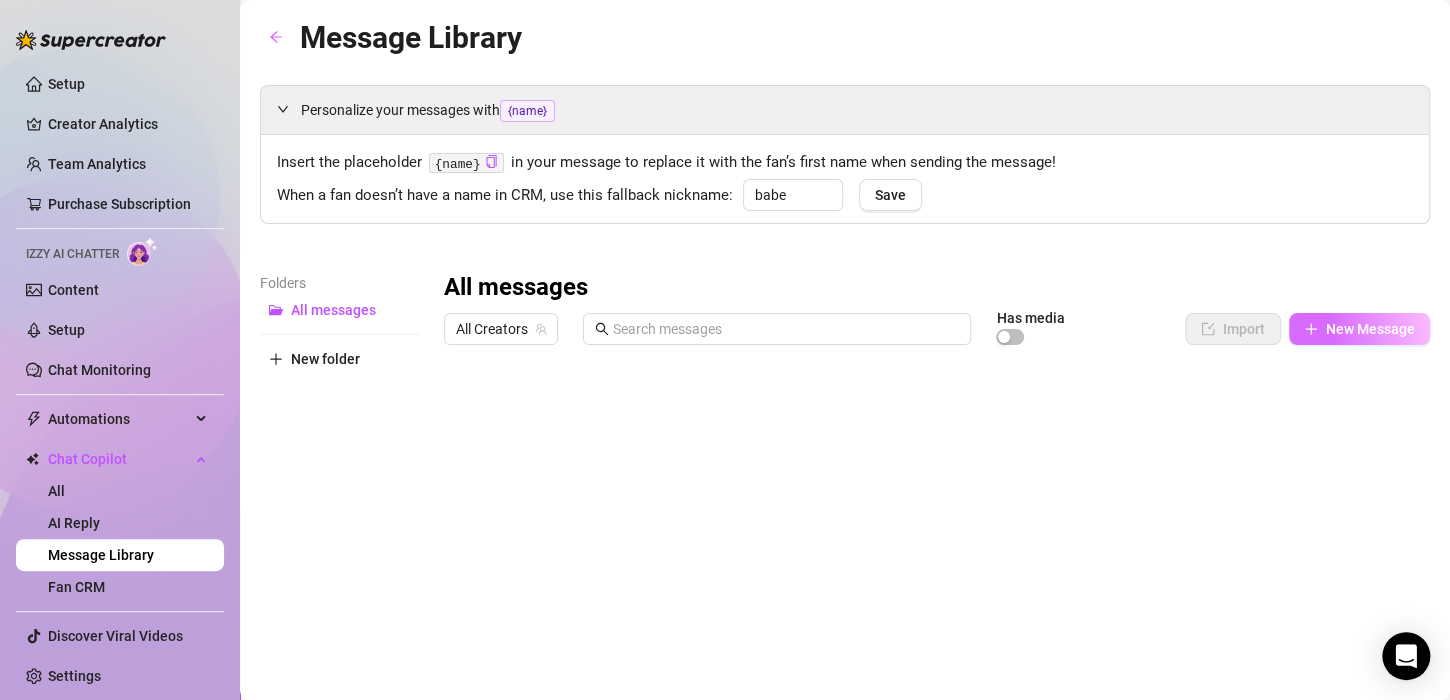 click on "New Message" at bounding box center [1370, 329] 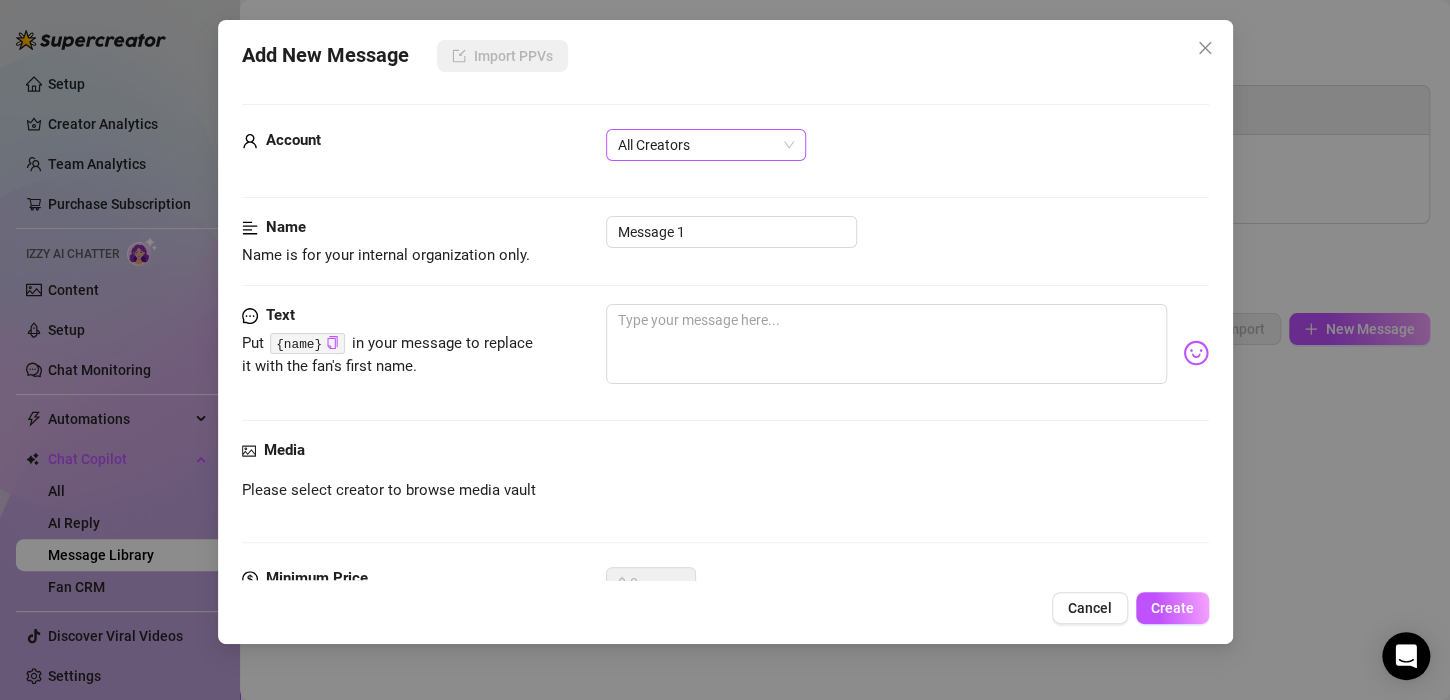 click on "All Creators" at bounding box center [706, 145] 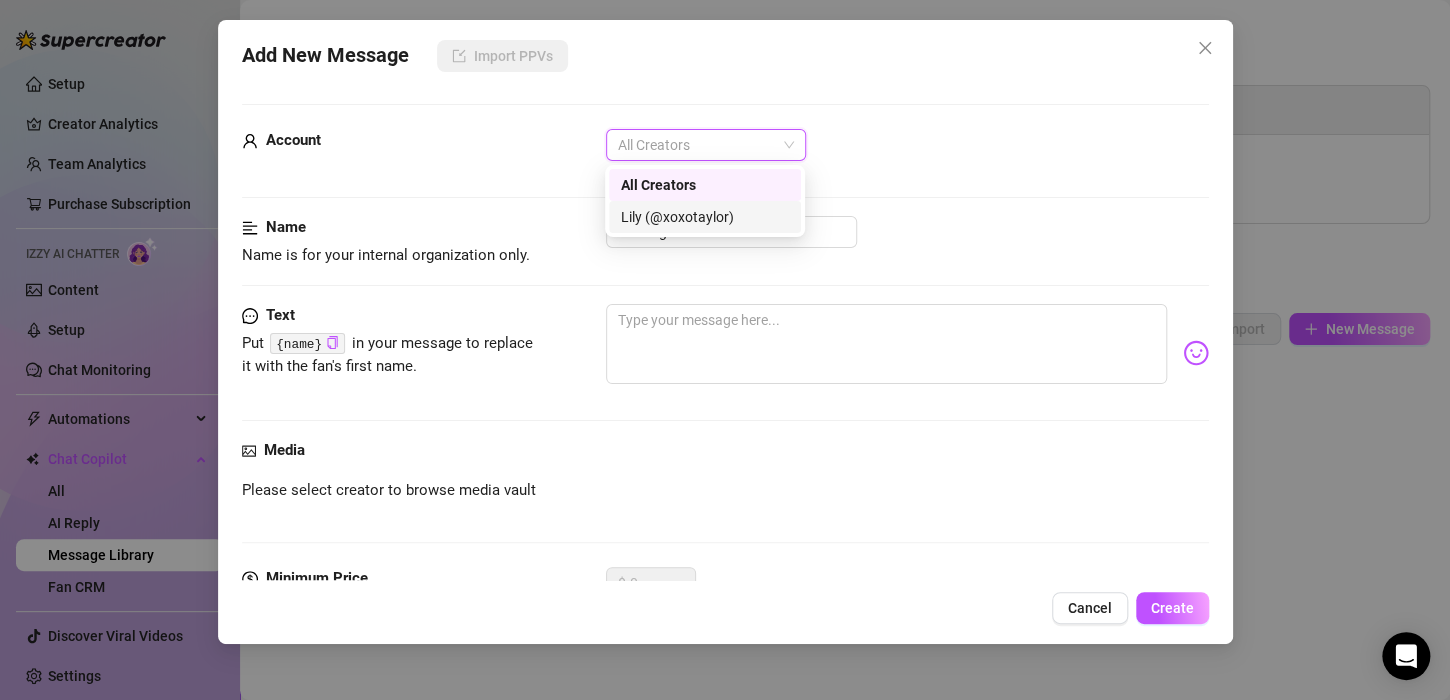 click on "Lily (@xoxotaylor)" at bounding box center [705, 217] 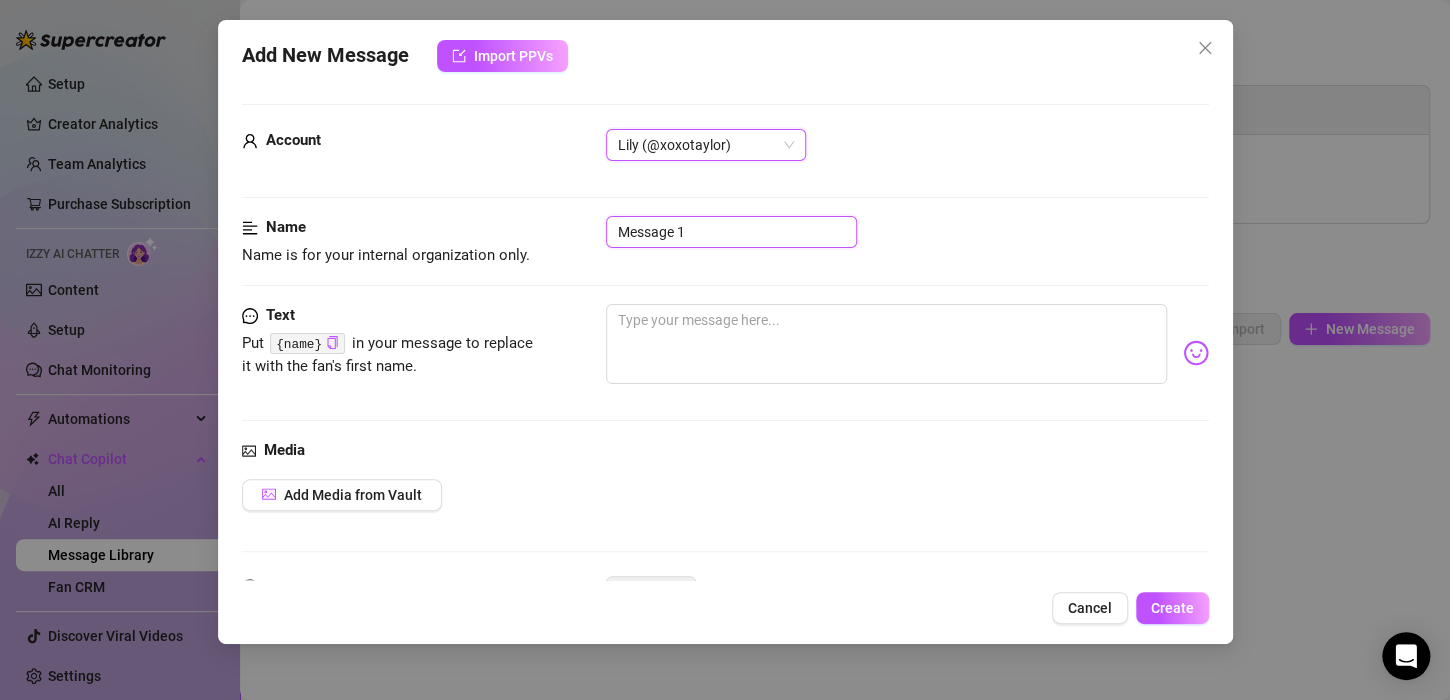 click on "Message 1" at bounding box center (731, 232) 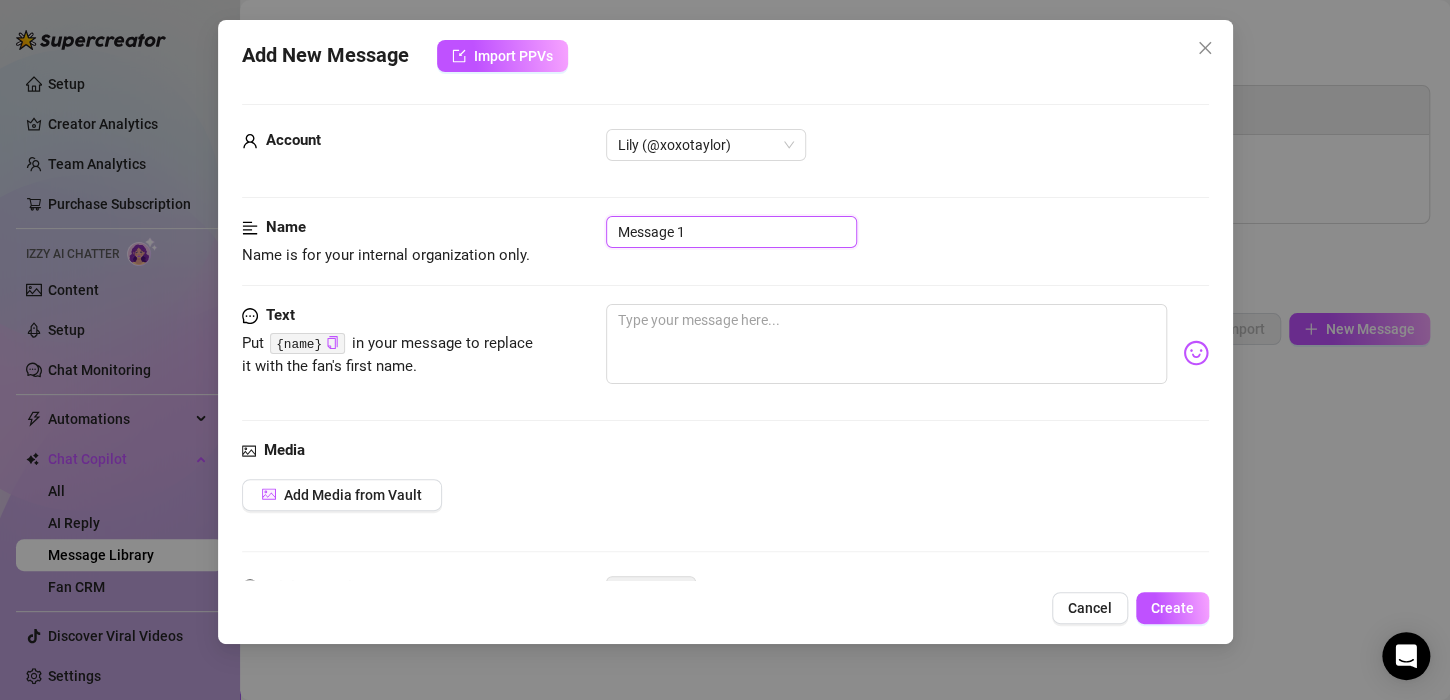 click on "Message 1" at bounding box center [731, 232] 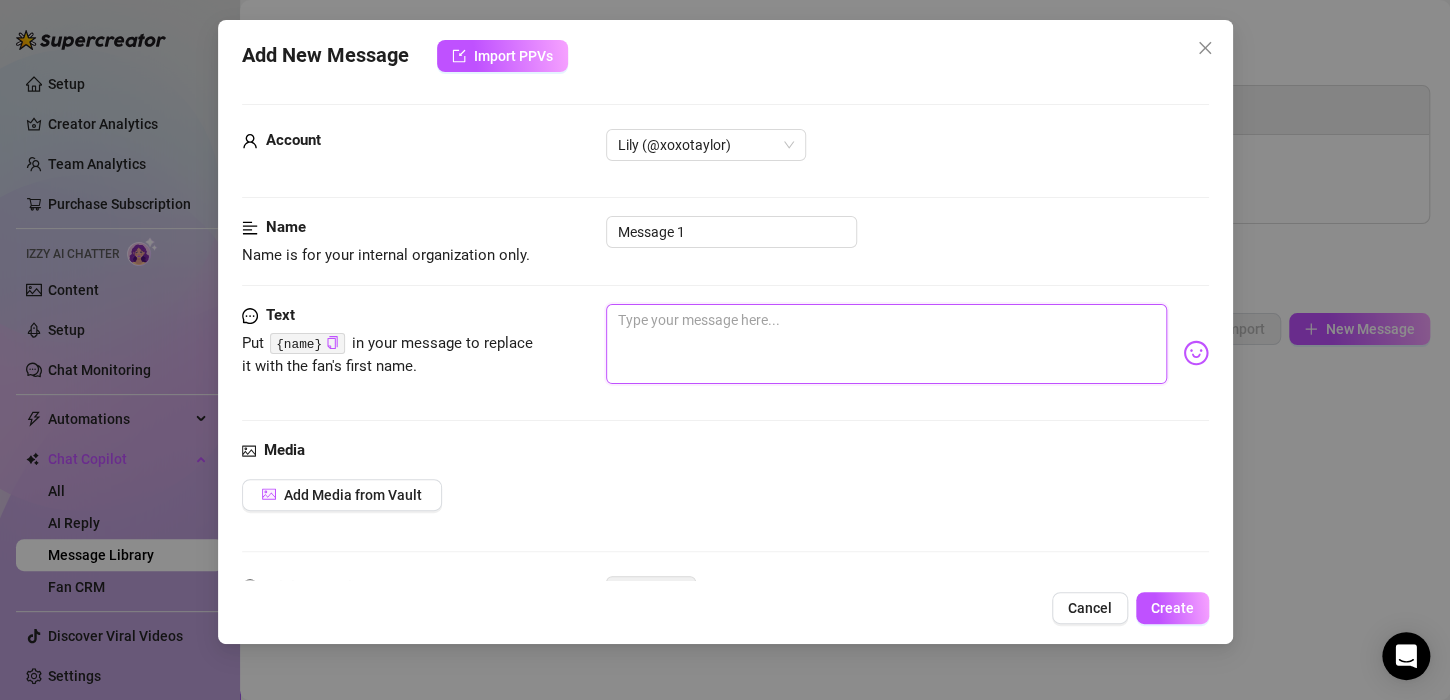 click at bounding box center (886, 344) 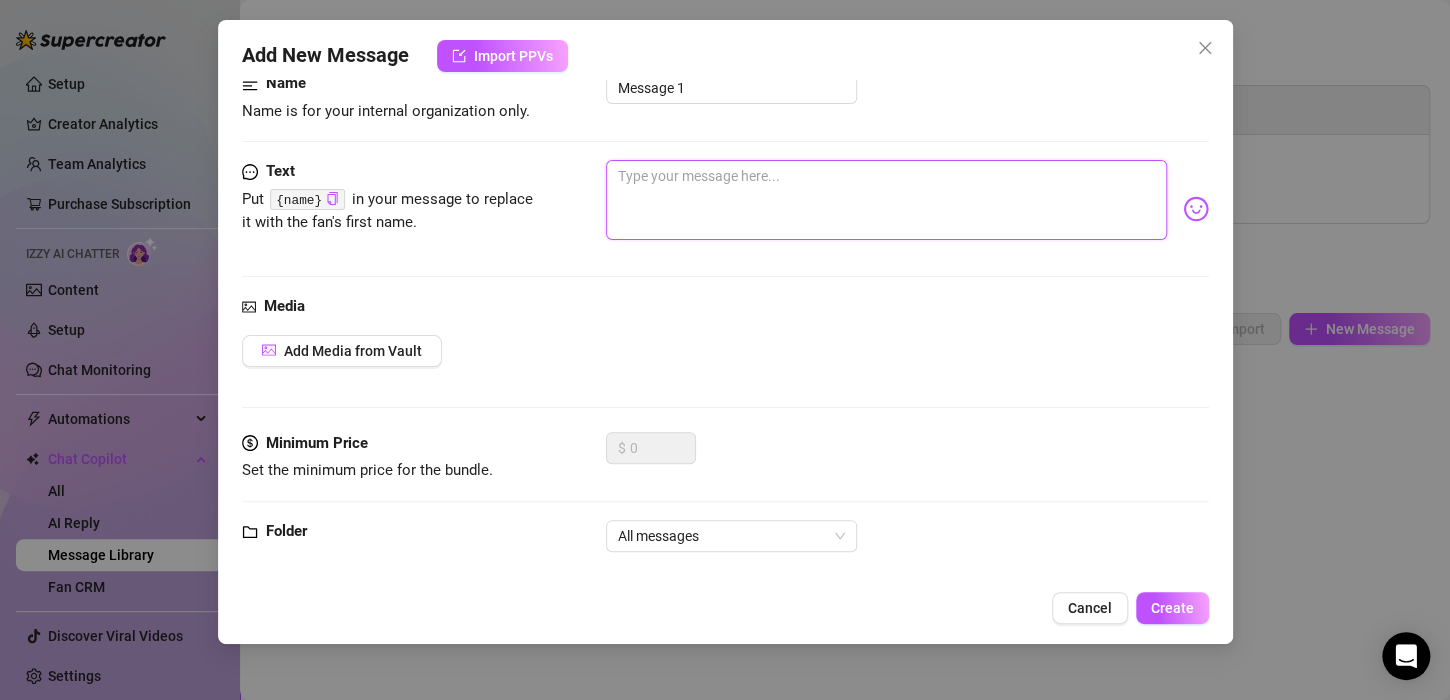 scroll, scrollTop: 169, scrollLeft: 0, axis: vertical 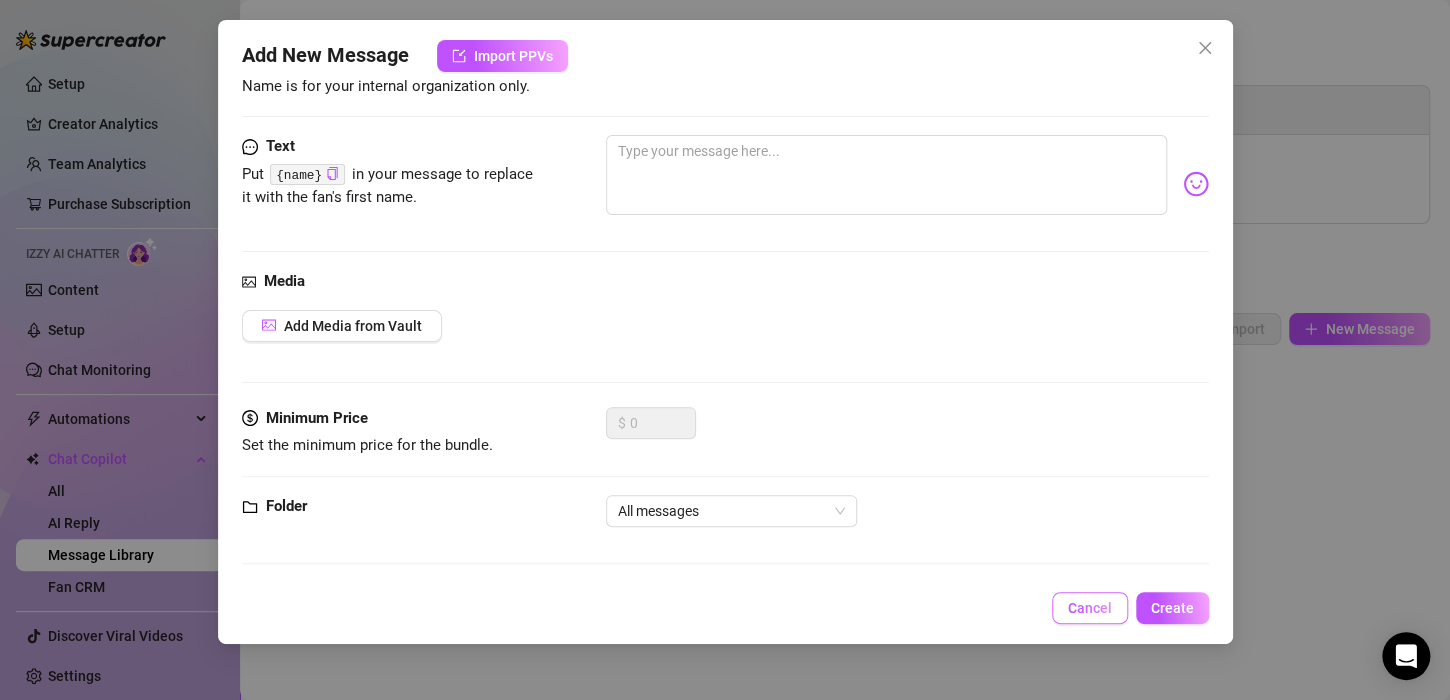 click on "Cancel" at bounding box center [1090, 608] 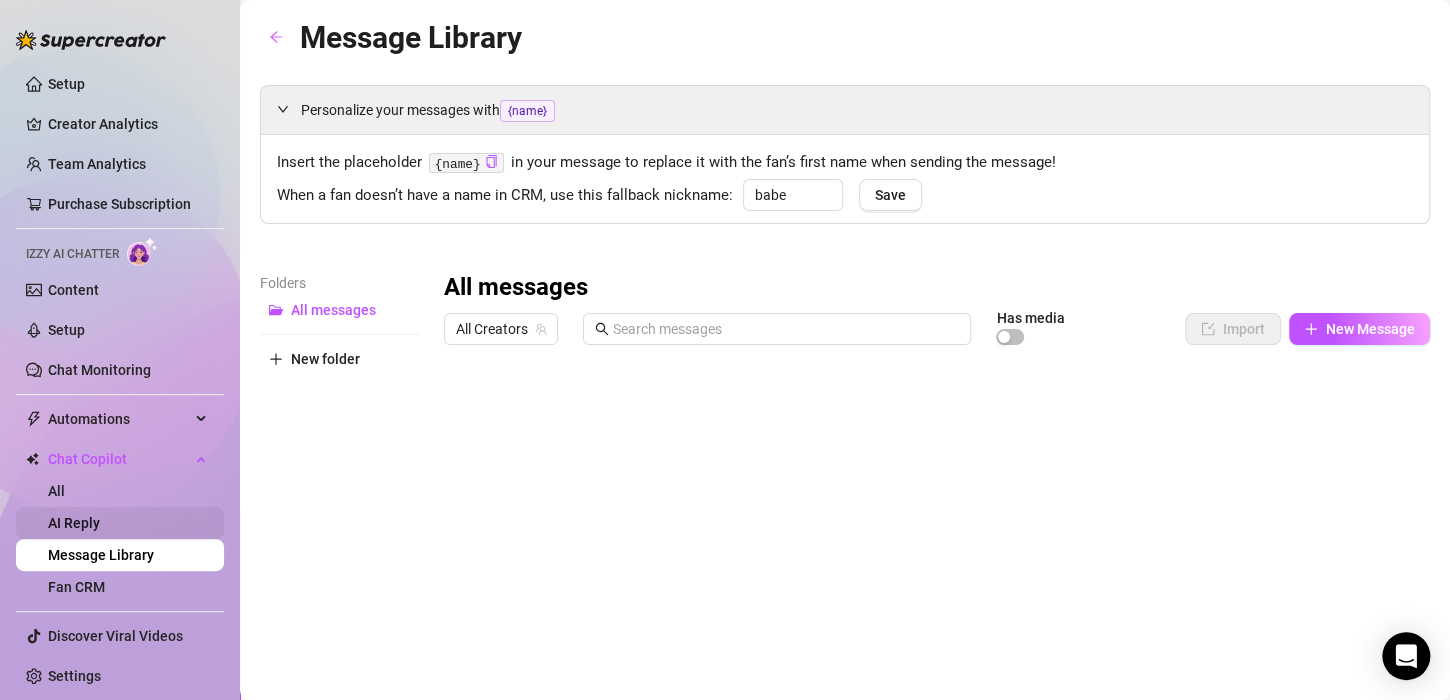 click on "AI Reply" at bounding box center [74, 523] 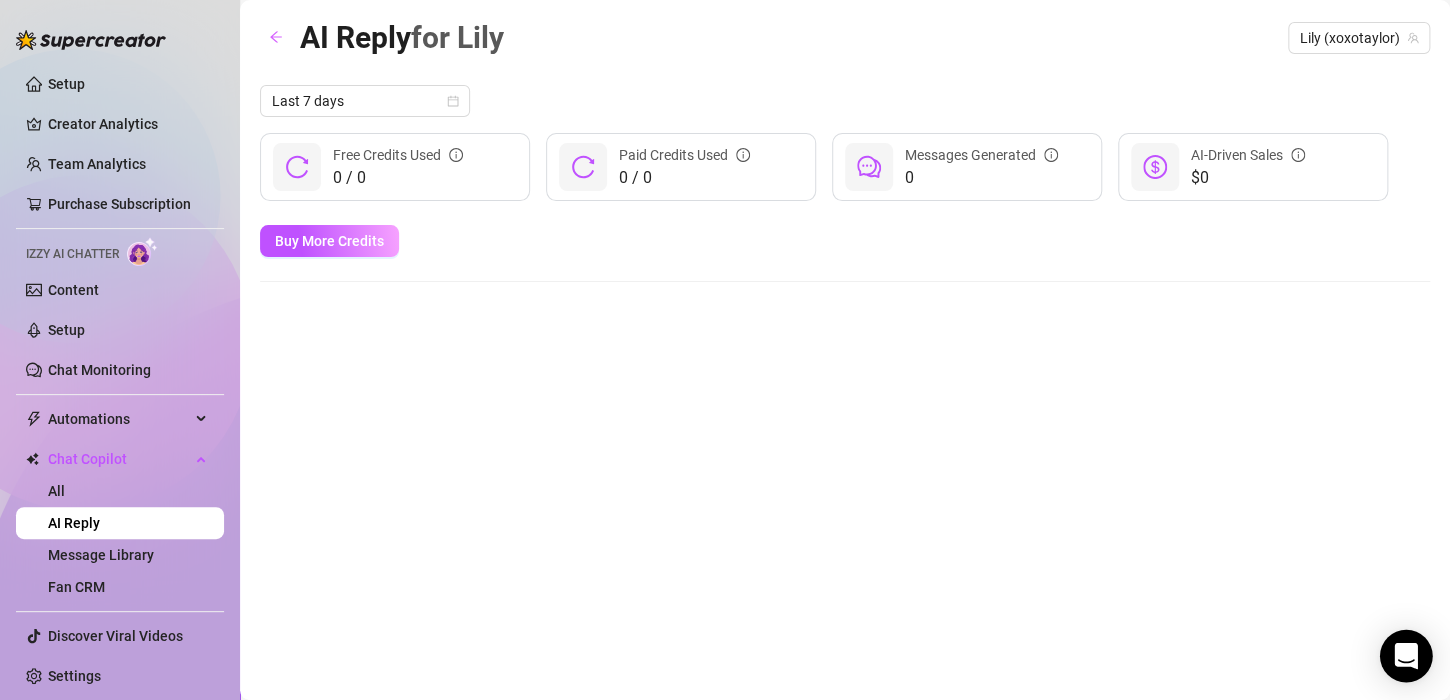 click 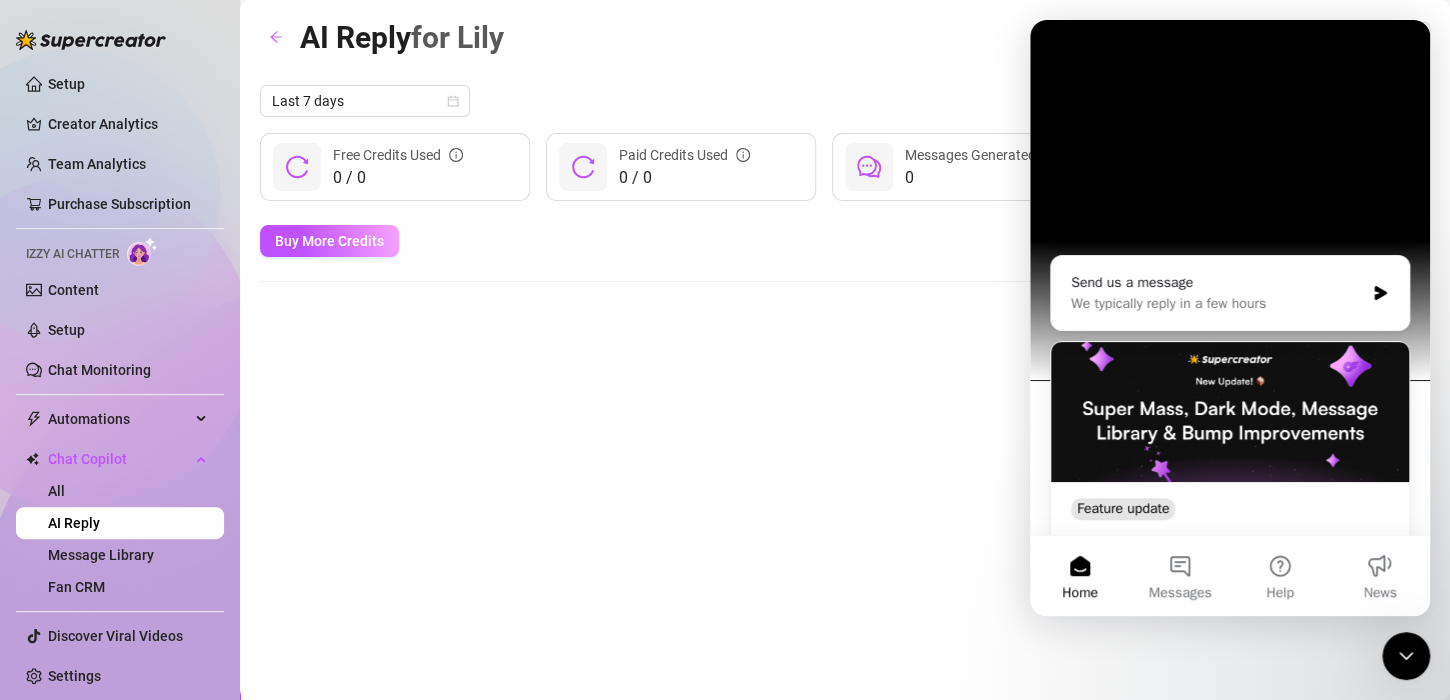 scroll, scrollTop: 0, scrollLeft: 0, axis: both 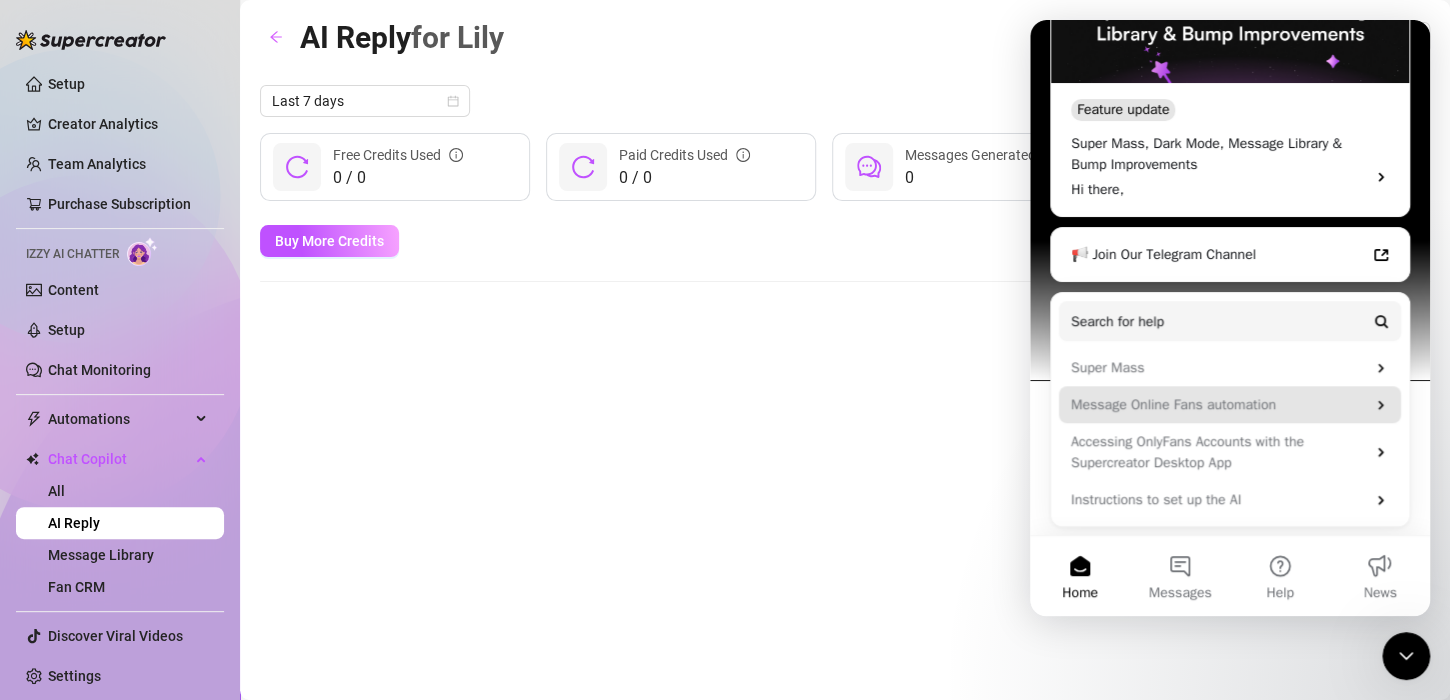 click on "Message Online Fans automation" at bounding box center (1218, 404) 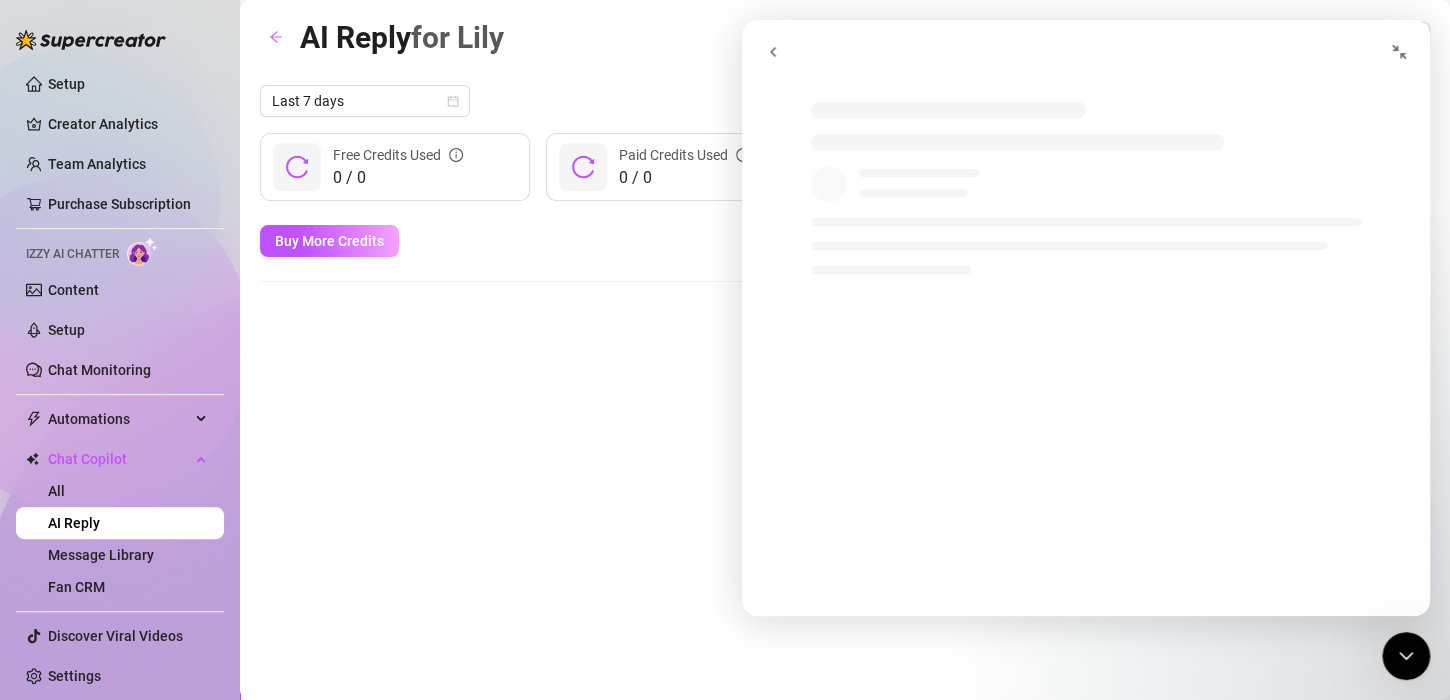 scroll, scrollTop: 357, scrollLeft: 0, axis: vertical 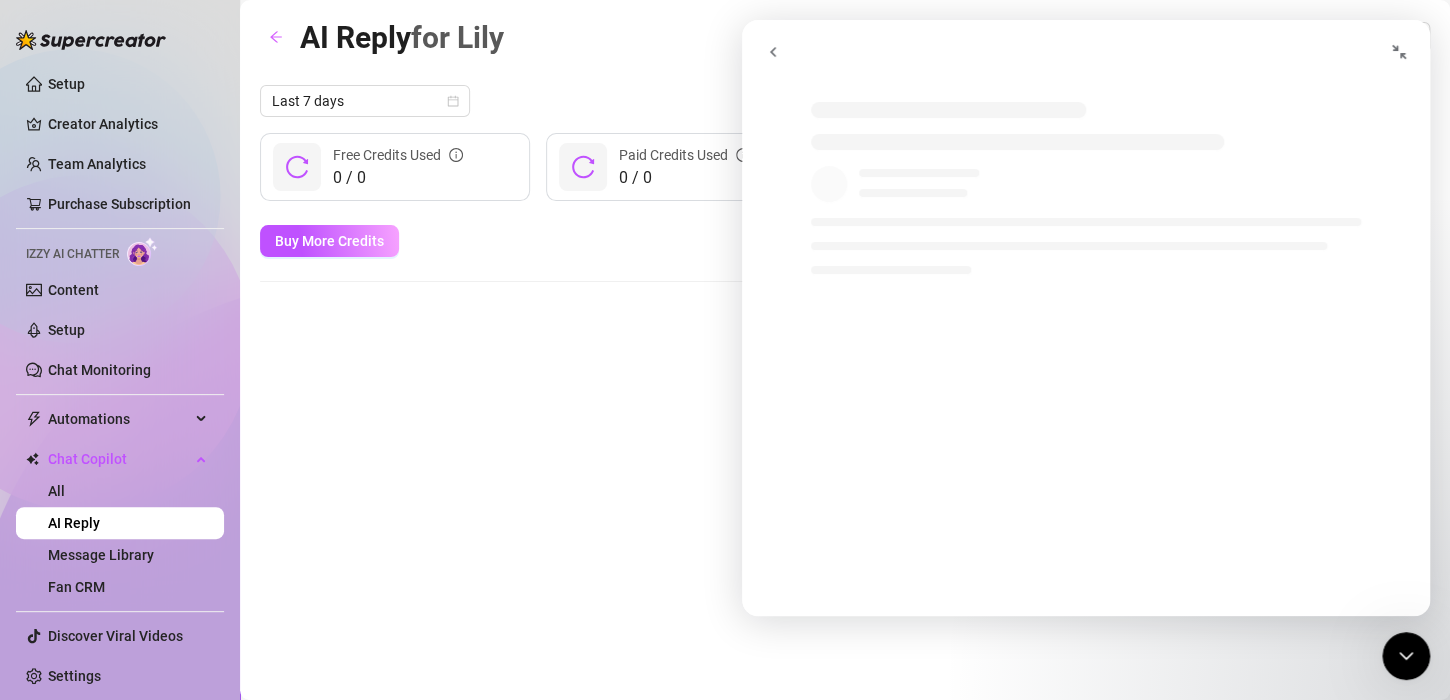 click at bounding box center (773, 52) 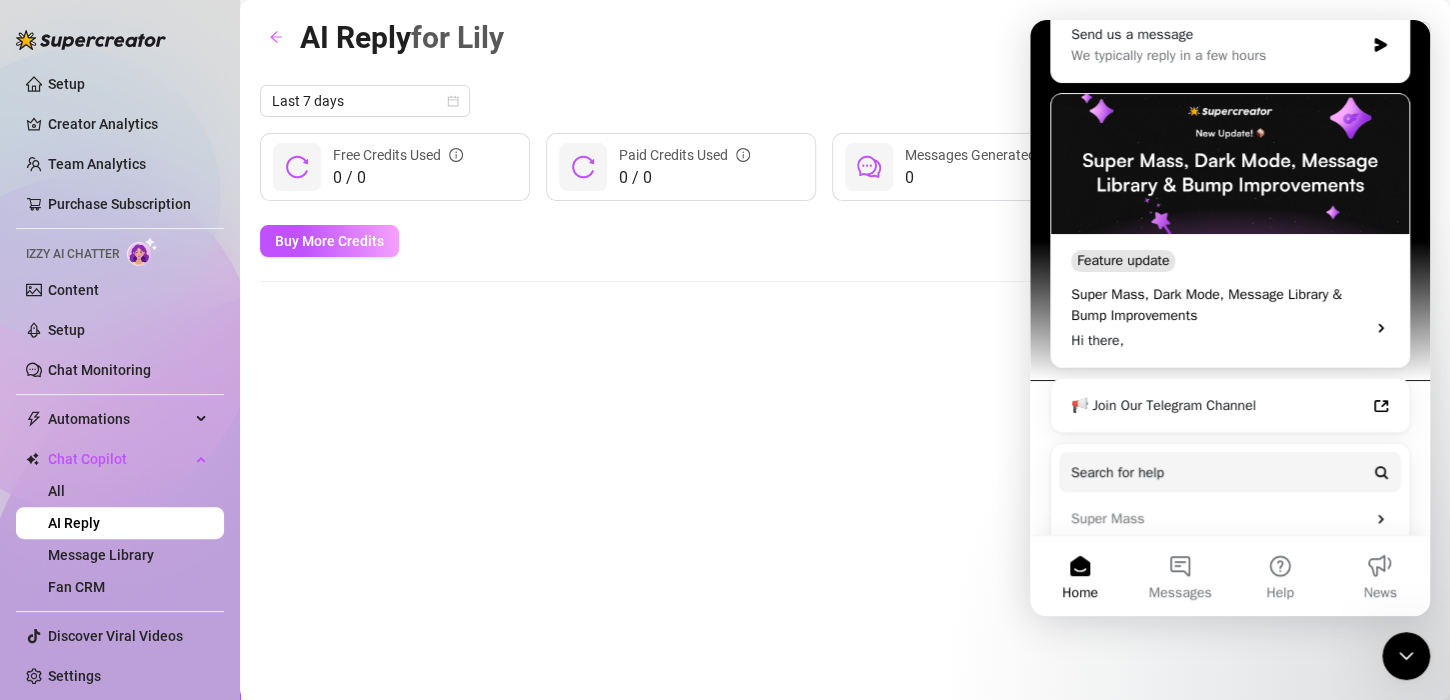 scroll, scrollTop: 399, scrollLeft: 0, axis: vertical 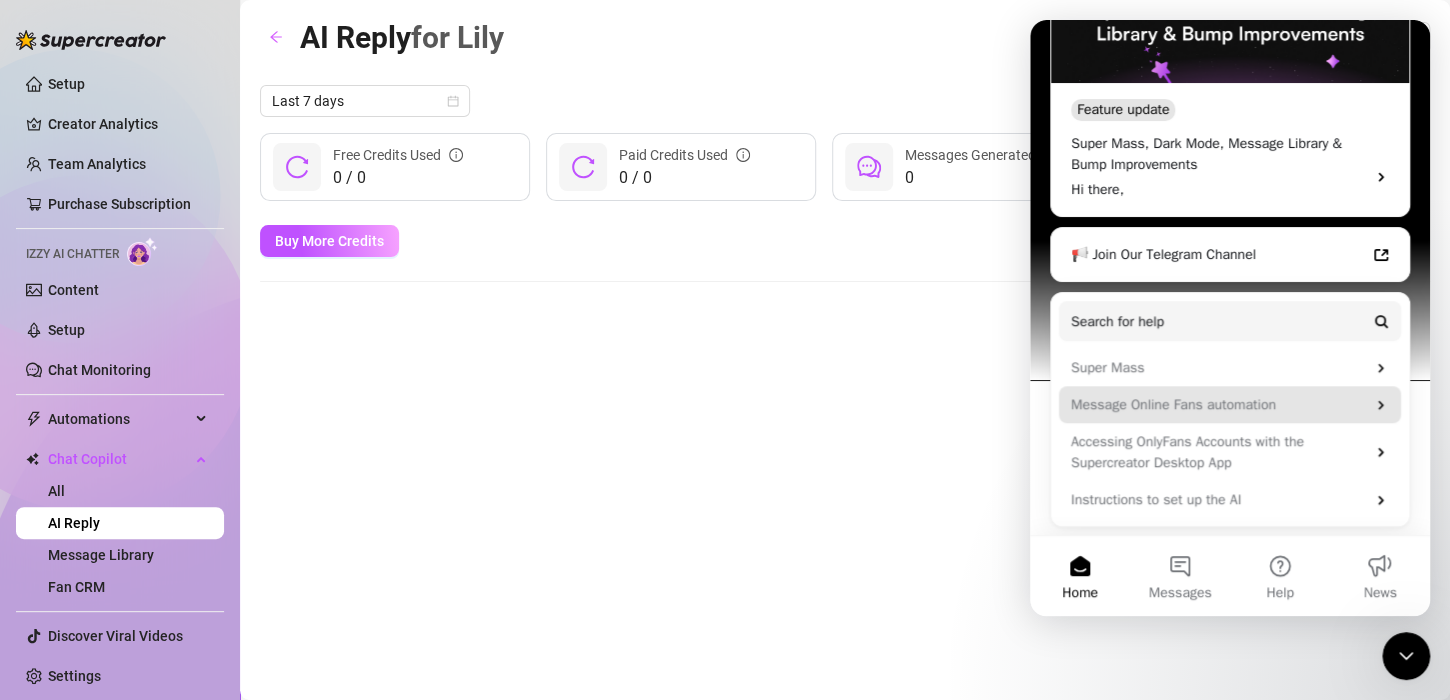click on "Message Online Fans automation" at bounding box center (1230, 404) 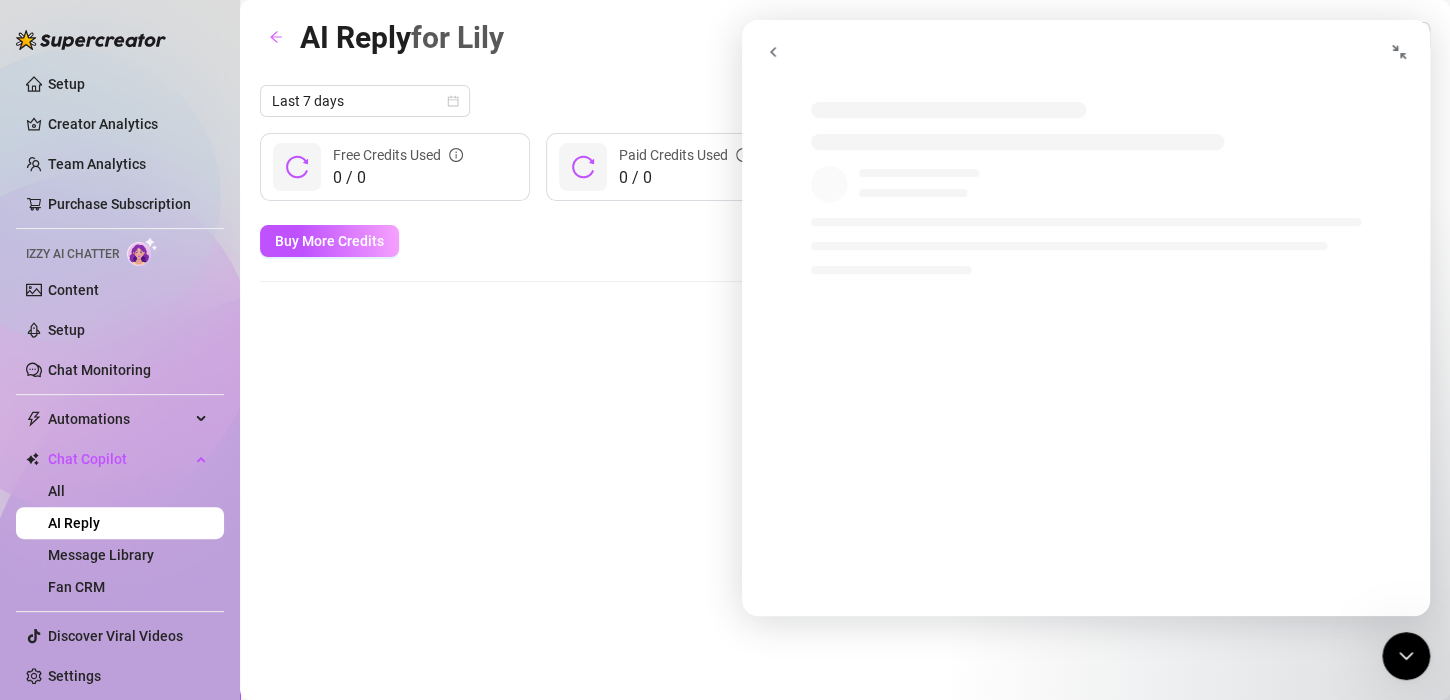 scroll, scrollTop: 0, scrollLeft: 0, axis: both 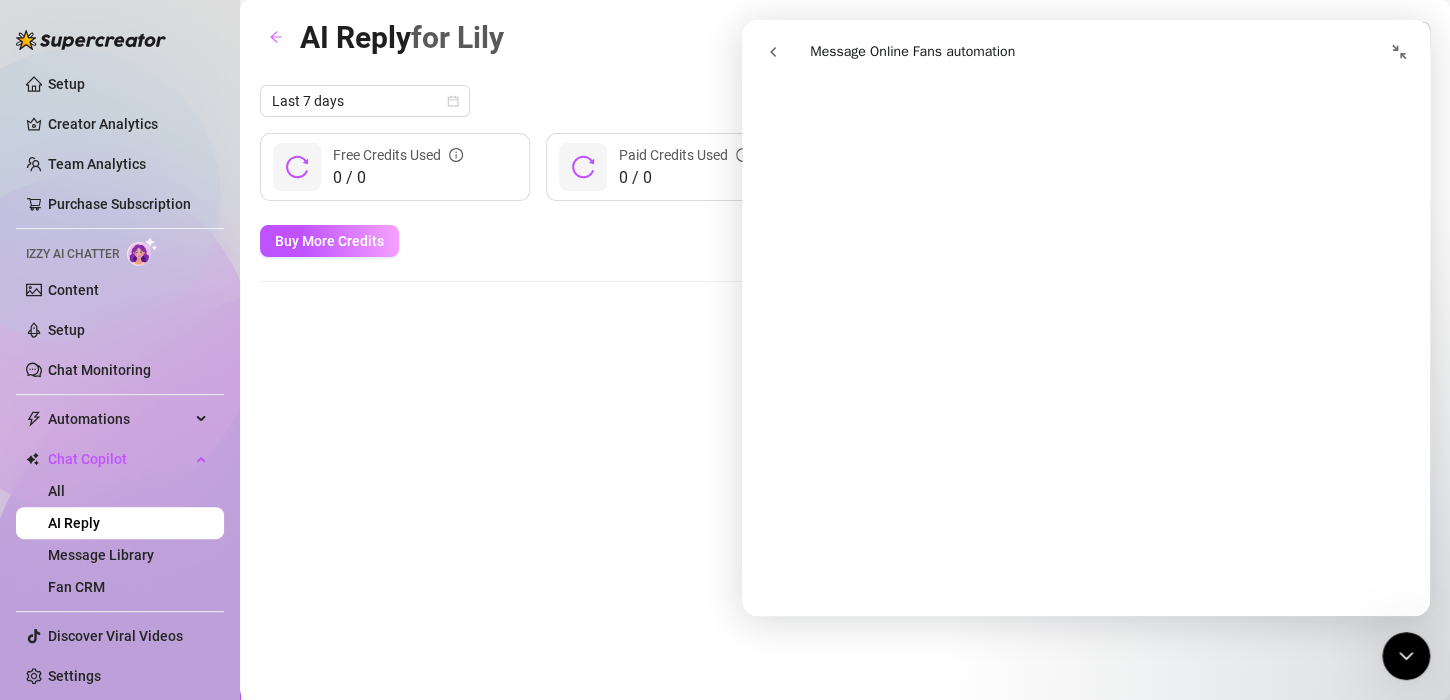 click on "AI Reply  for Lily Lily (xoxotaylor) Last 7 days 0 / 0 Free Credits Used 0 / 0 Paid Credits Used 0 Messages Generated $0 AI-Driven Sales Buy More Credits" at bounding box center [845, 327] 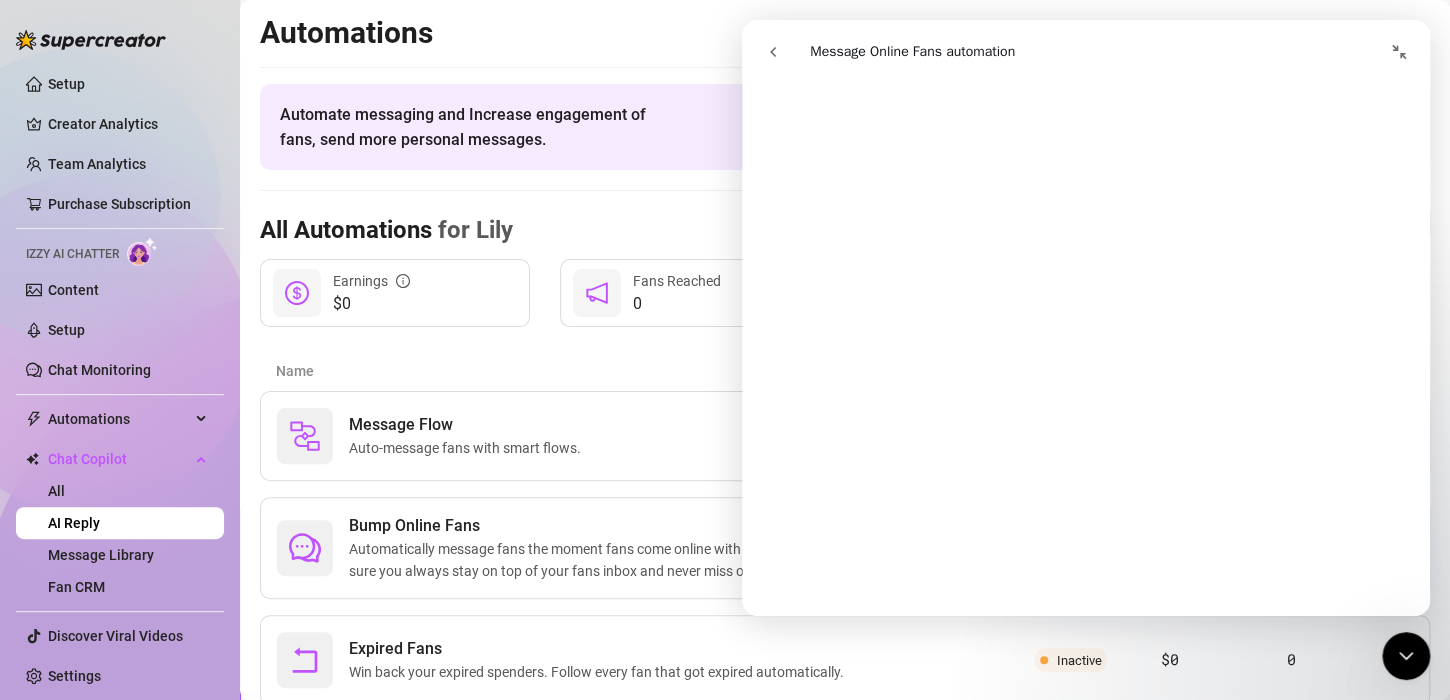 scroll, scrollTop: 4272, scrollLeft: 0, axis: vertical 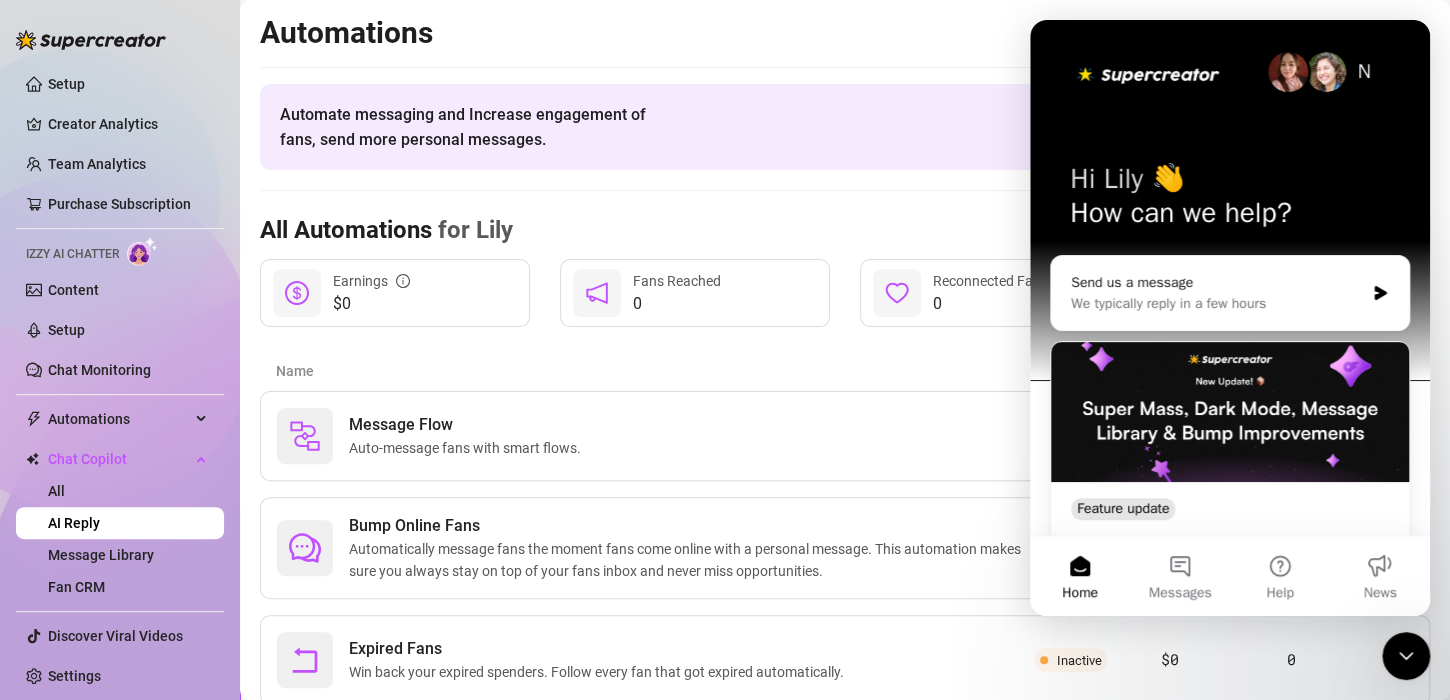 click on "Automate messaging and Increase engagement of fans, send more personal messages. Learn How To Use" at bounding box center [845, 127] 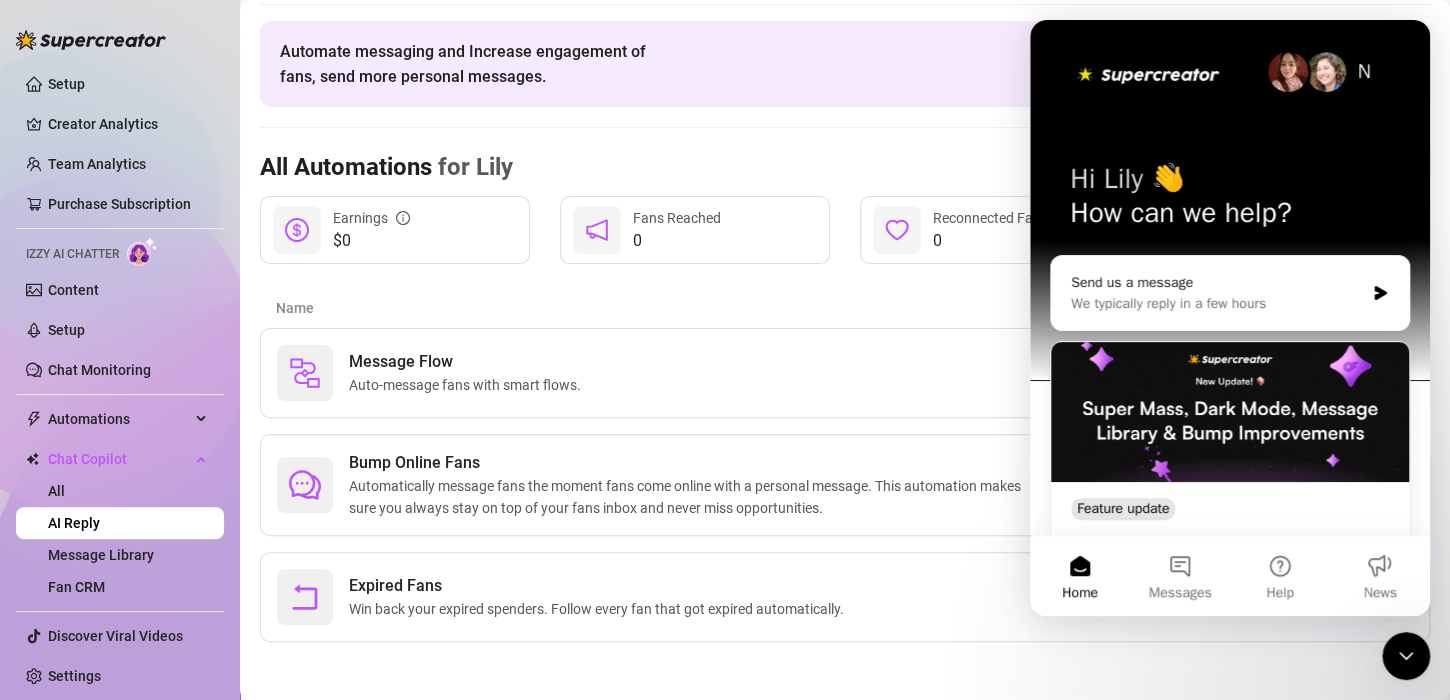 scroll, scrollTop: 62, scrollLeft: 0, axis: vertical 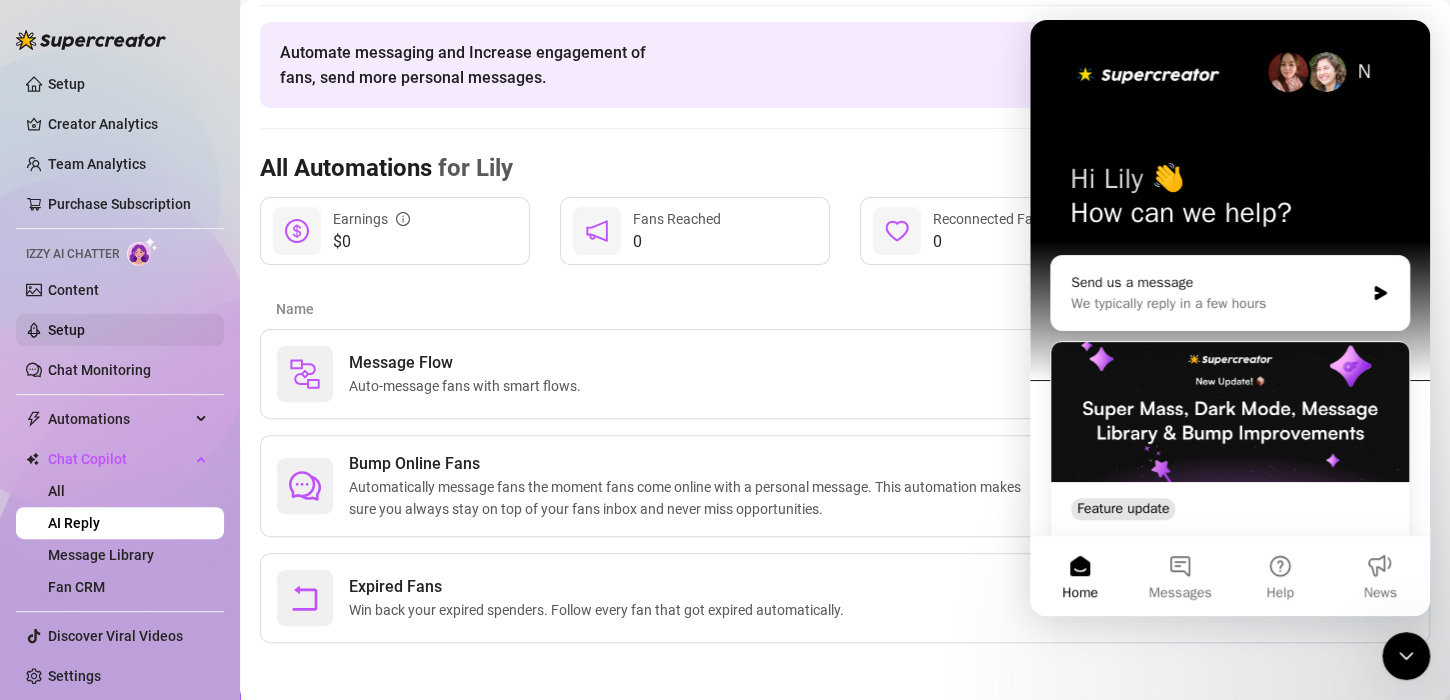 click on "Setup" at bounding box center [66, 330] 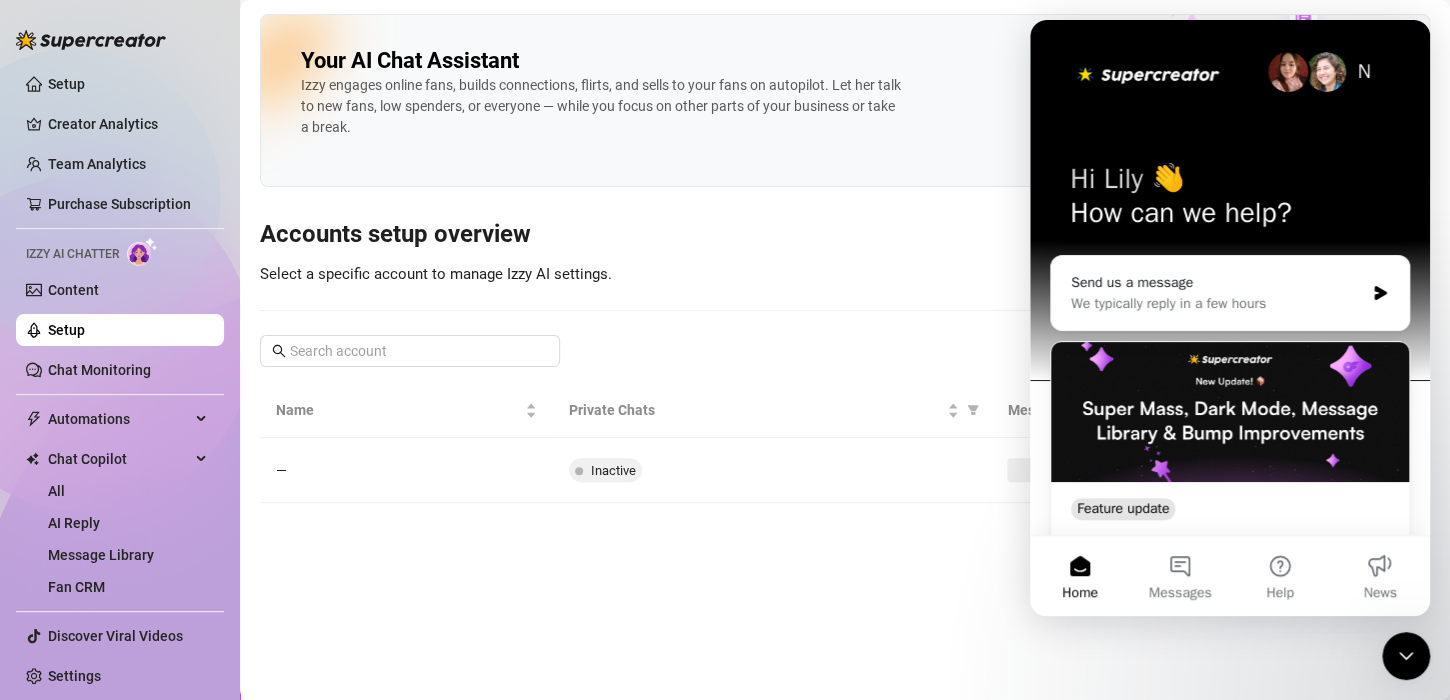 scroll, scrollTop: 0, scrollLeft: 0, axis: both 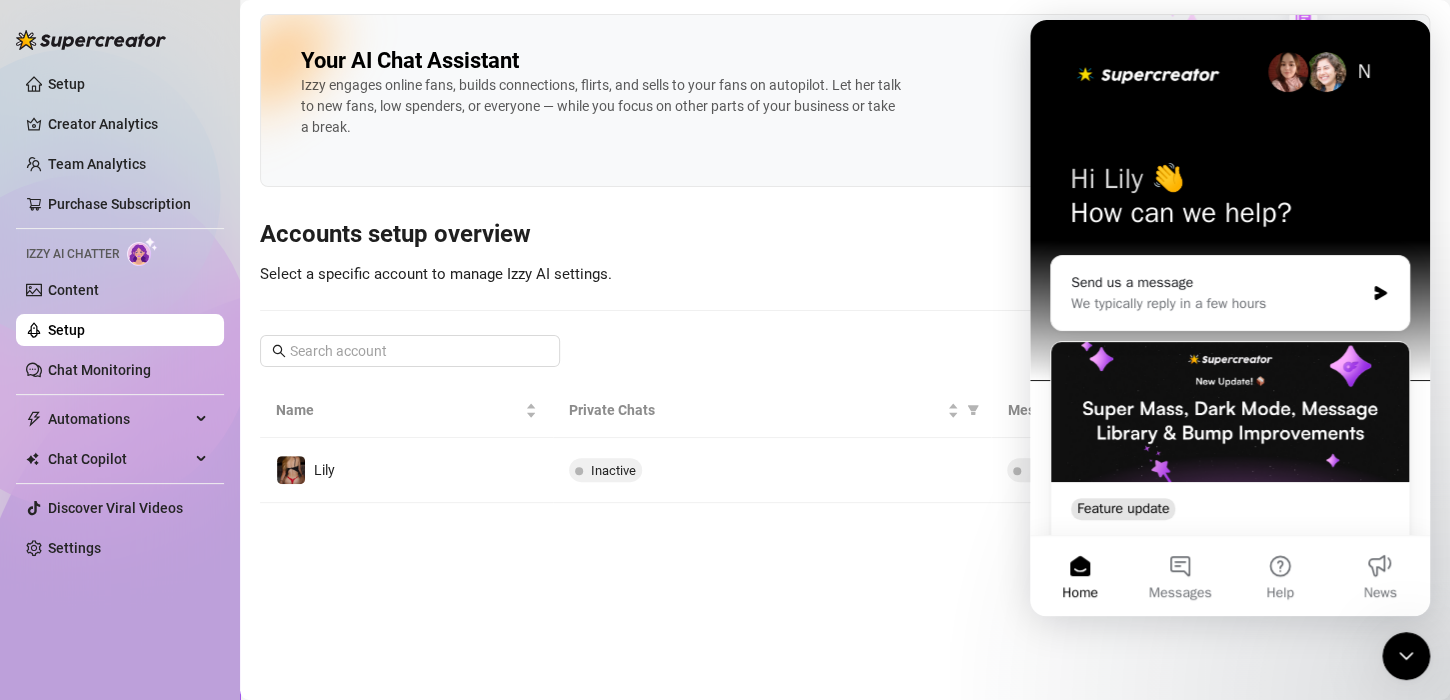 click at bounding box center (1406, 656) 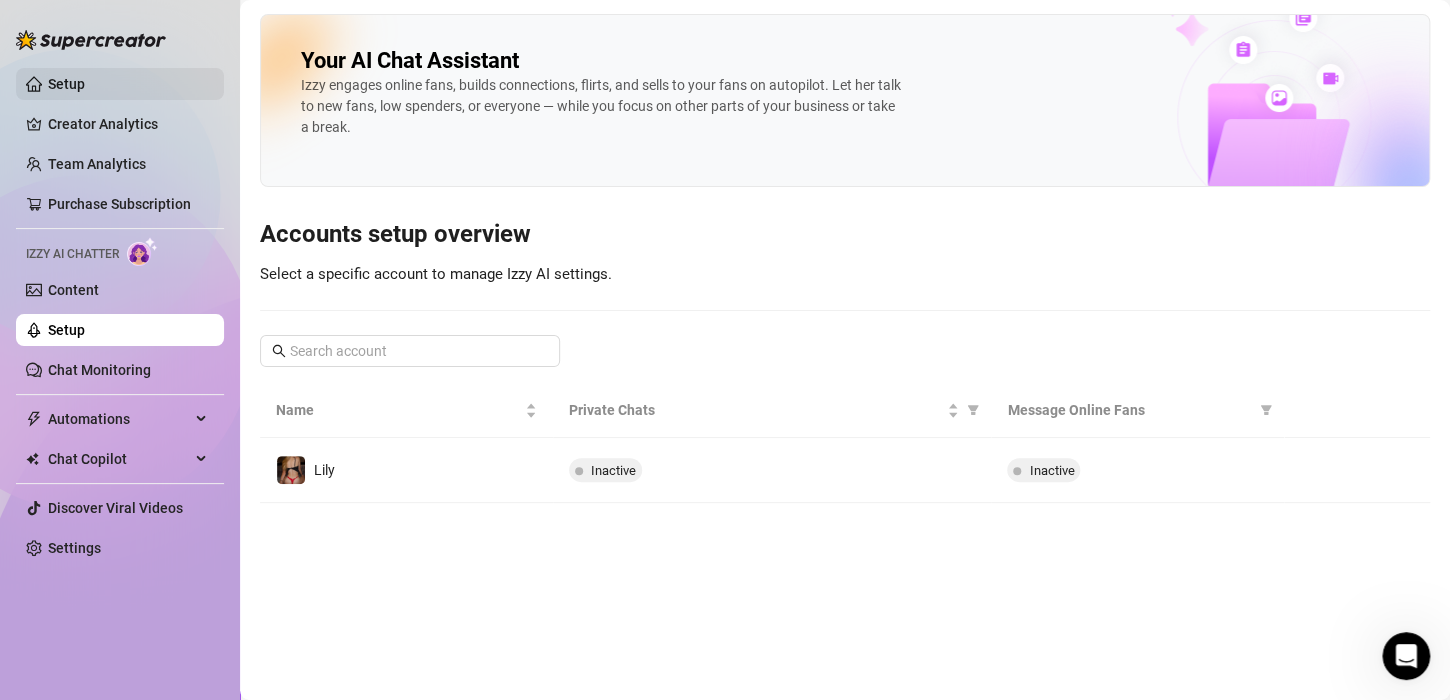 click on "Setup" at bounding box center [66, 84] 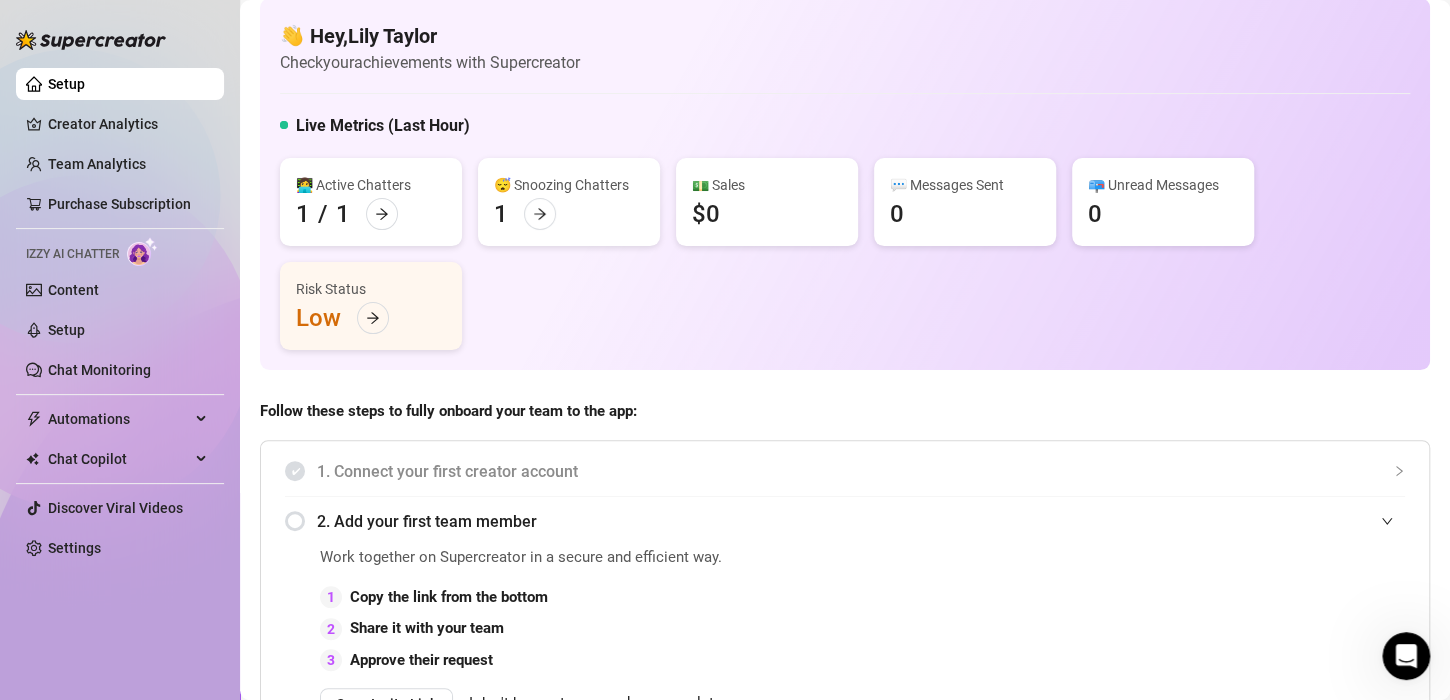 scroll, scrollTop: 16, scrollLeft: 0, axis: vertical 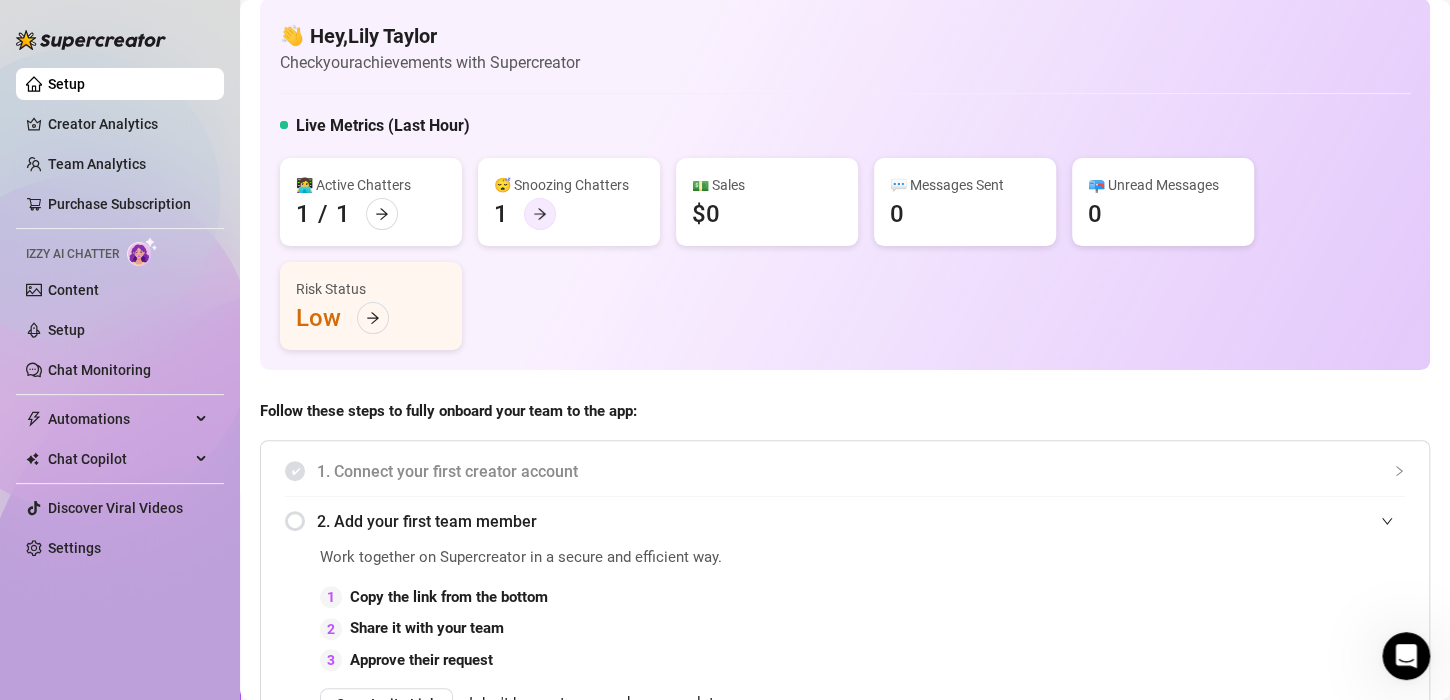 click at bounding box center [540, 214] 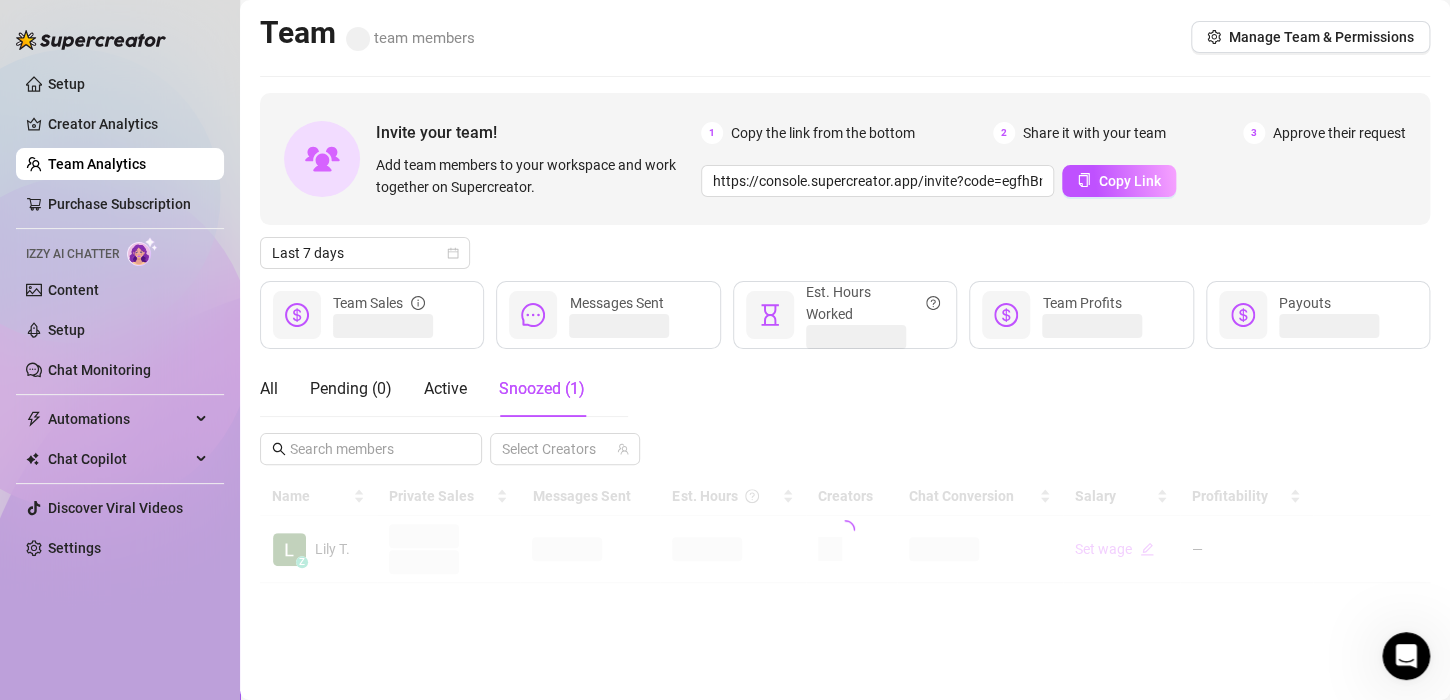 scroll, scrollTop: 0, scrollLeft: 0, axis: both 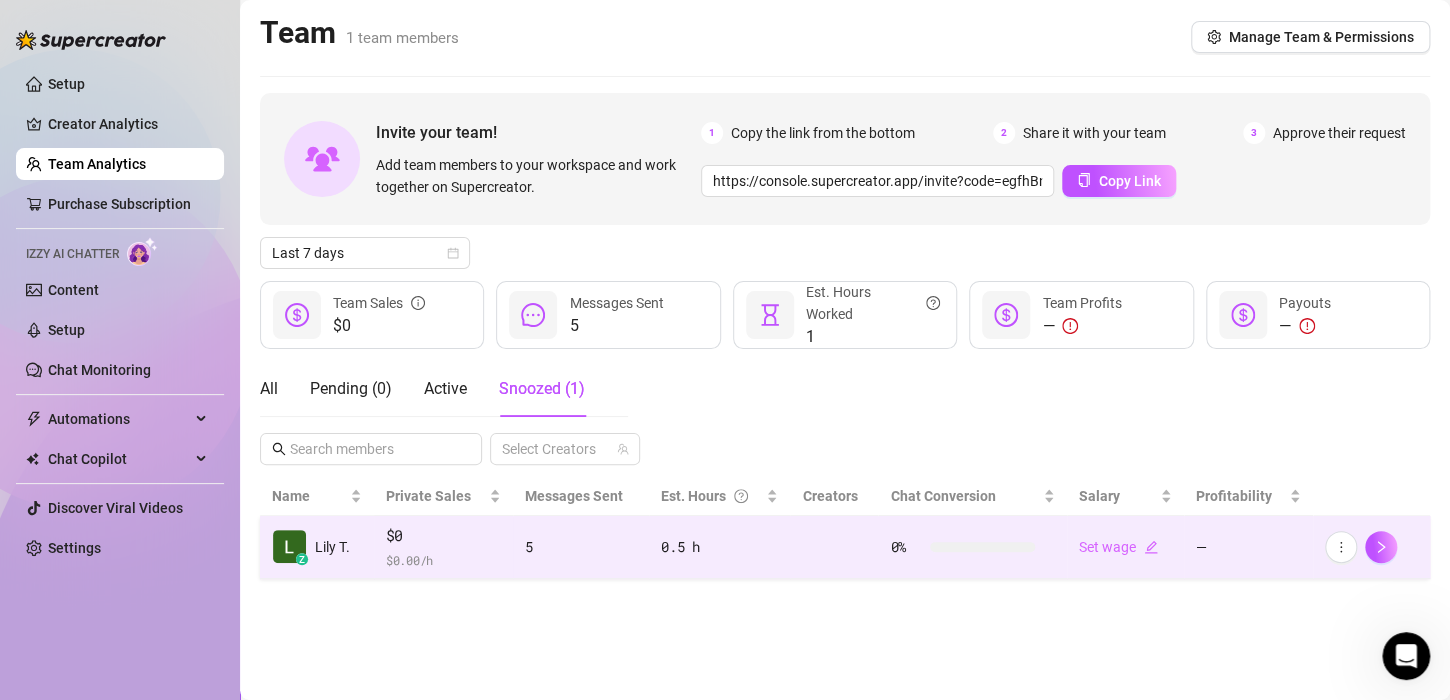 click on "5" at bounding box center [581, 547] 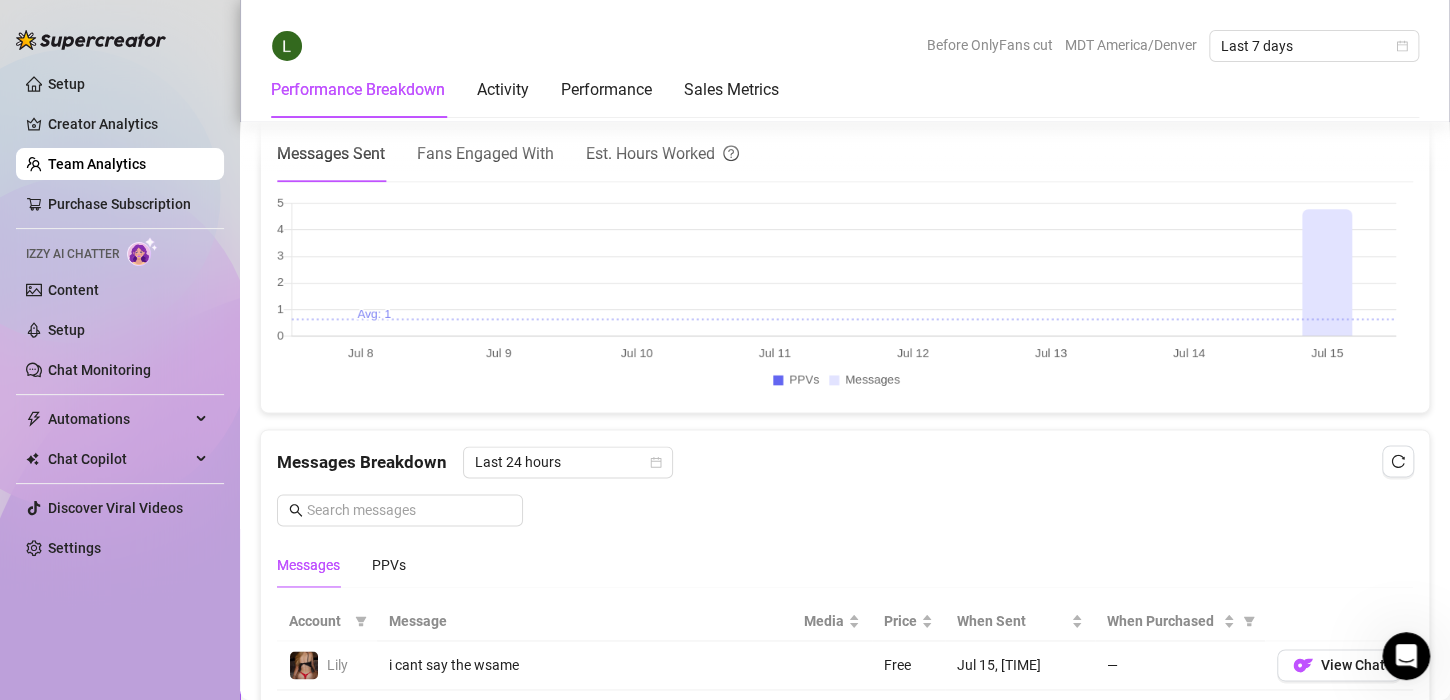 scroll, scrollTop: 992, scrollLeft: 0, axis: vertical 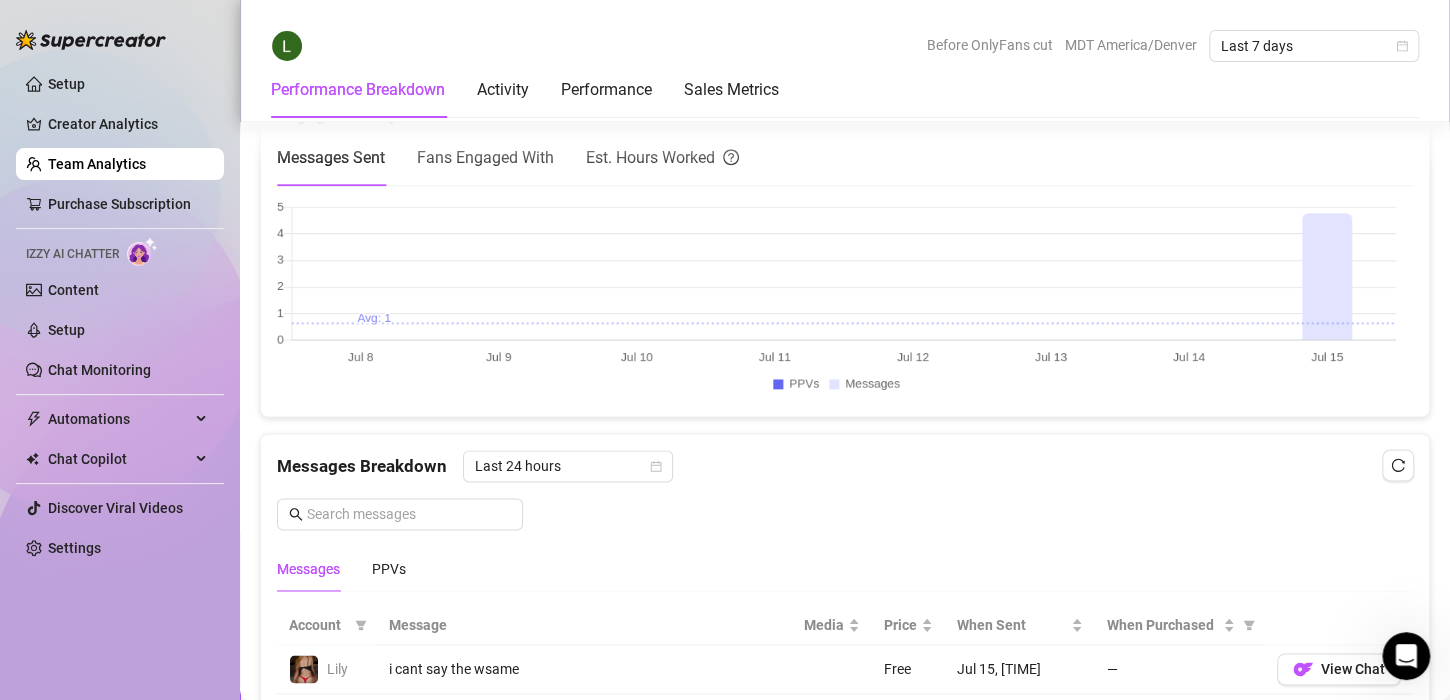 click on "Est. Hours Worked" at bounding box center (662, 157) 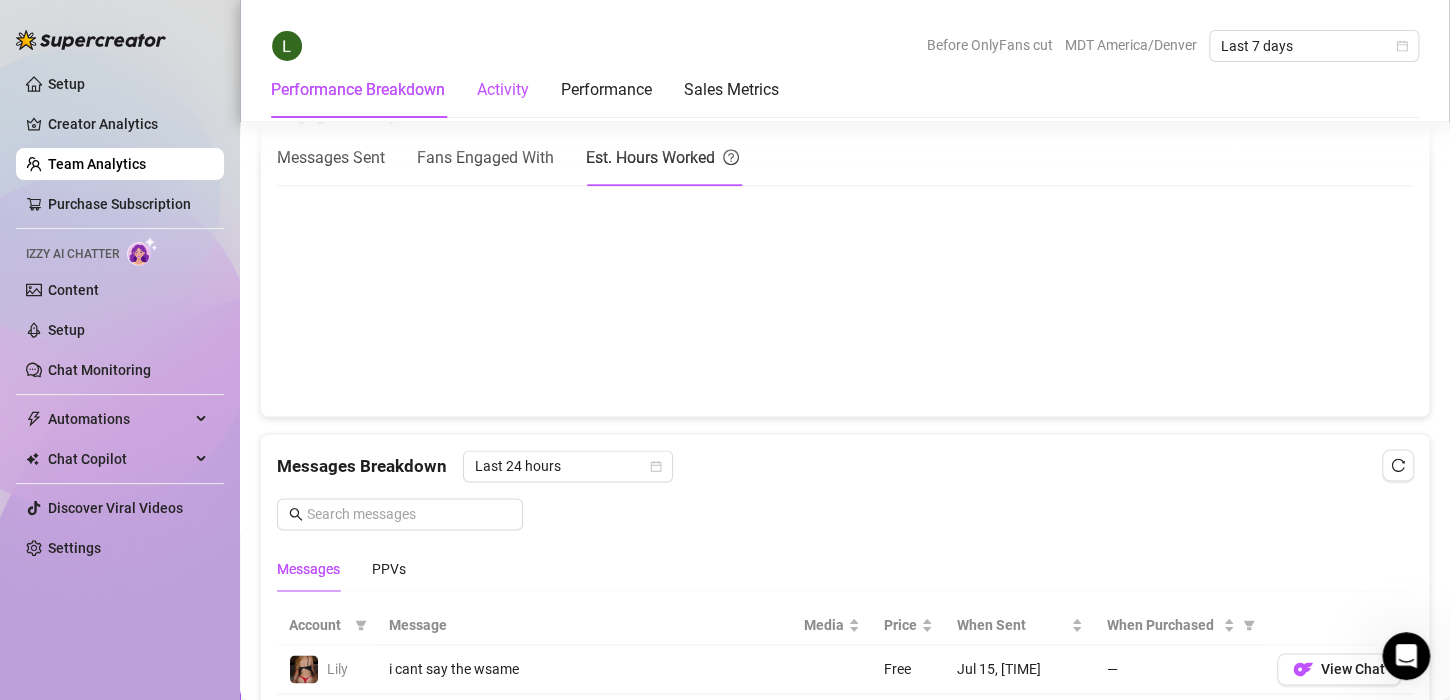 click on "Activity" at bounding box center [503, 90] 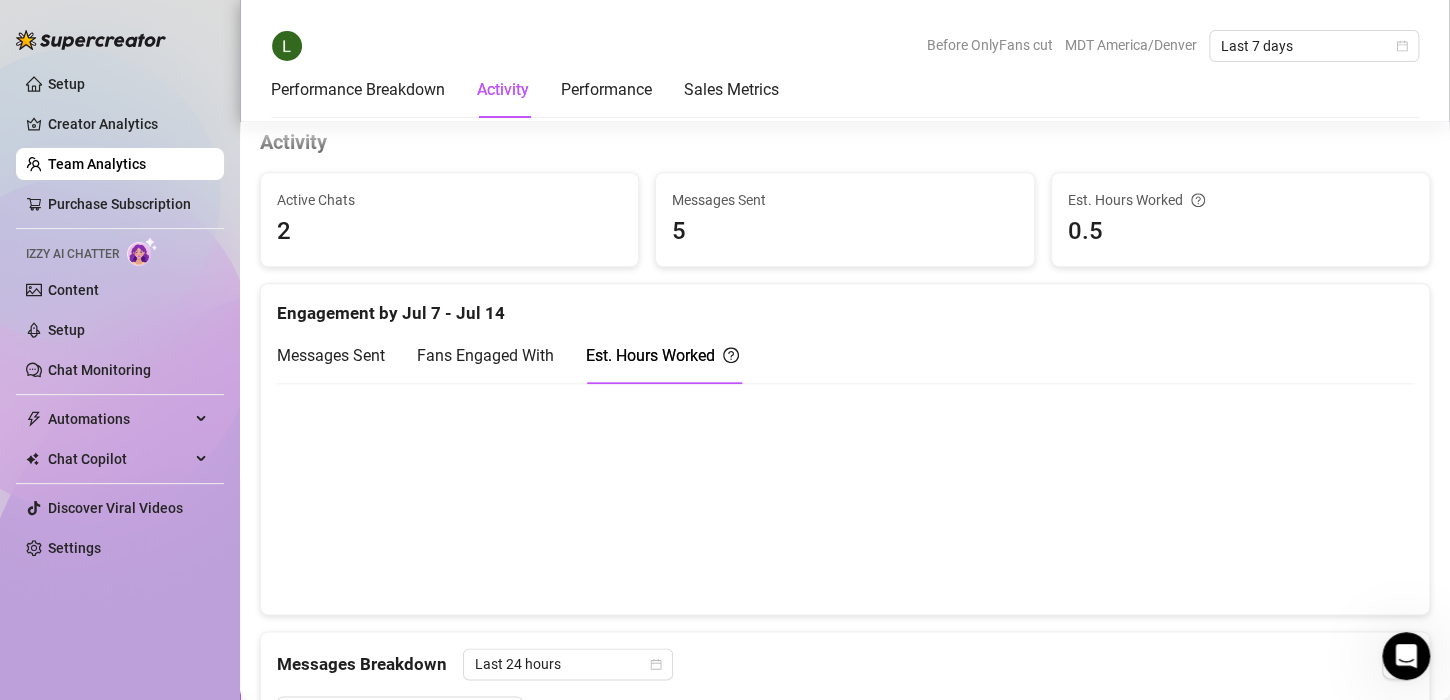 scroll, scrollTop: 788, scrollLeft: 0, axis: vertical 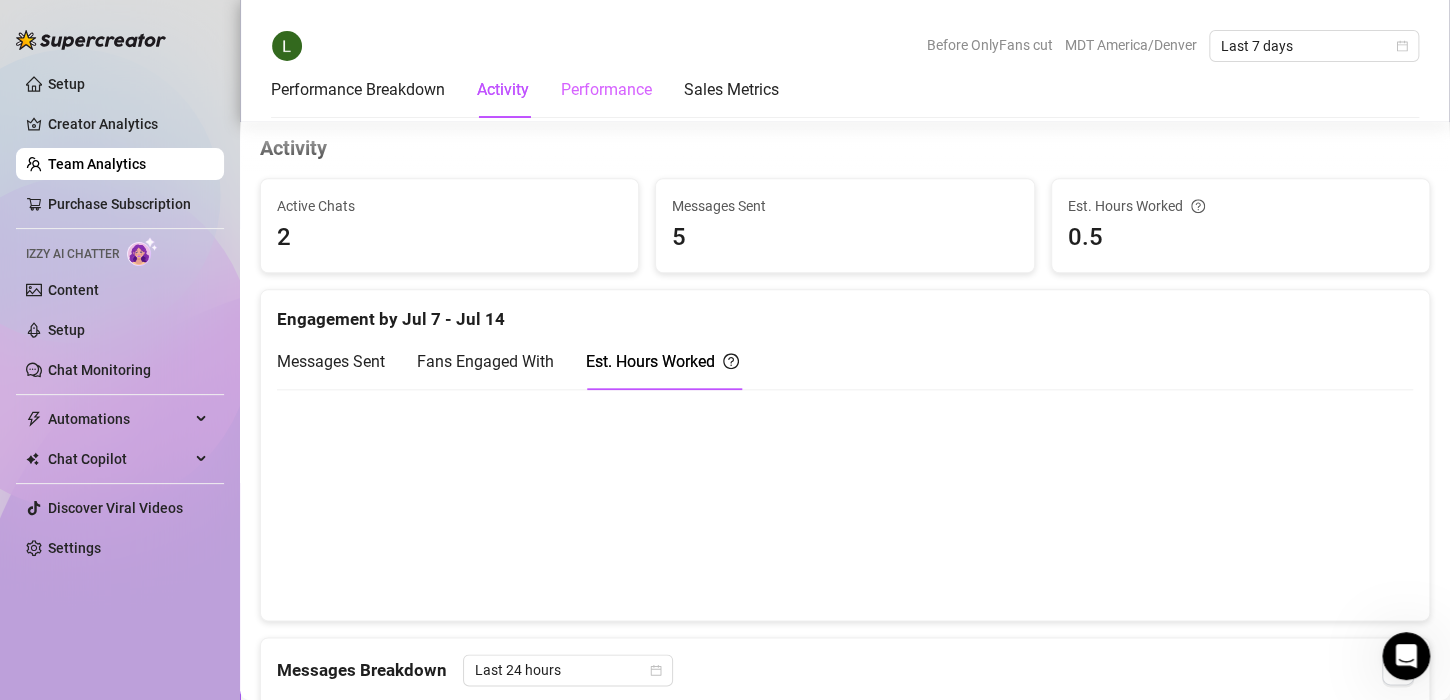 click on "Performance" at bounding box center [606, 90] 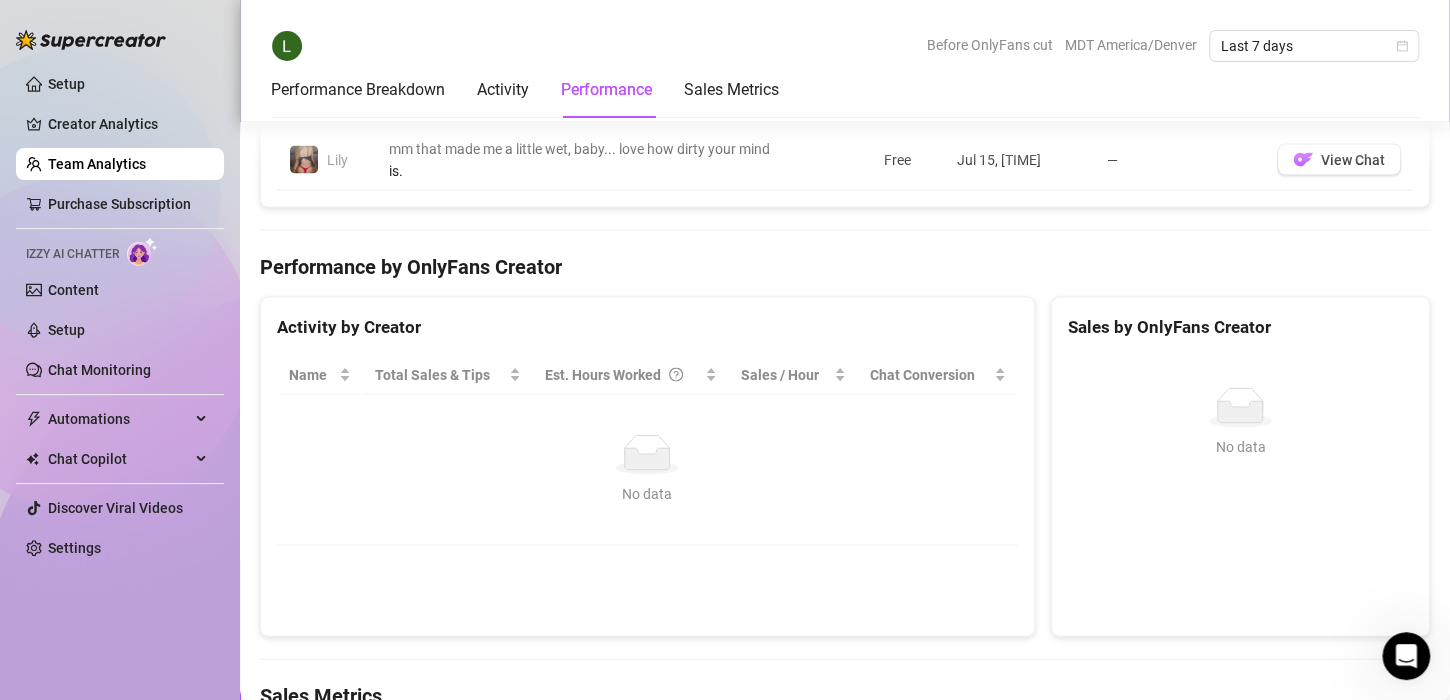 scroll, scrollTop: 1842, scrollLeft: 0, axis: vertical 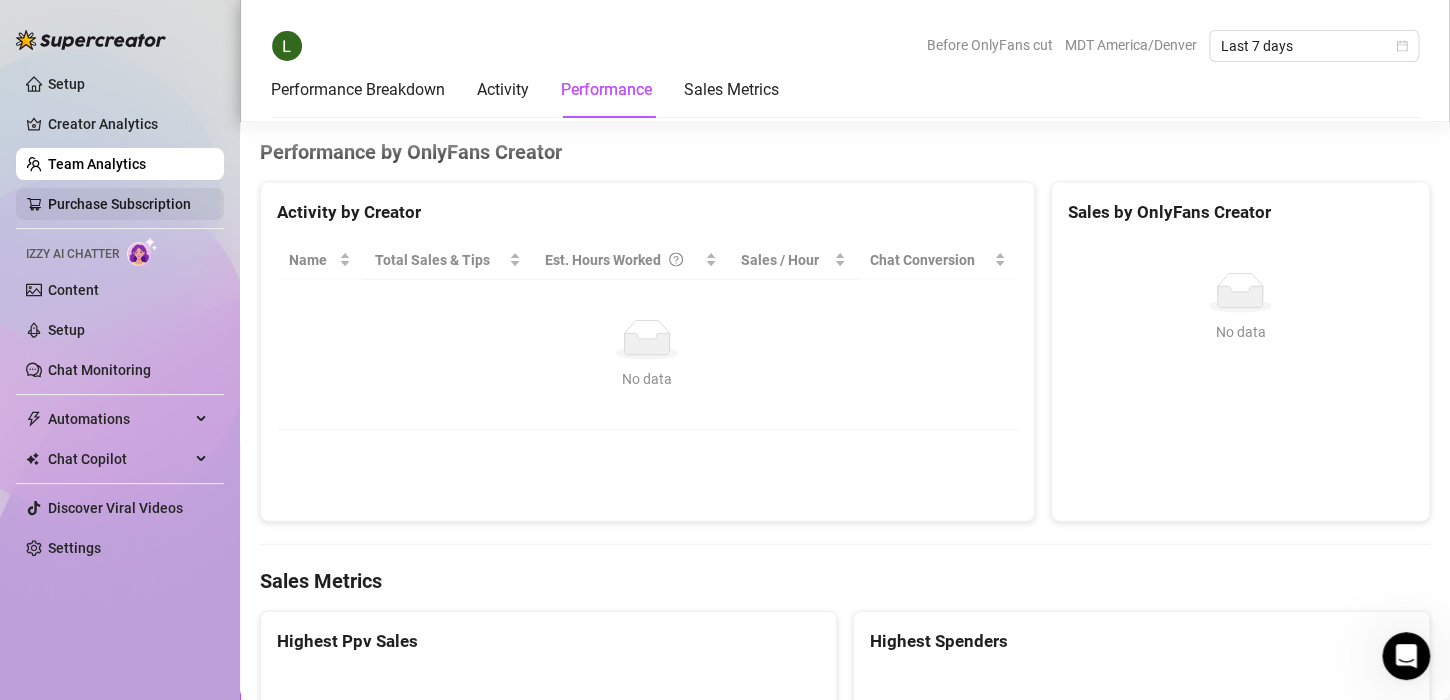 click on "Purchase Subscription" at bounding box center (119, 204) 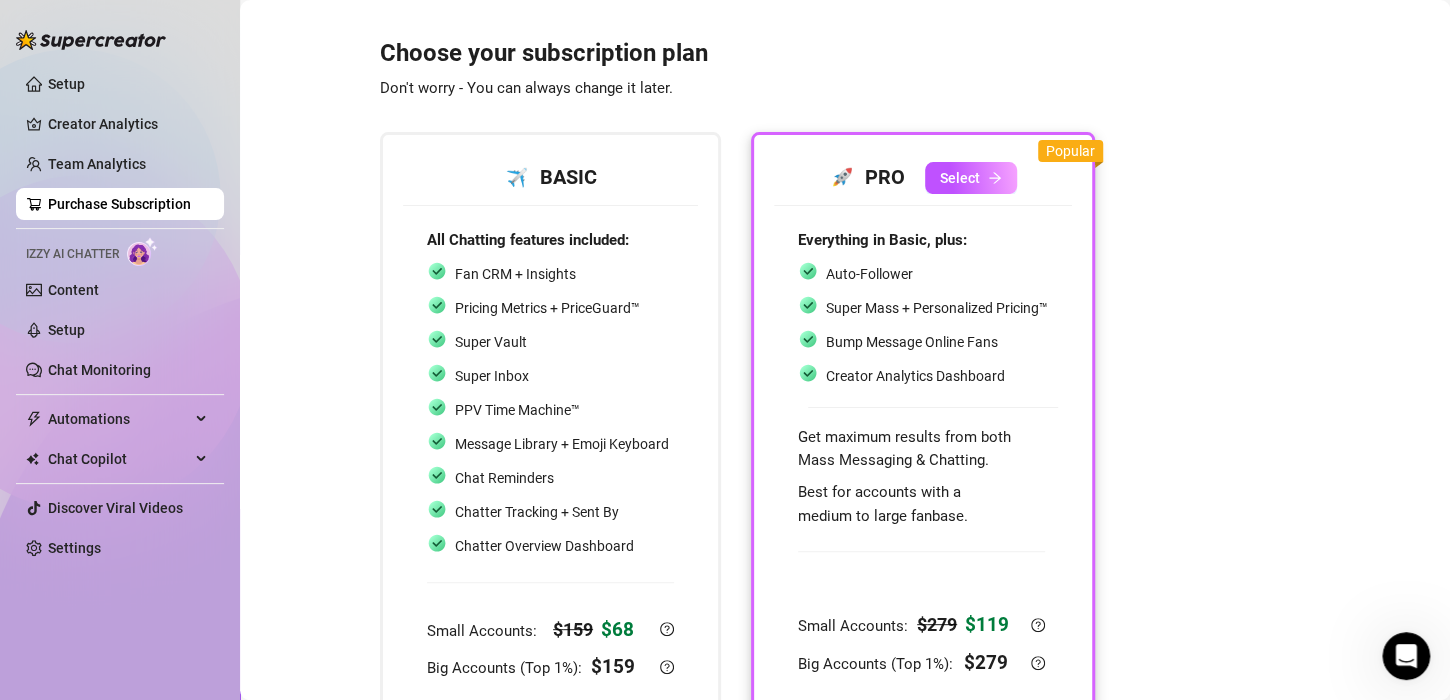 scroll, scrollTop: 137, scrollLeft: 0, axis: vertical 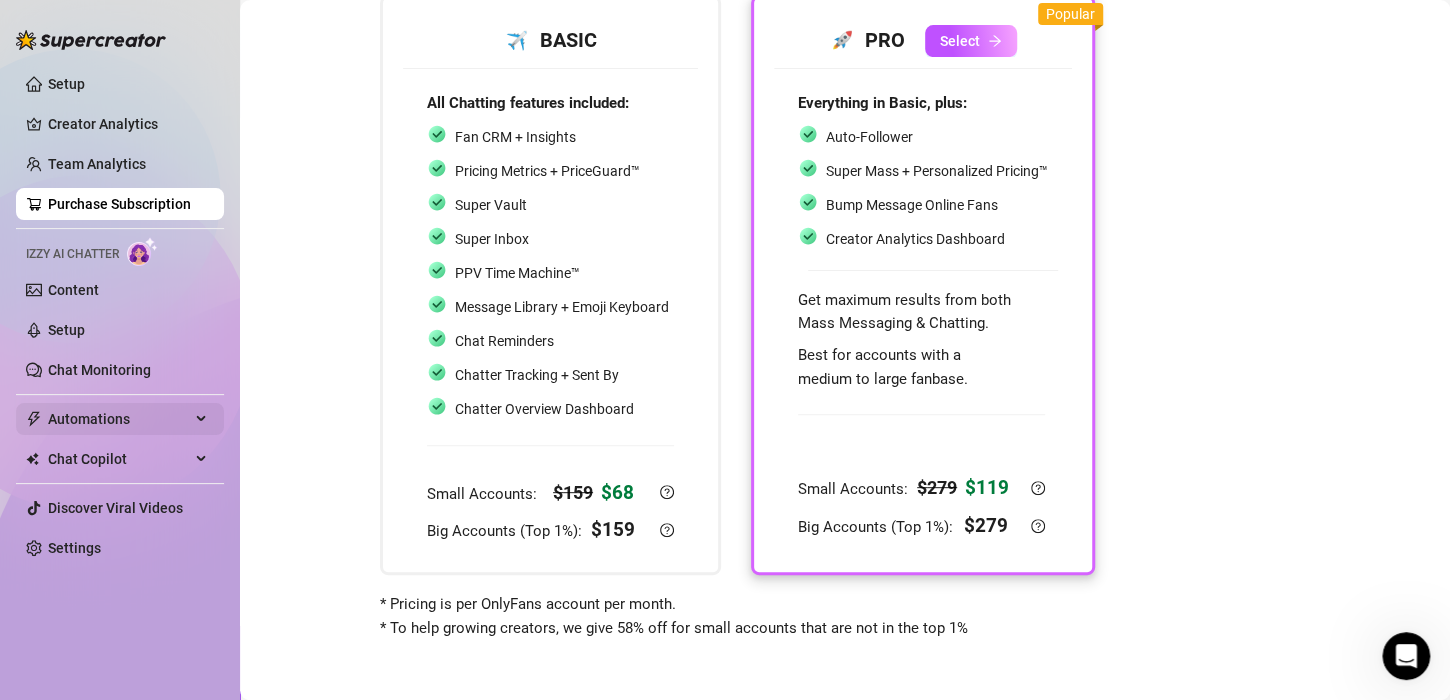 click on "Automations" at bounding box center (119, 419) 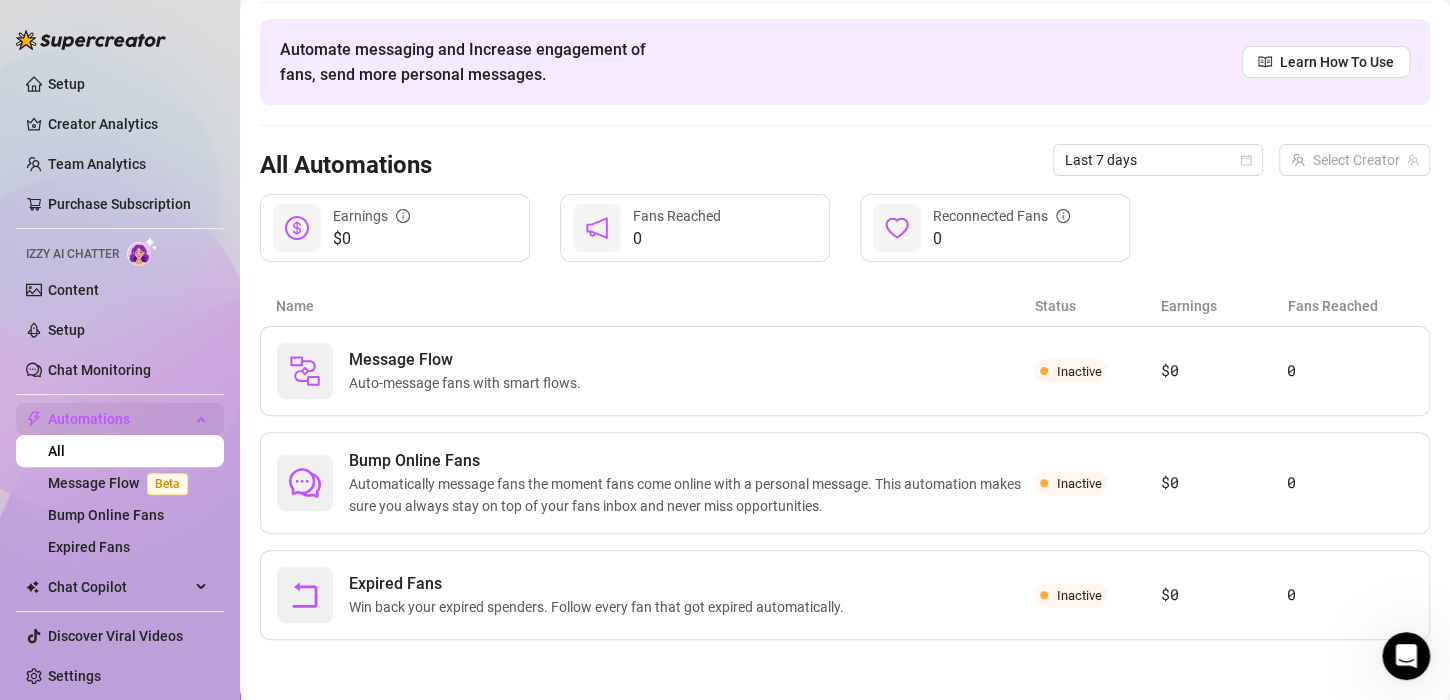 scroll, scrollTop: 63, scrollLeft: 0, axis: vertical 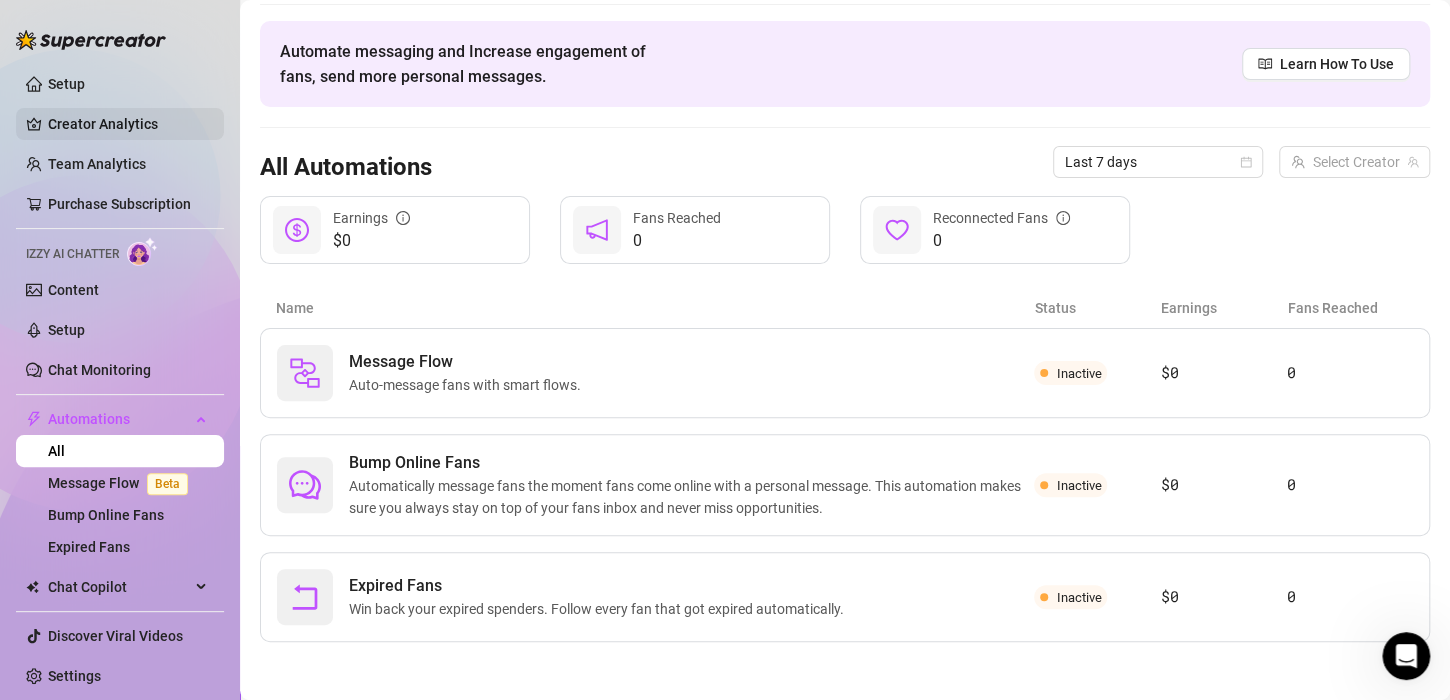 click on "Creator Analytics" at bounding box center [128, 124] 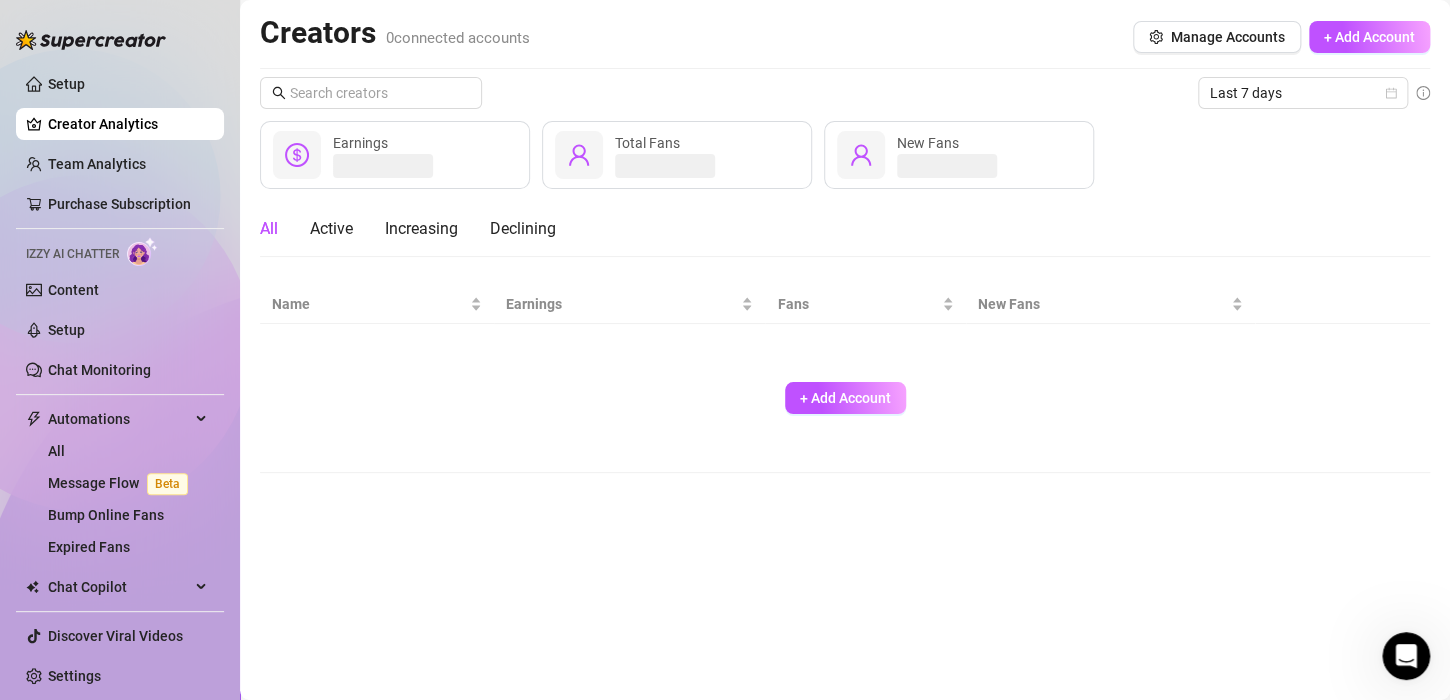 scroll, scrollTop: 0, scrollLeft: 0, axis: both 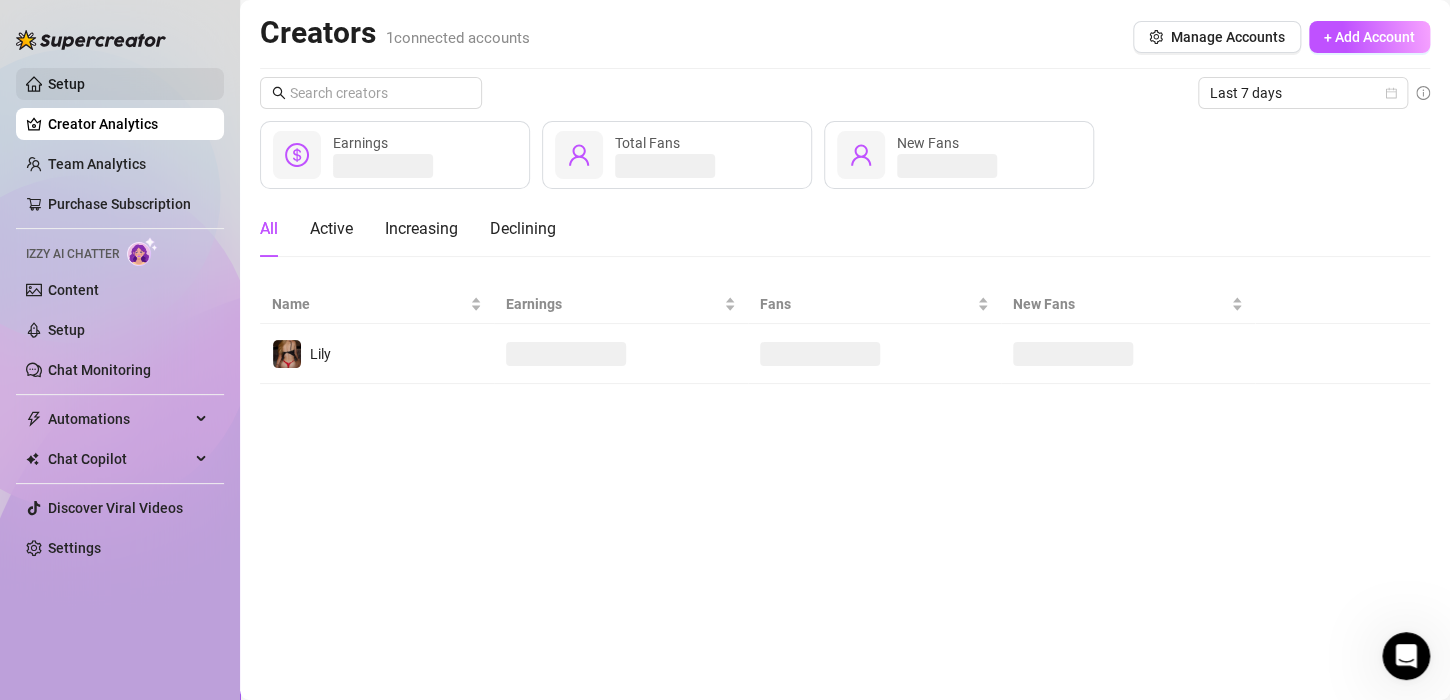 click on "Setup" at bounding box center (66, 84) 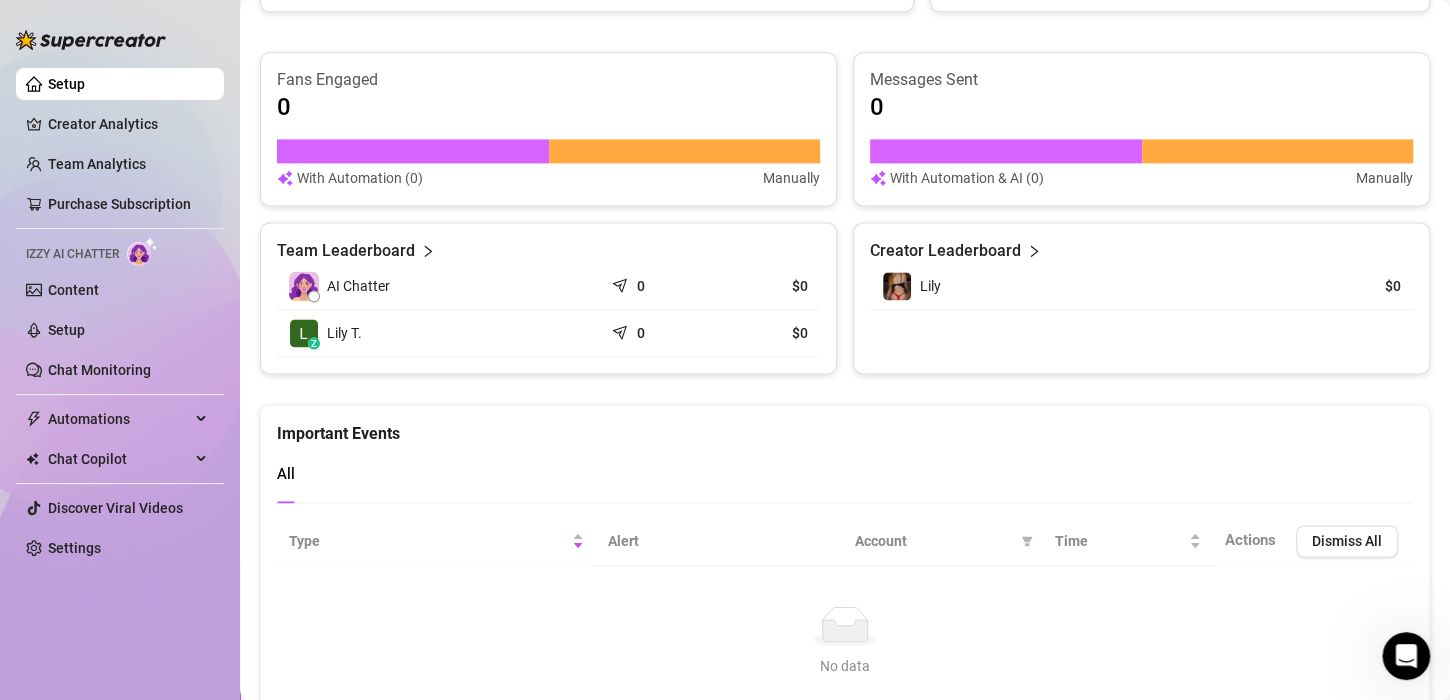 scroll, scrollTop: 1305, scrollLeft: 0, axis: vertical 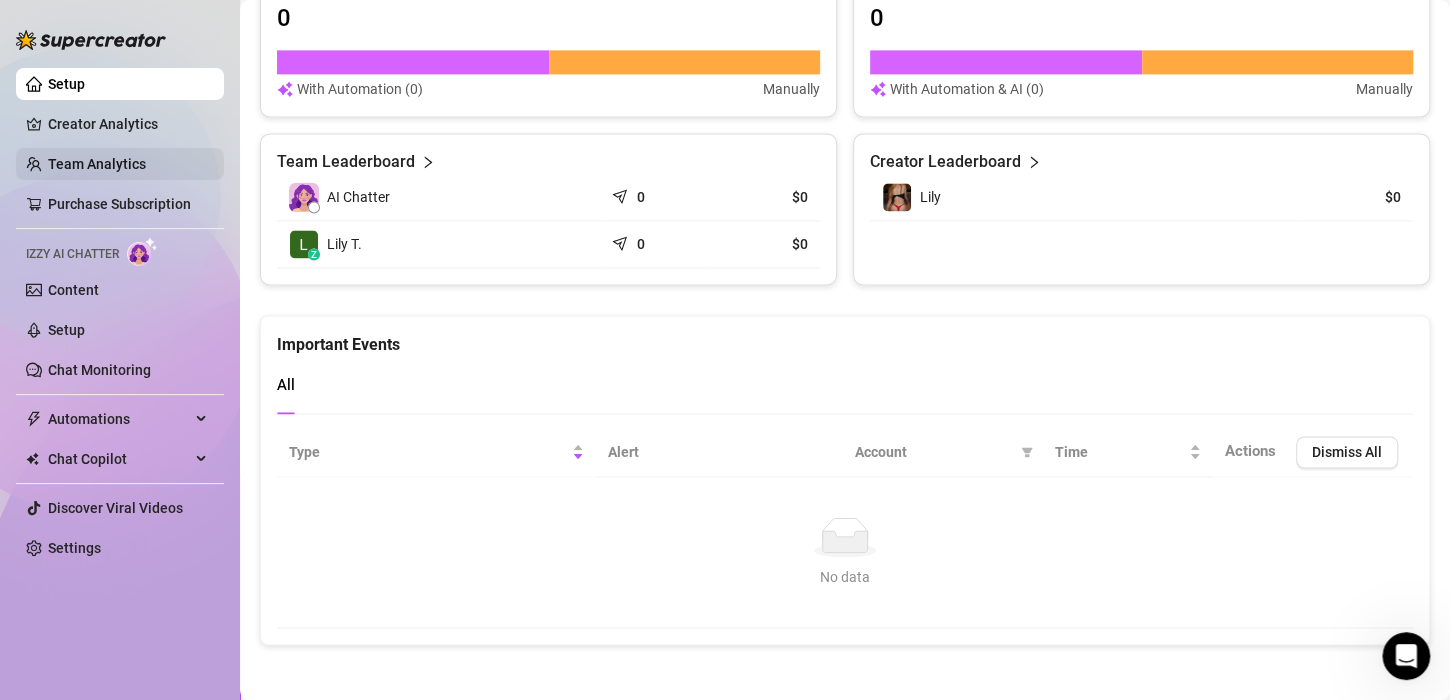 click on "Team Analytics" at bounding box center [97, 164] 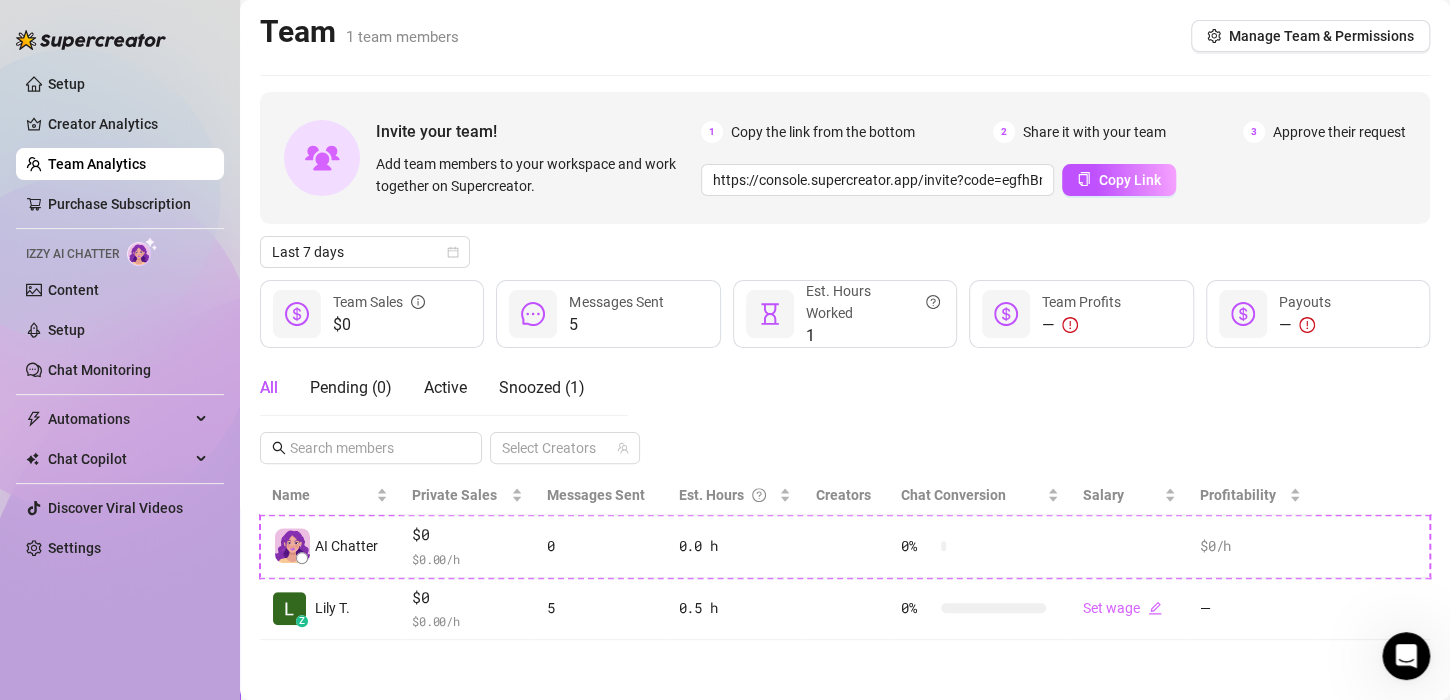 scroll, scrollTop: 0, scrollLeft: 0, axis: both 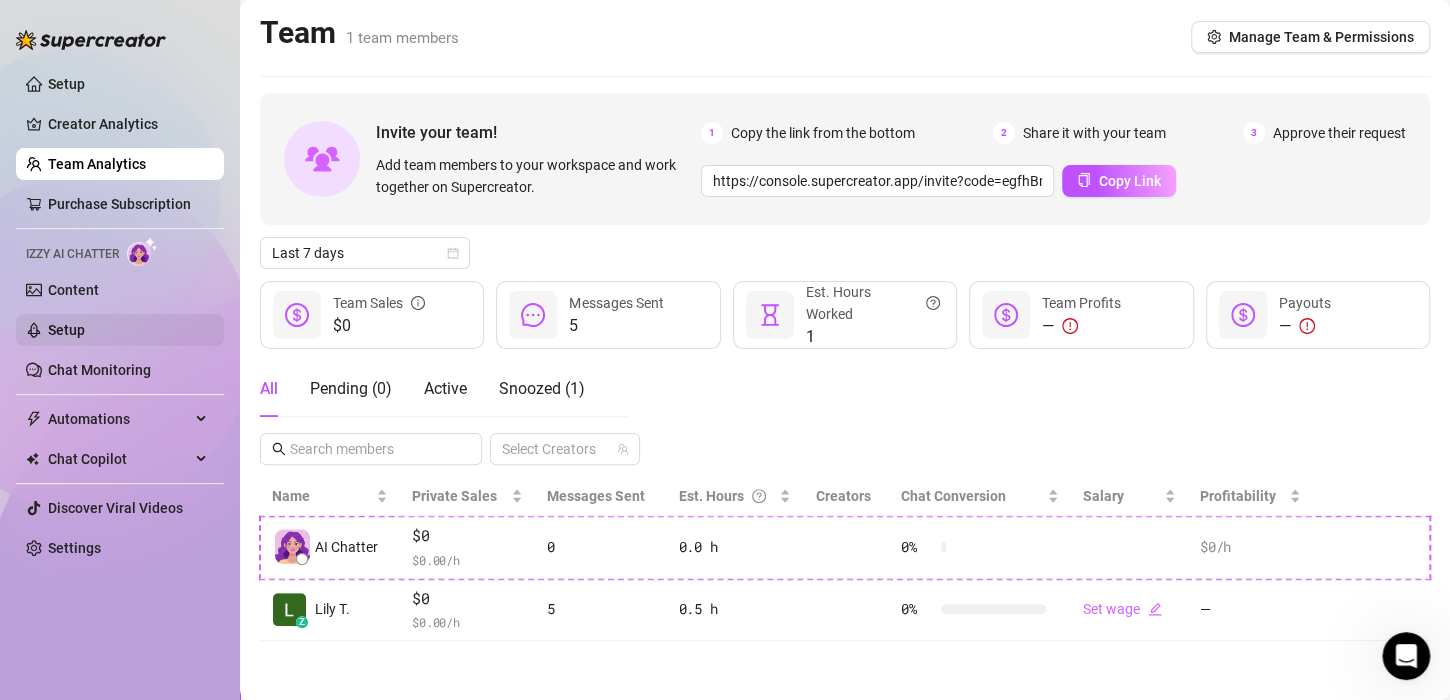 click on "Setup" at bounding box center (66, 330) 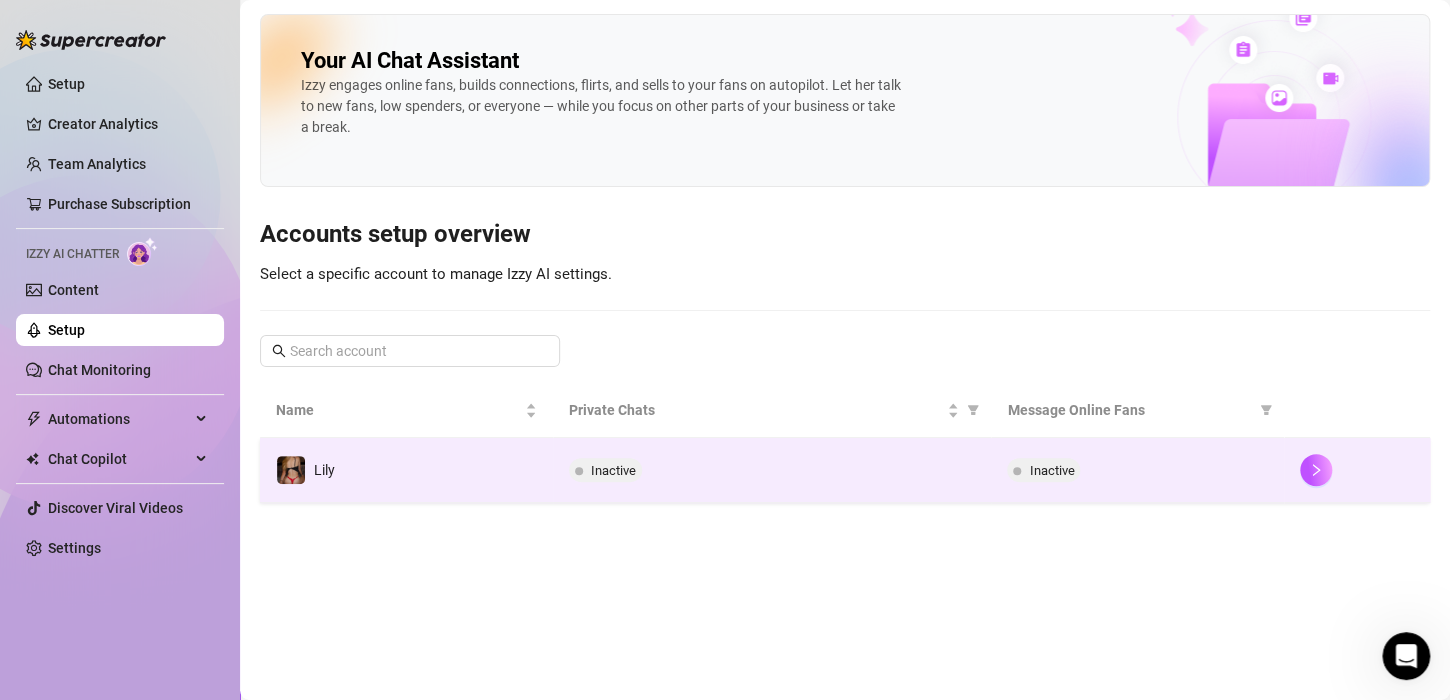 click on "Inactive" at bounding box center (772, 470) 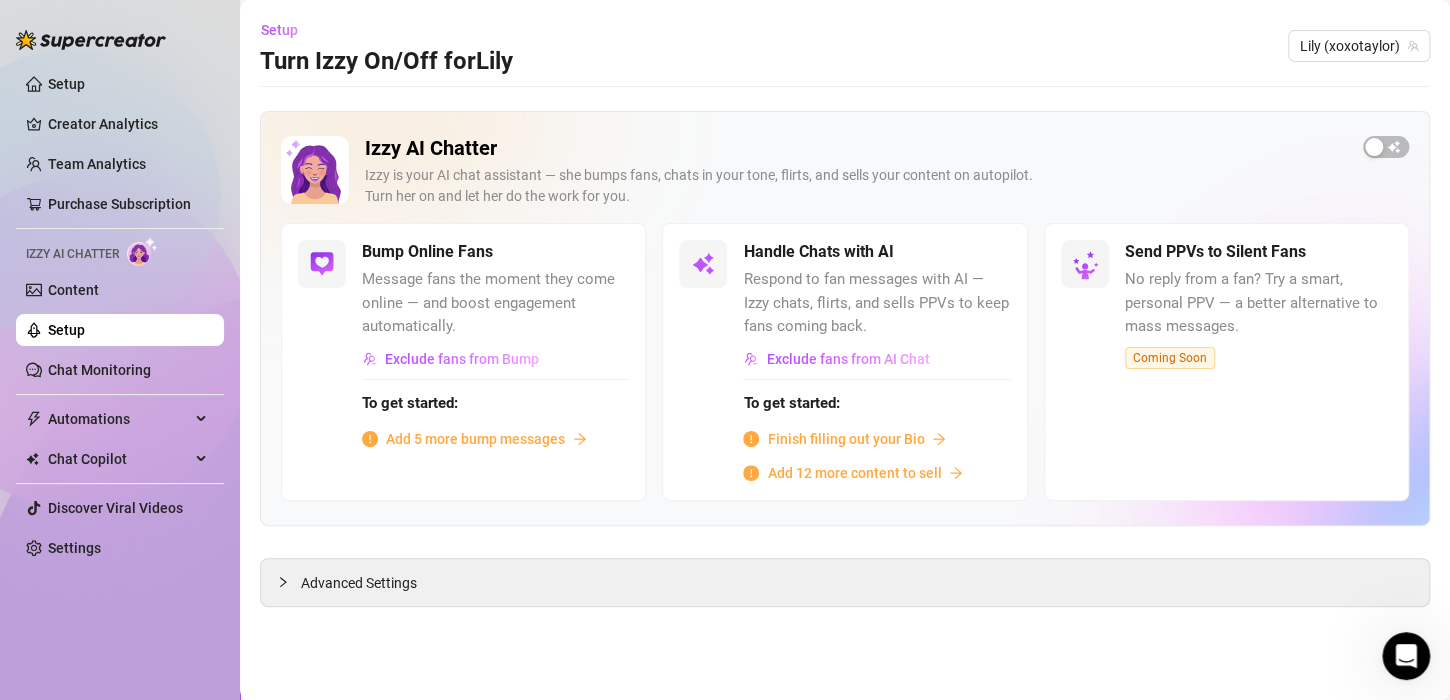 click on "Add 5 more bump messages" at bounding box center [475, 439] 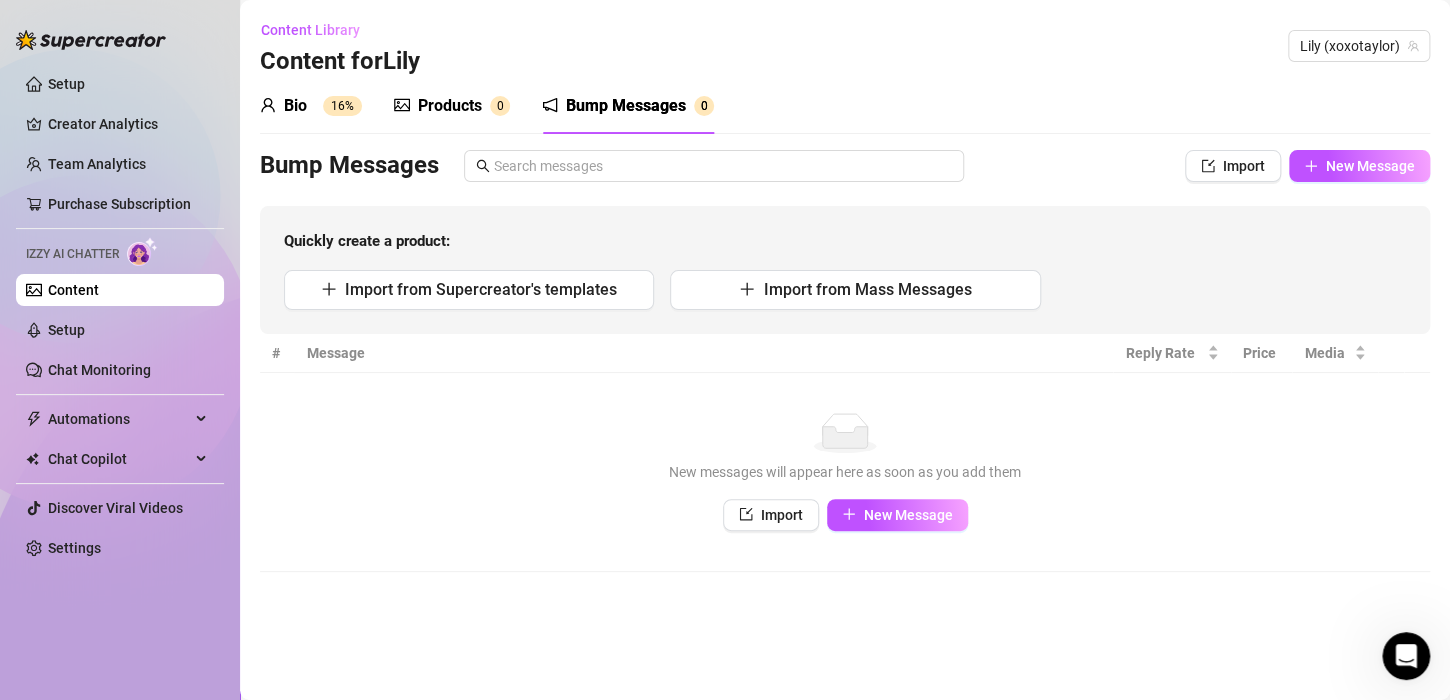 click on "Bio   16%" at bounding box center [311, 106] 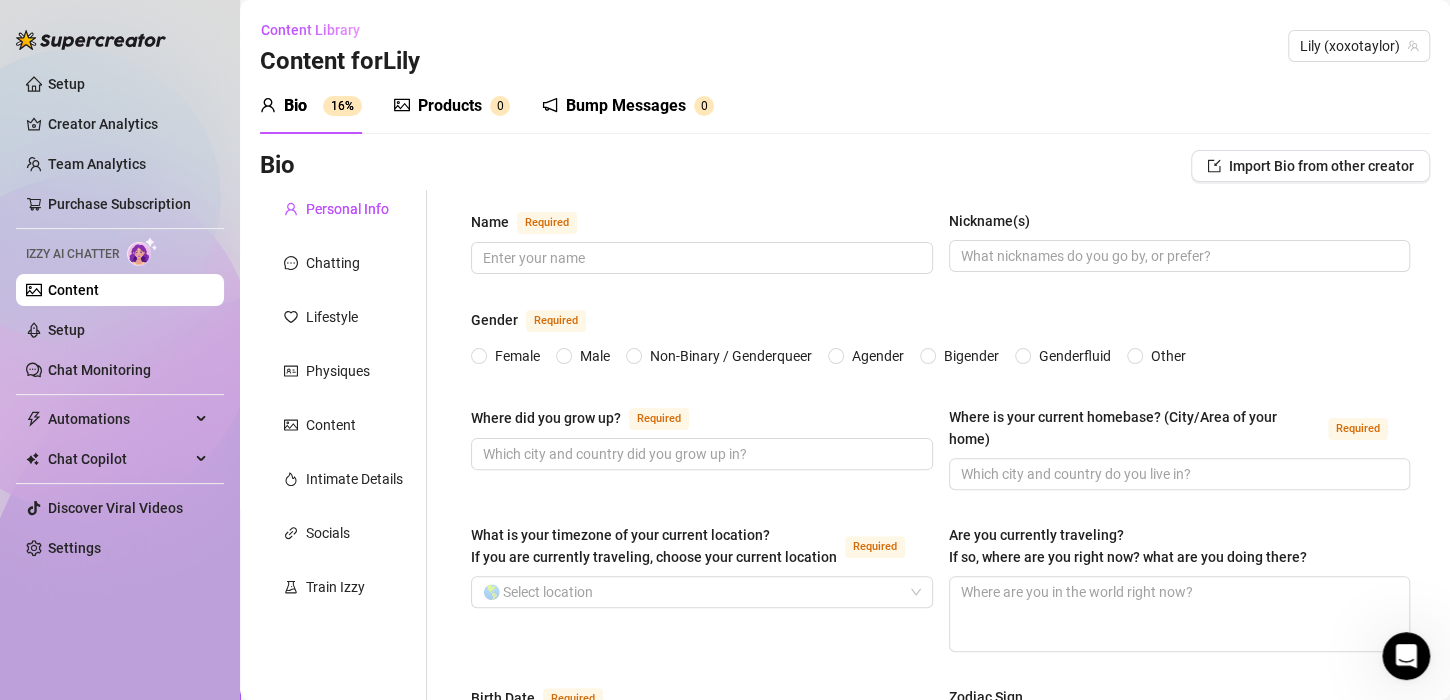 type 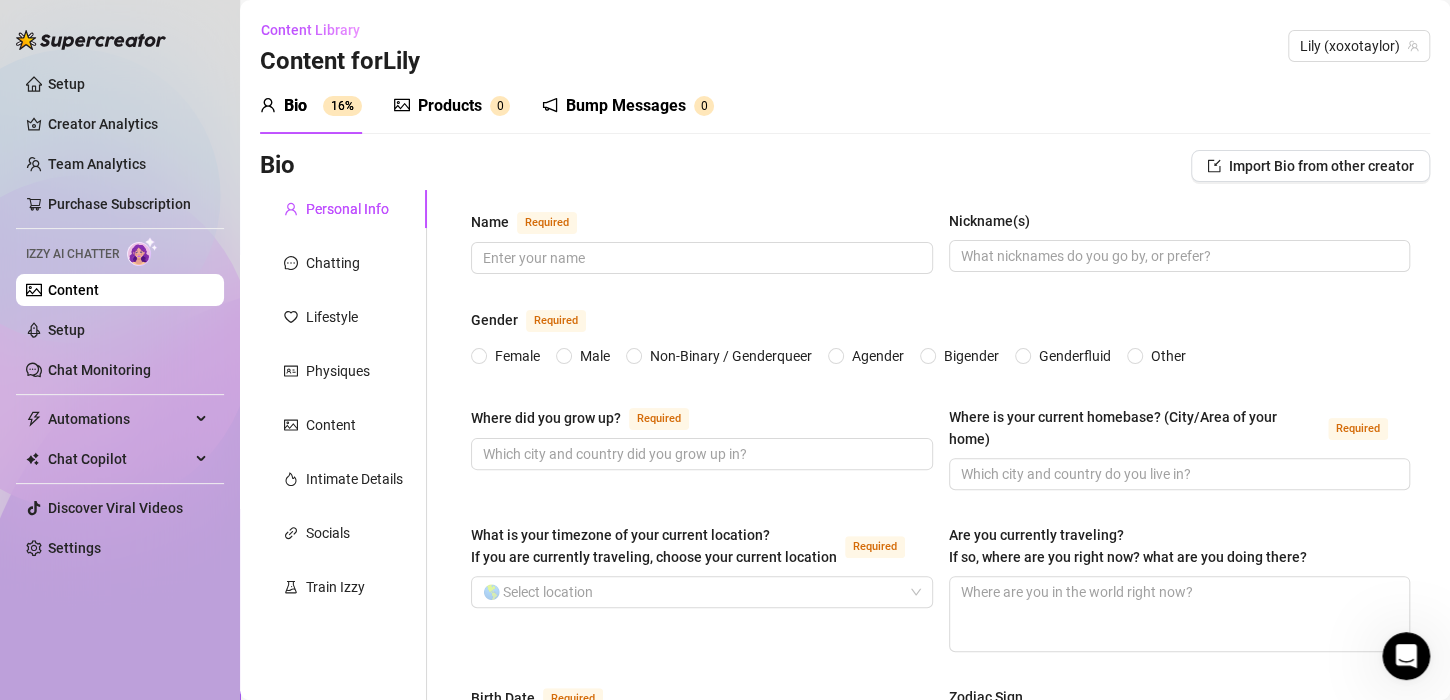 scroll, scrollTop: 12, scrollLeft: 0, axis: vertical 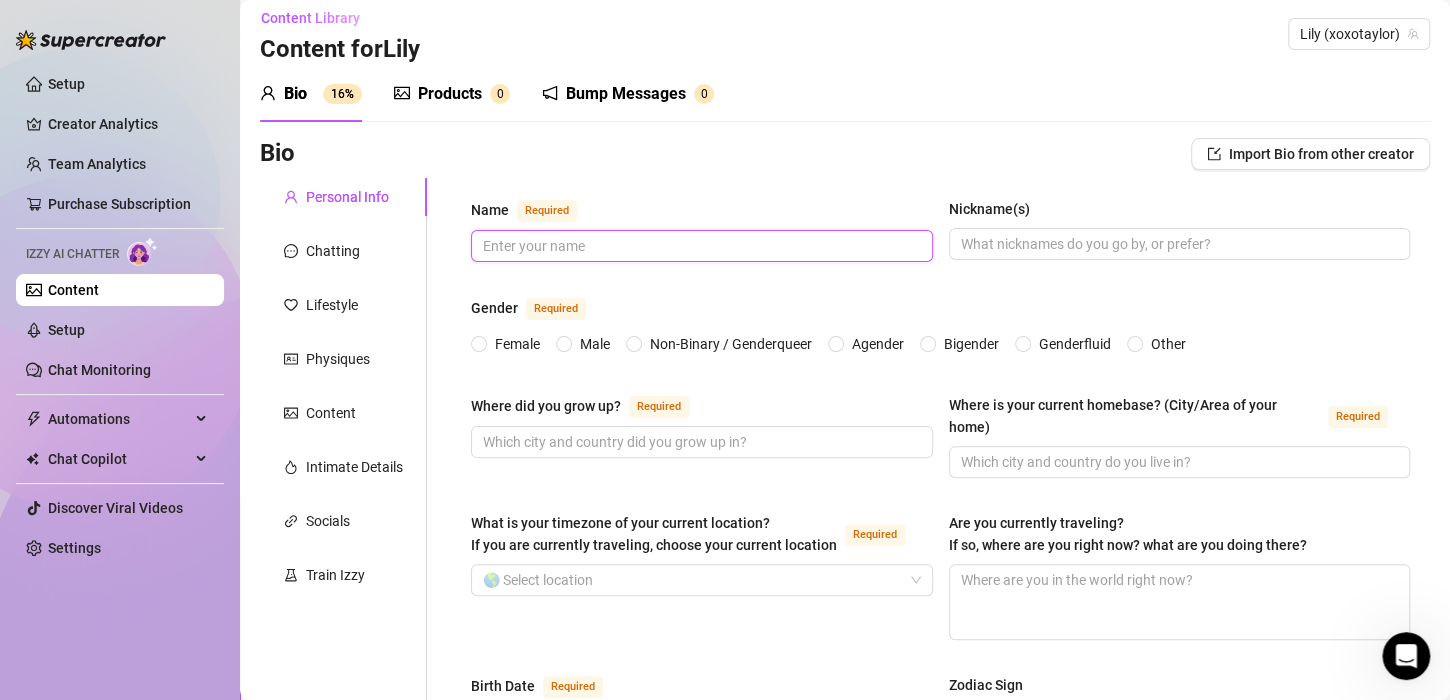 click on "Name Required" at bounding box center [700, 246] 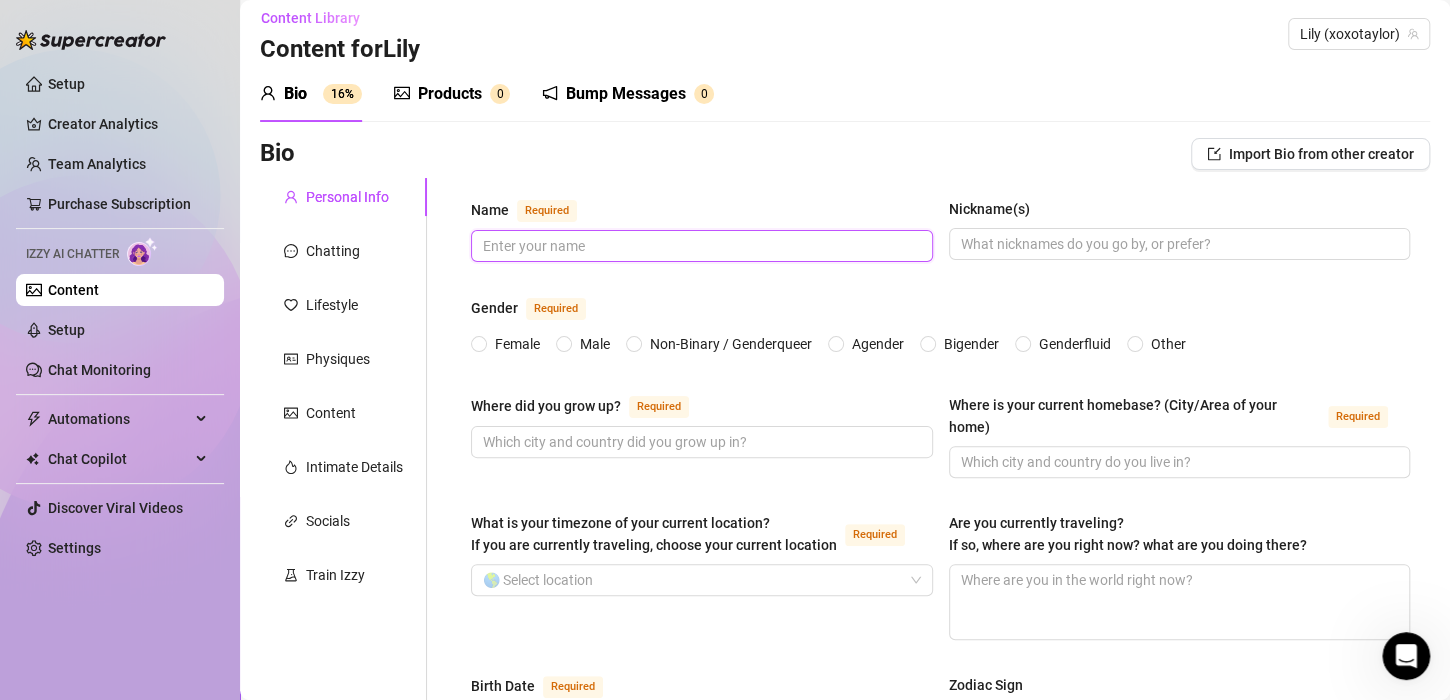 type on "l" 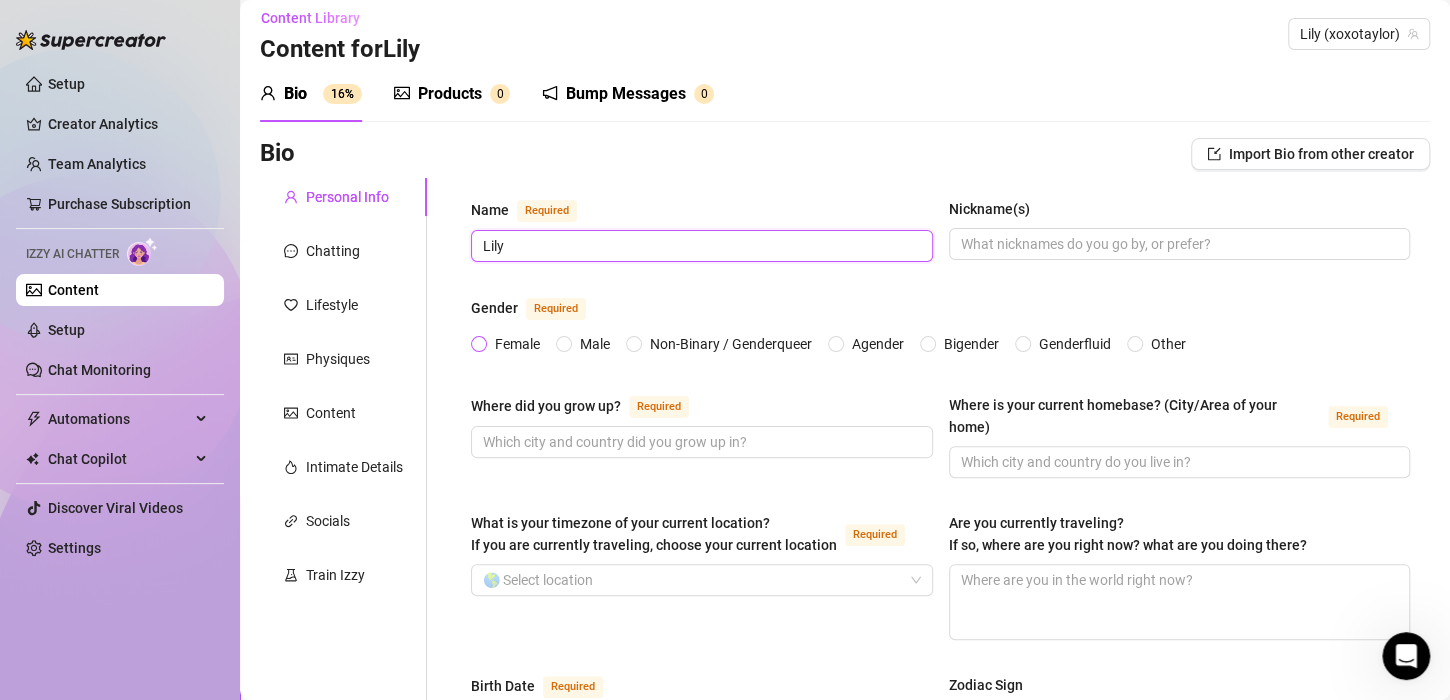 type on "Lily" 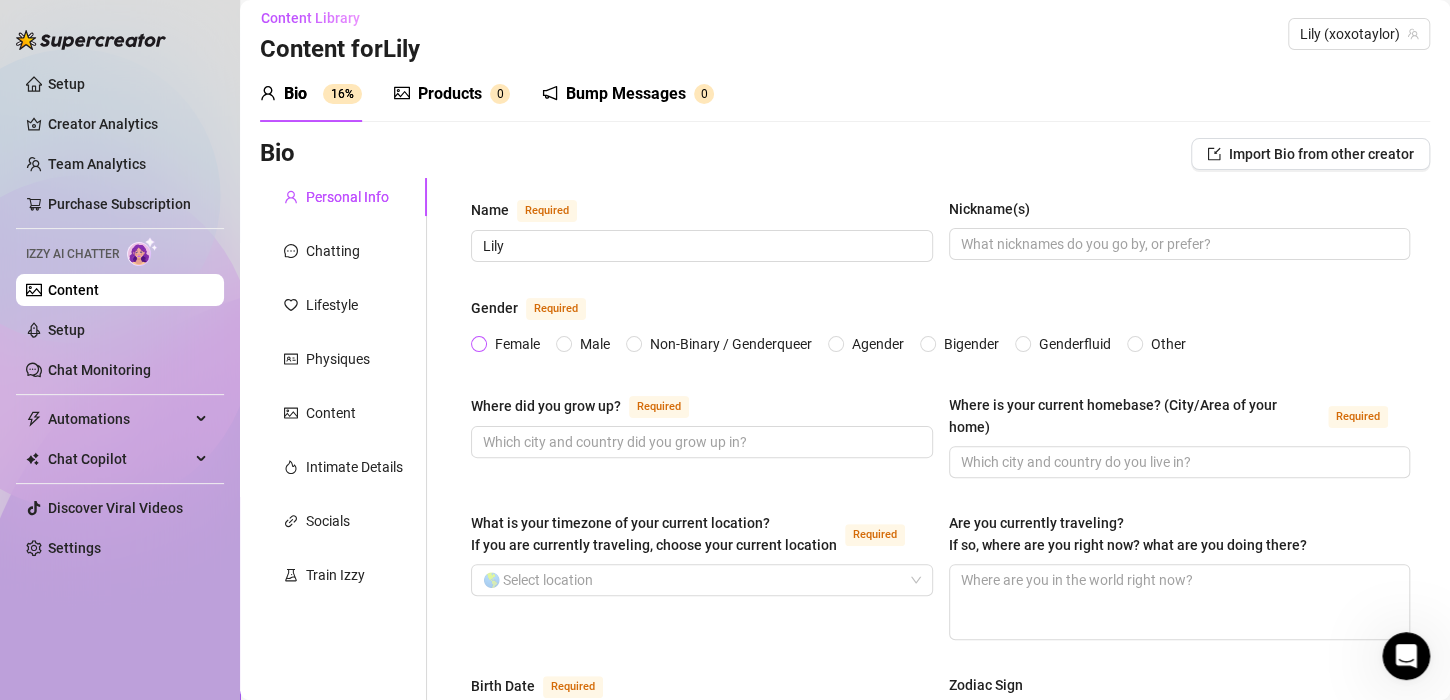click on "Female" at bounding box center (517, 344) 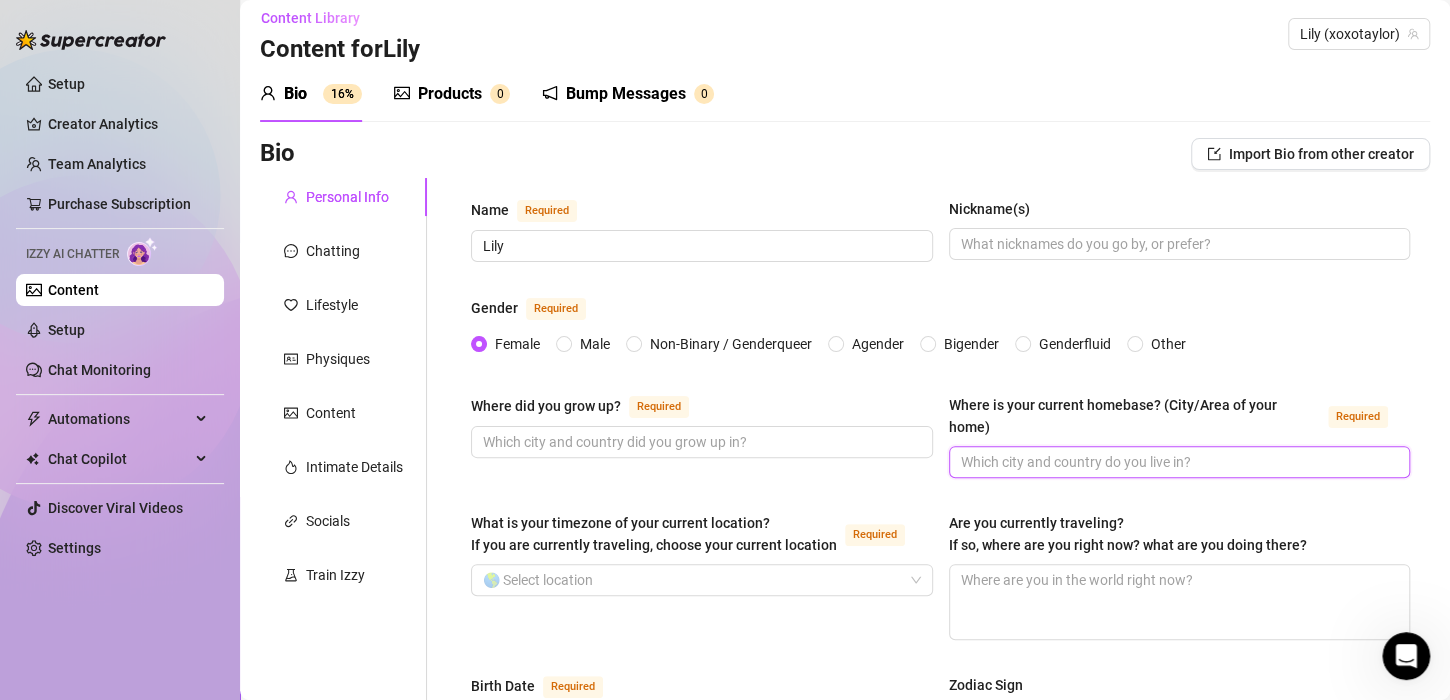 click on "Where is your current homebase? (City/Area of your home) Required" at bounding box center (1178, 462) 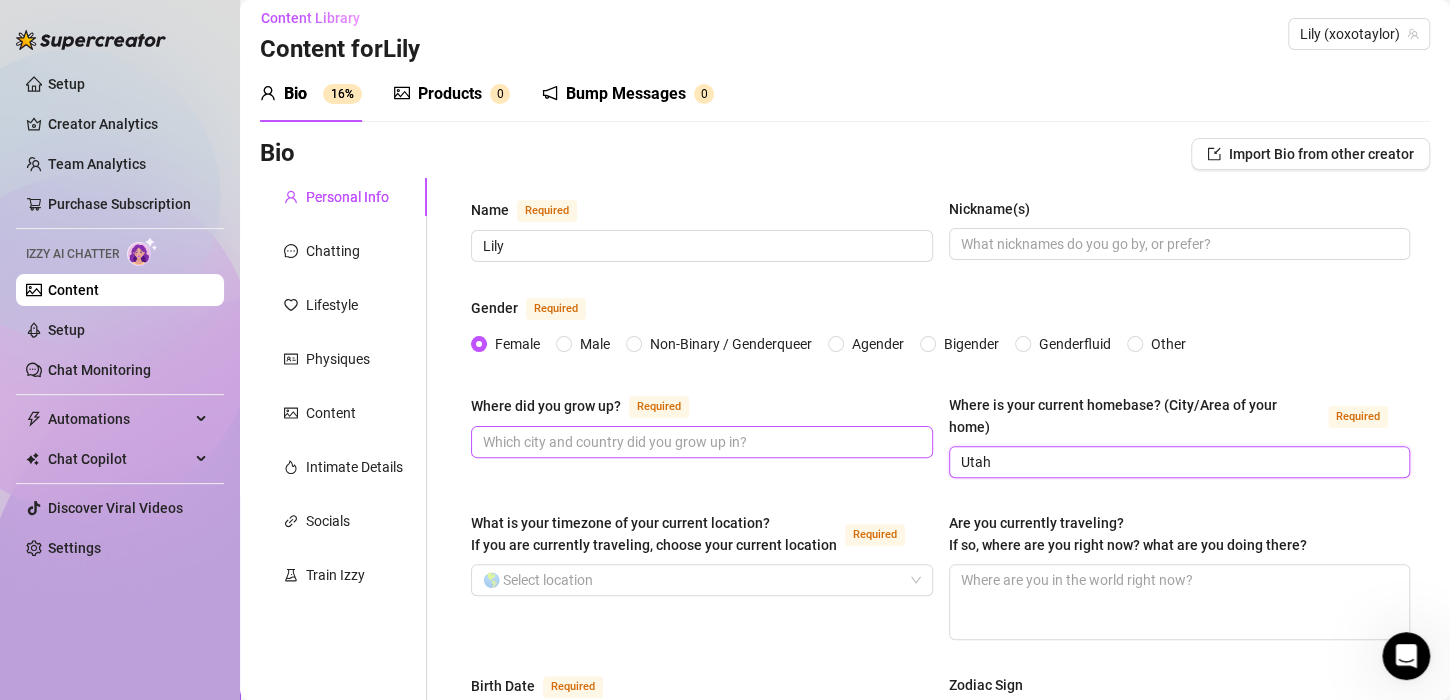 type on "Utah" 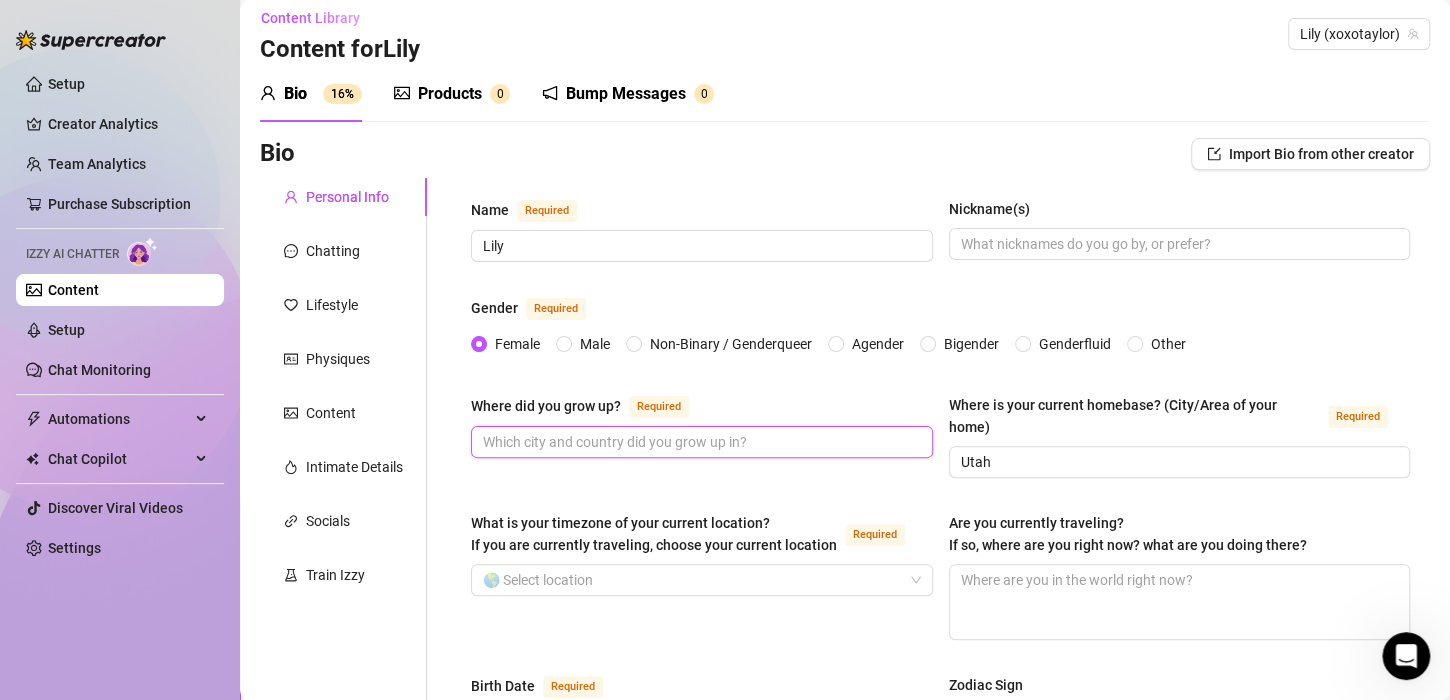 click on "Where did you grow up? Required" at bounding box center [700, 442] 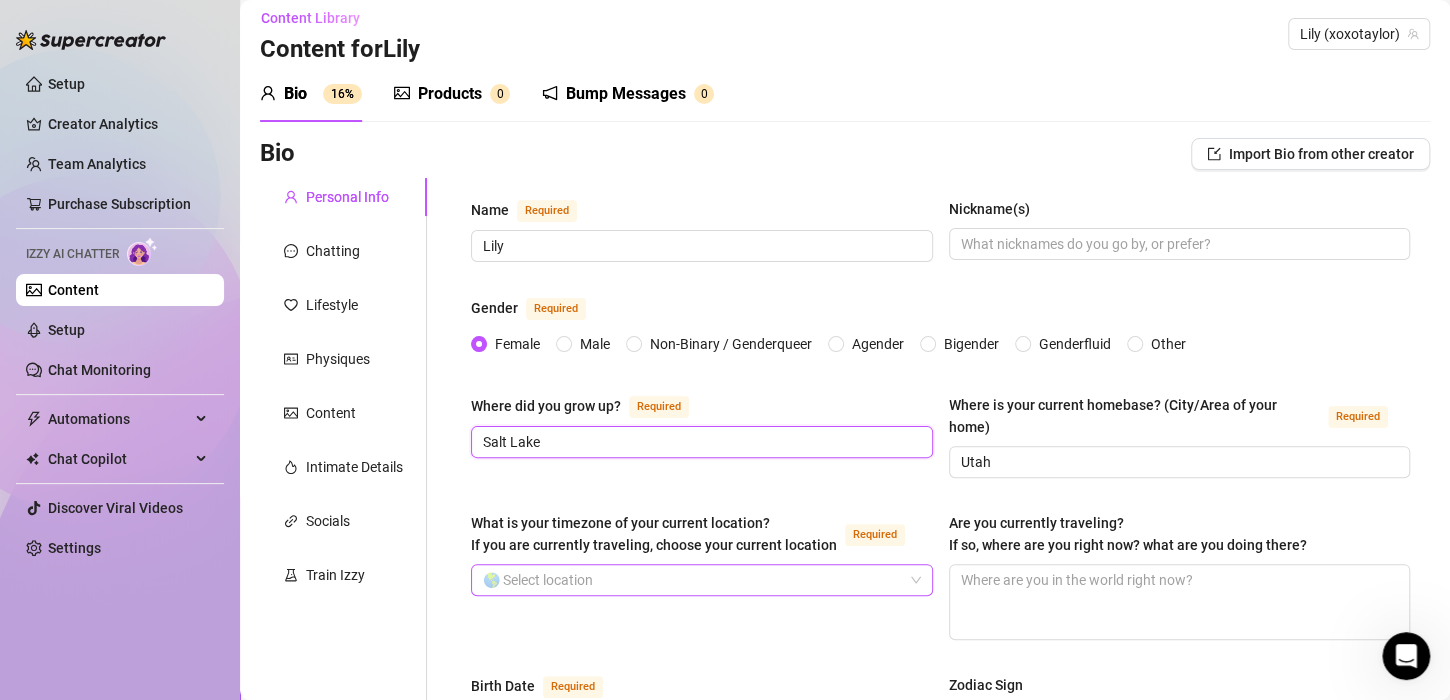 type on "[CITY]" 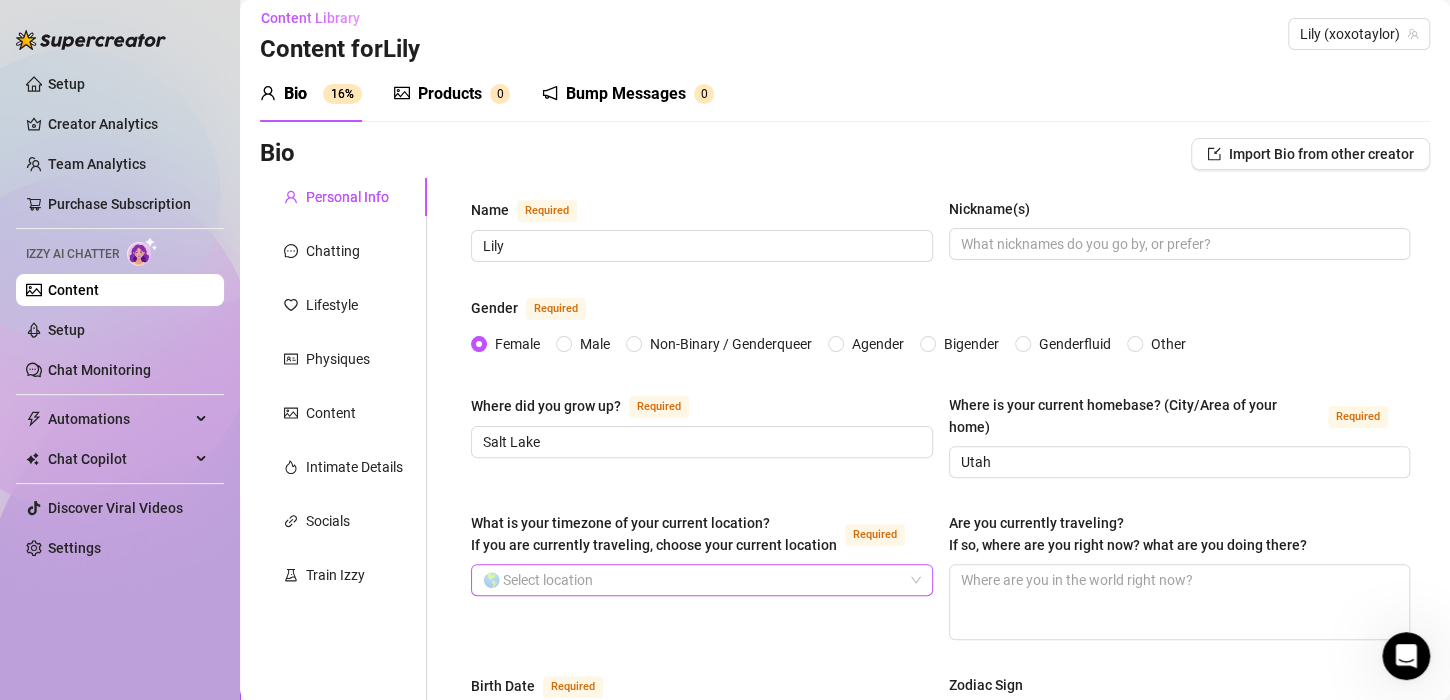 click on "What is your timezone of your current location? If you are currently traveling, choose your current location Required" at bounding box center (693, 580) 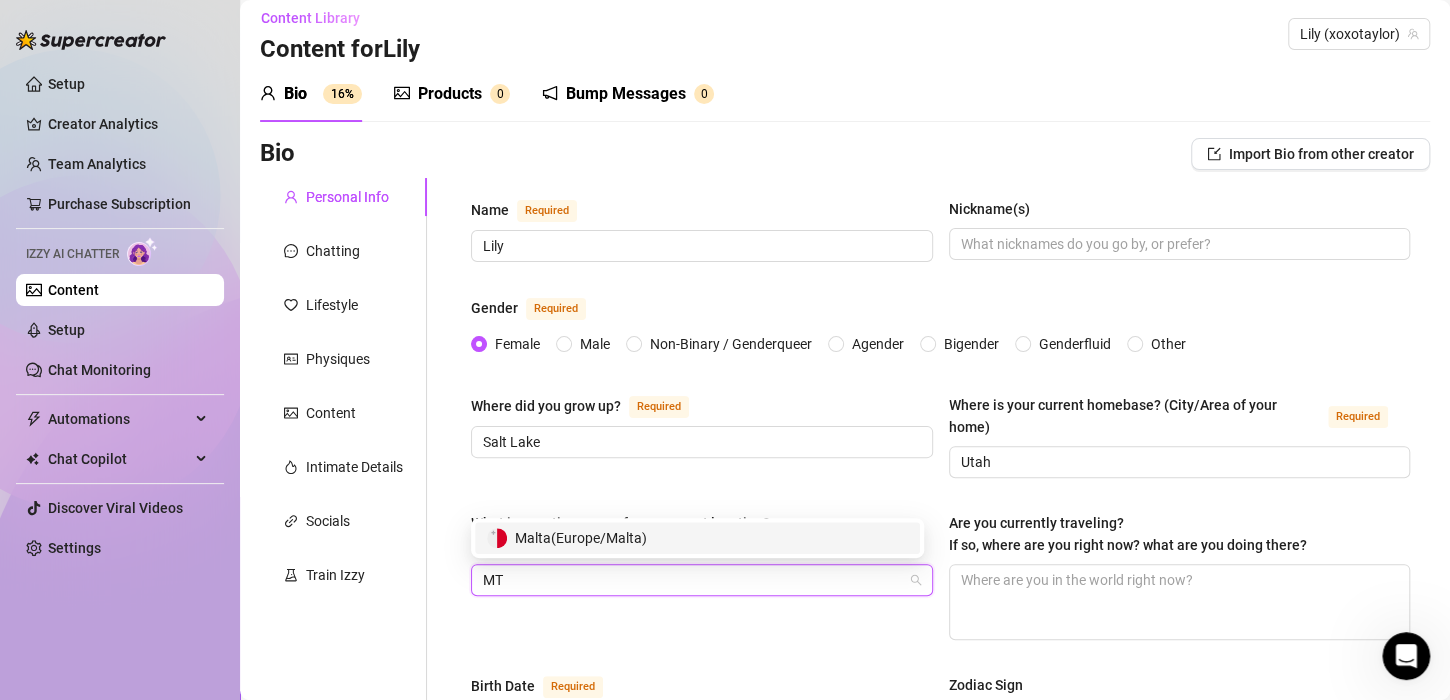 type on "M" 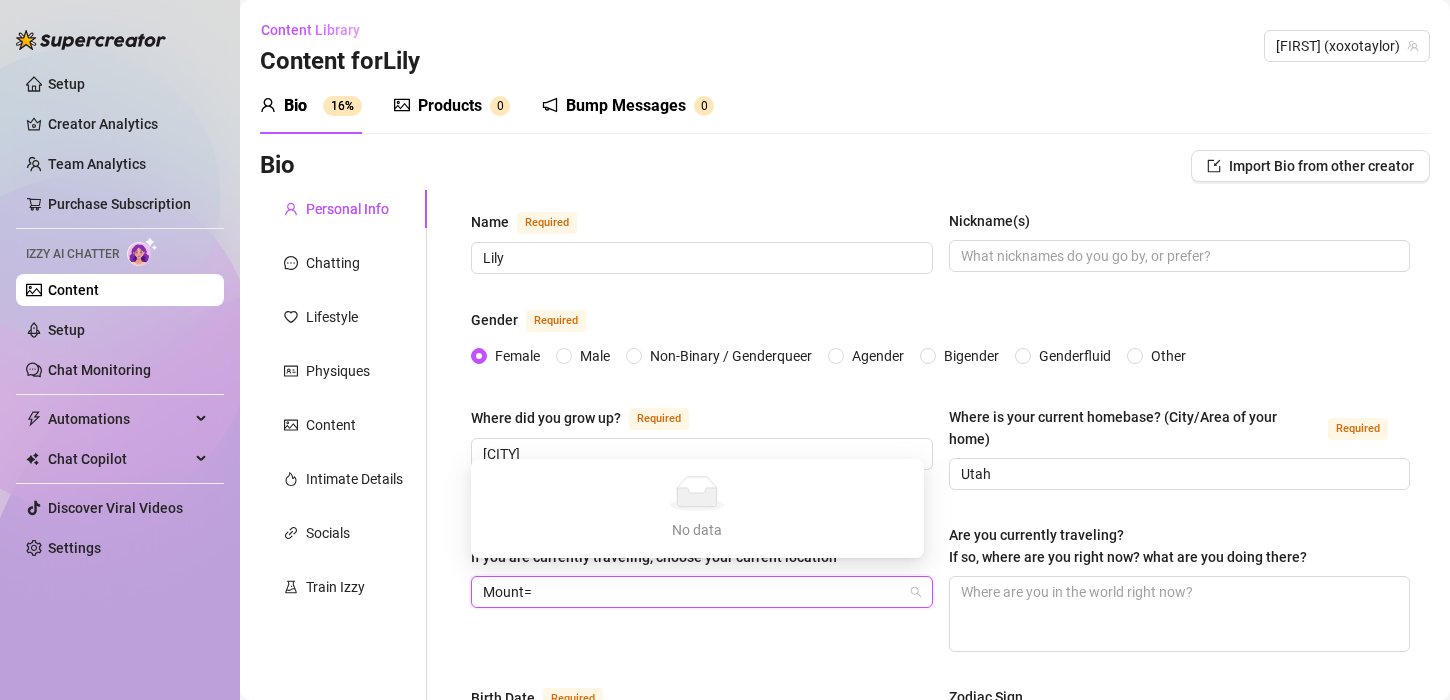 scroll, scrollTop: 0, scrollLeft: 0, axis: both 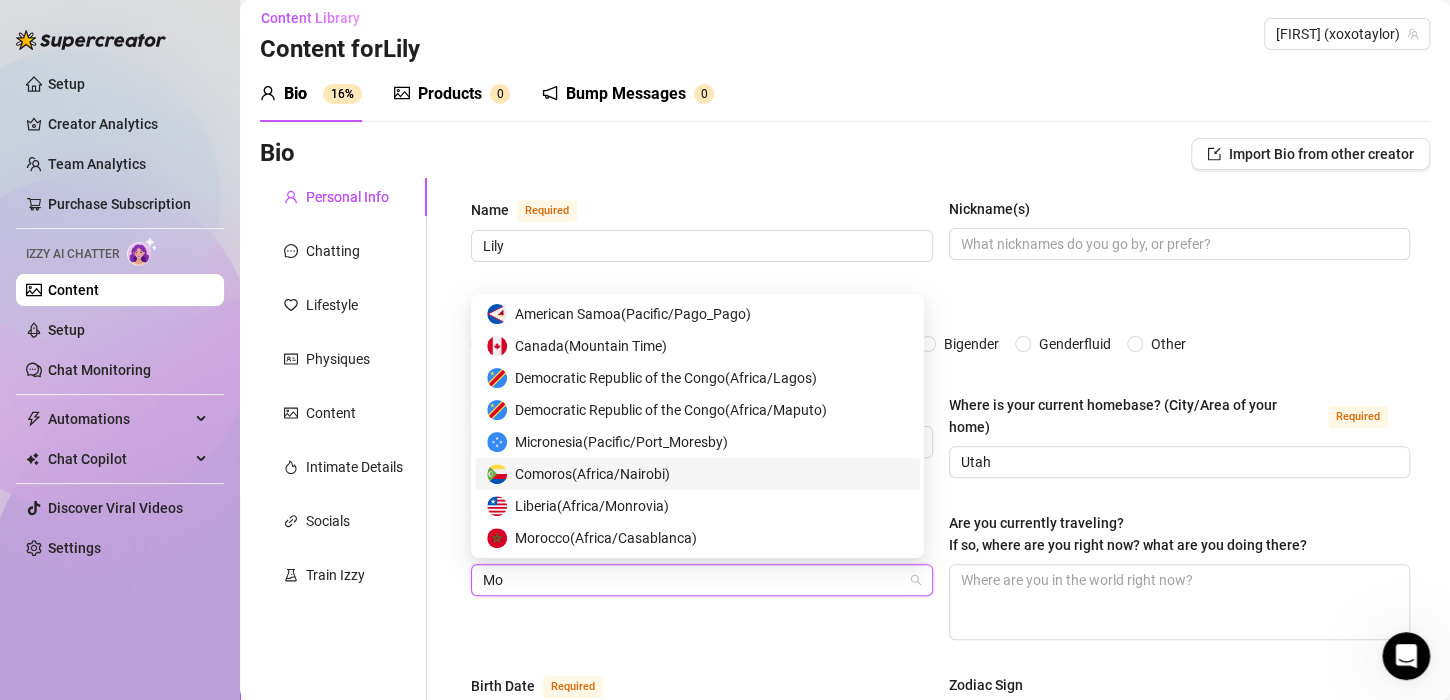 type on "M" 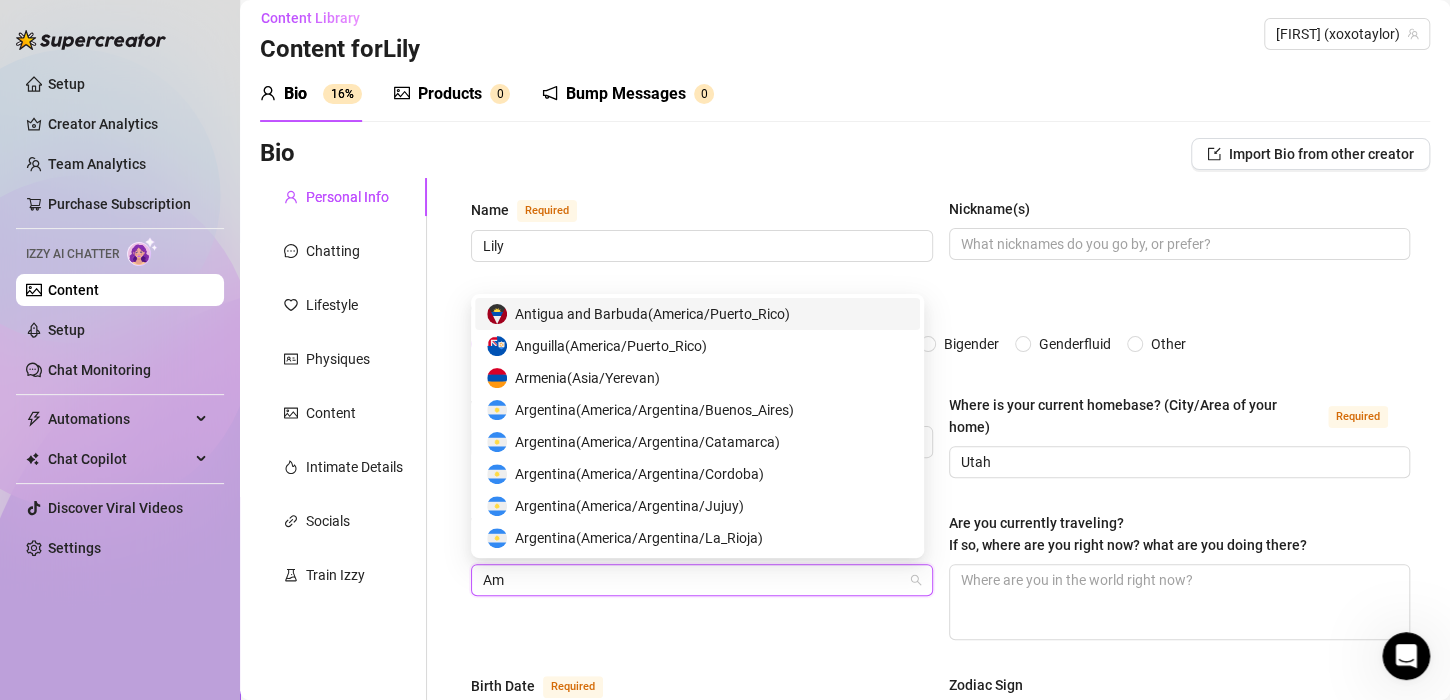 type on "A" 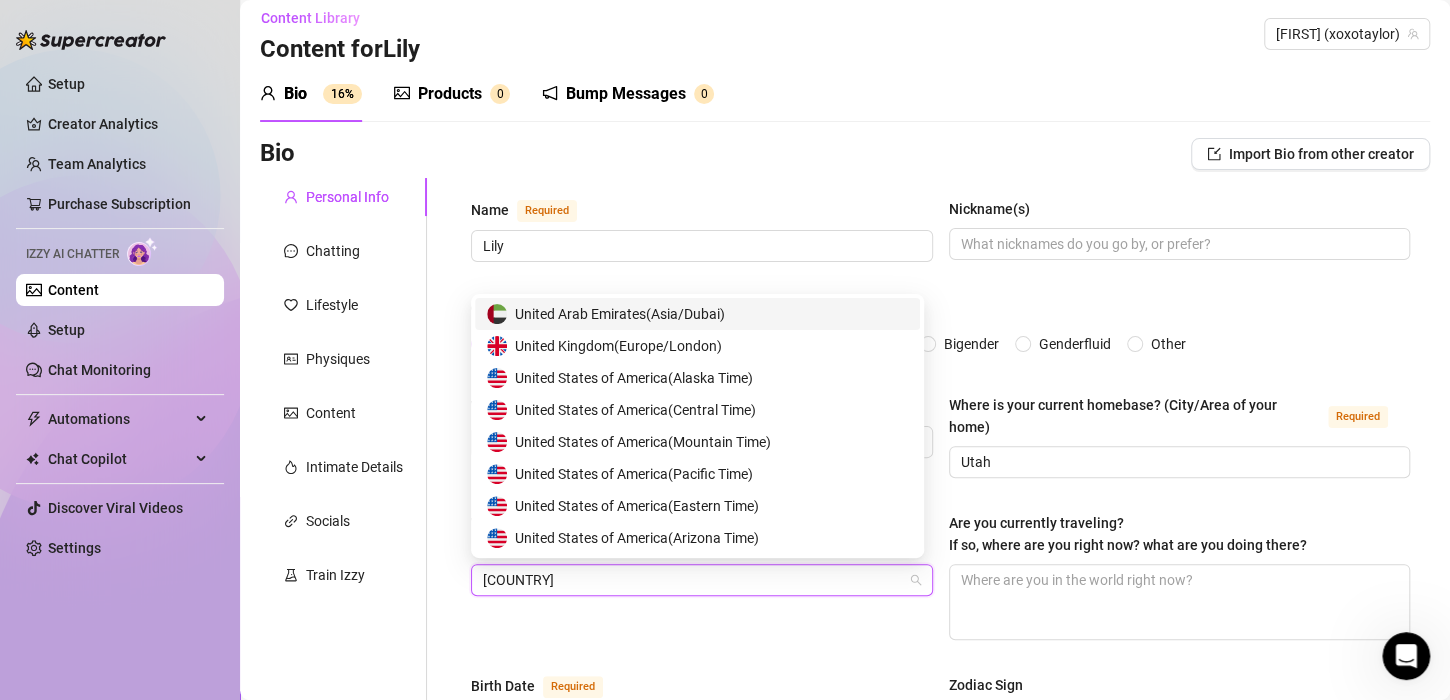 type on "[COUNTRY]" 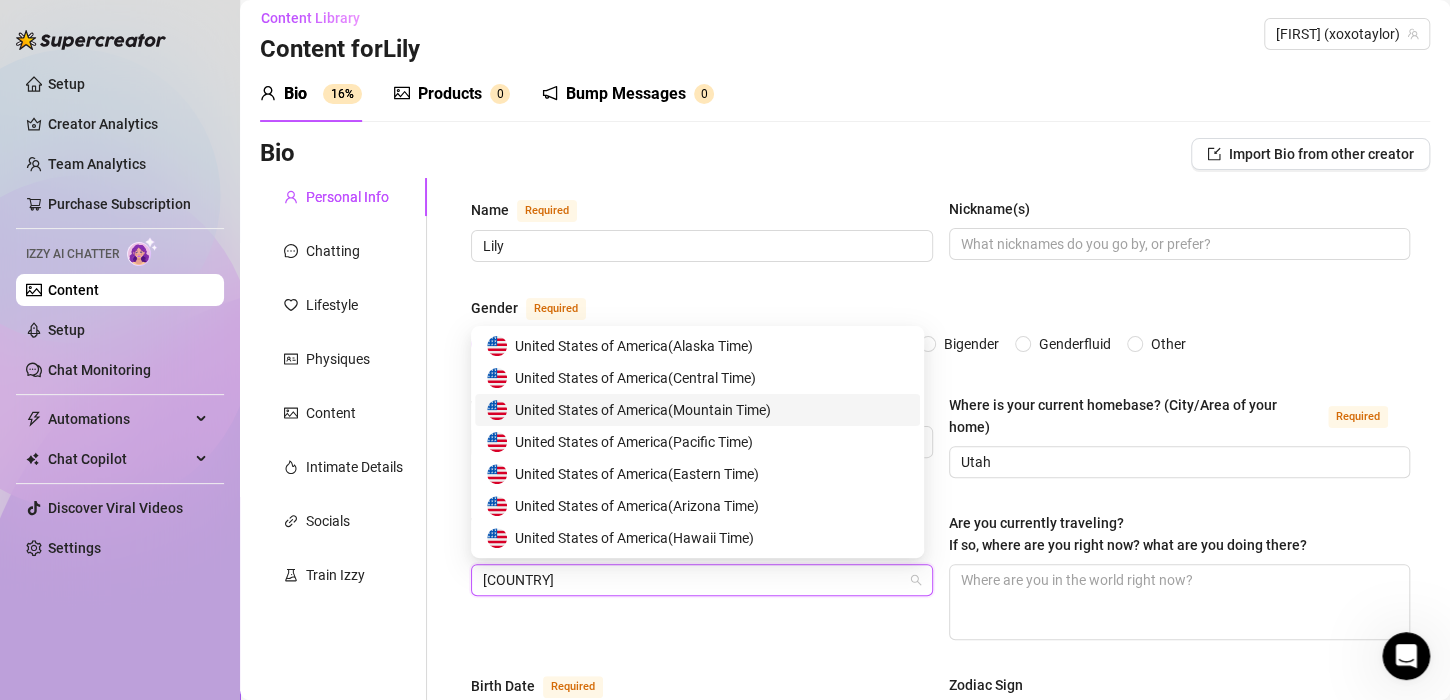 click on "[COUNTRY]  ( [TIMEZONE] )" at bounding box center [643, 410] 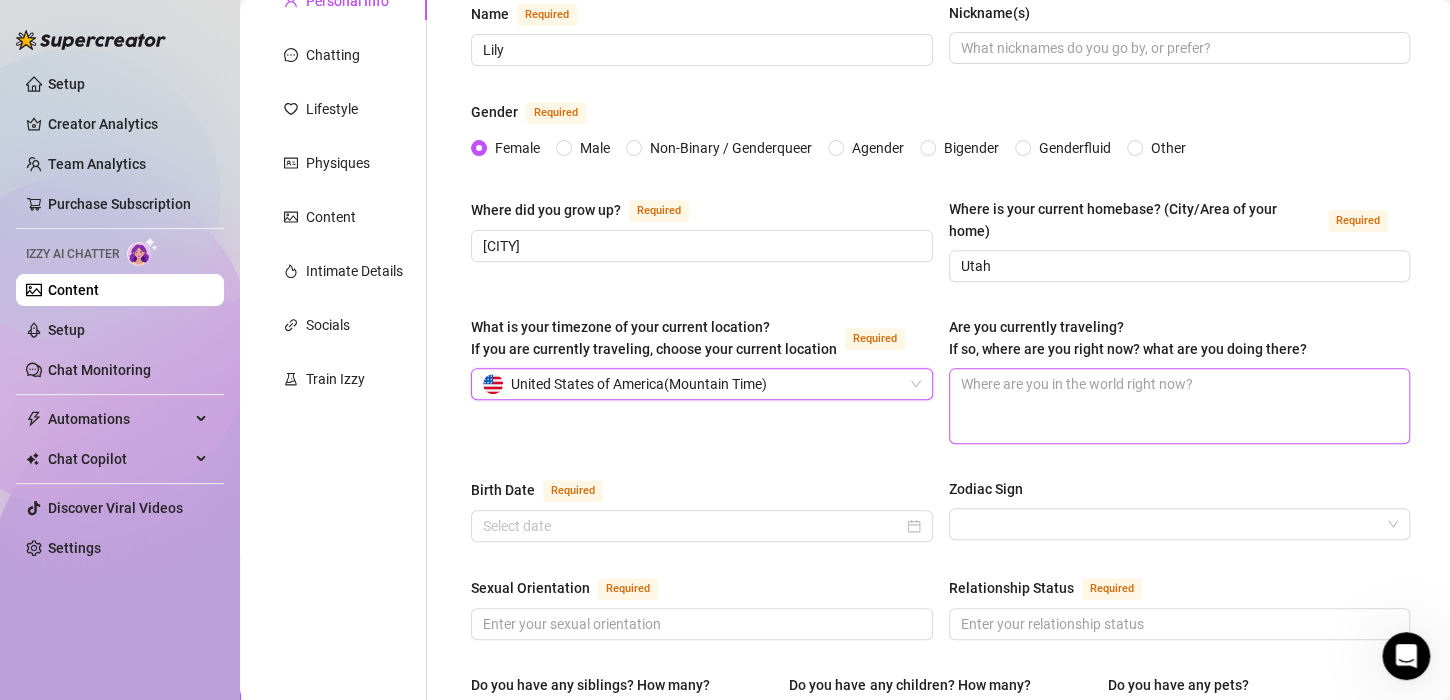 scroll, scrollTop: 376, scrollLeft: 0, axis: vertical 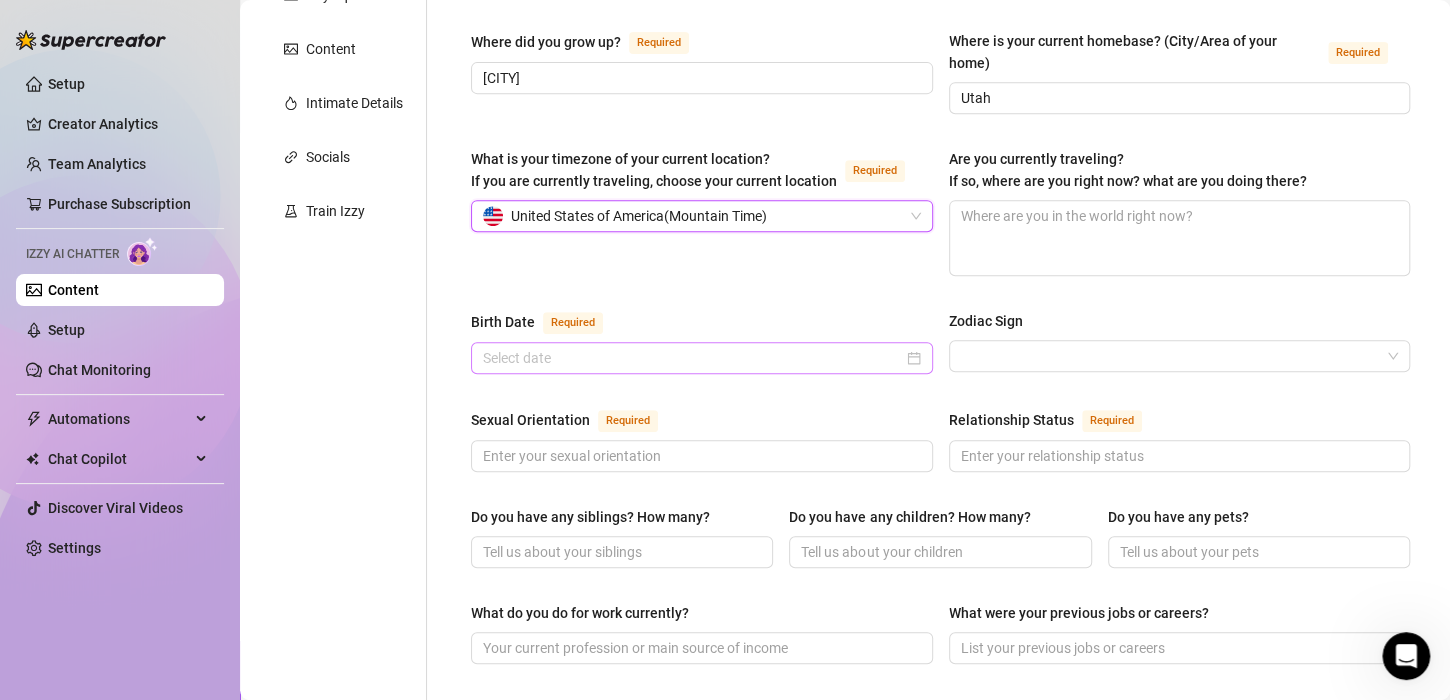 click at bounding box center [702, 358] 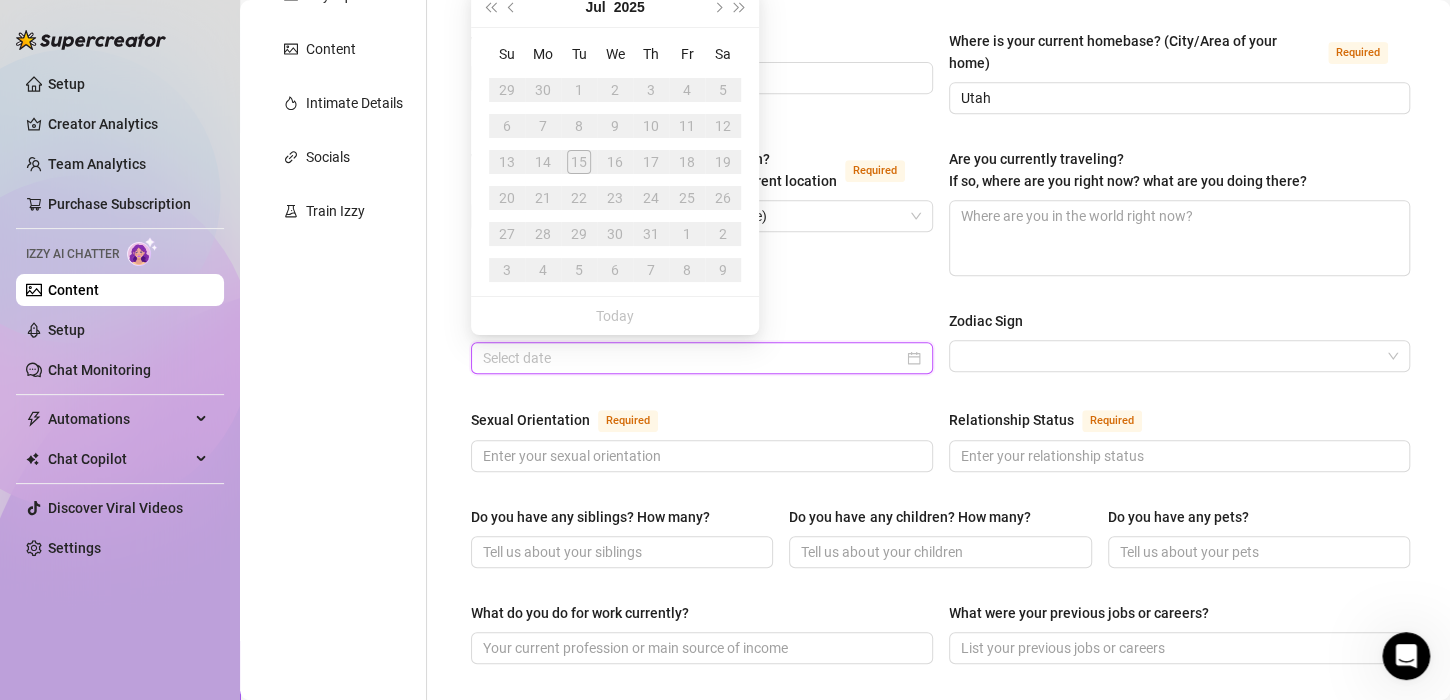 click on "Birth Date Required" at bounding box center [693, 358] 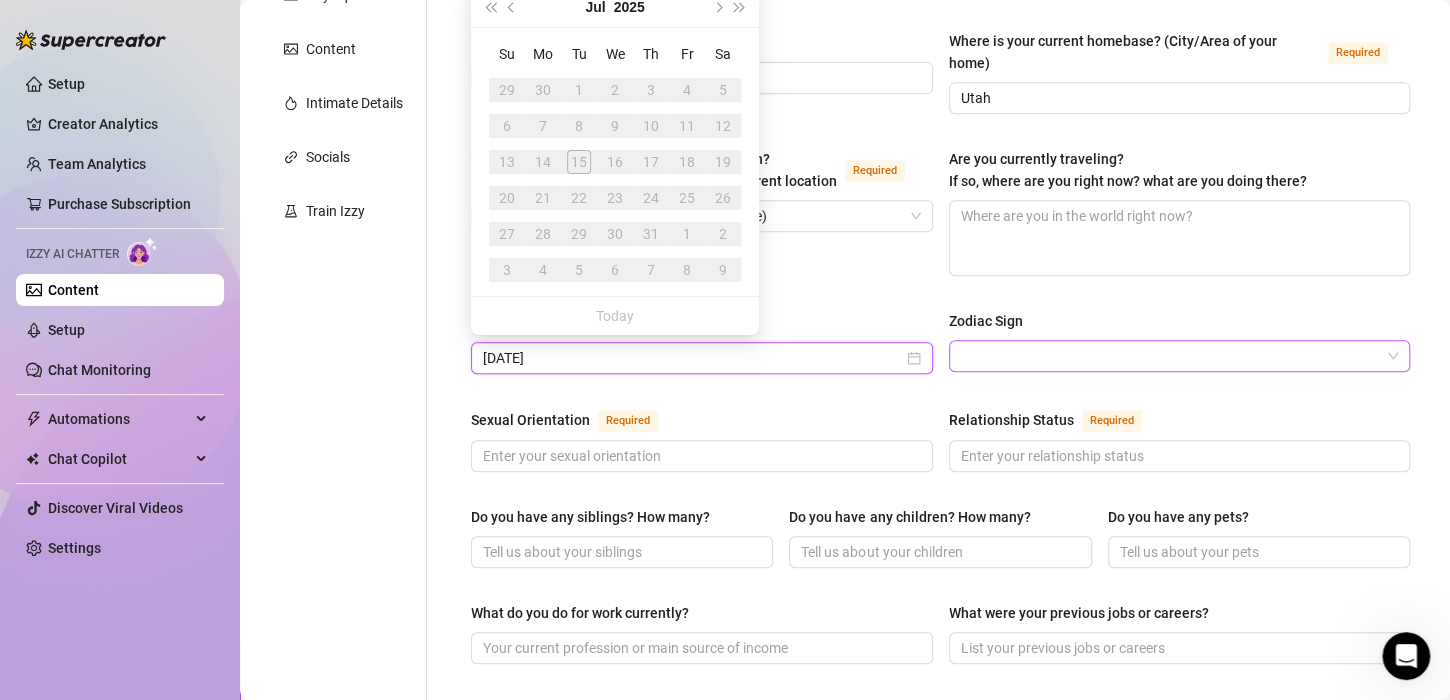 type on "[DATE]" 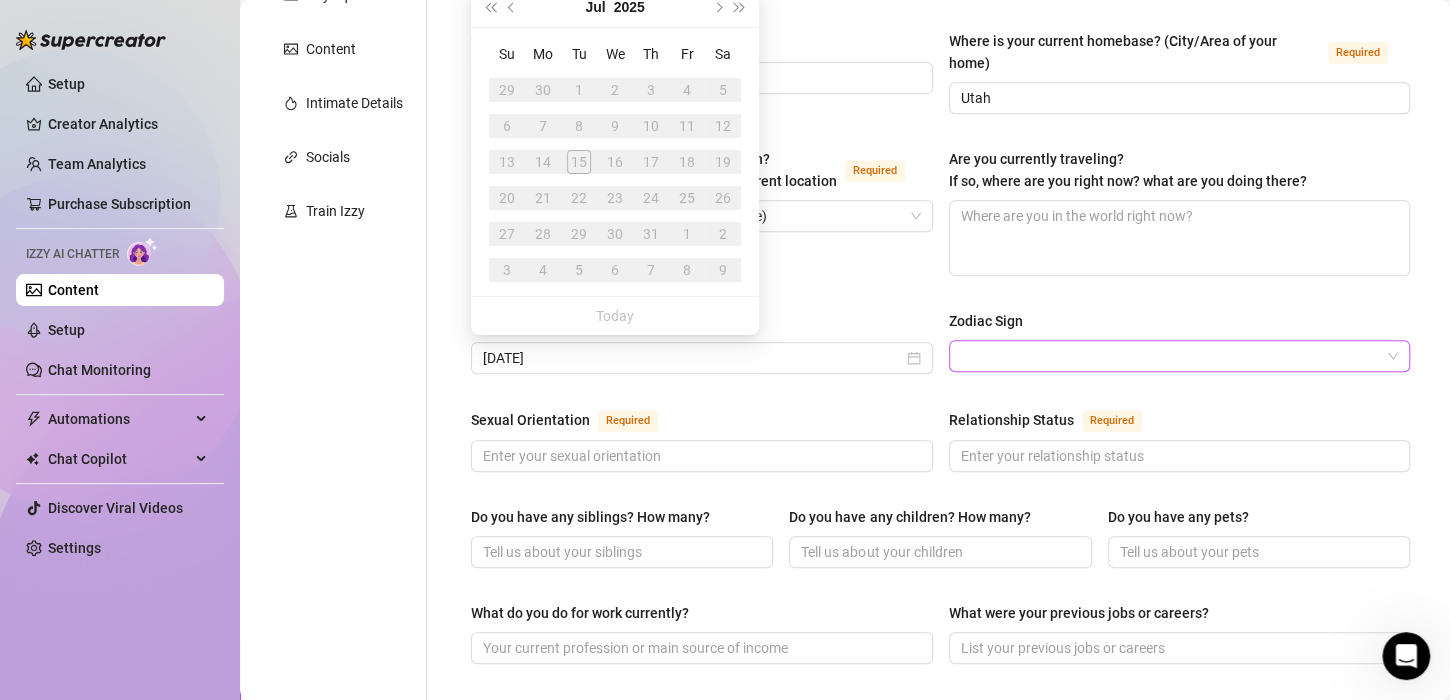 click on "Zodiac Sign" at bounding box center (1171, 356) 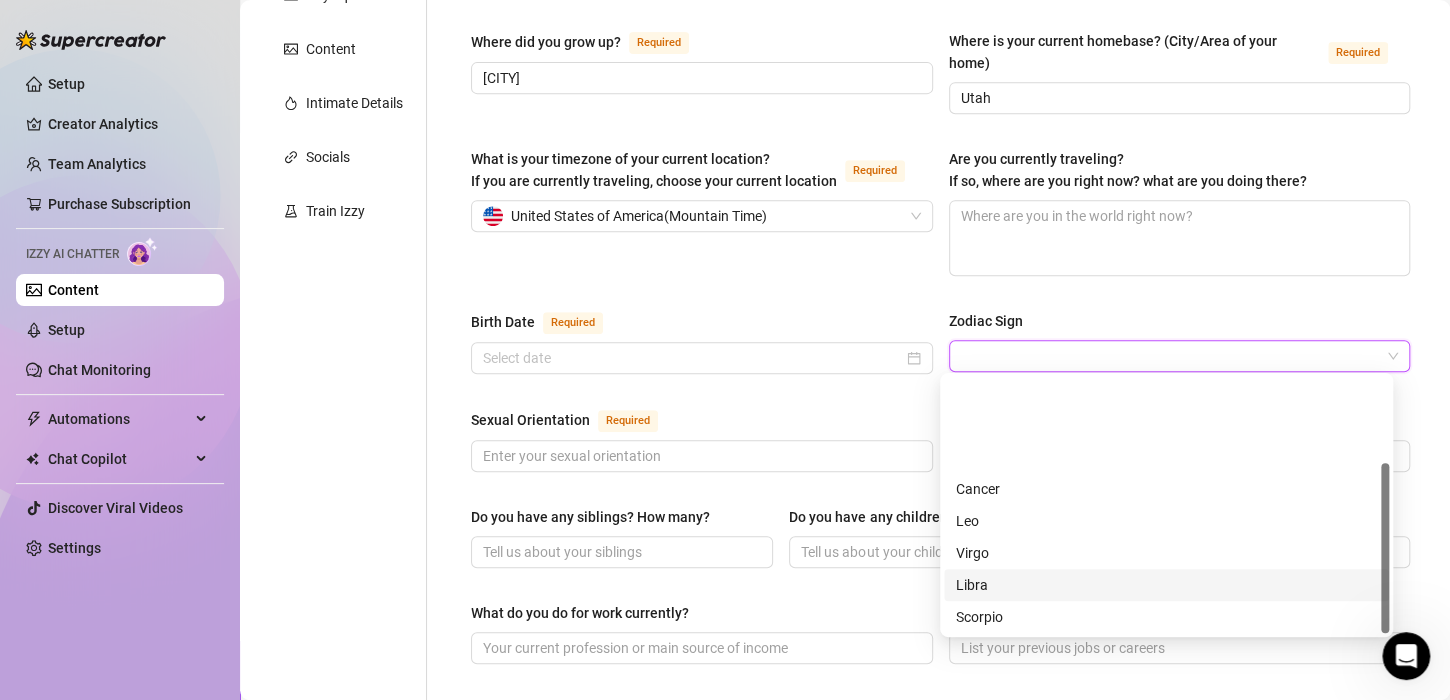 scroll, scrollTop: 128, scrollLeft: 0, axis: vertical 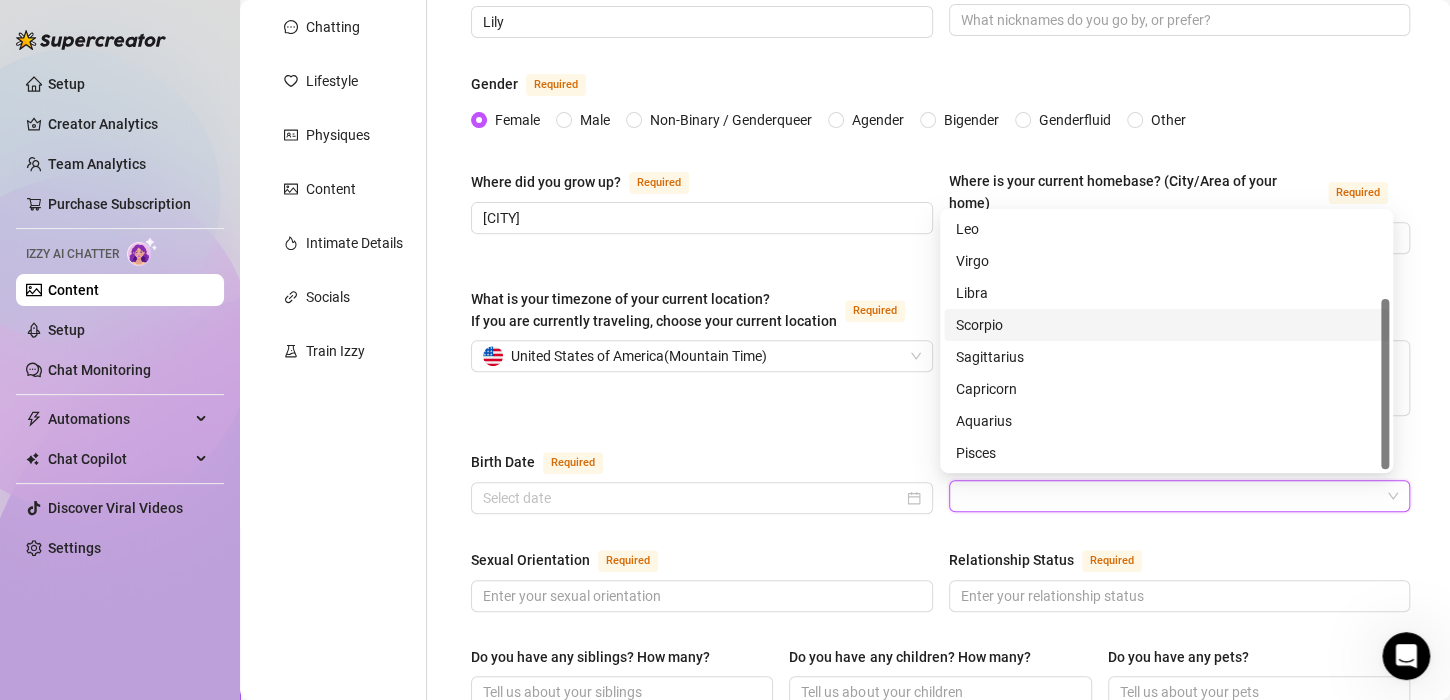 click on "Sexual Orientation Required" at bounding box center (702, 564) 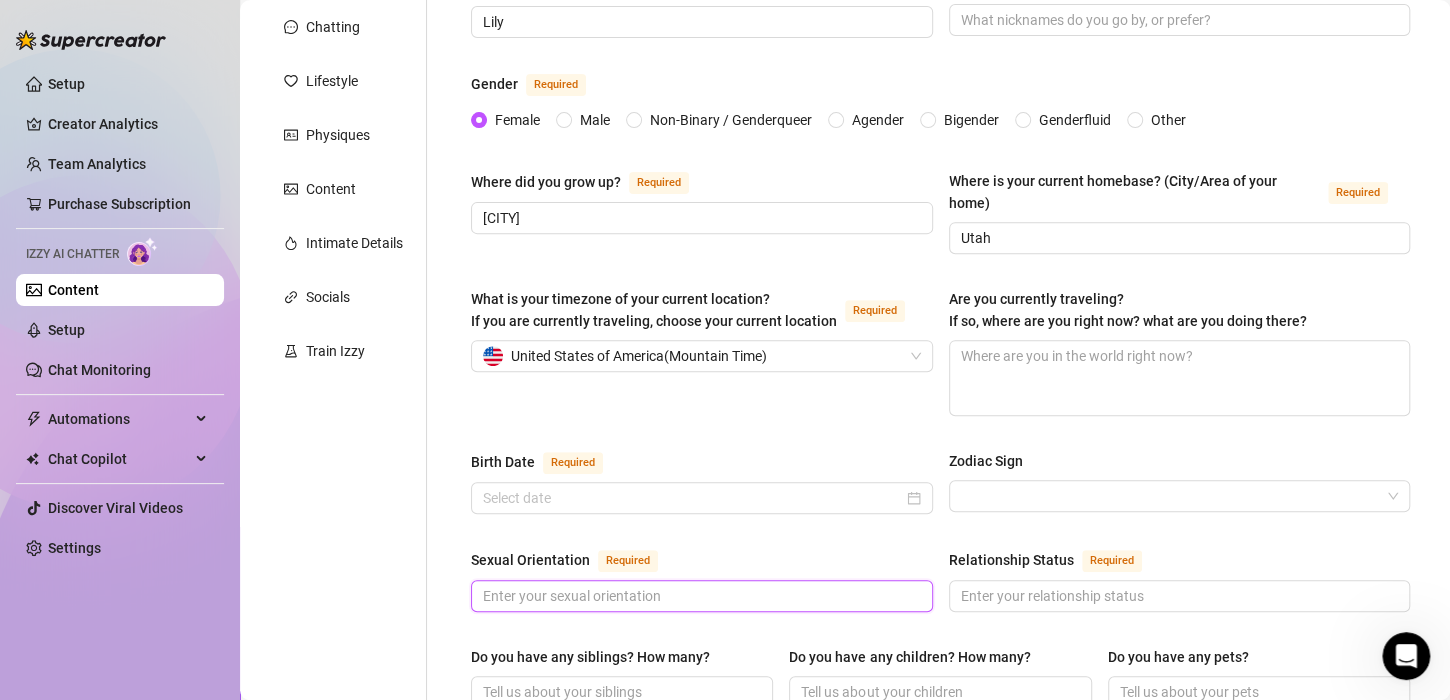 click on "Sexual Orientation Required" at bounding box center (700, 596) 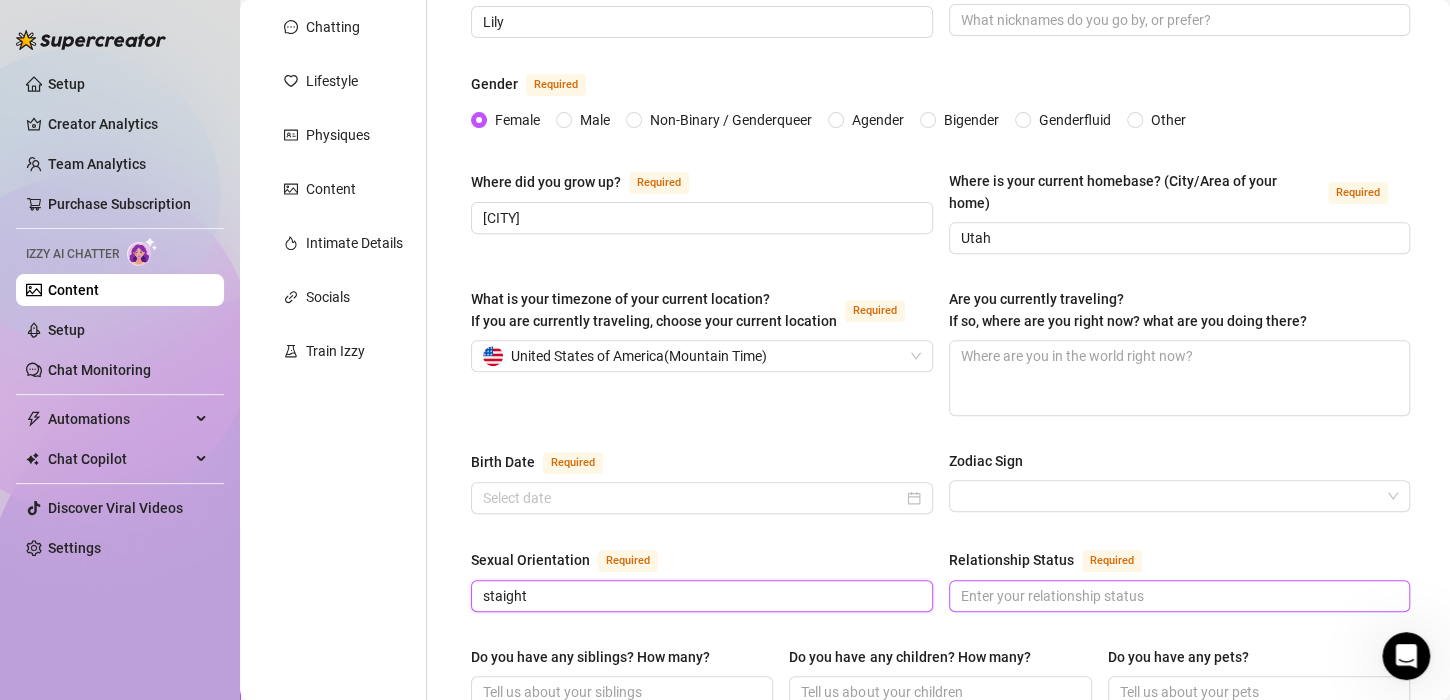 type on "staight" 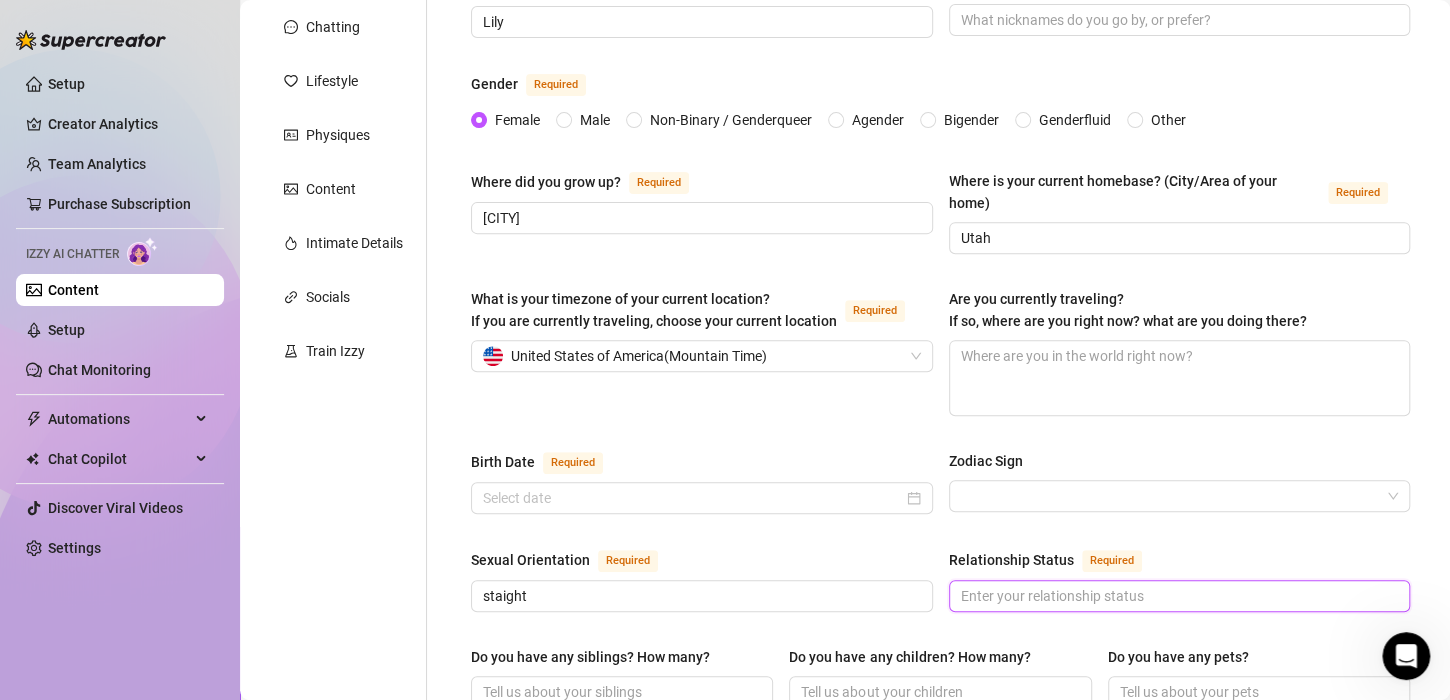 click on "Relationship Status Required" at bounding box center (1178, 596) 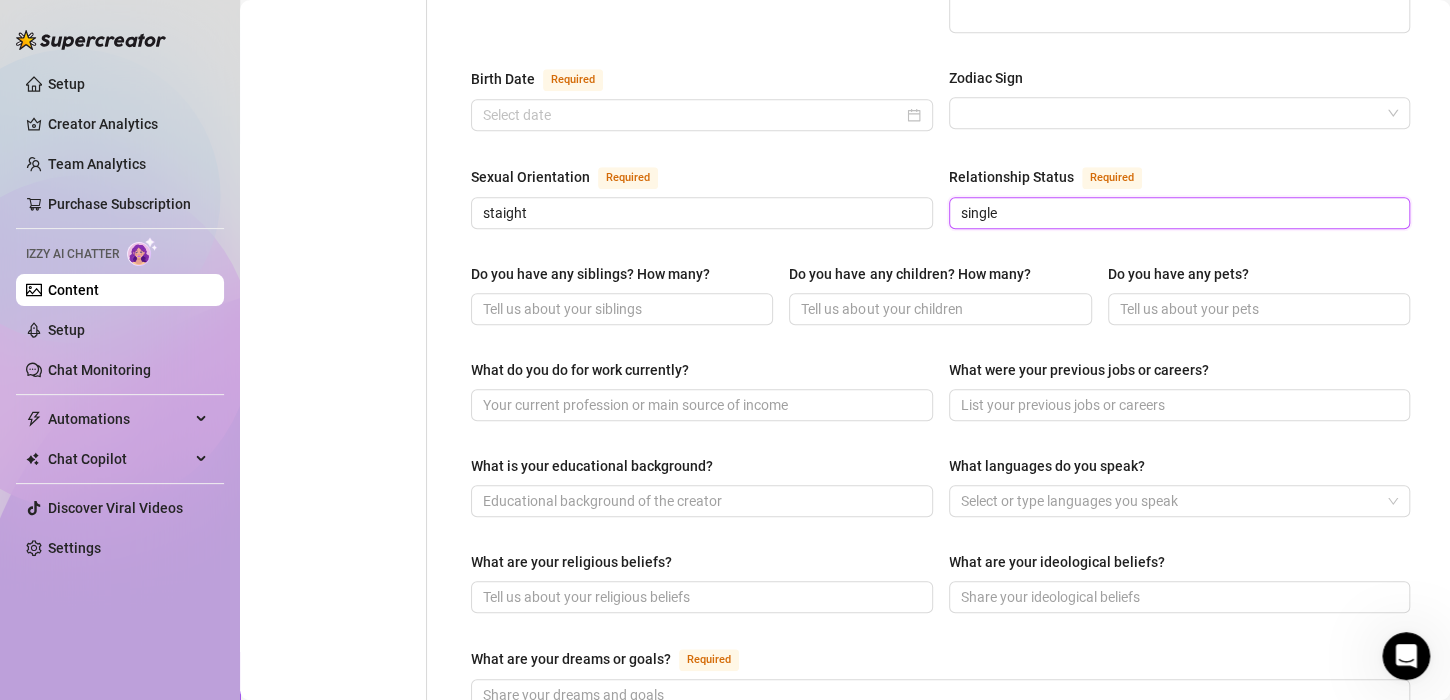 scroll, scrollTop: 620, scrollLeft: 0, axis: vertical 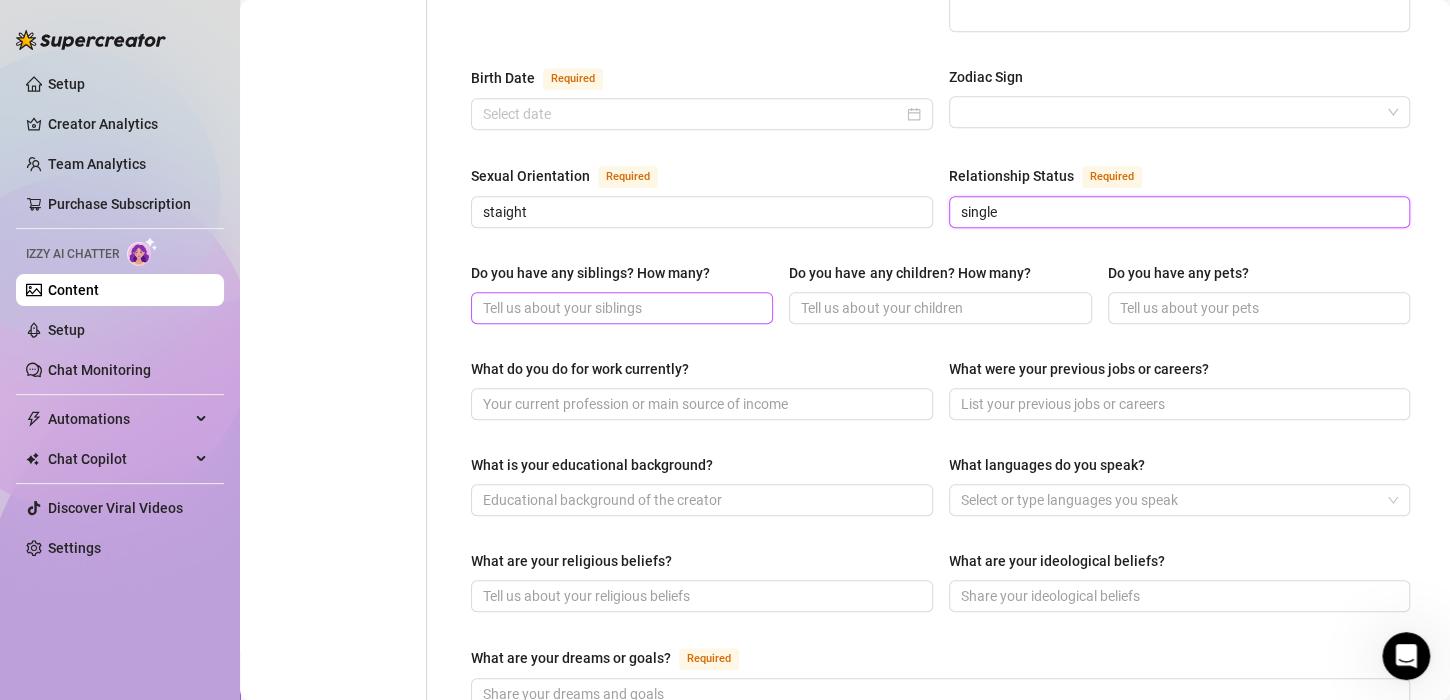 type on "single" 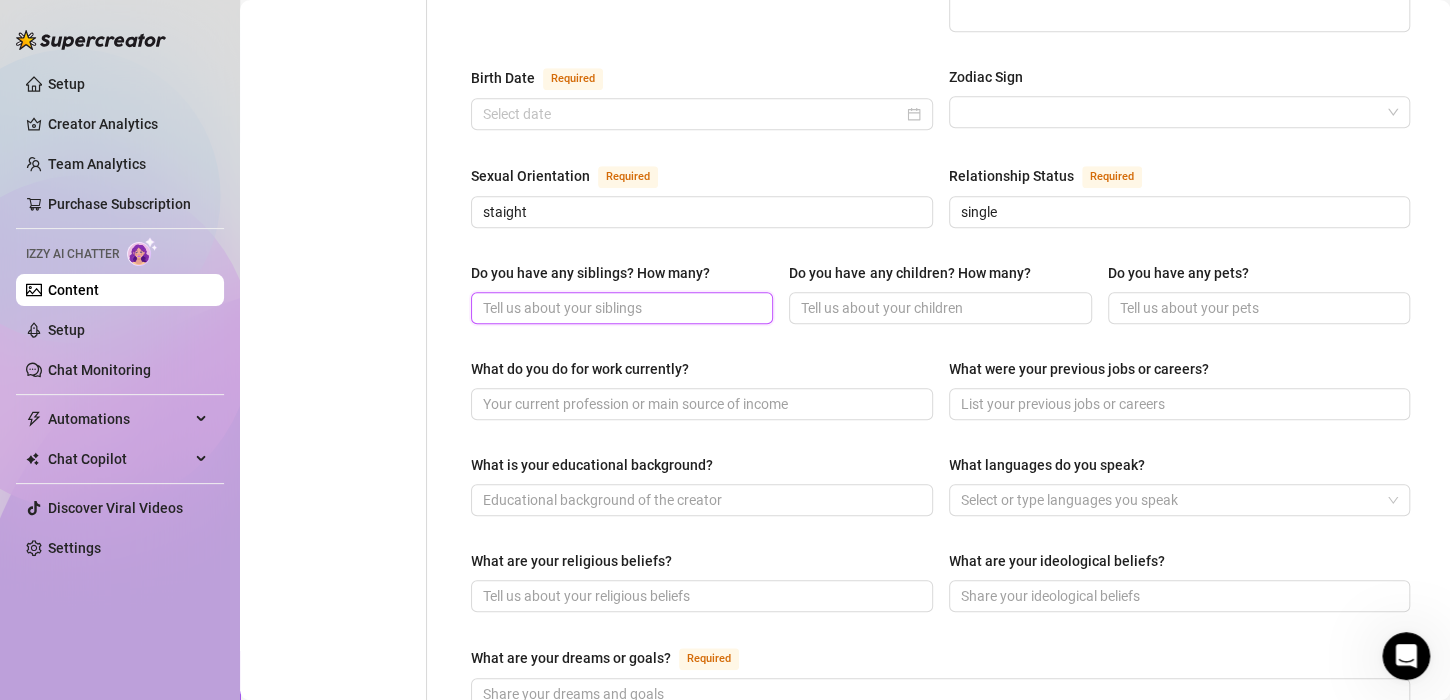 click on "Do you have any siblings? How many?" at bounding box center (620, 308) 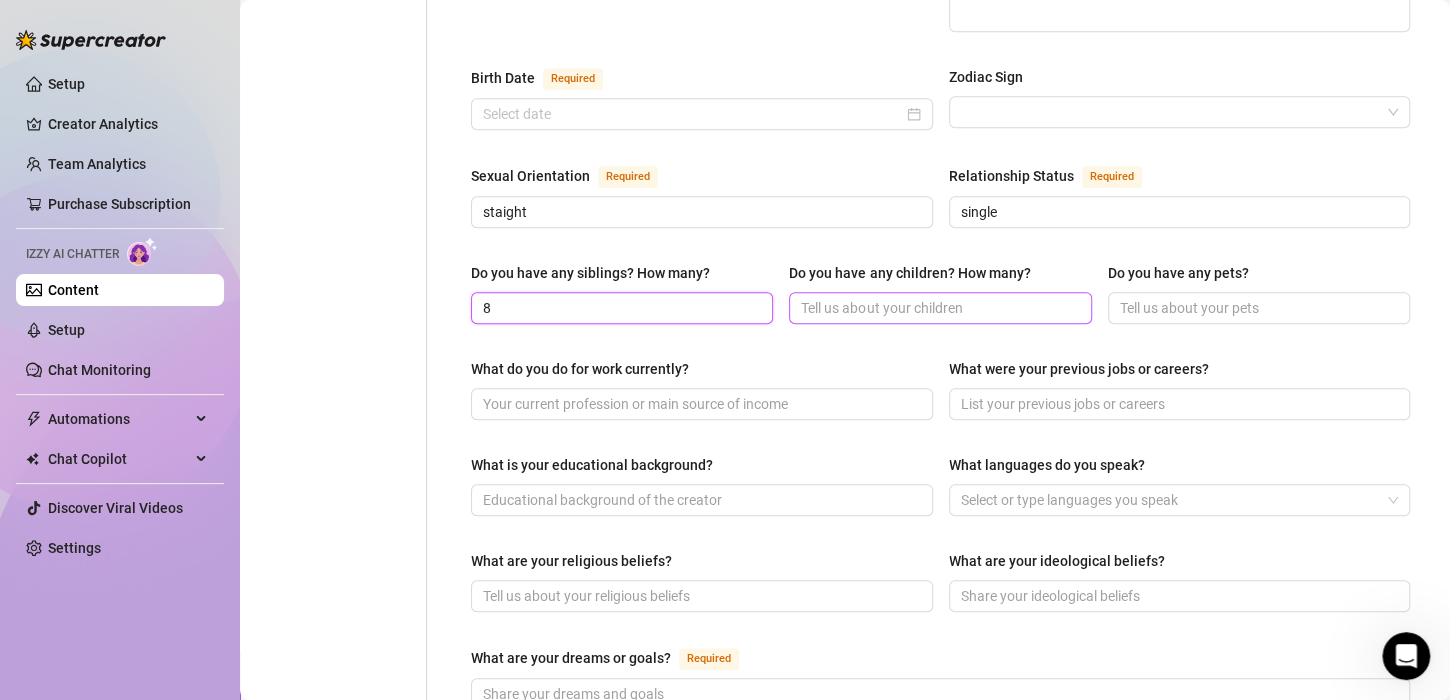 type on "8" 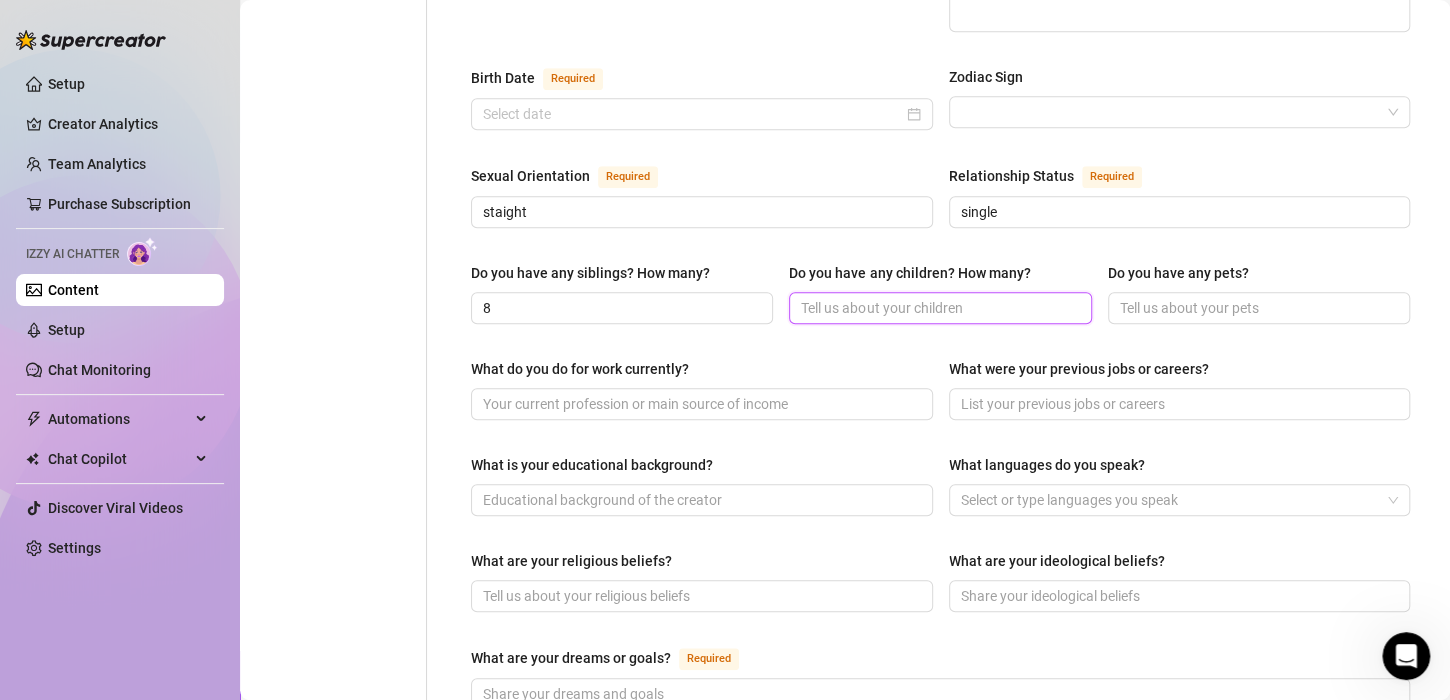 click on "Do you have any children? How many?" at bounding box center [938, 308] 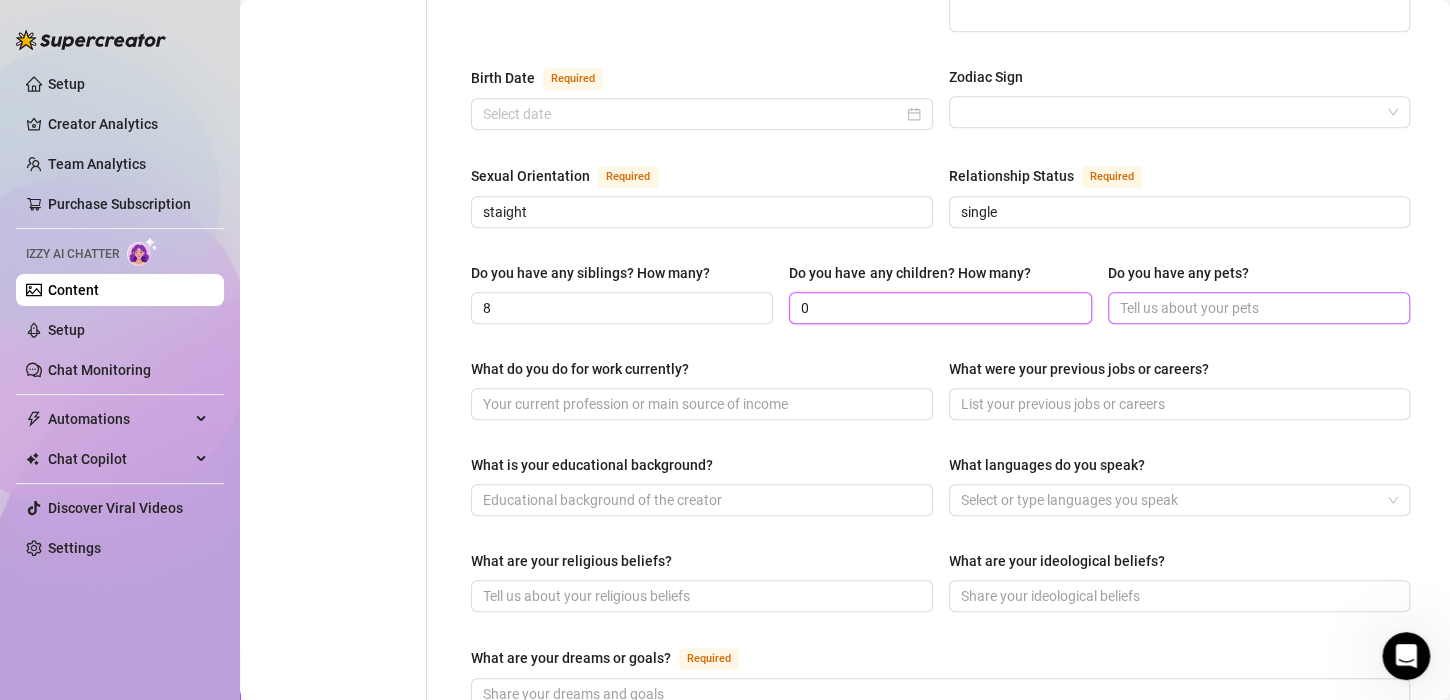 type on "0" 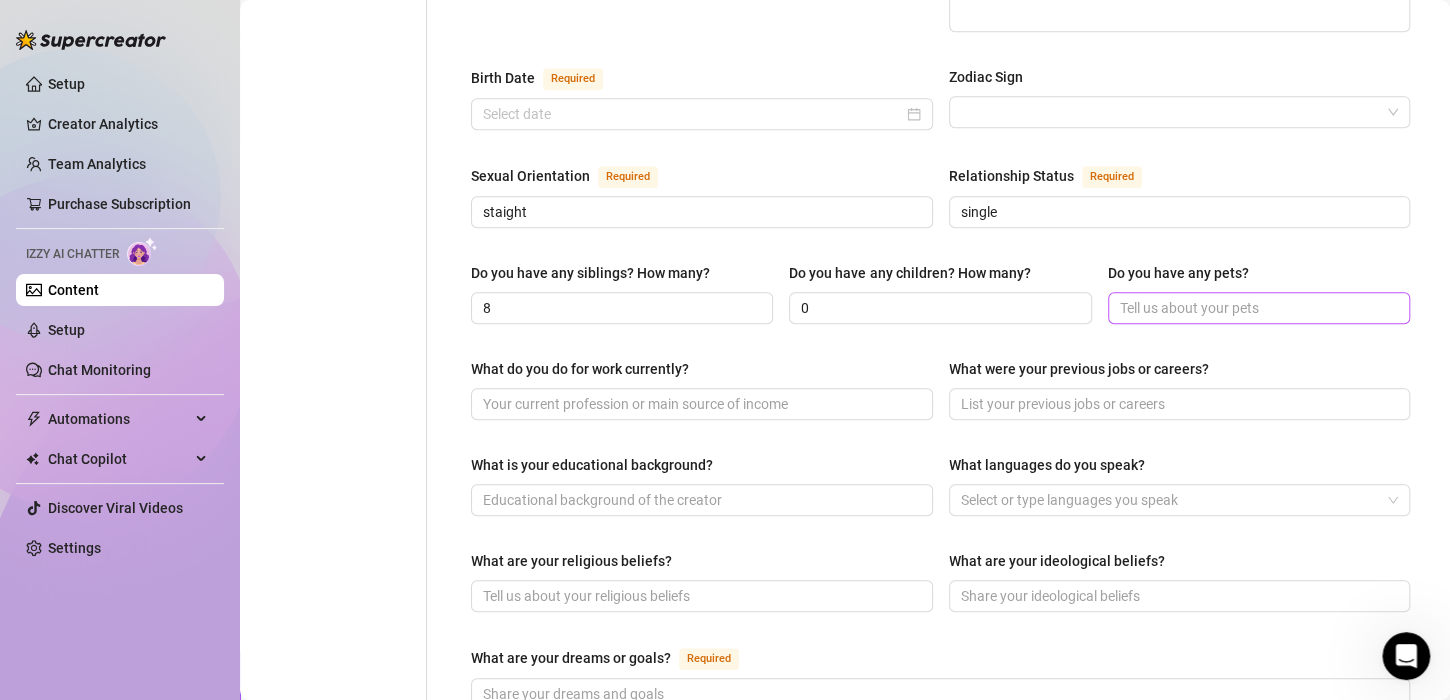 click at bounding box center (1259, 308) 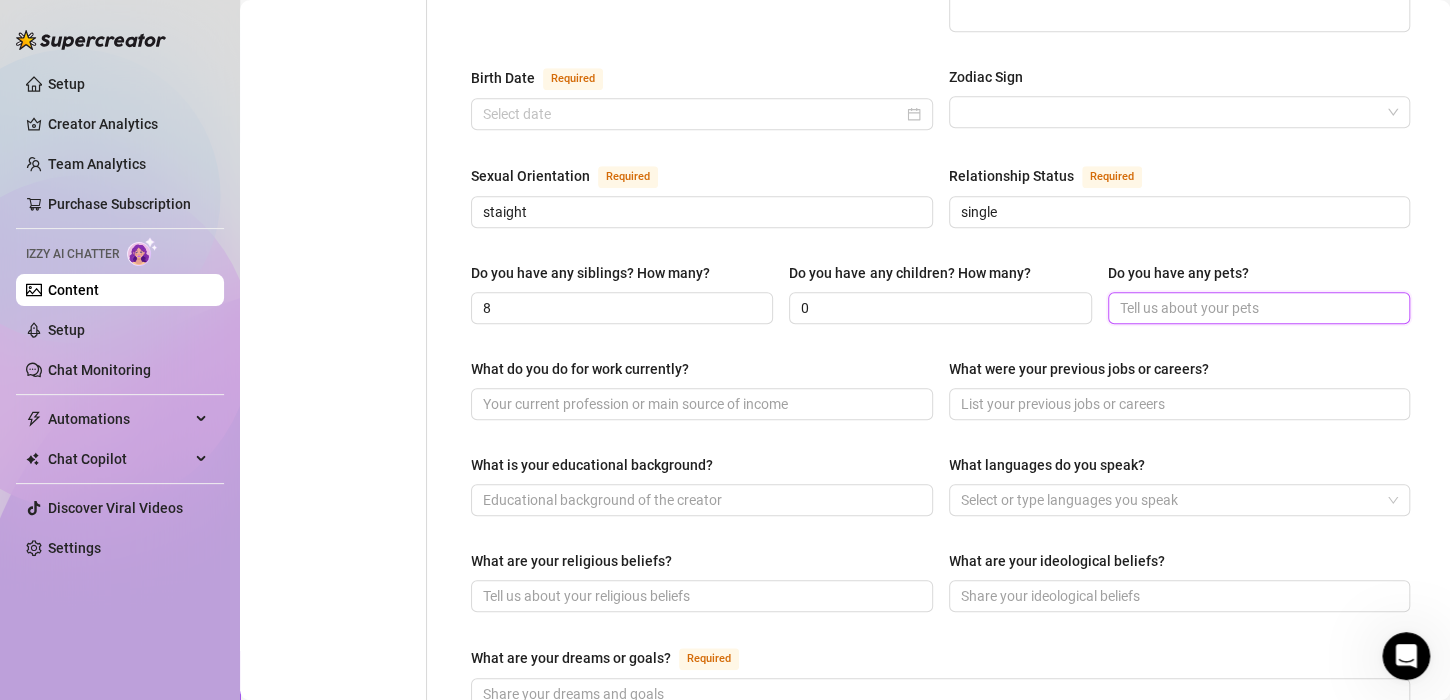 click on "Do you have any pets?" at bounding box center [1257, 308] 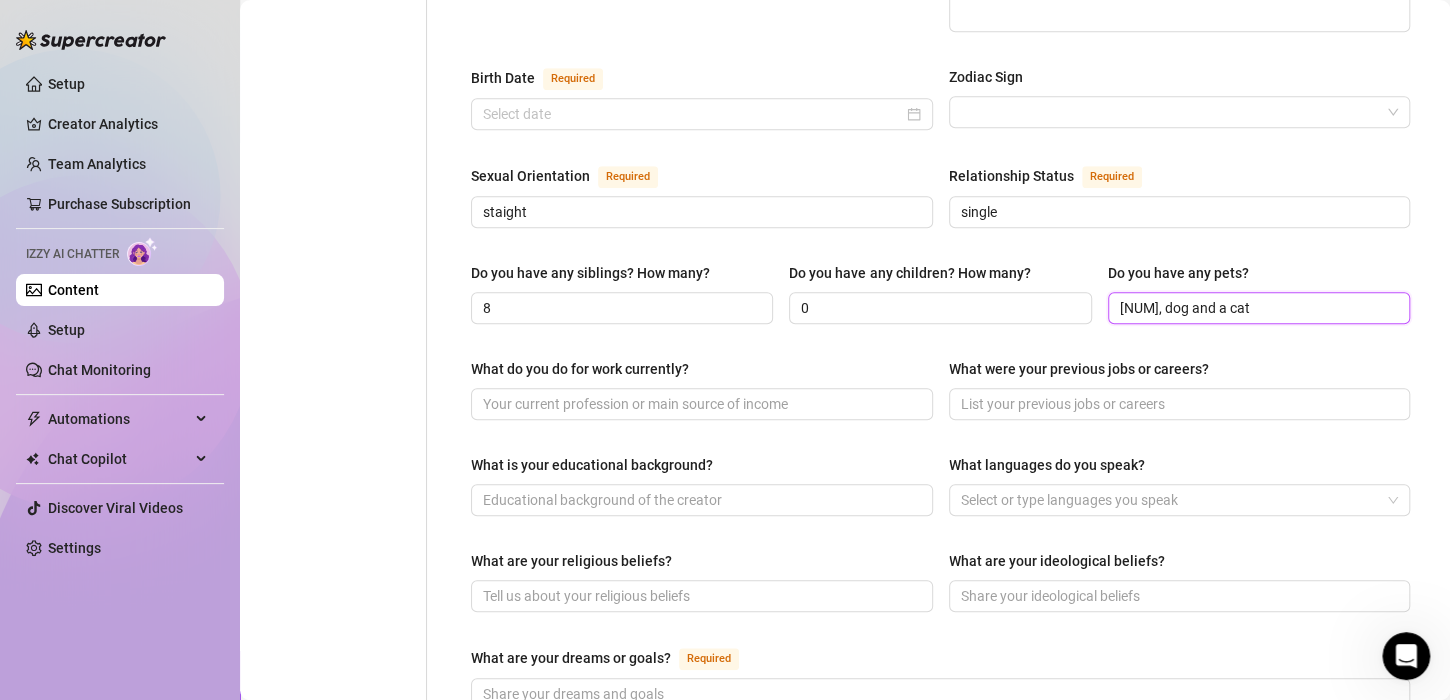 type on "[NUM], dog and a cat" 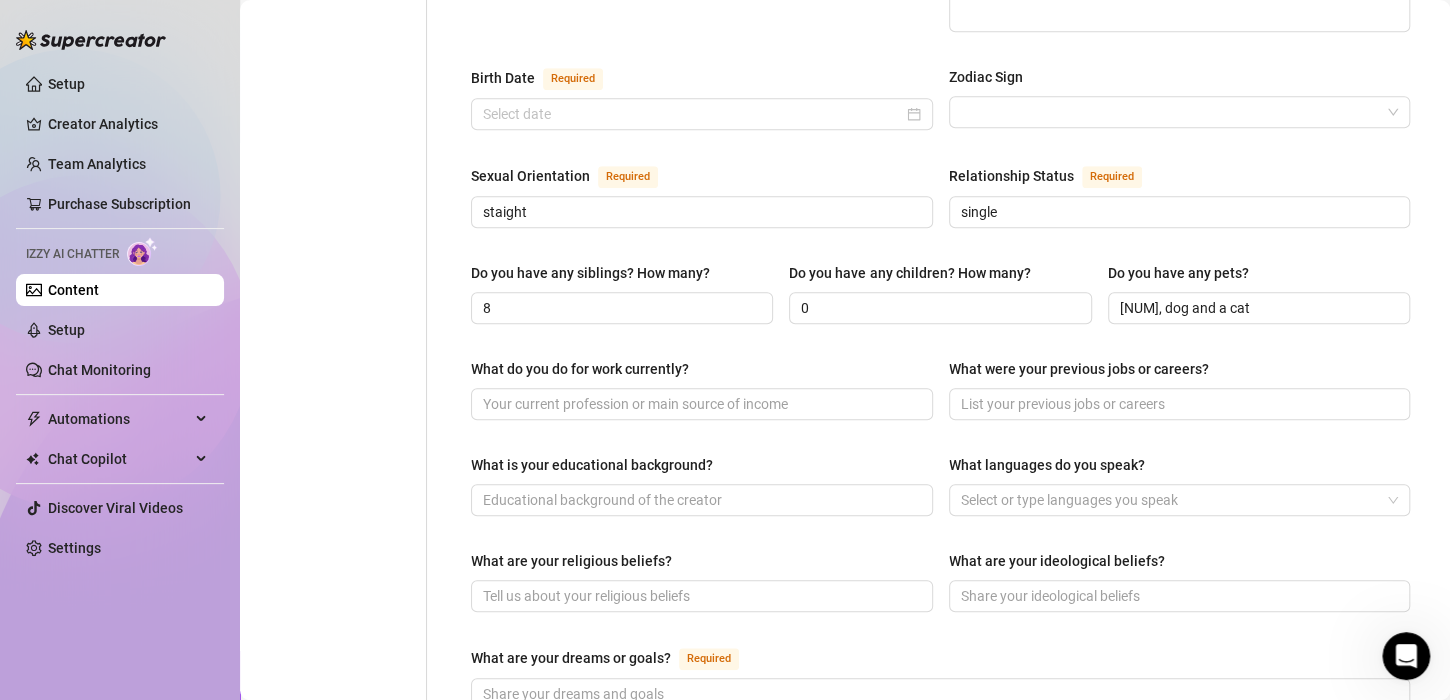 click on "What do you do for work currently? What were your previous jobs or careers?" at bounding box center (940, 398) 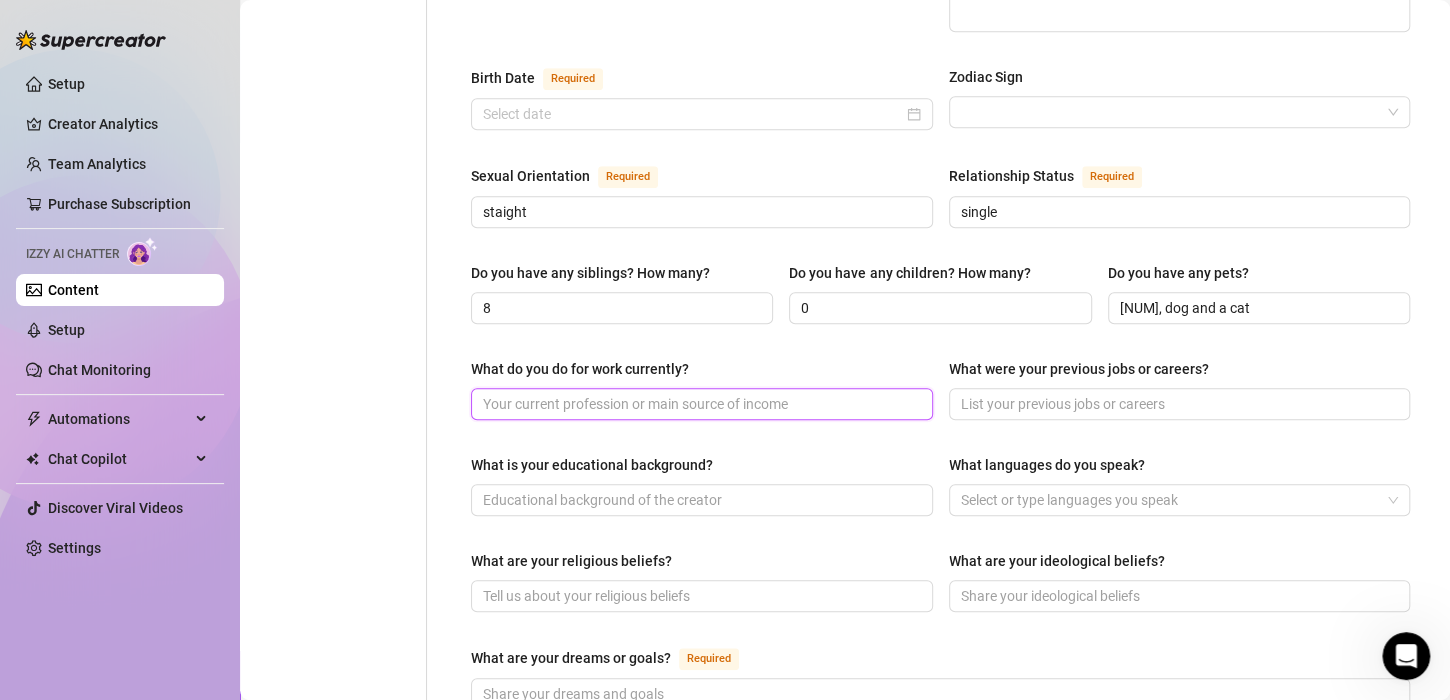 click on "What do you do for work currently?" at bounding box center (700, 404) 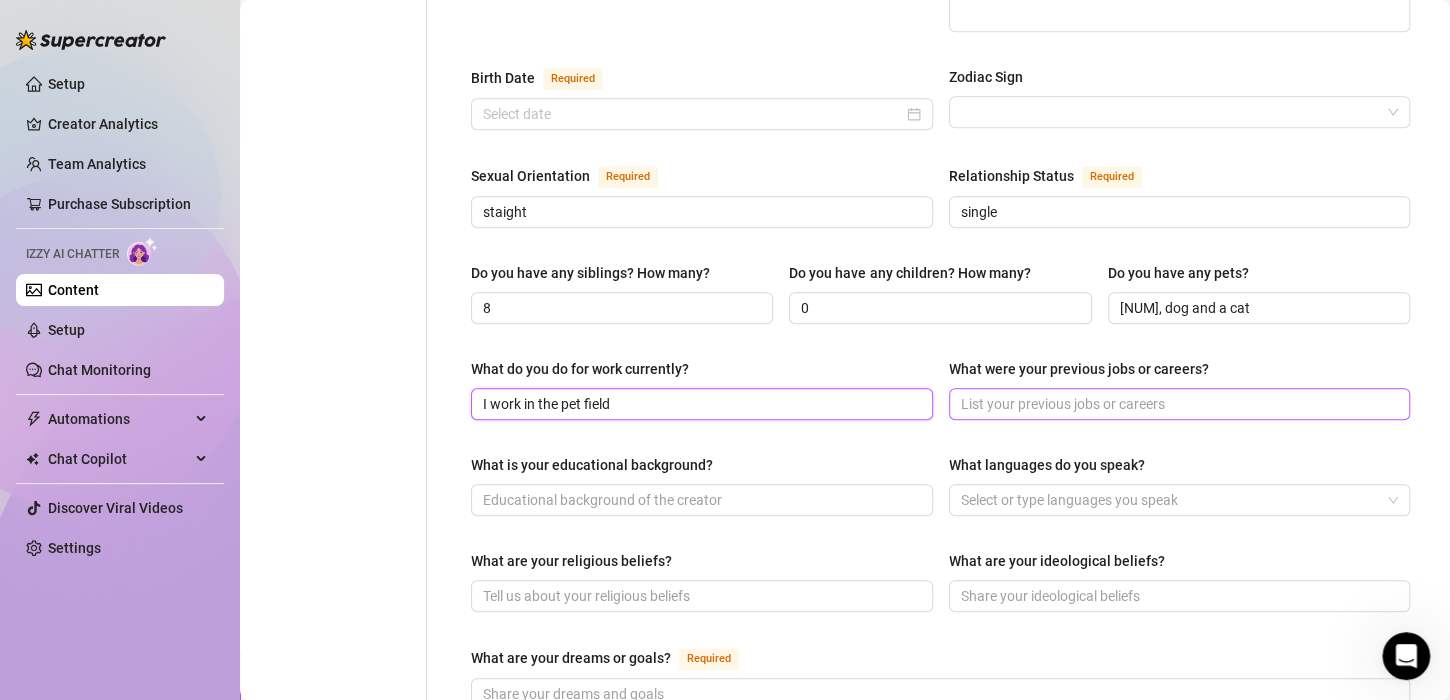 type on "I work in the pet field" 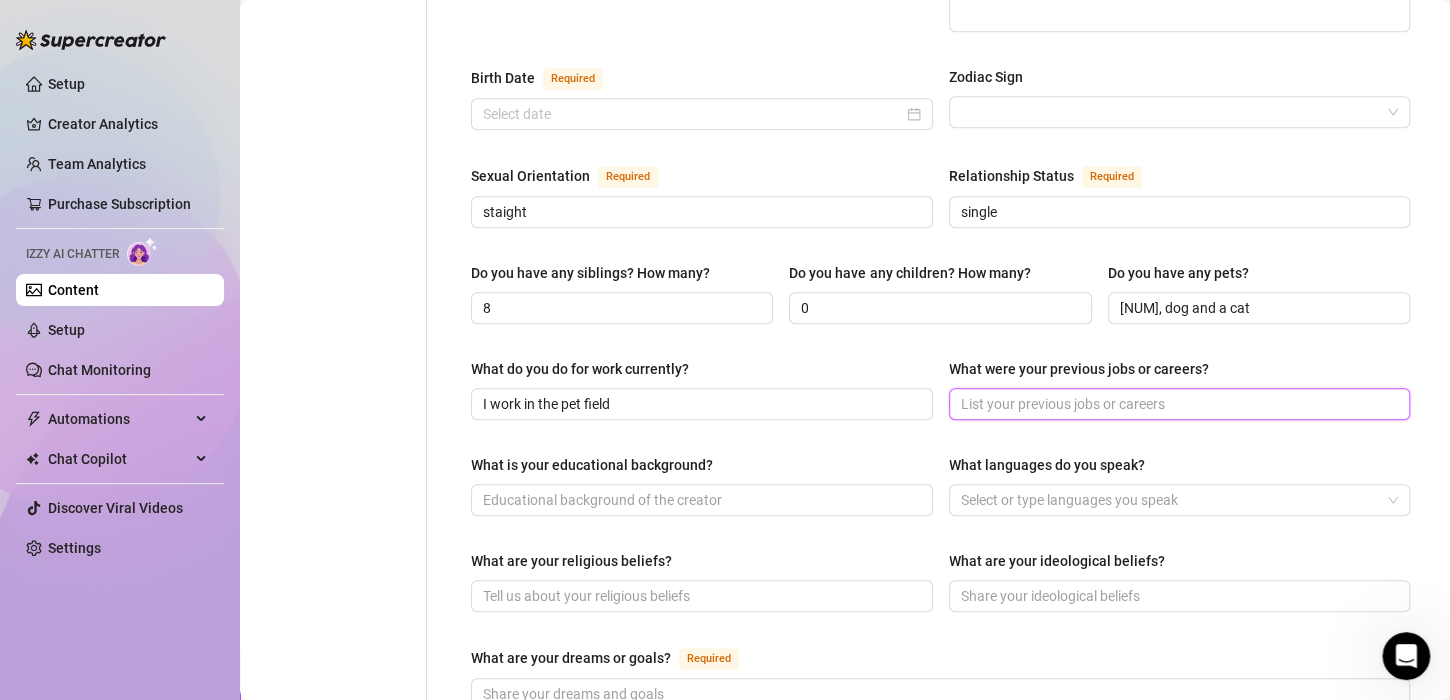 click on "What were your previous jobs or careers?" at bounding box center [1178, 404] 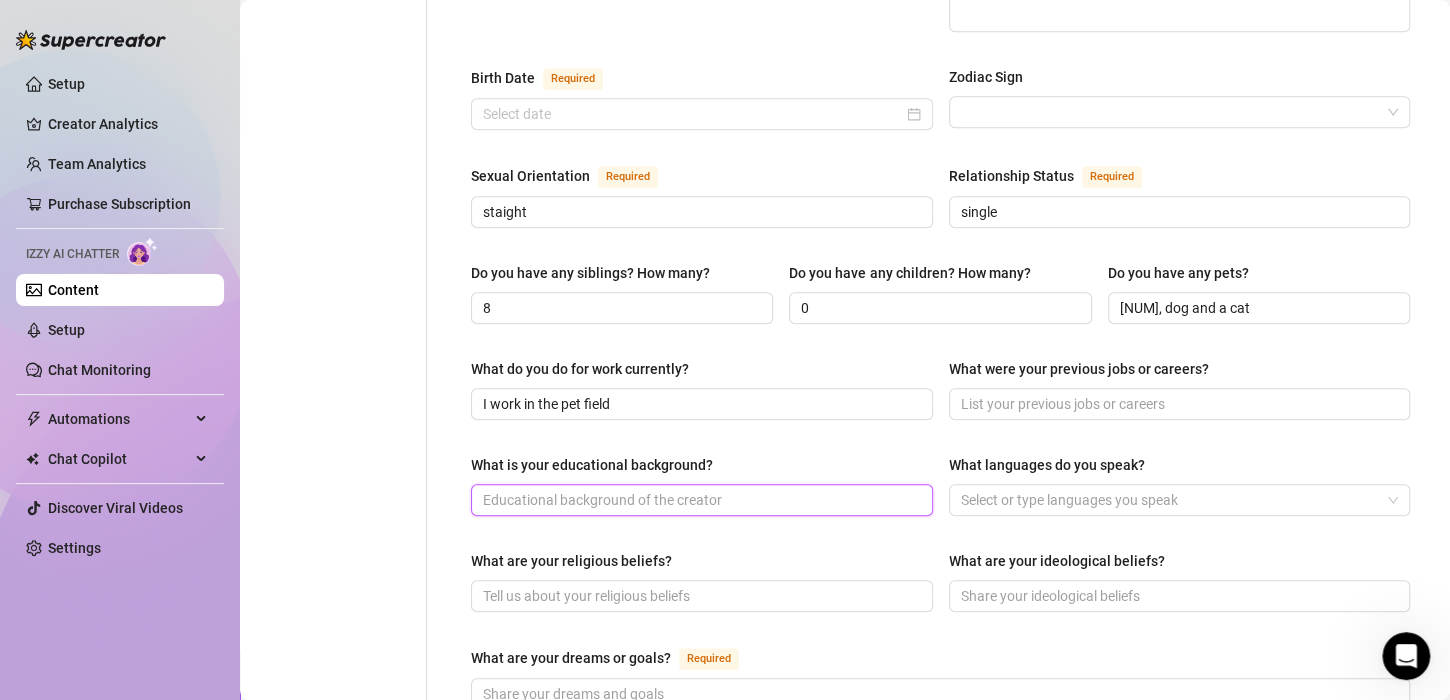 click on "What is your educational background?" at bounding box center (700, 500) 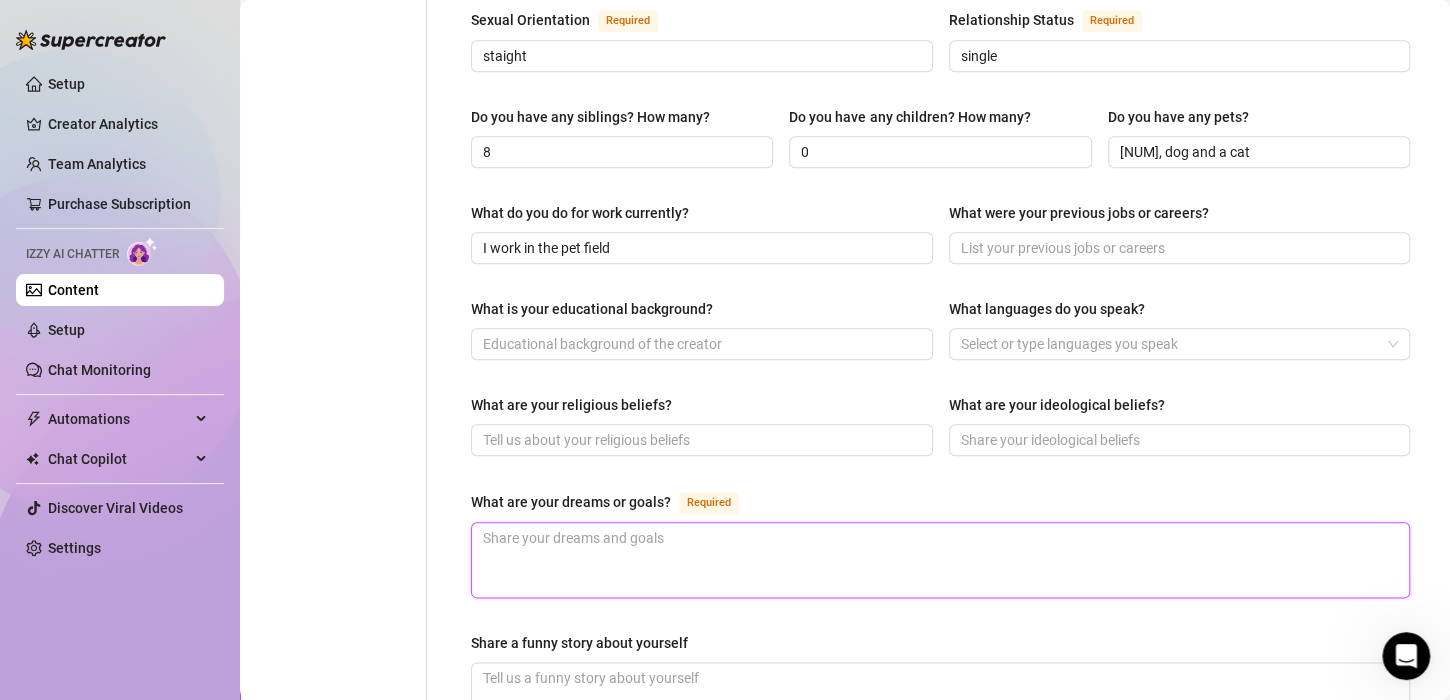 click on "What are your dreams or goals? Required" at bounding box center [940, 560] 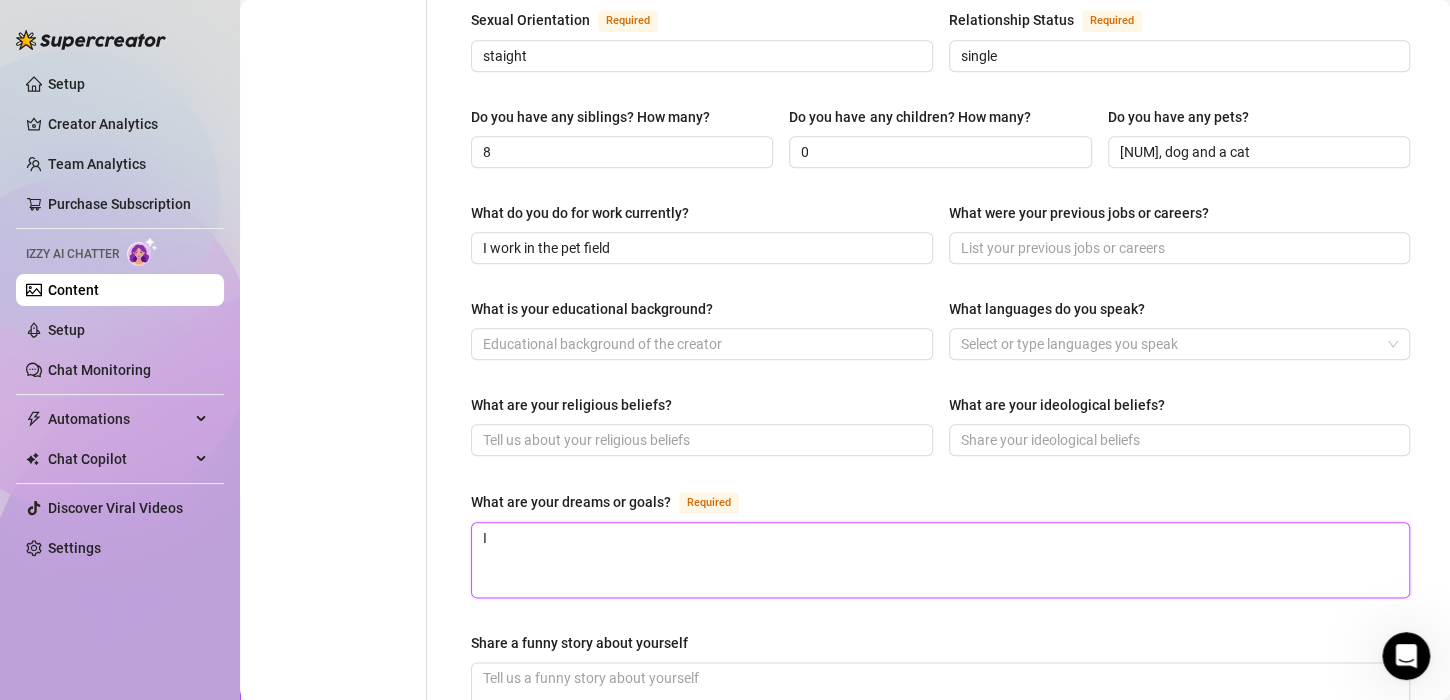 type on "I w" 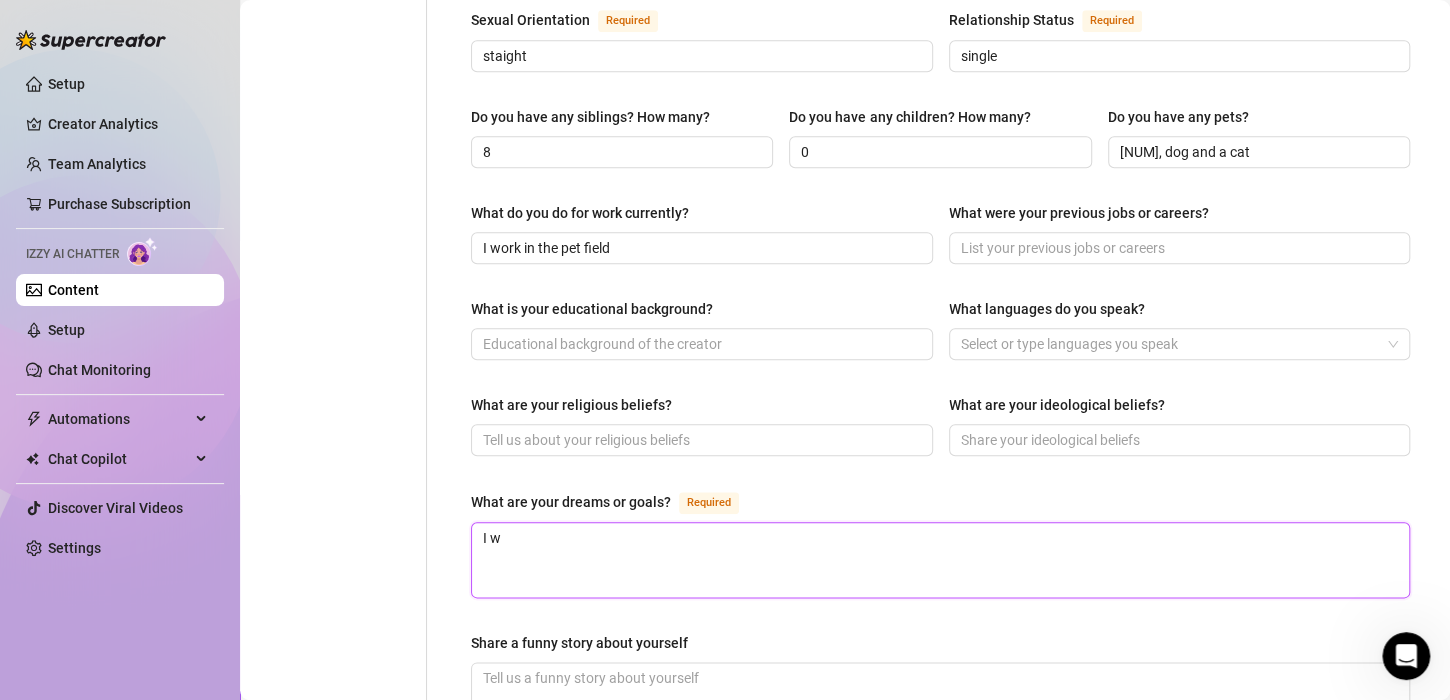 type 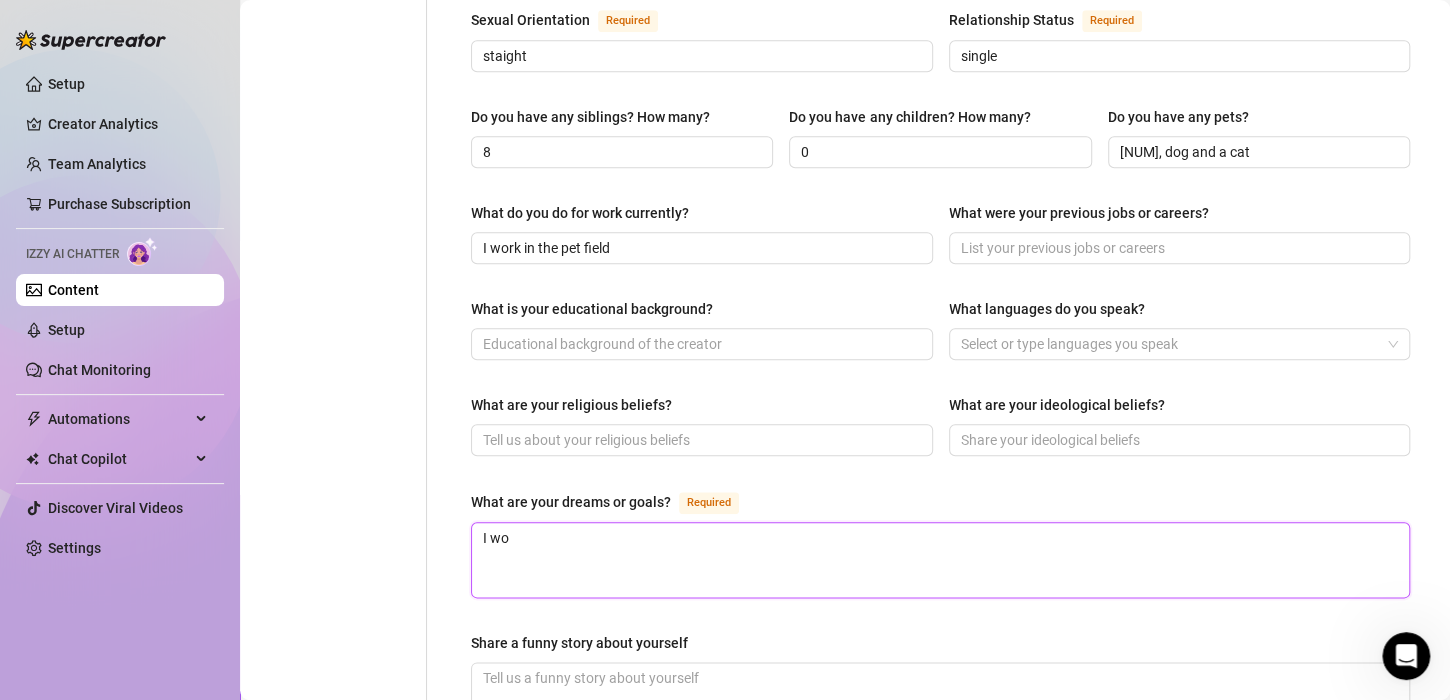type on "I wou" 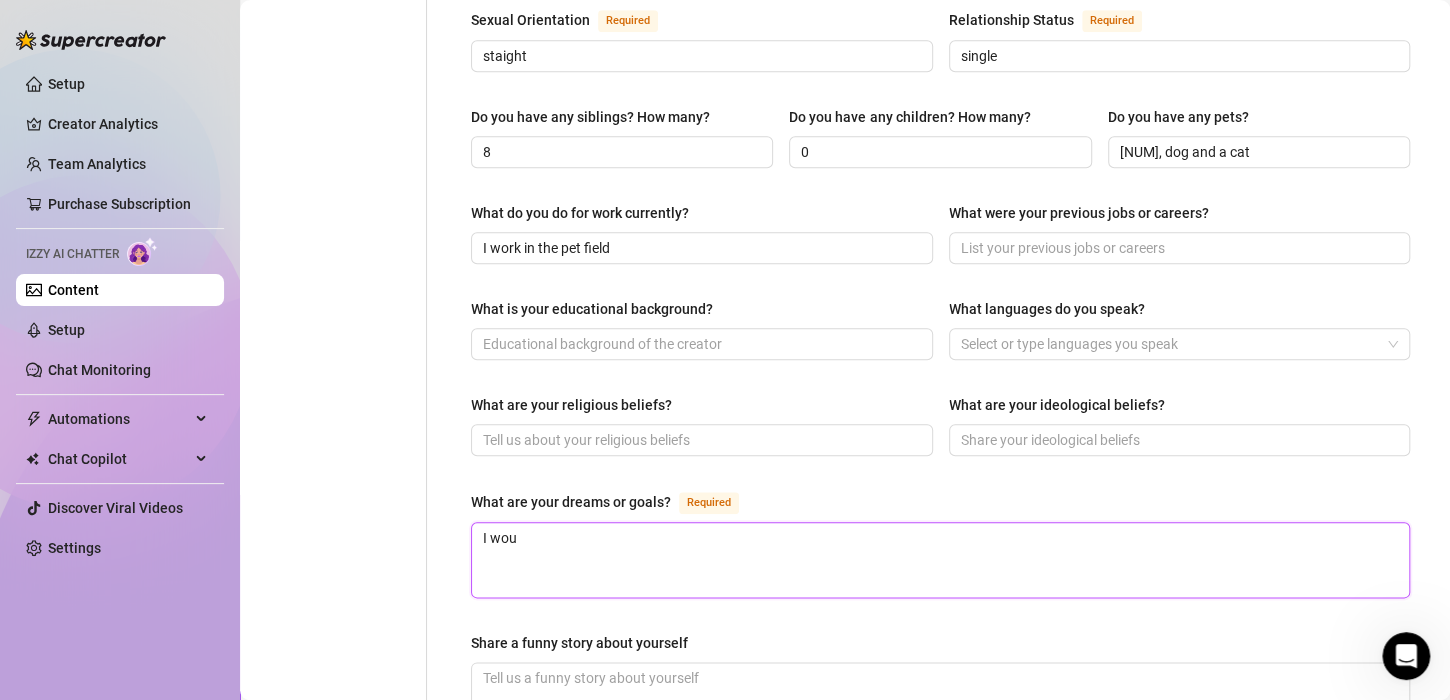 type 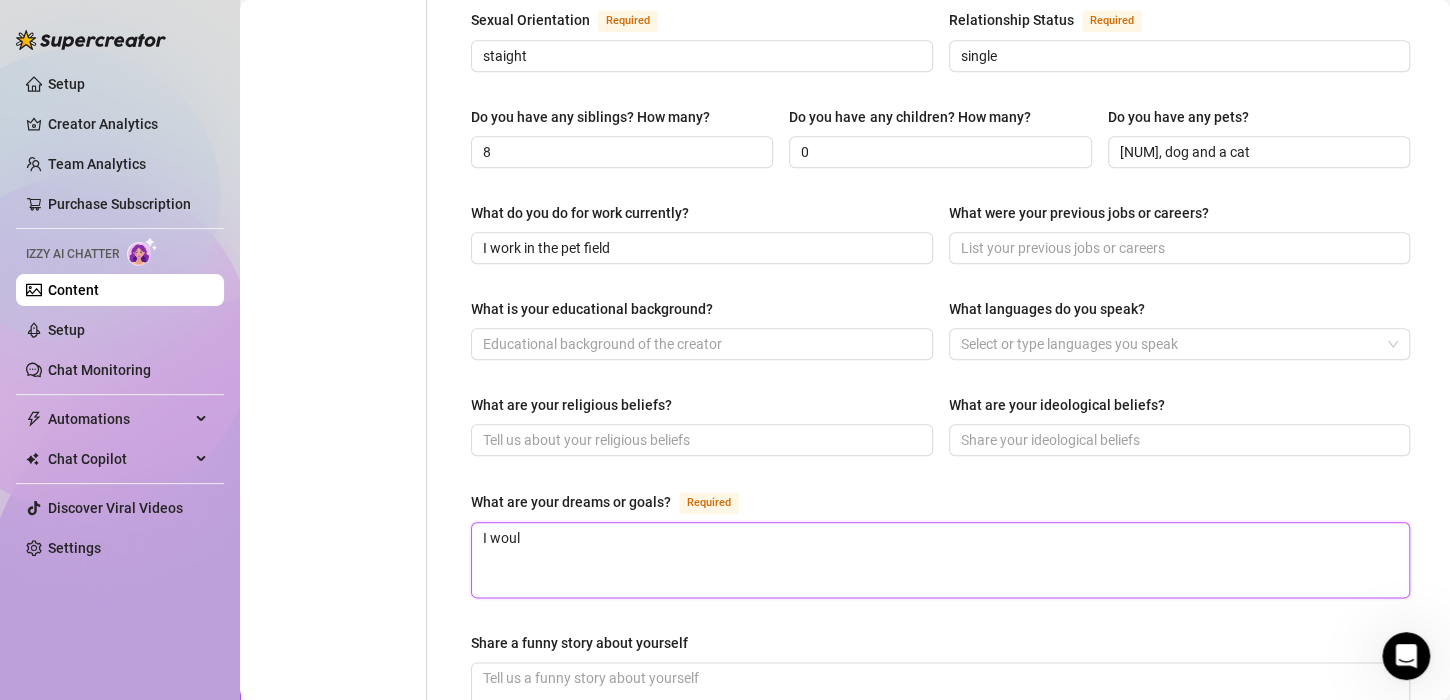 type on "I would" 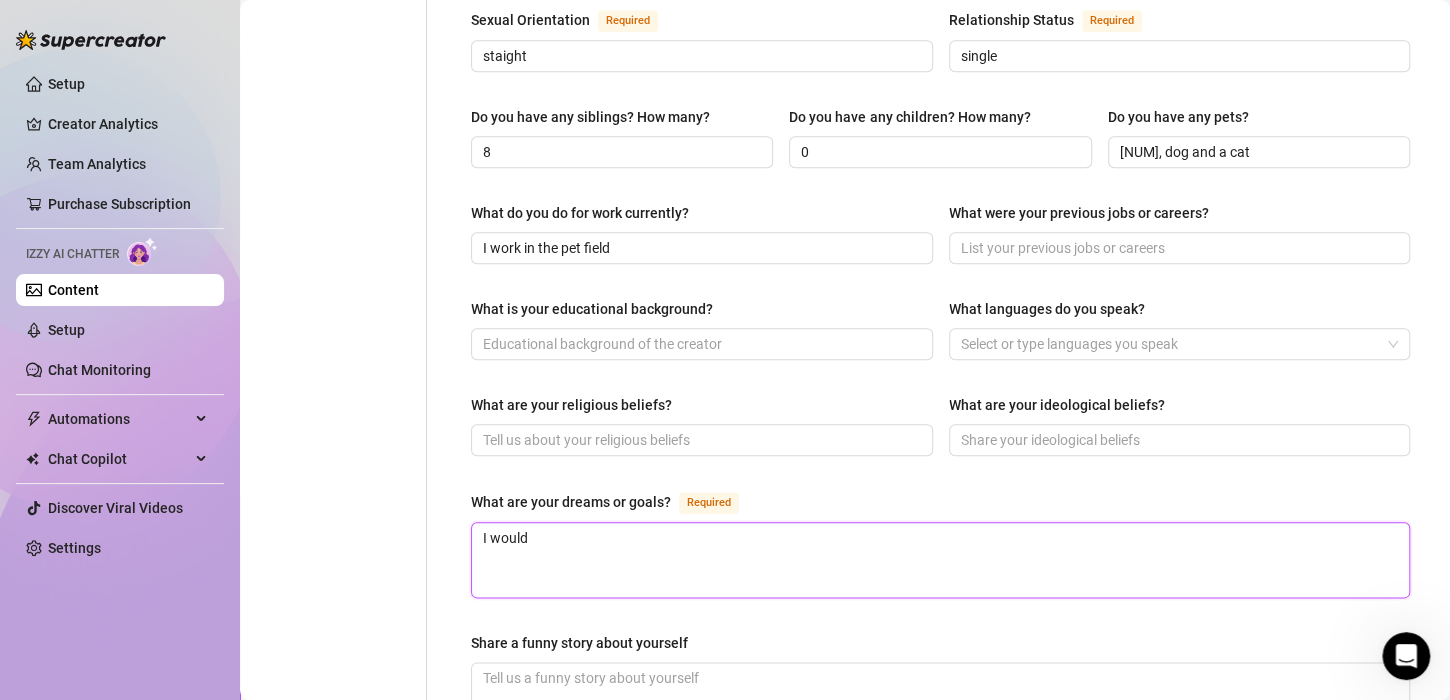 type on "I would" 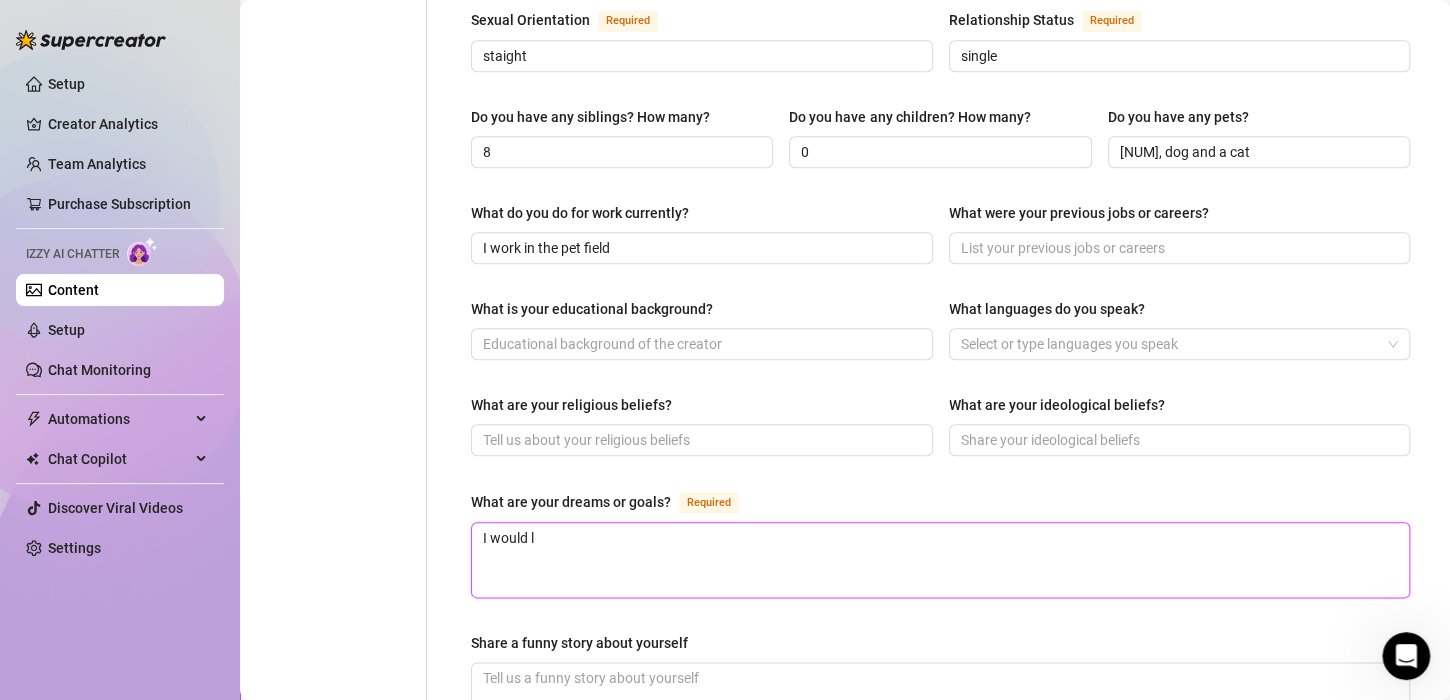 type on "I would lo" 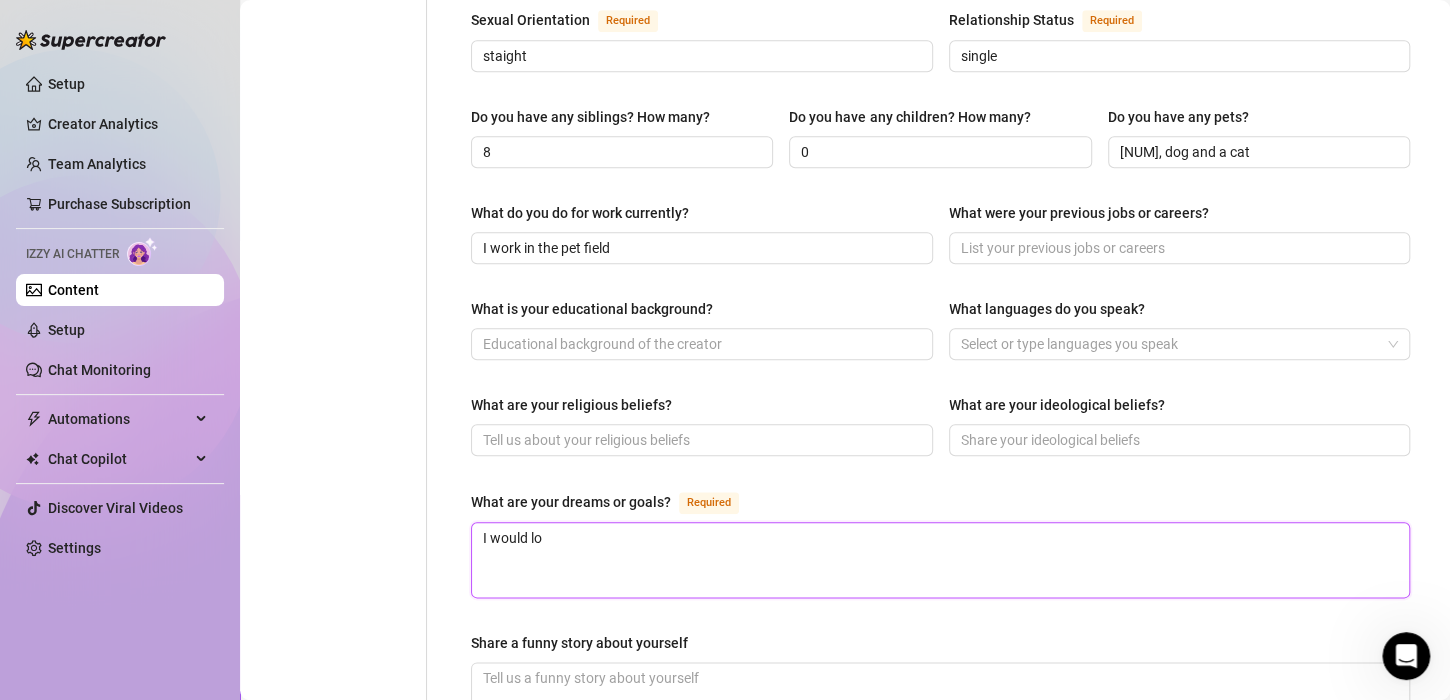 type on "I would lov" 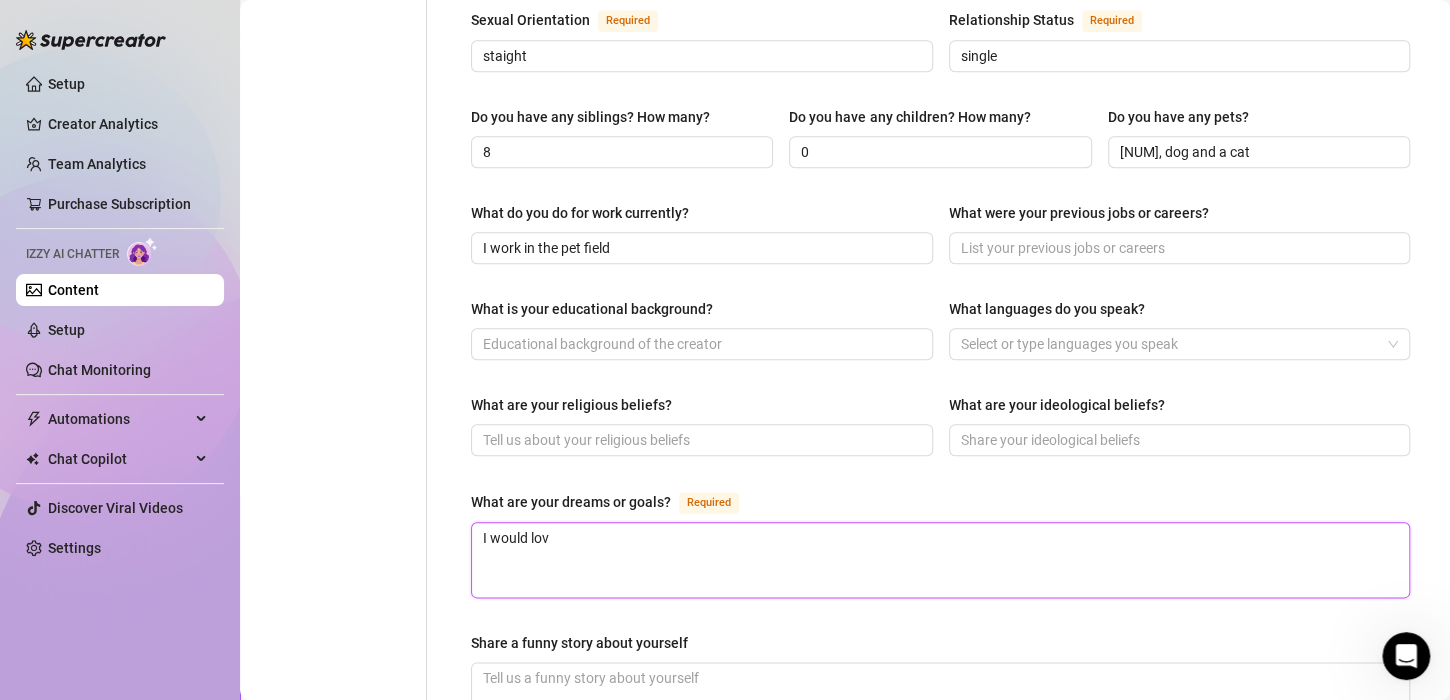 type on "I would love" 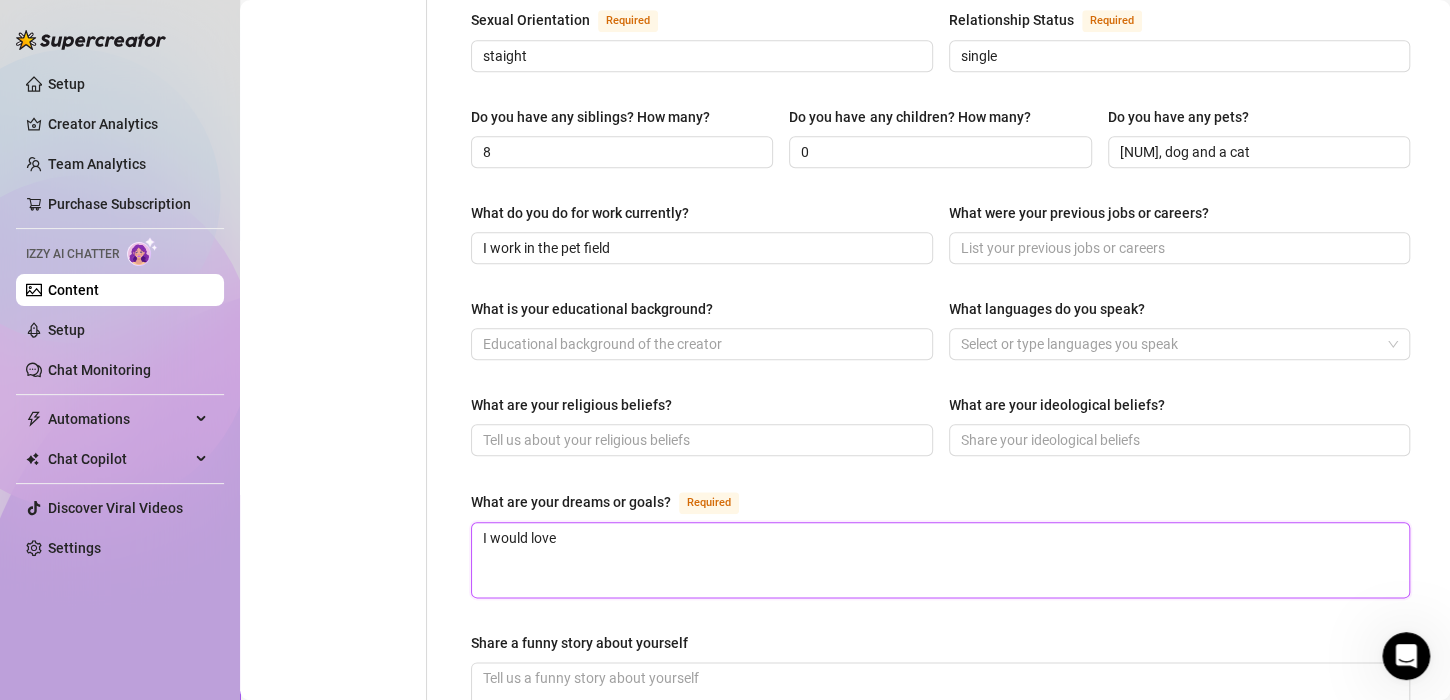 type on "I would love" 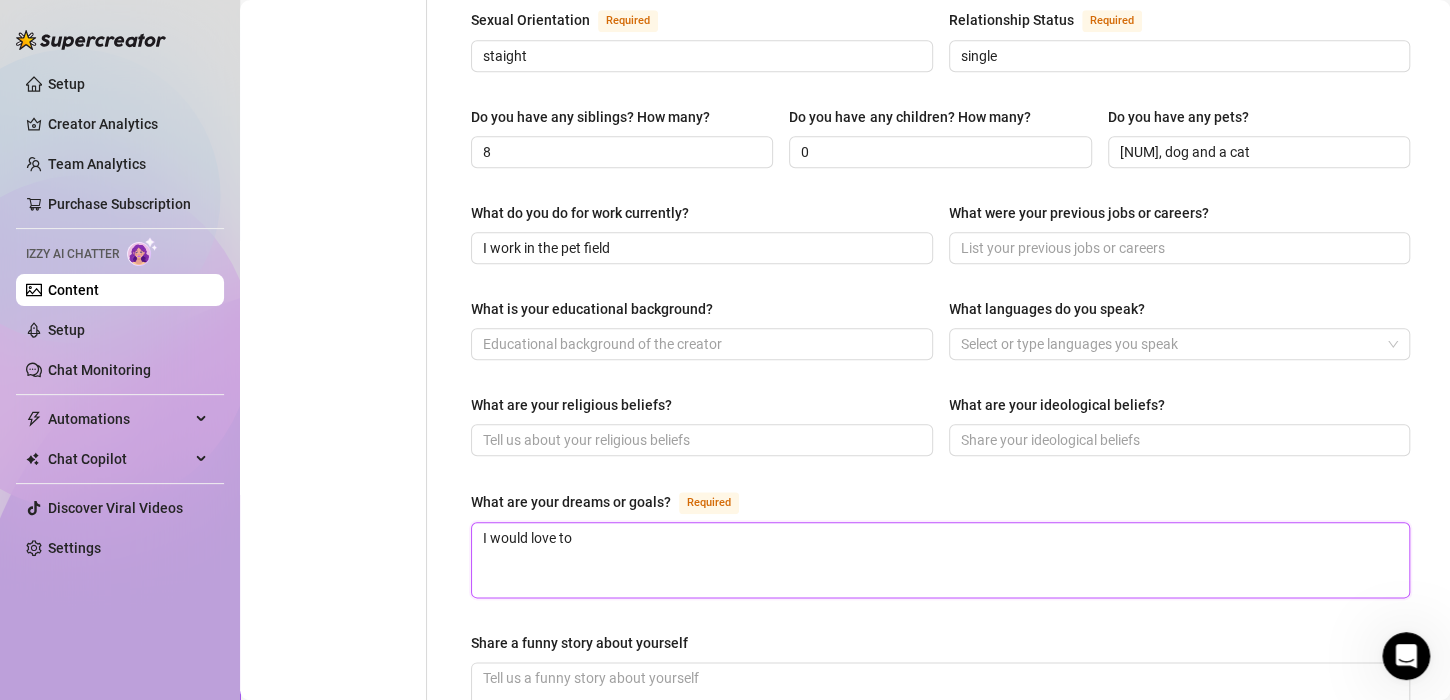 type on "I would love to" 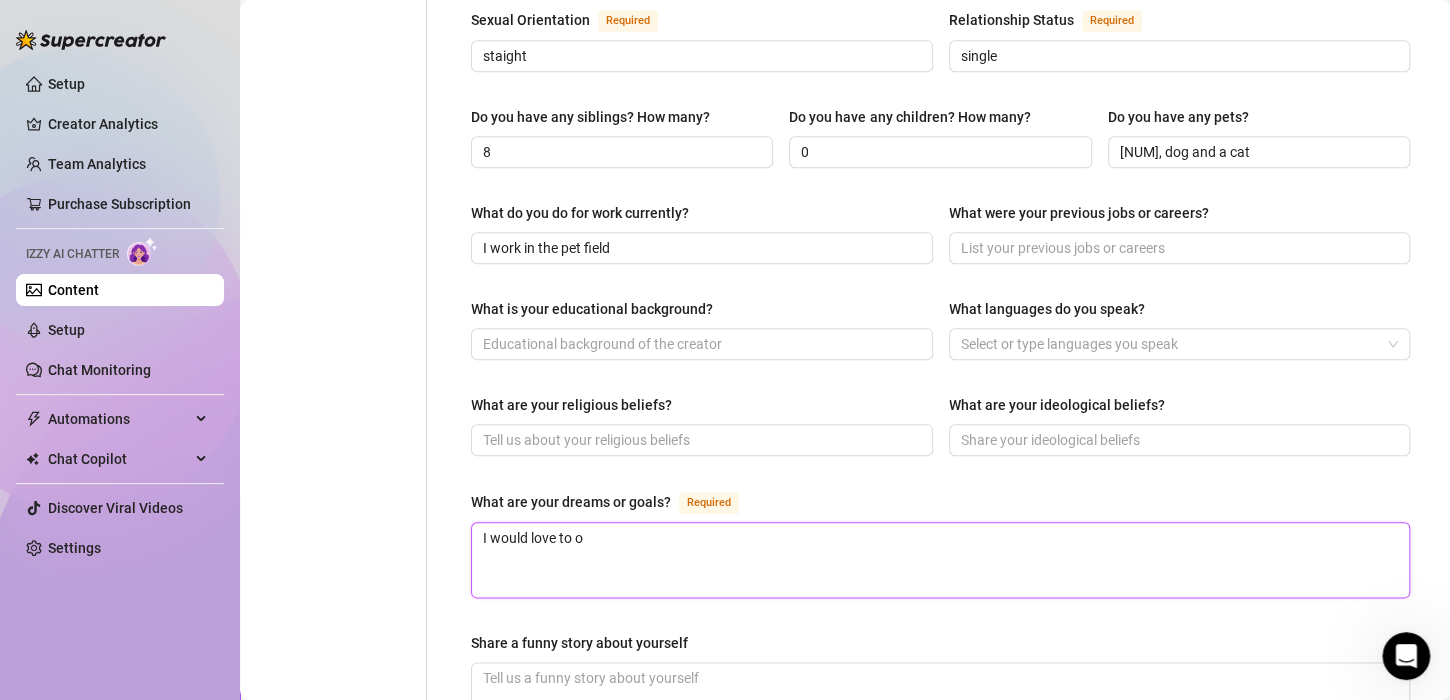 type on "I would love to ow" 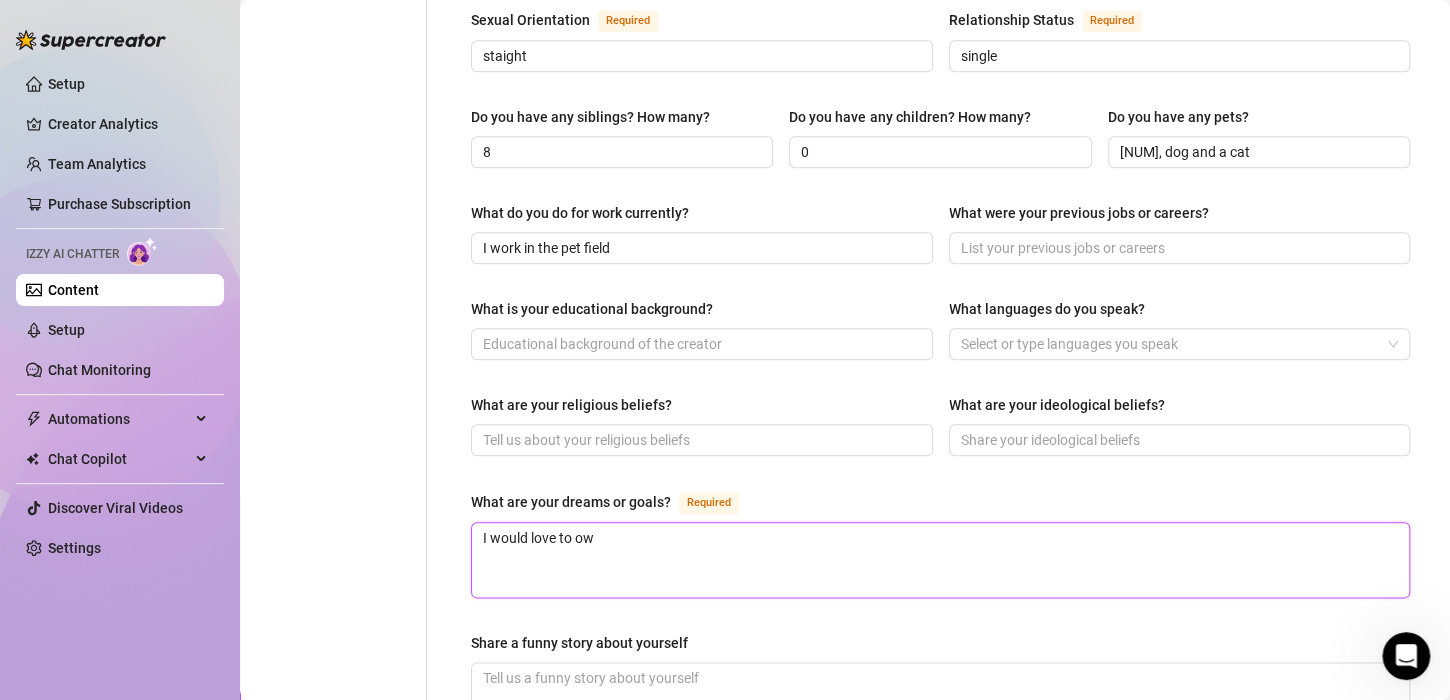 type on "I would love to own" 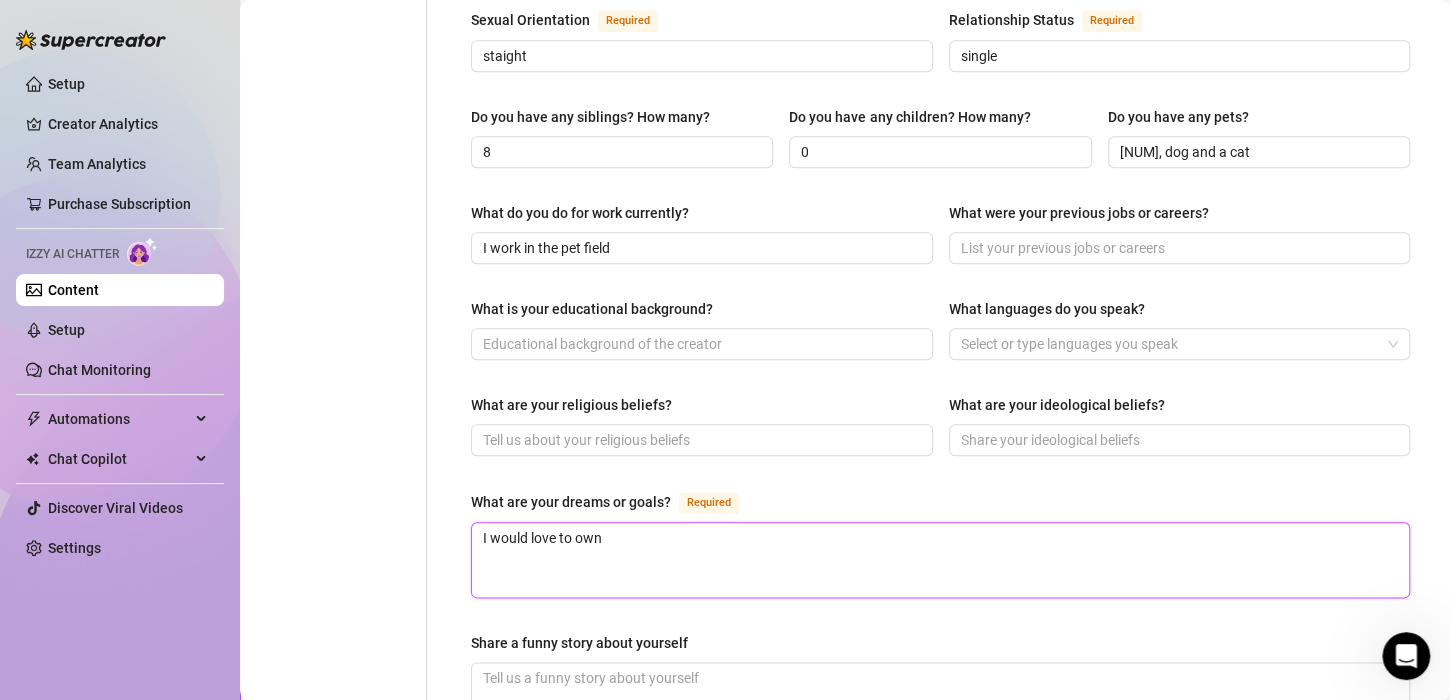 type 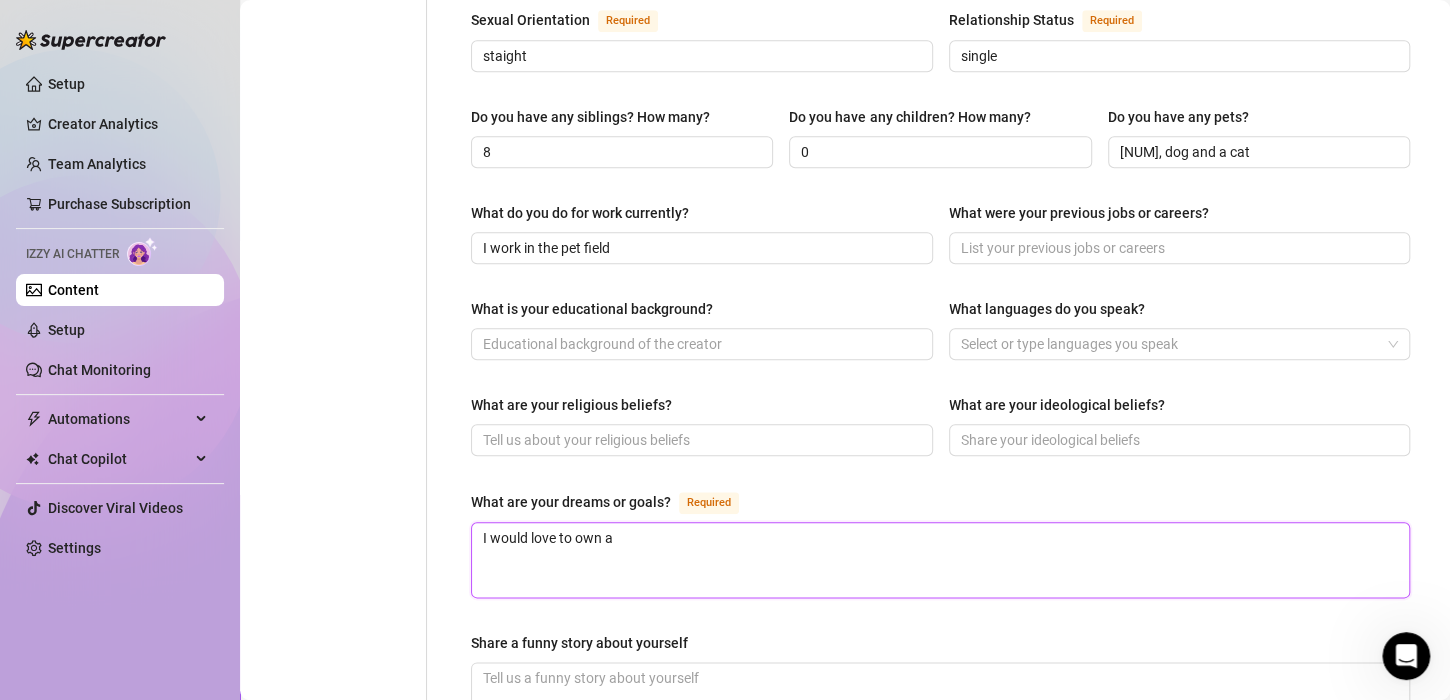 type on "I would love to own a" 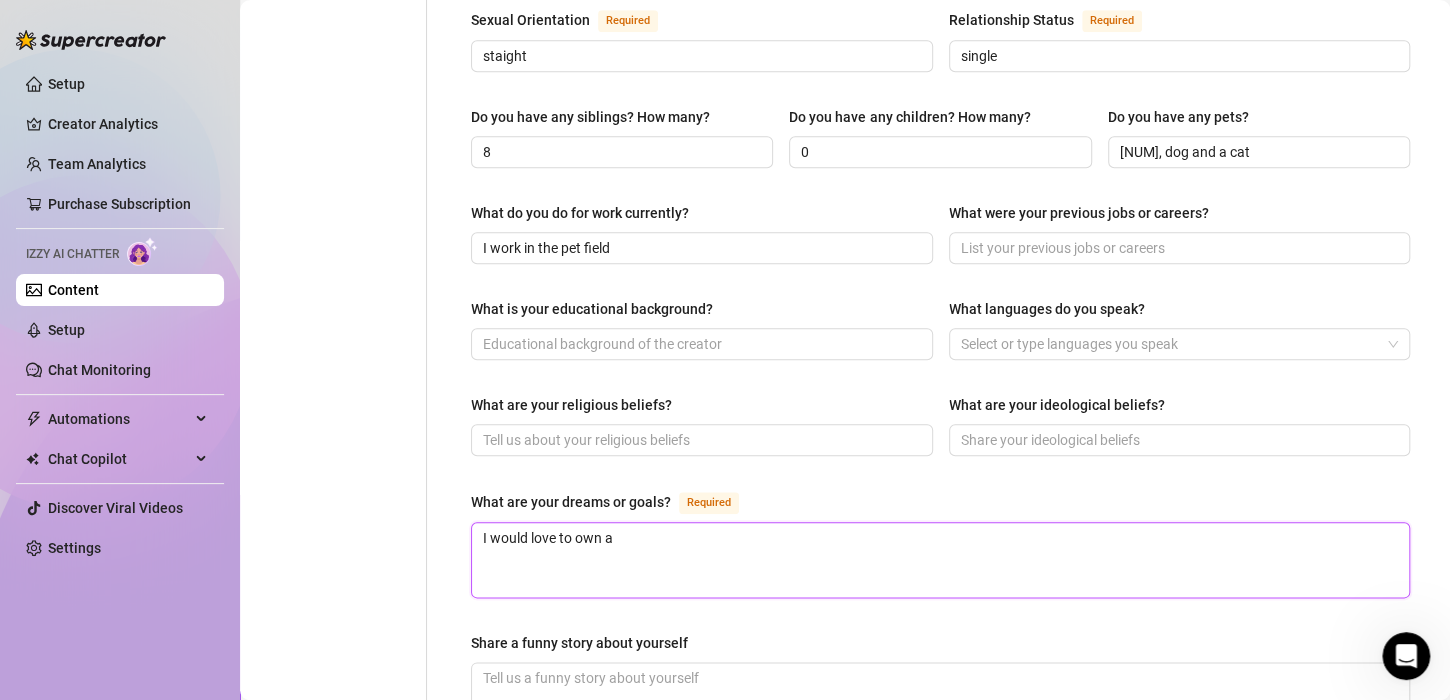 type on "I would love to own a" 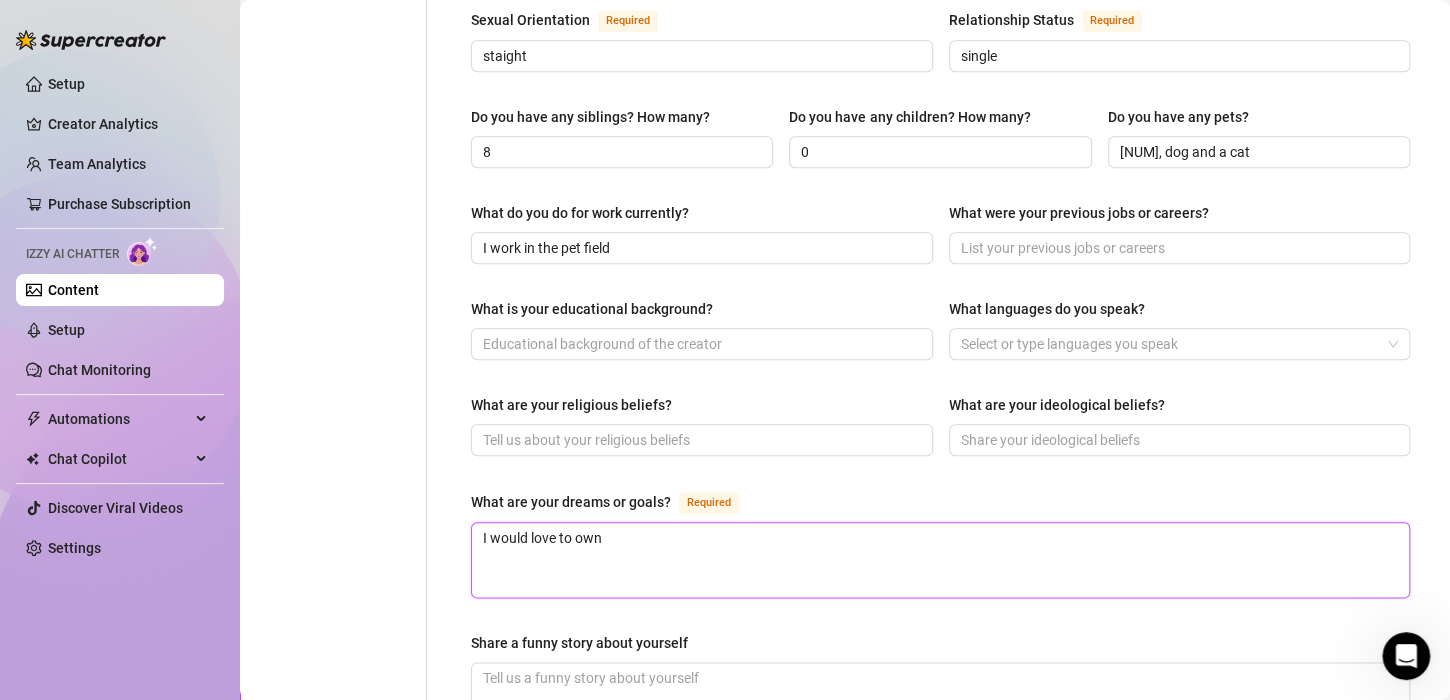 type on "I would love to own" 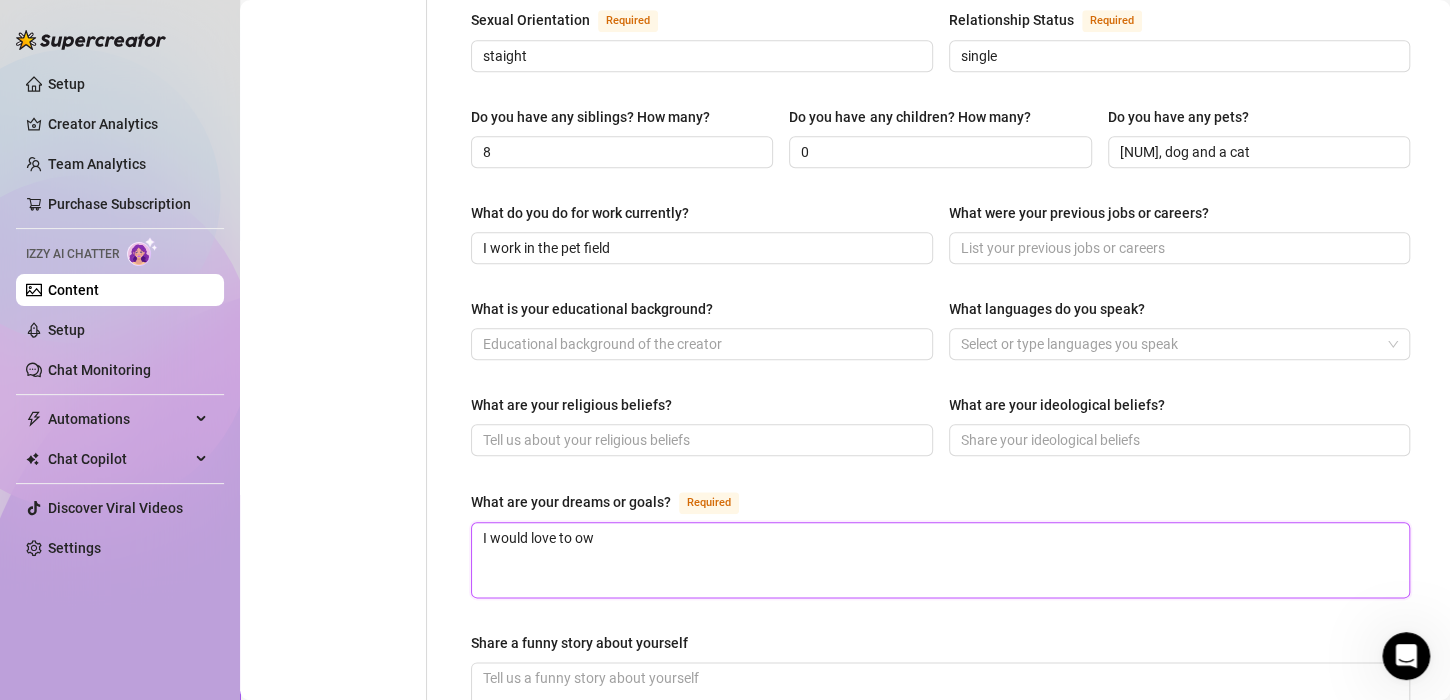 type on "I would love to o" 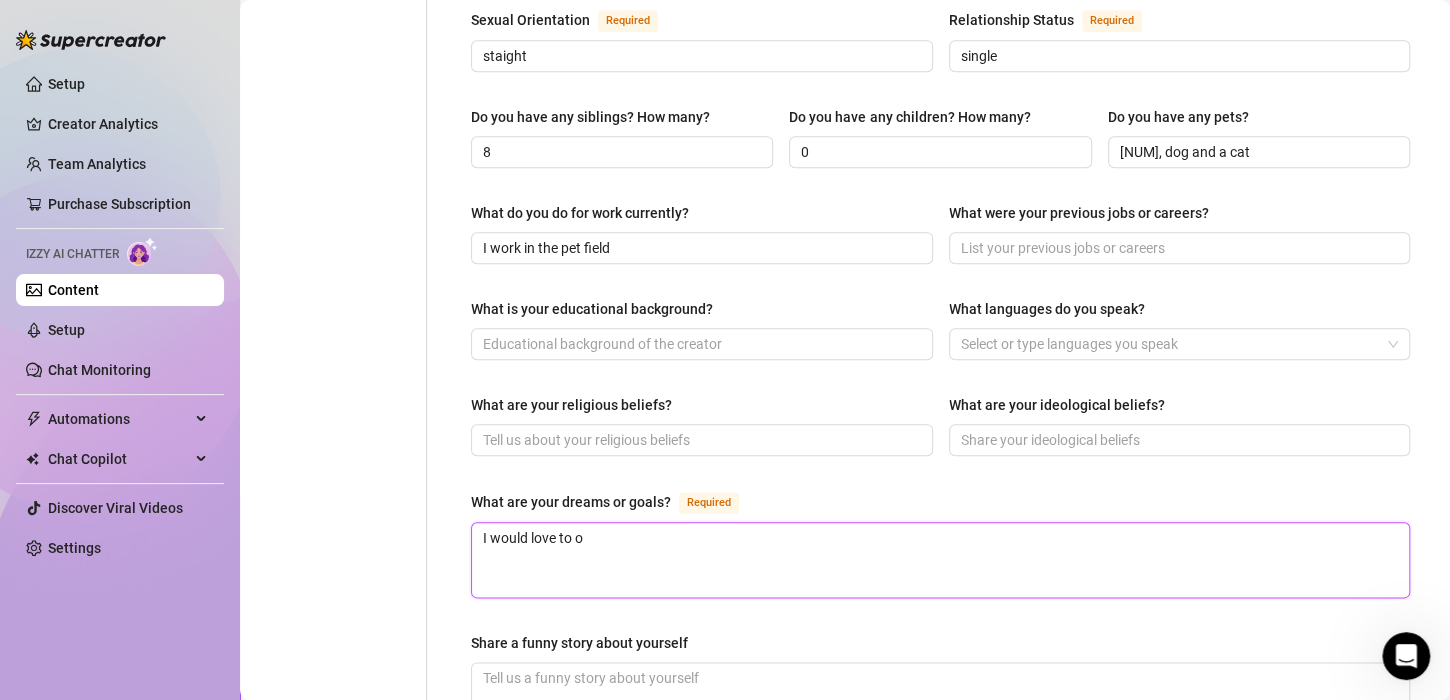 type on "I would love to" 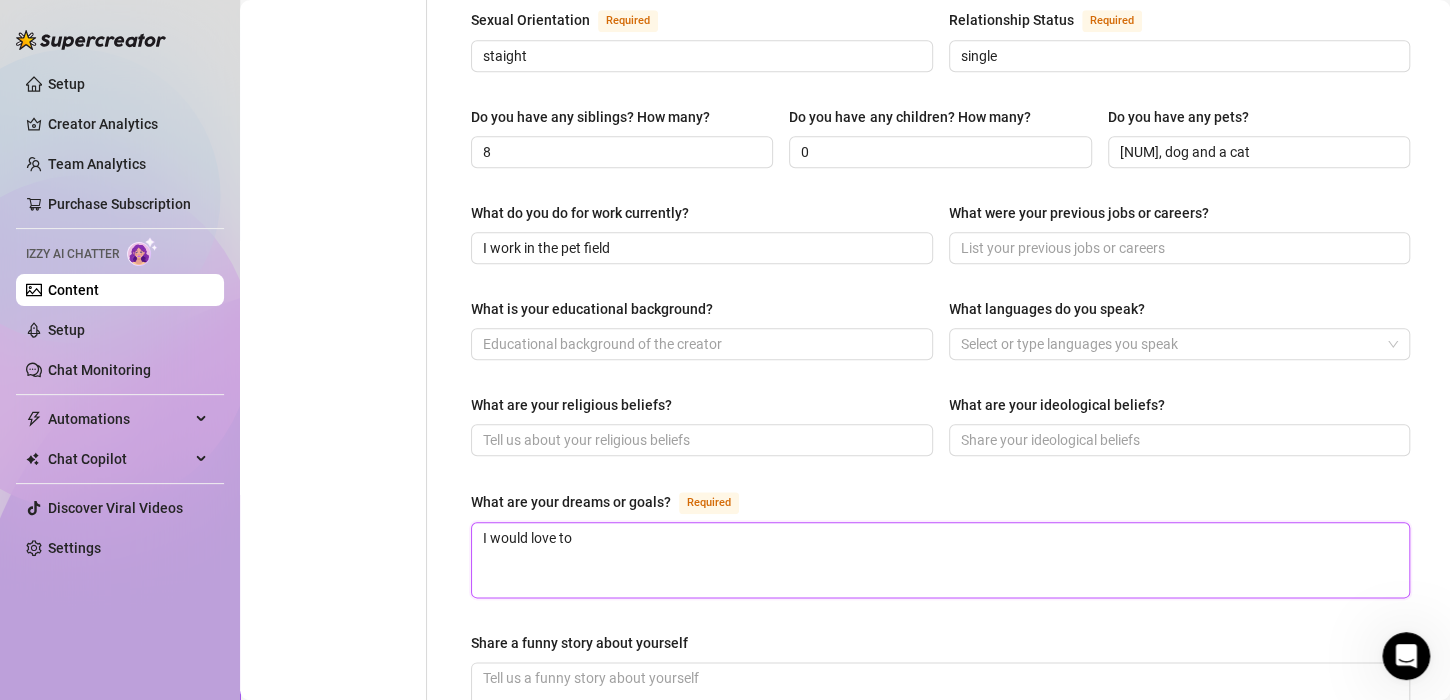 type 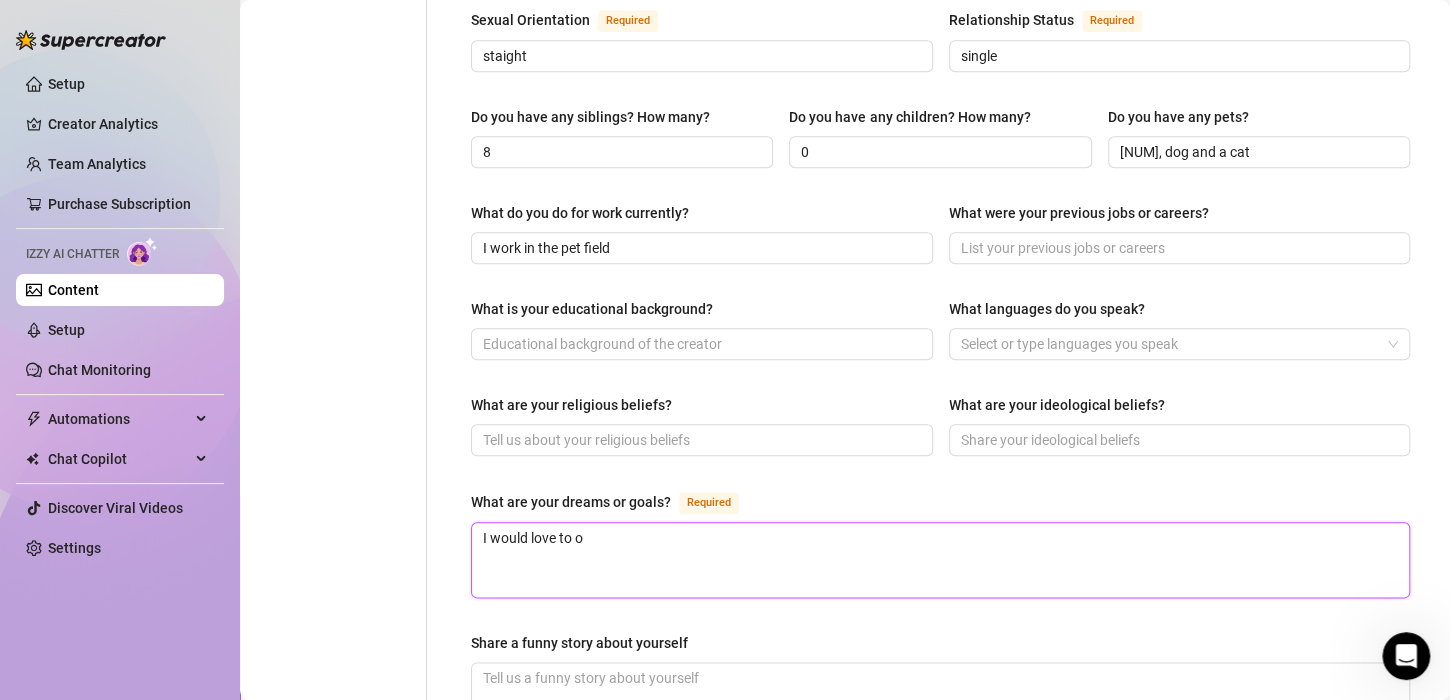 type 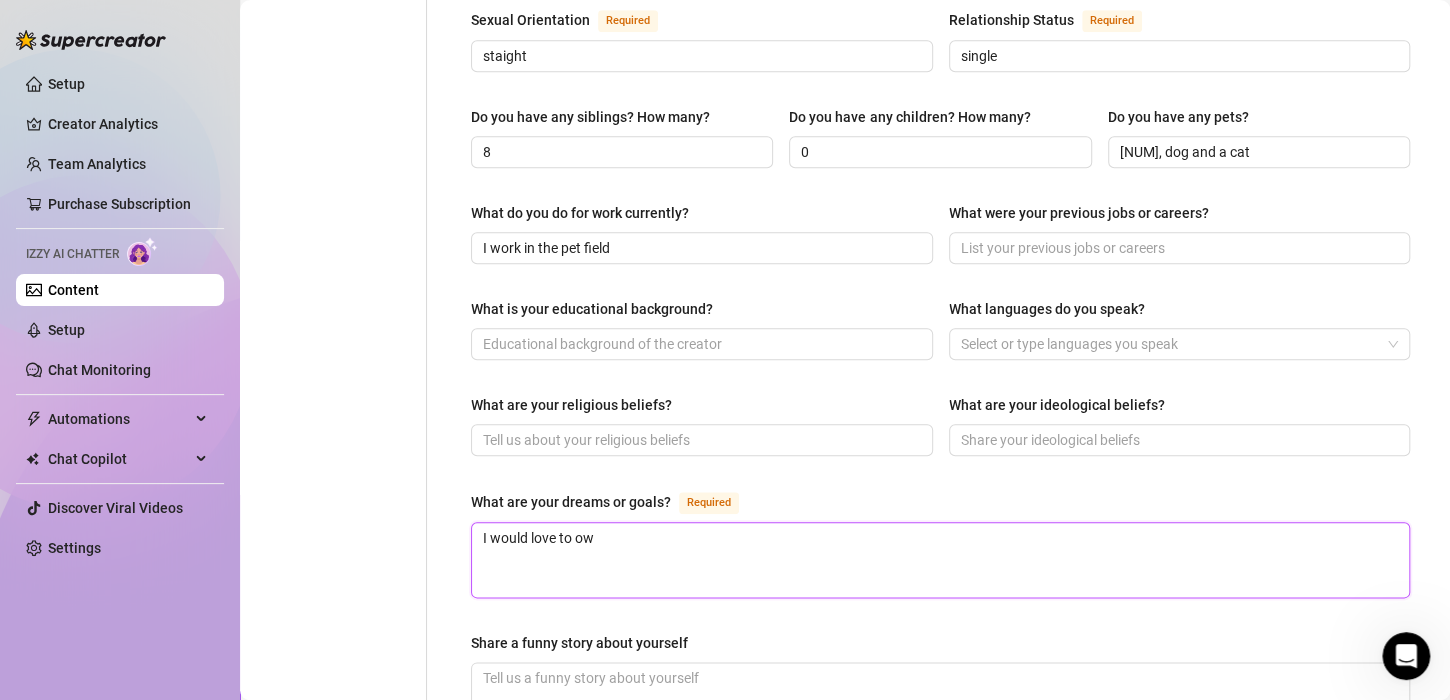 type on "I would love to own" 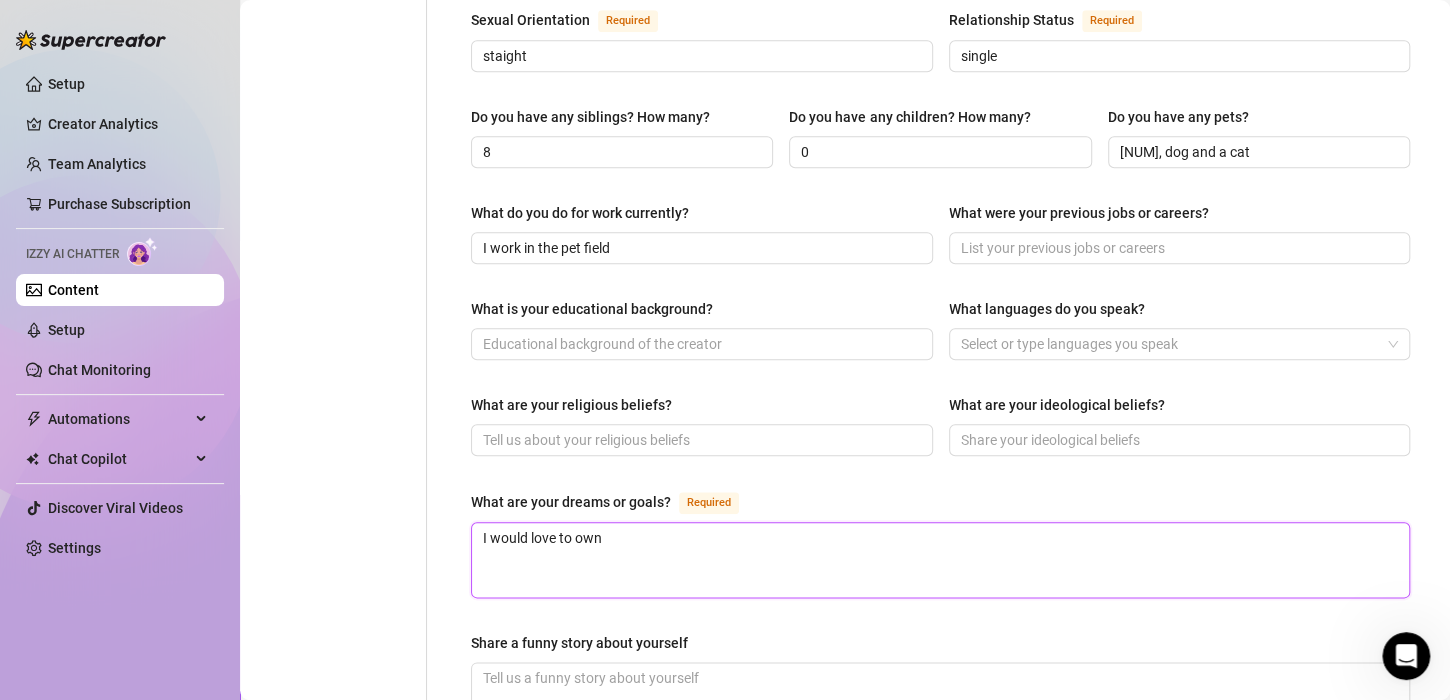 type on "I would love to own" 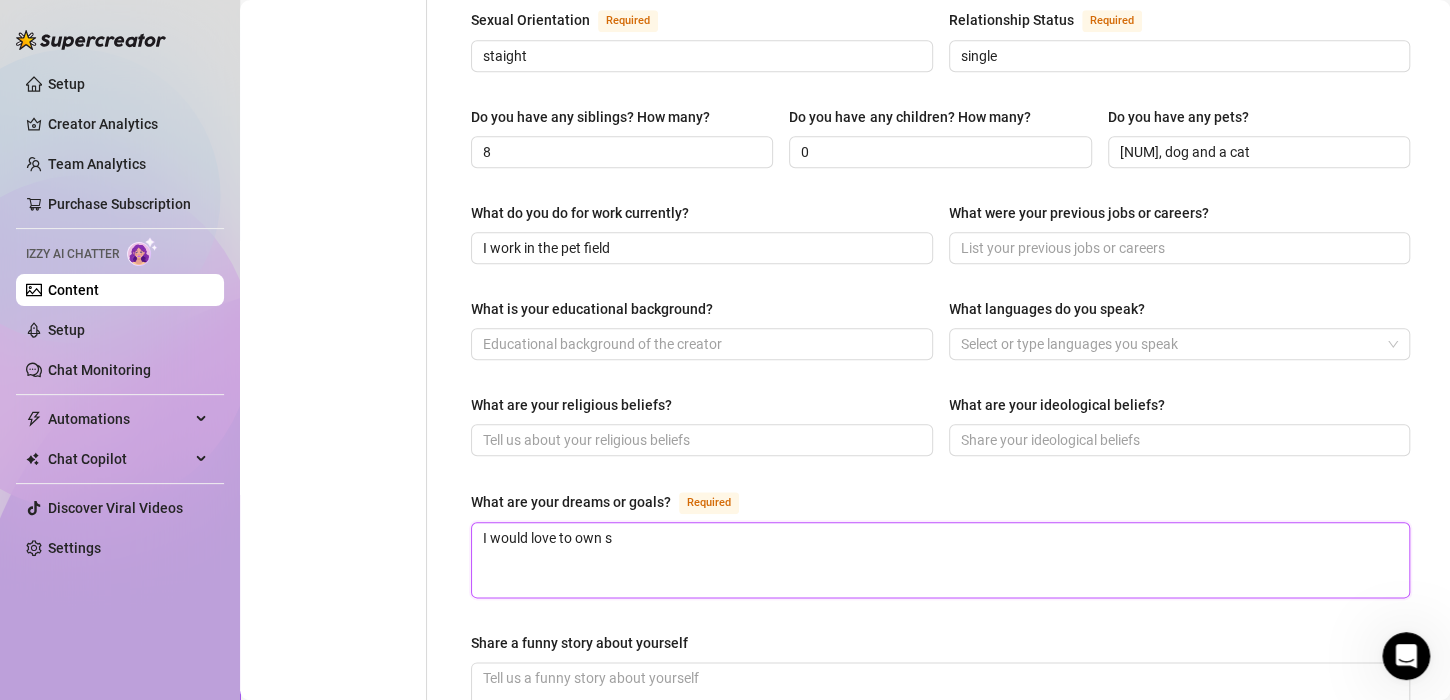 type on "I would love to own so" 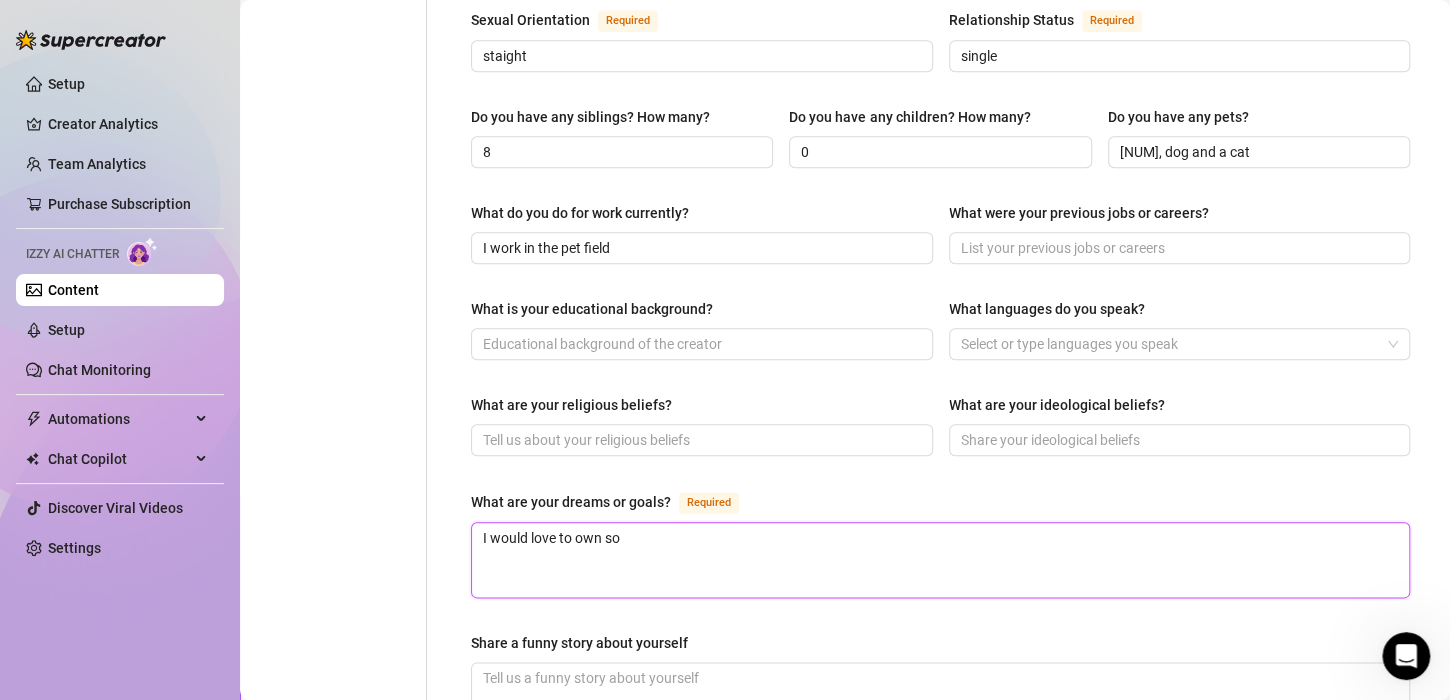 type 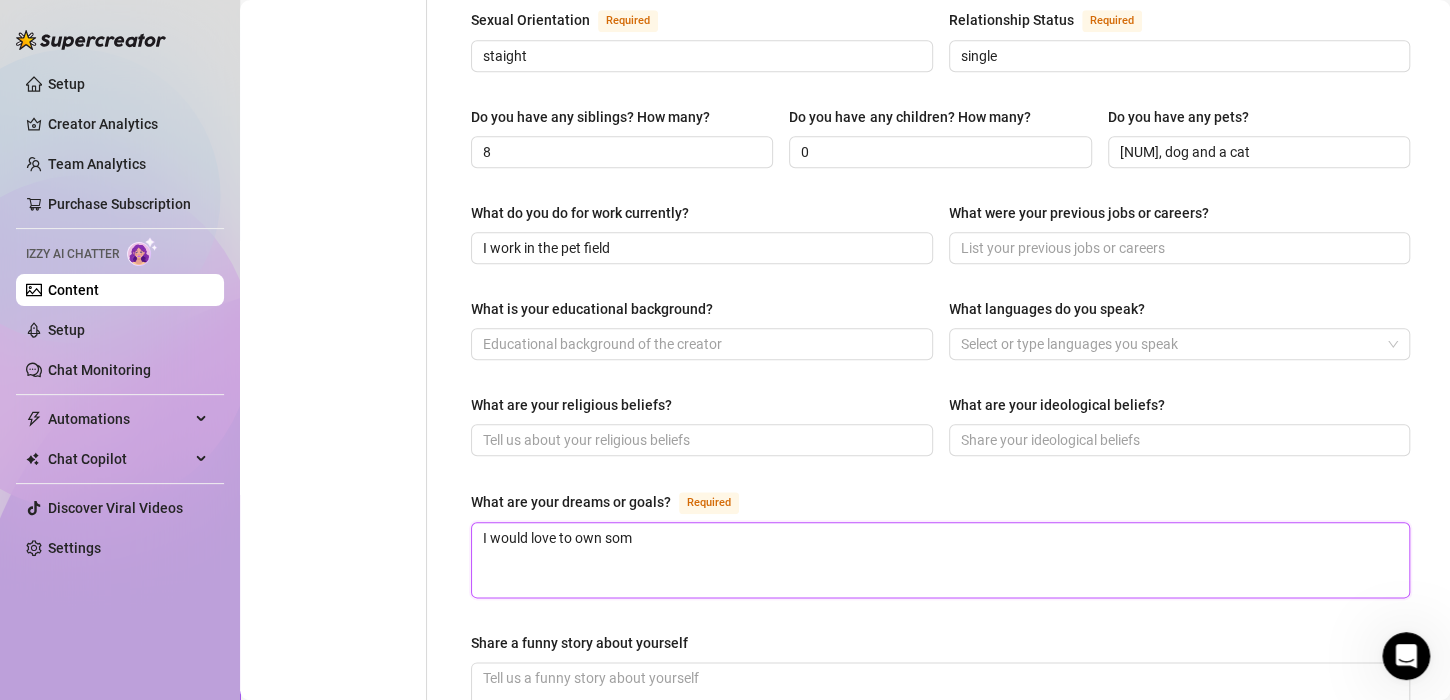 type on "I would love to own some" 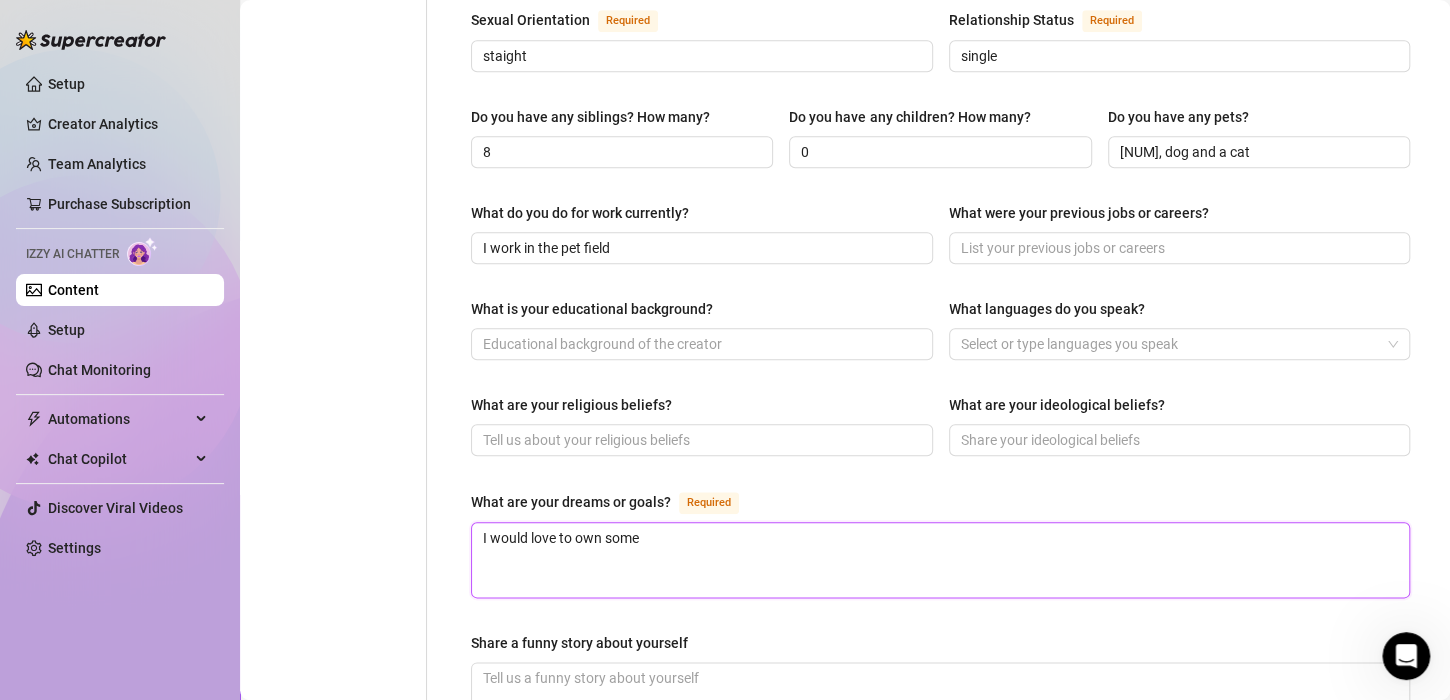 type on "I would love to own some" 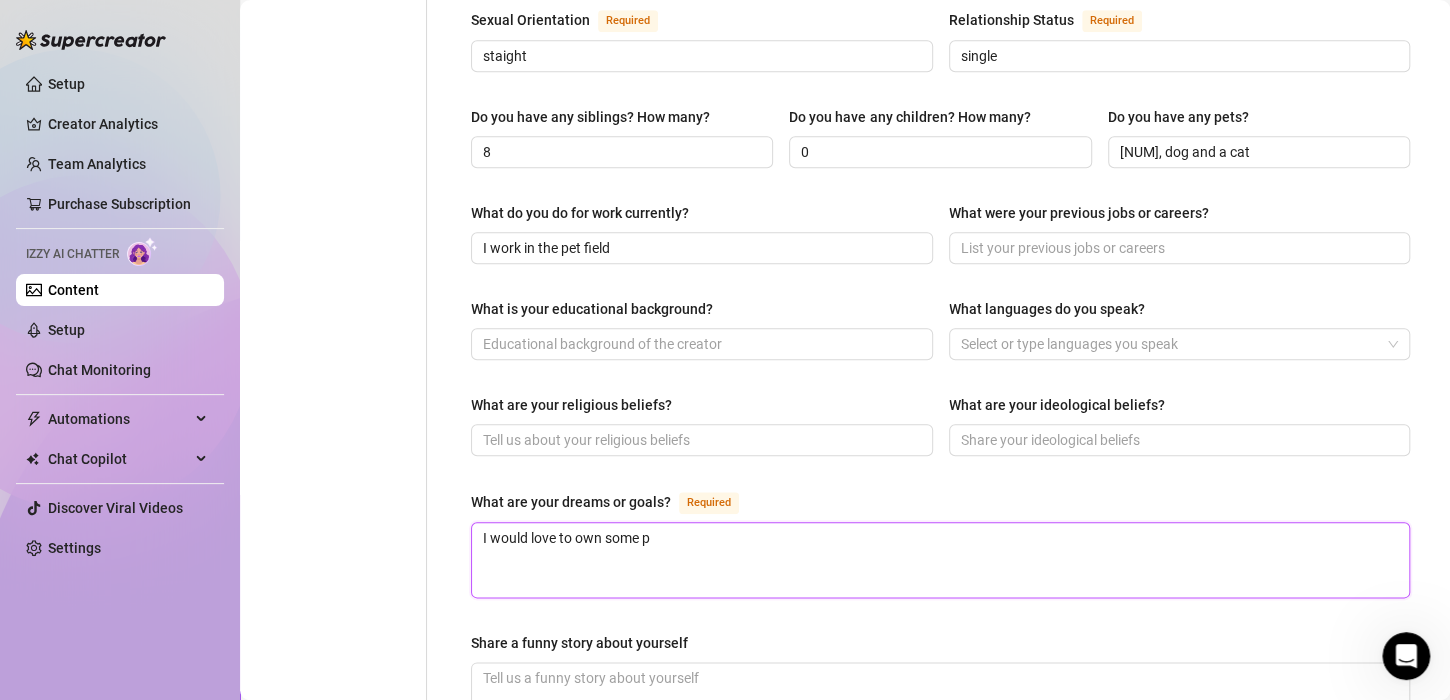 type on "I would love to own some pr" 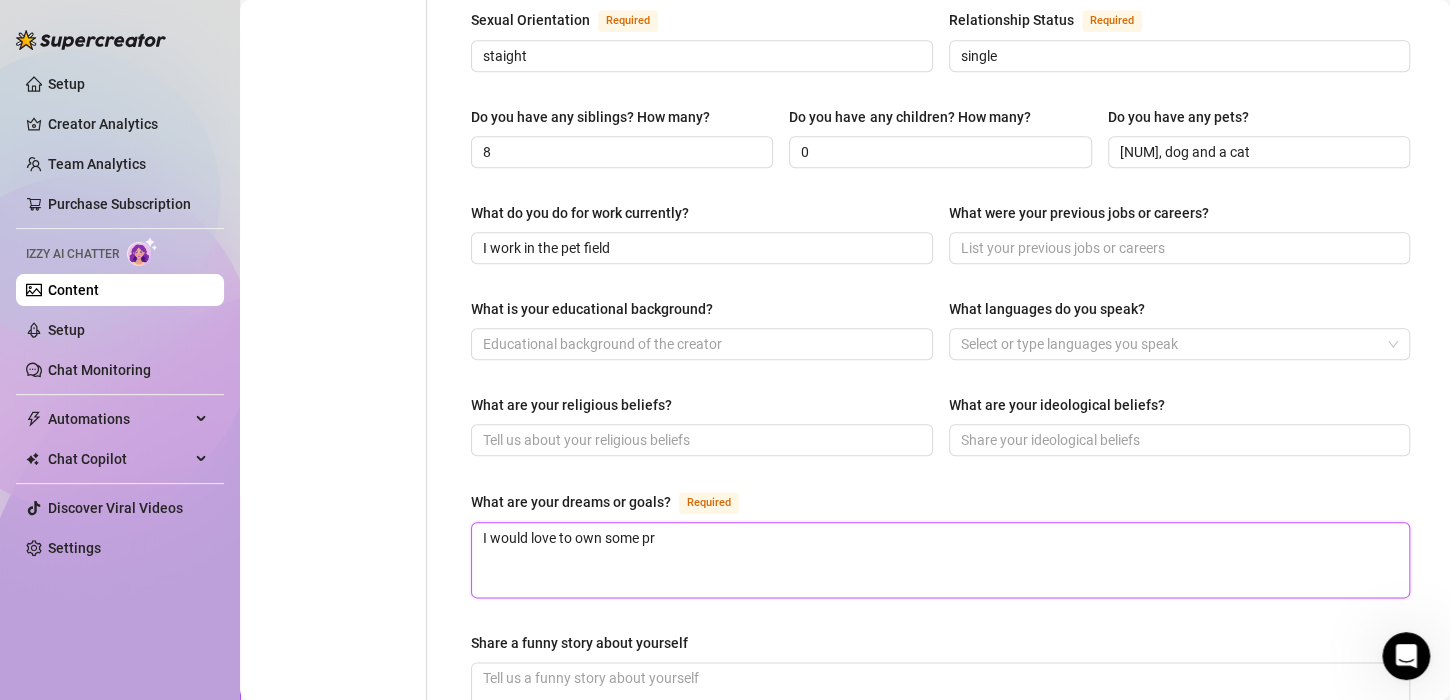 type on "I would love to own some pro" 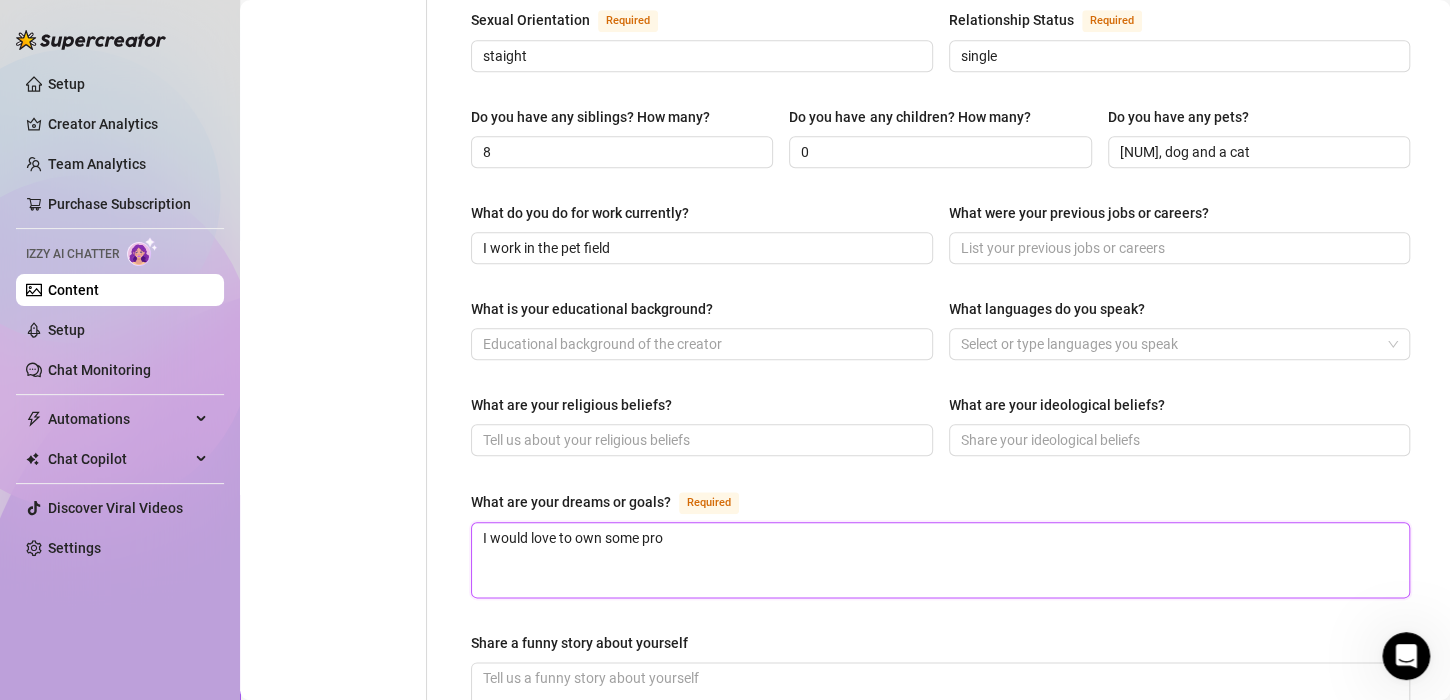 type on "I would love to own some prop" 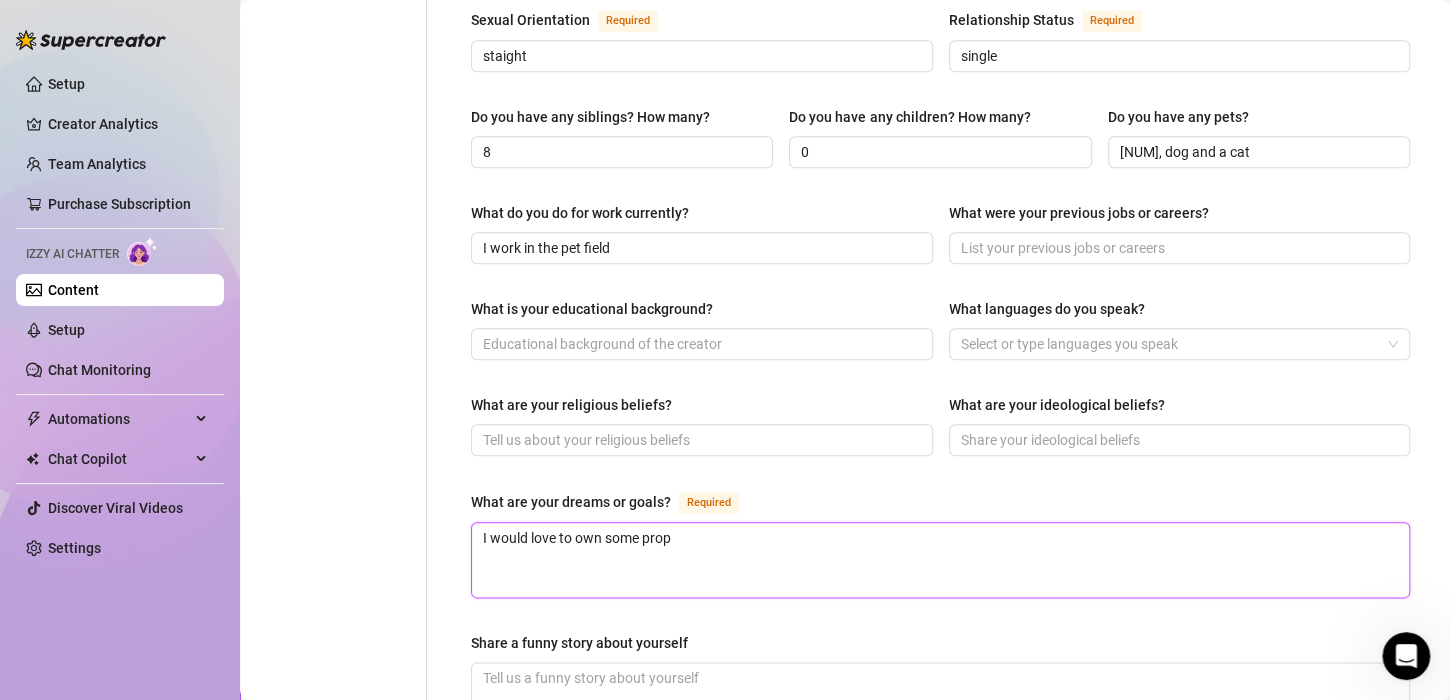 type on "I would love to own some prope" 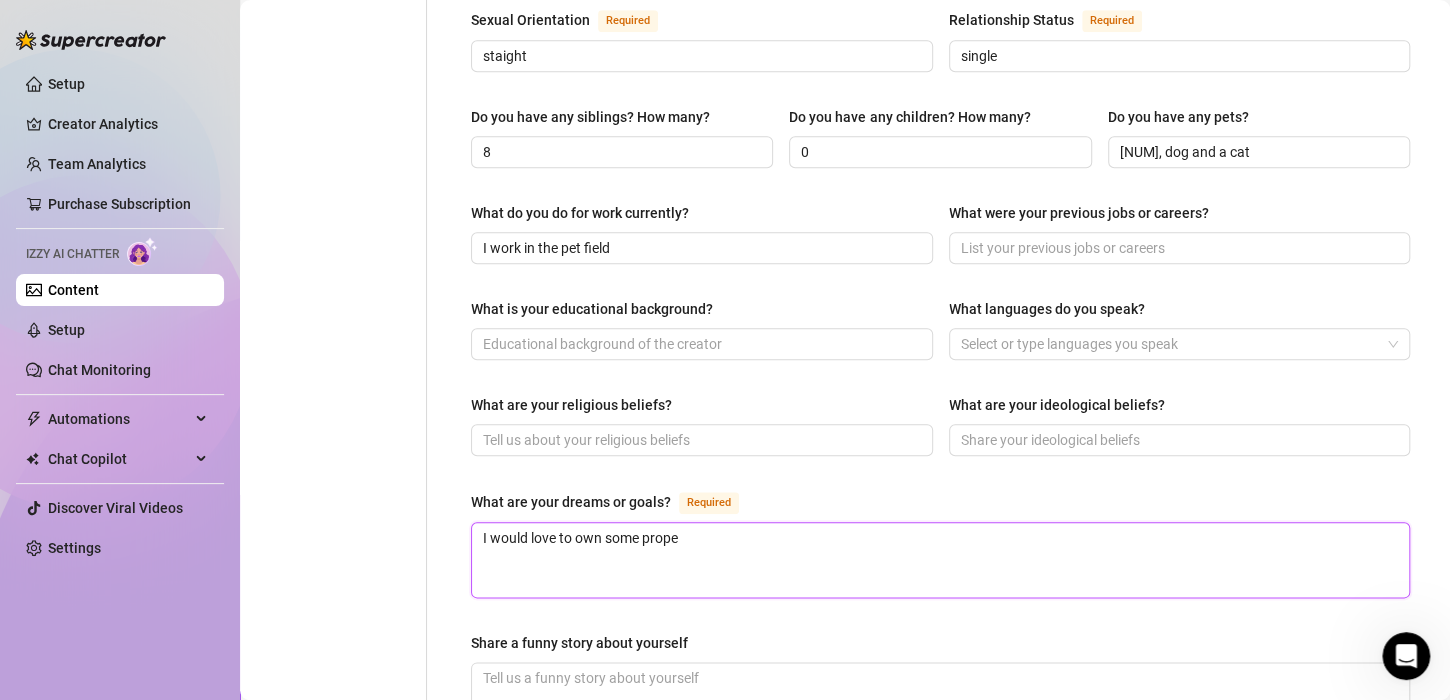 type 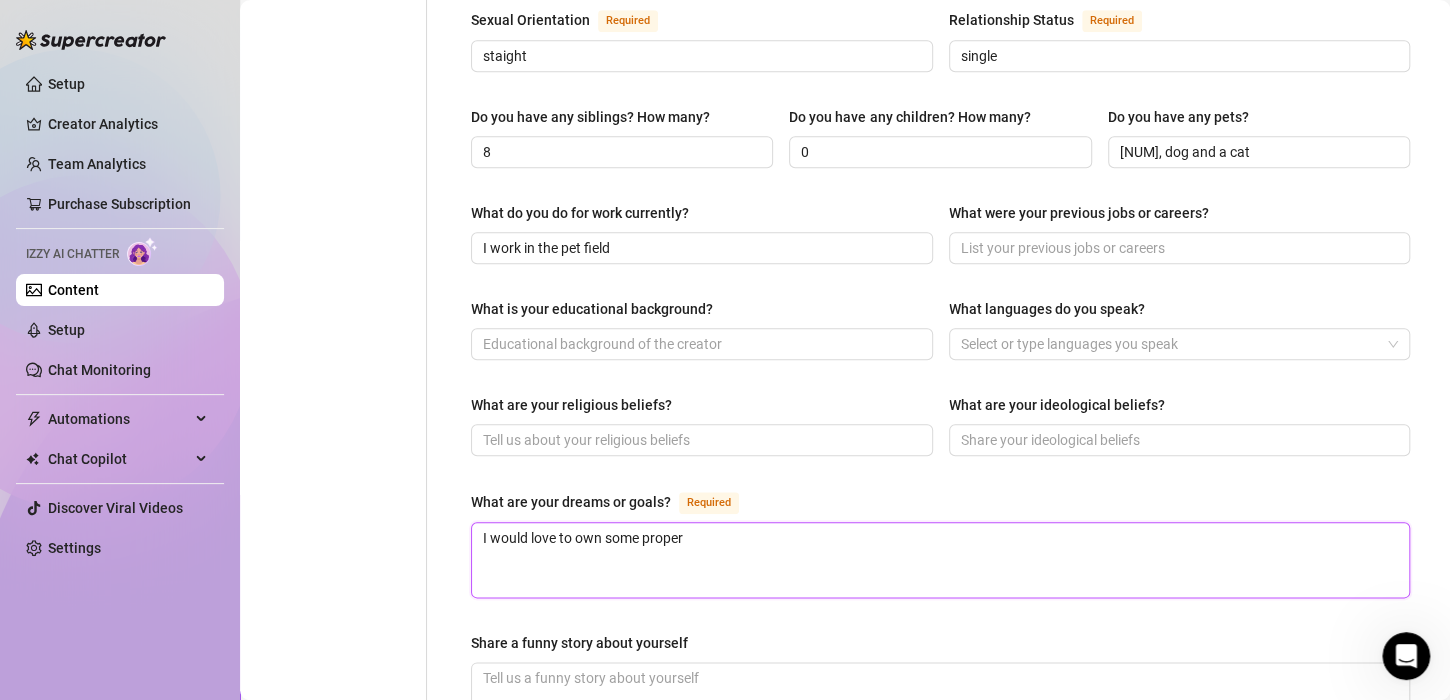 type on "I would love to own some propert" 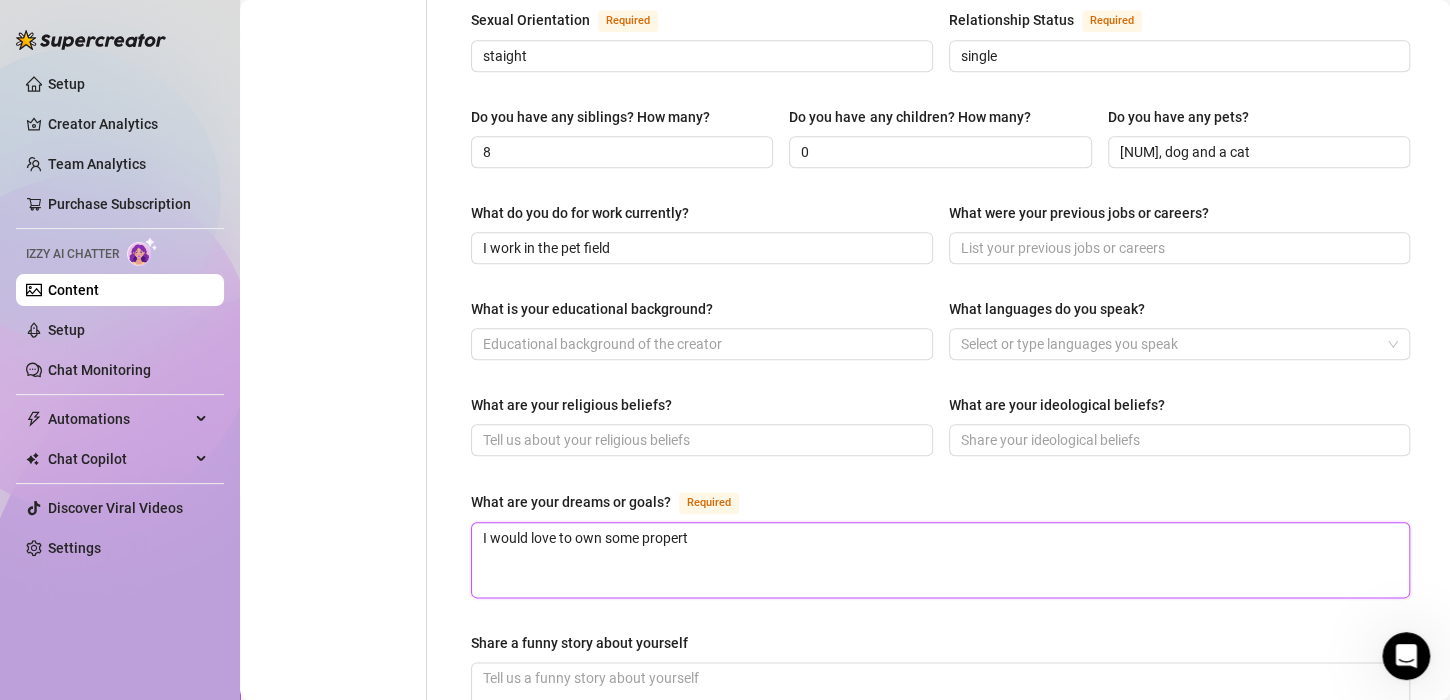 type on "I would love to own some property" 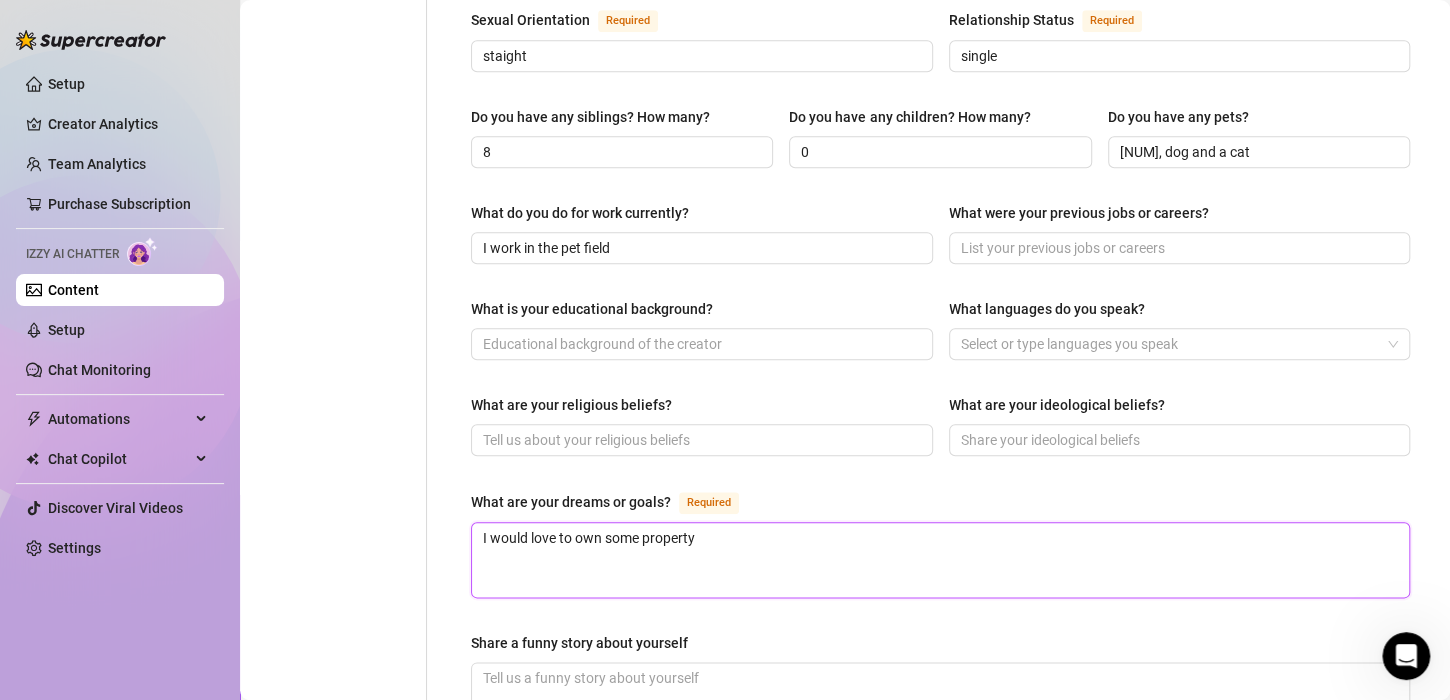 type on "I would love to own some property" 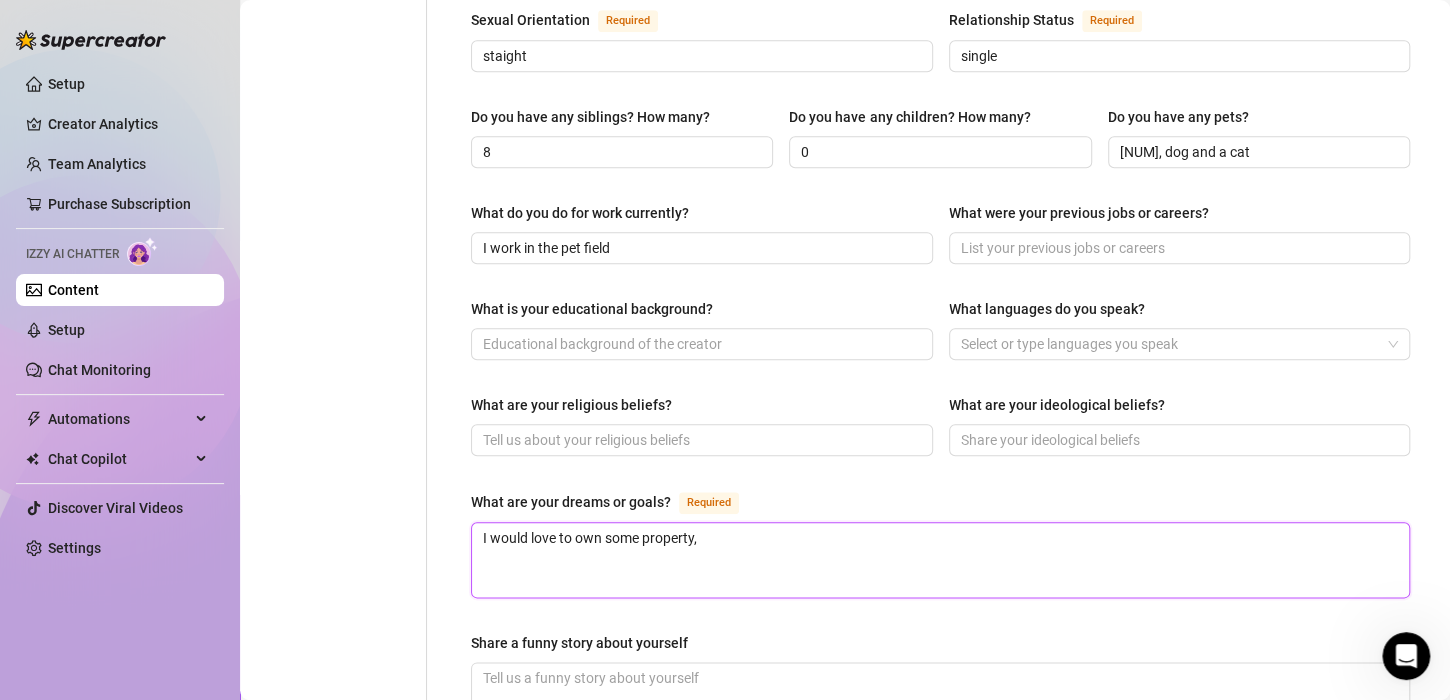 type on "I would love to own some property," 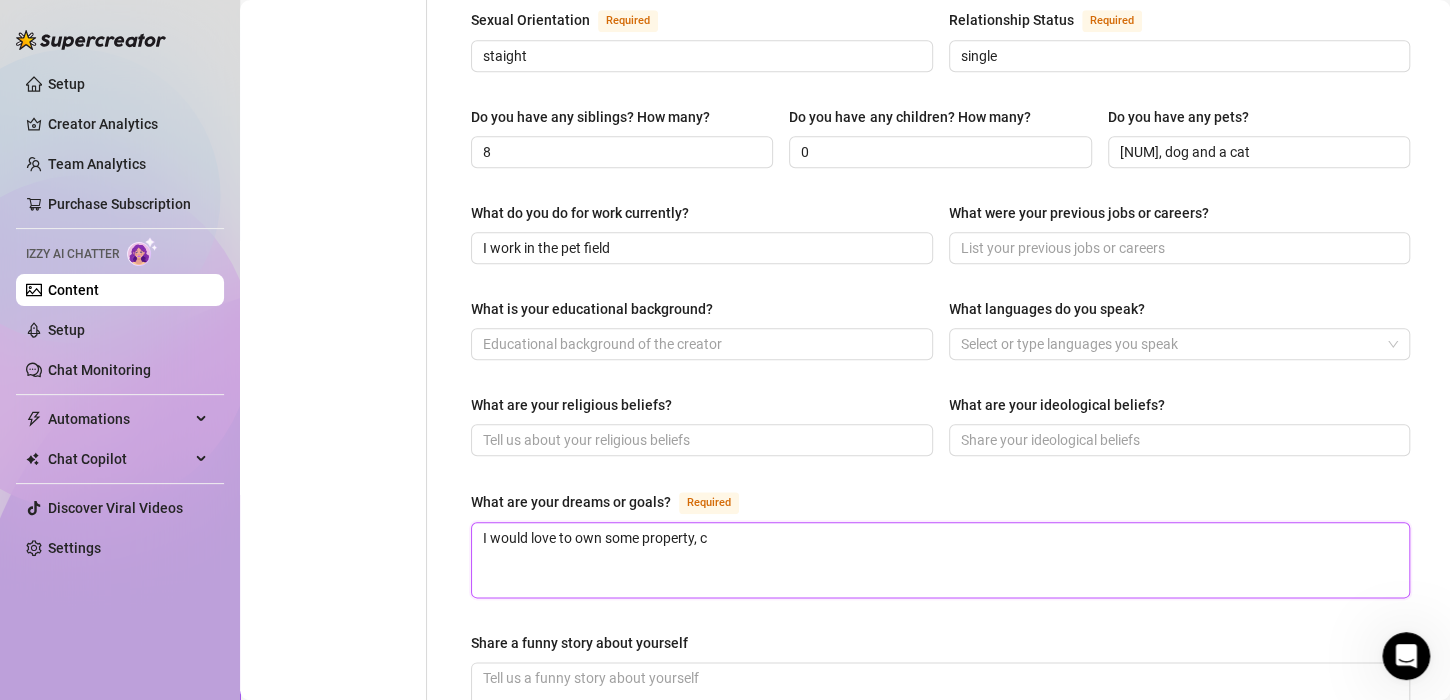 type on "I would love to own some property, cr" 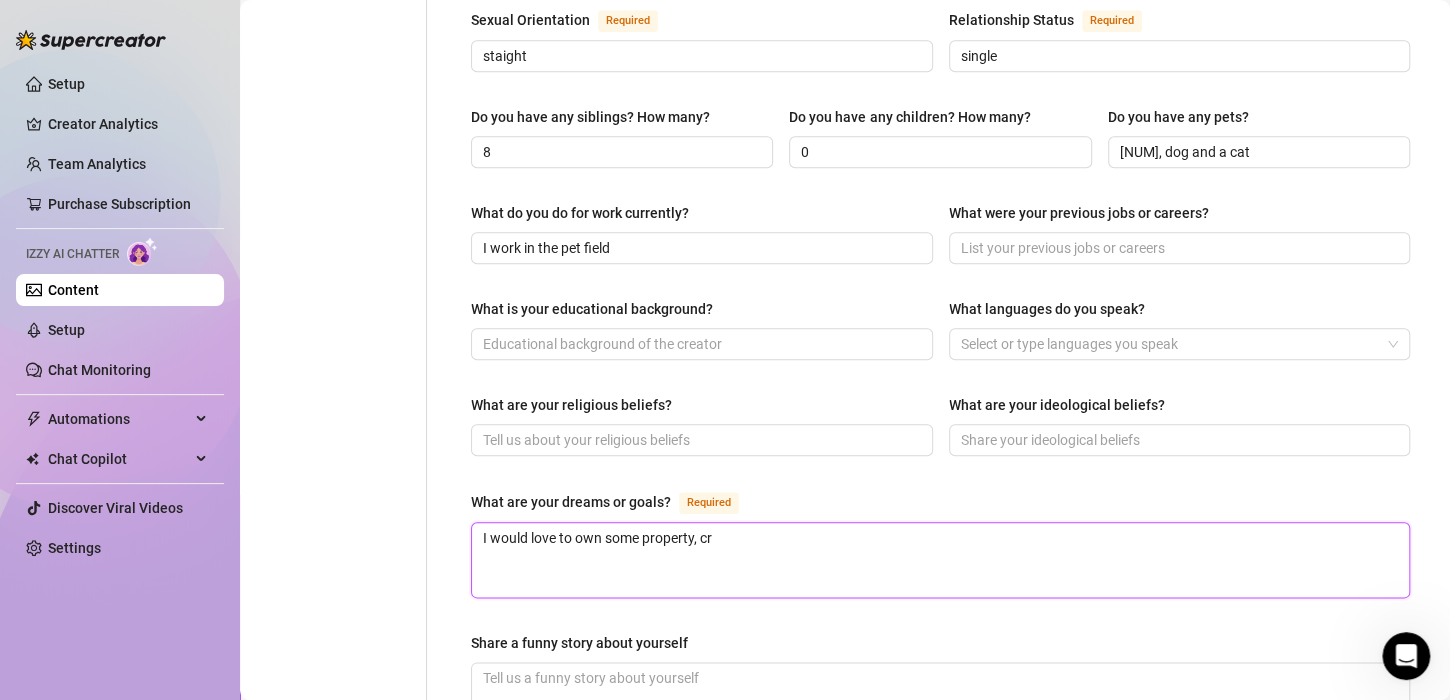 type on "I would love to own some property, cre" 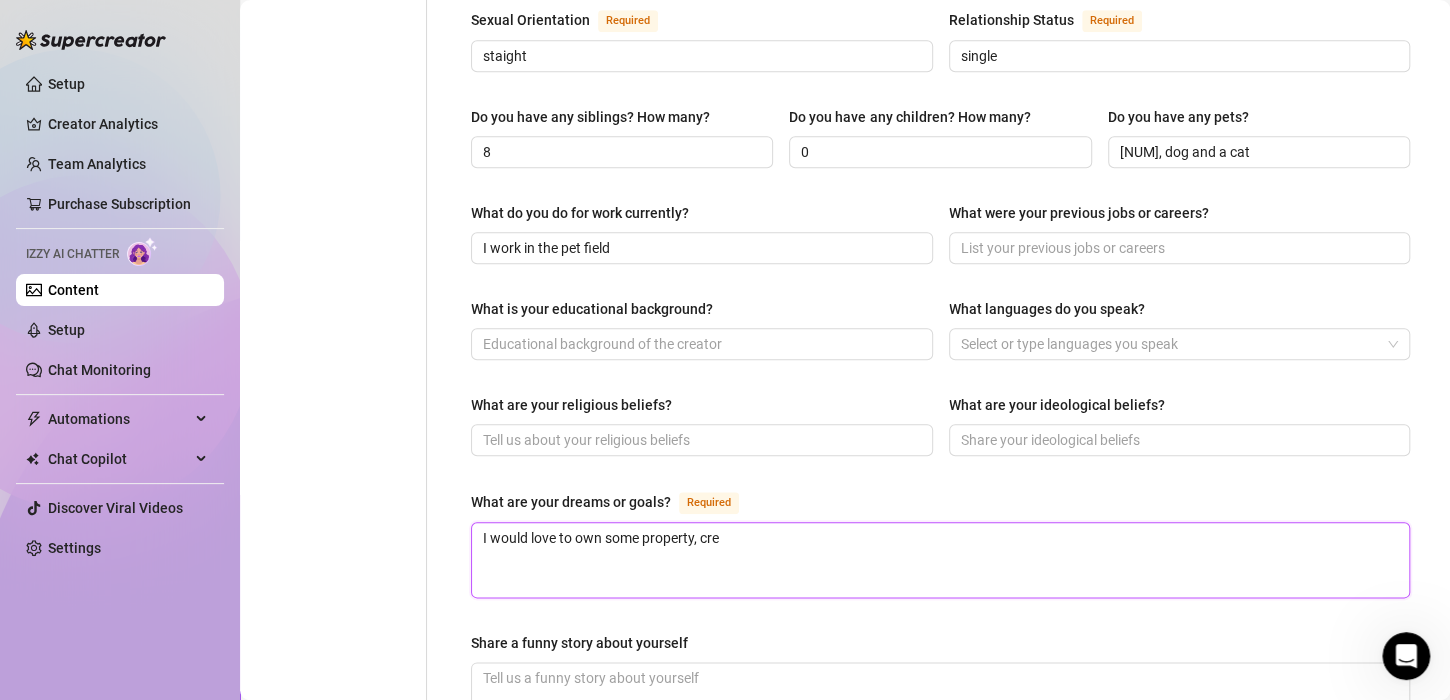 type on "I would love to own some property, crea" 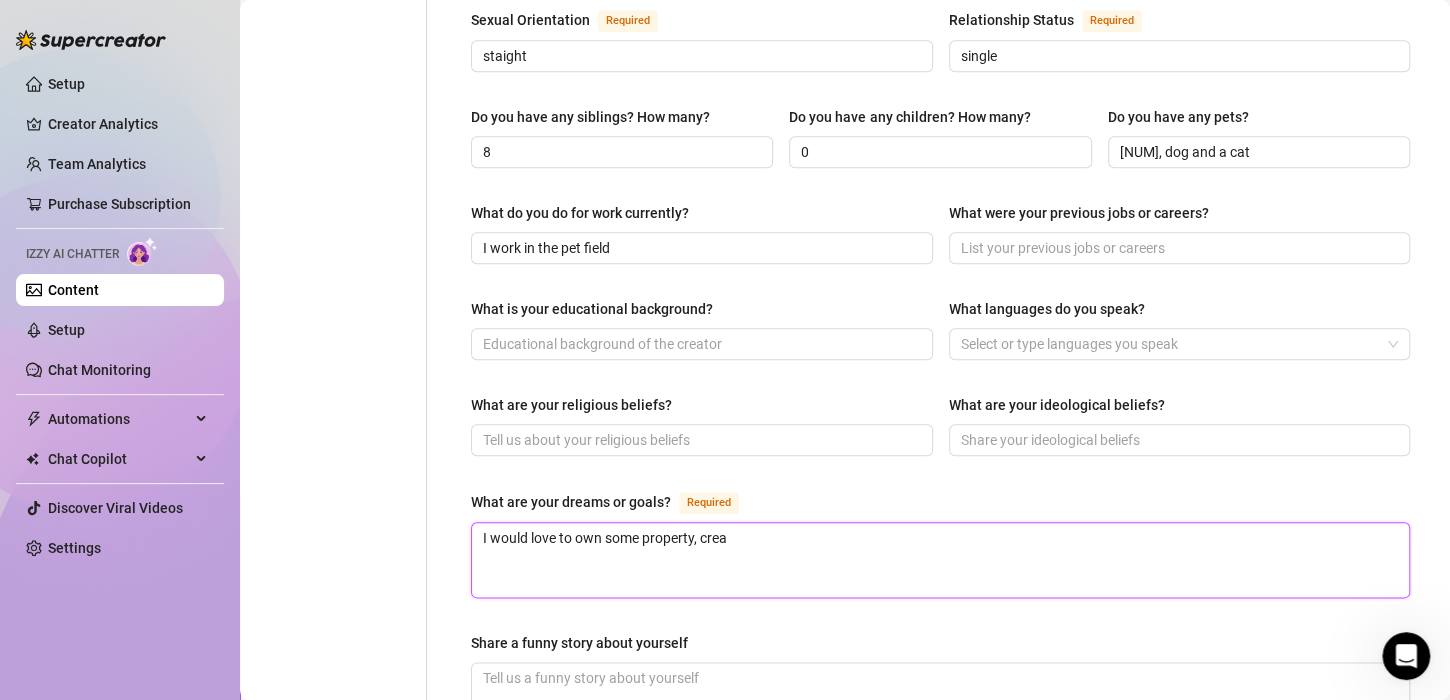 type on "I would love to own some property, creat" 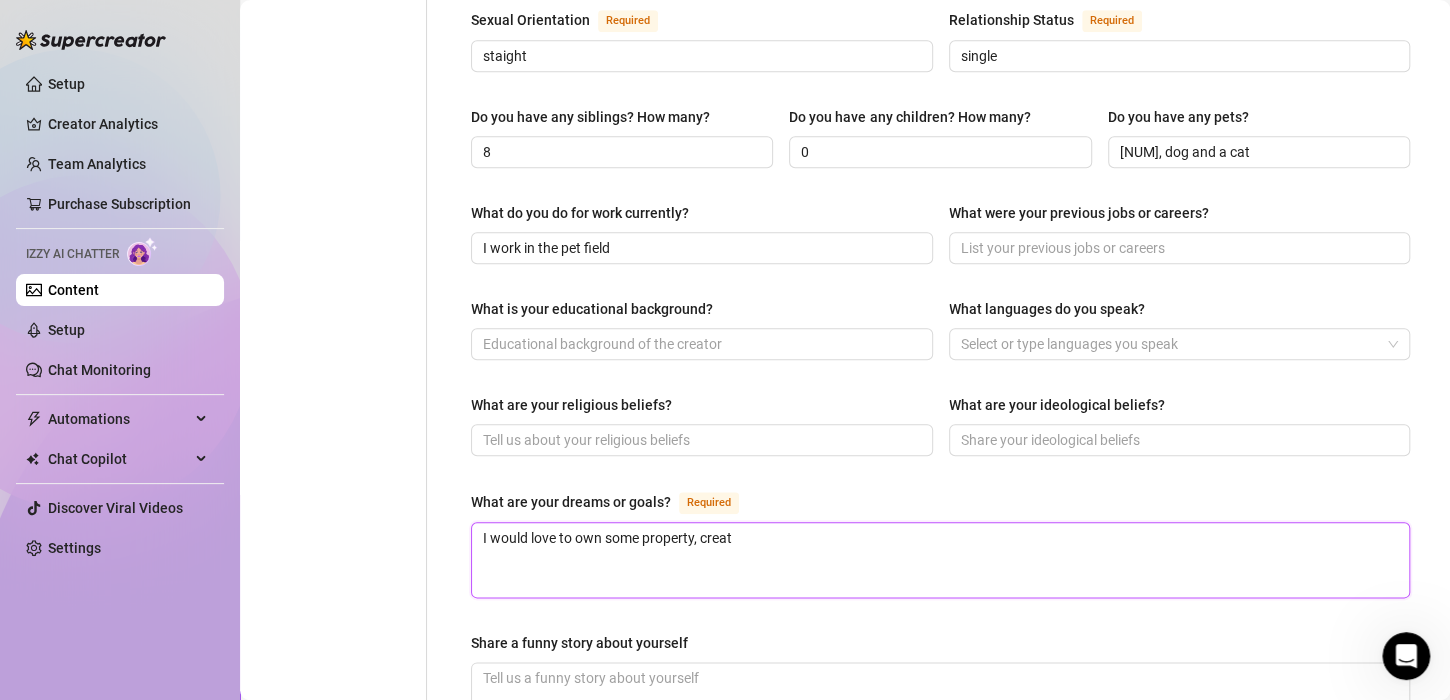 type on "I would love to own some property, create" 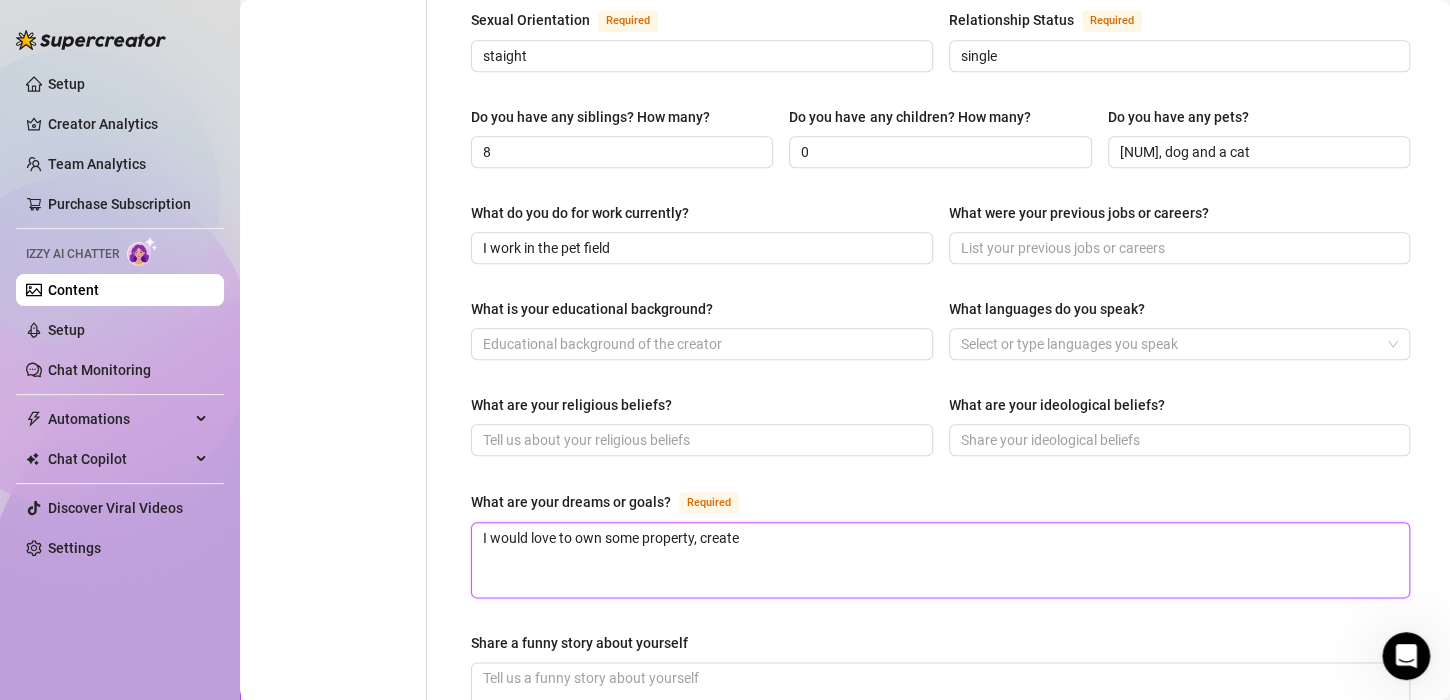 type on "I would love to own some property, create" 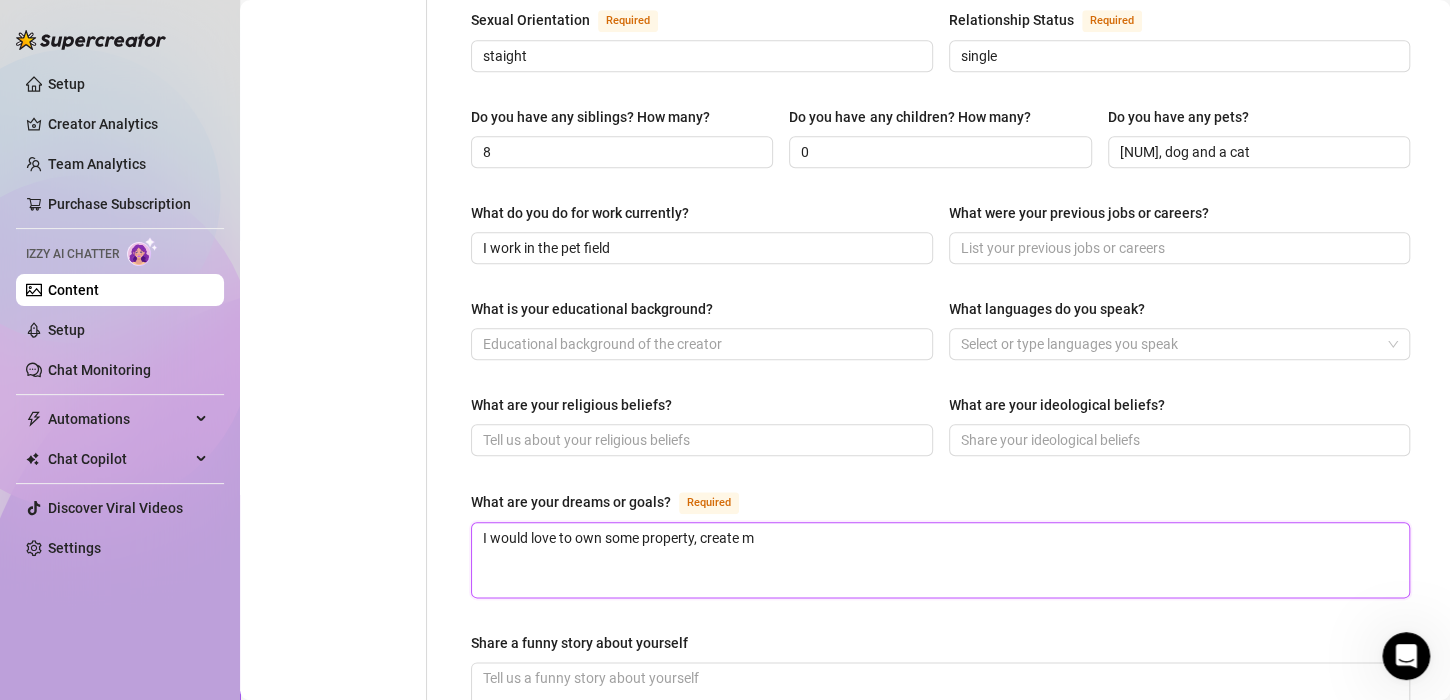 type on "I would love to own some property, create my" 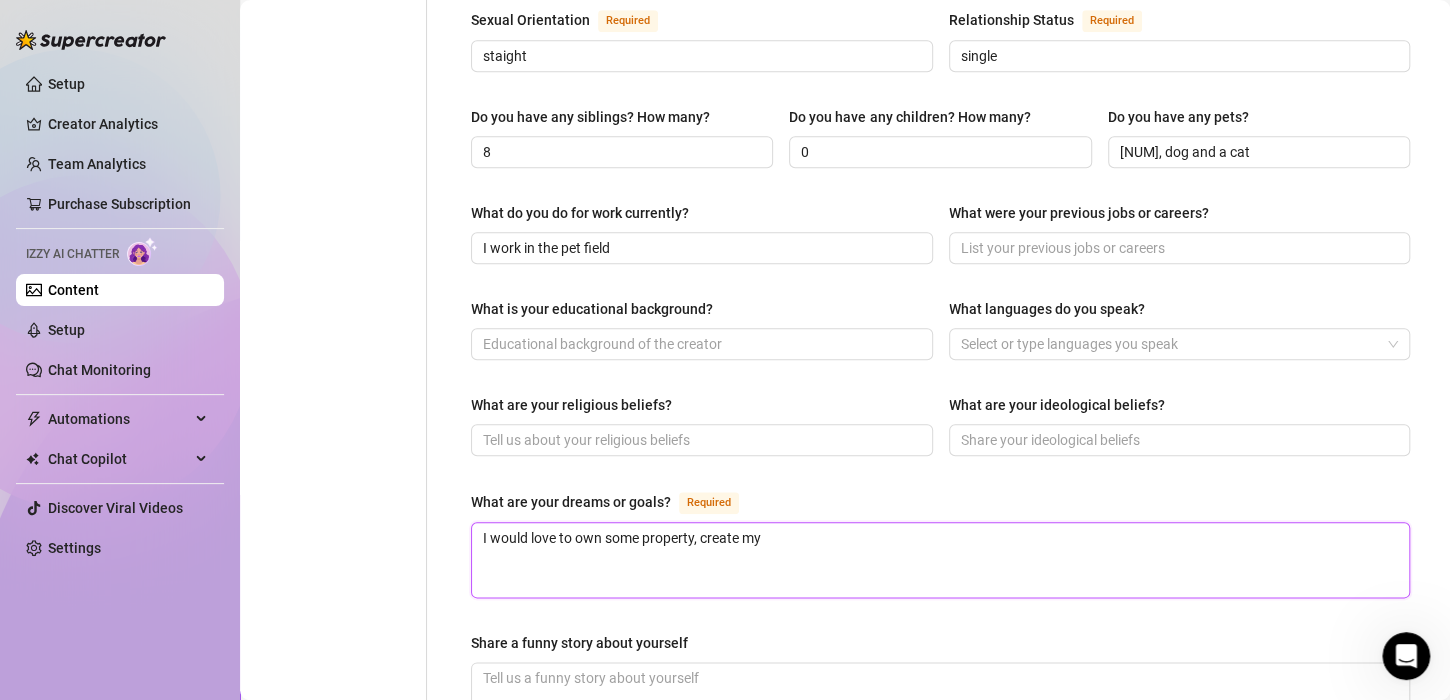 type 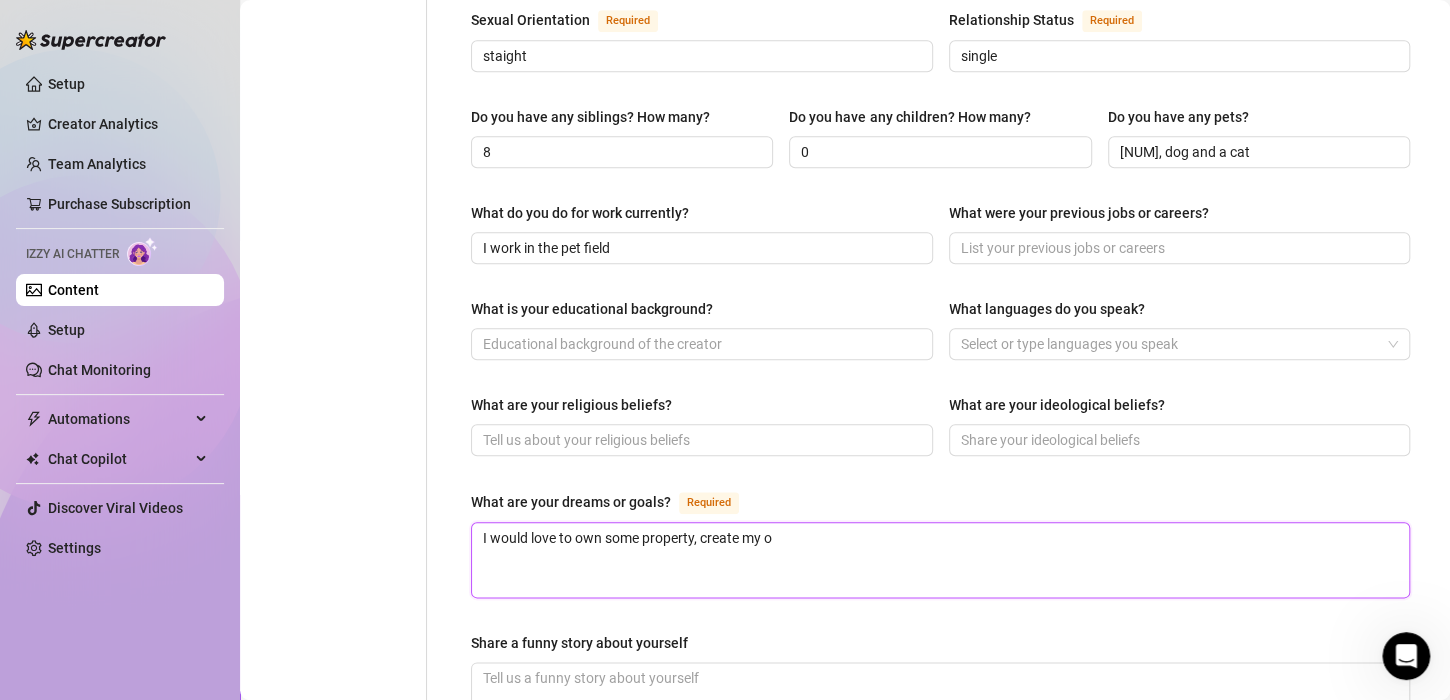 type on "I would love to own some property, create my ow" 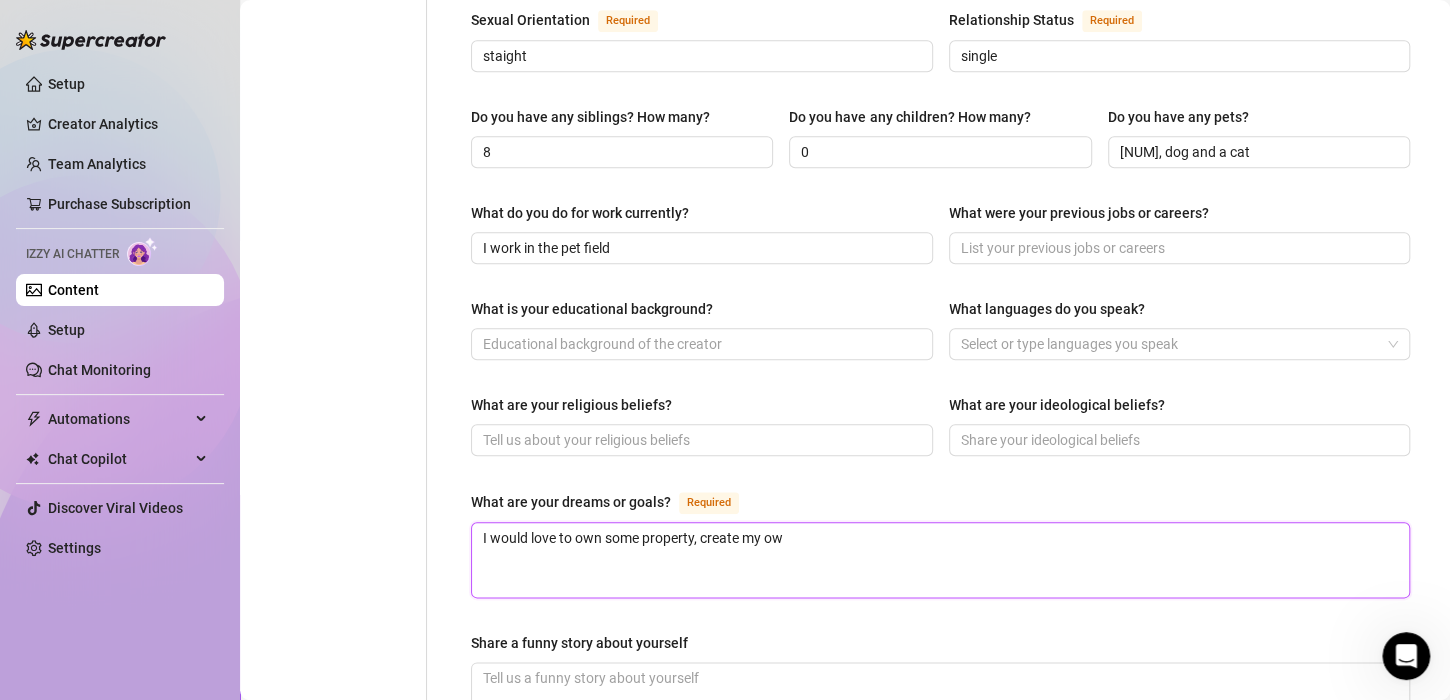 type on "I would love to own some property, create my own" 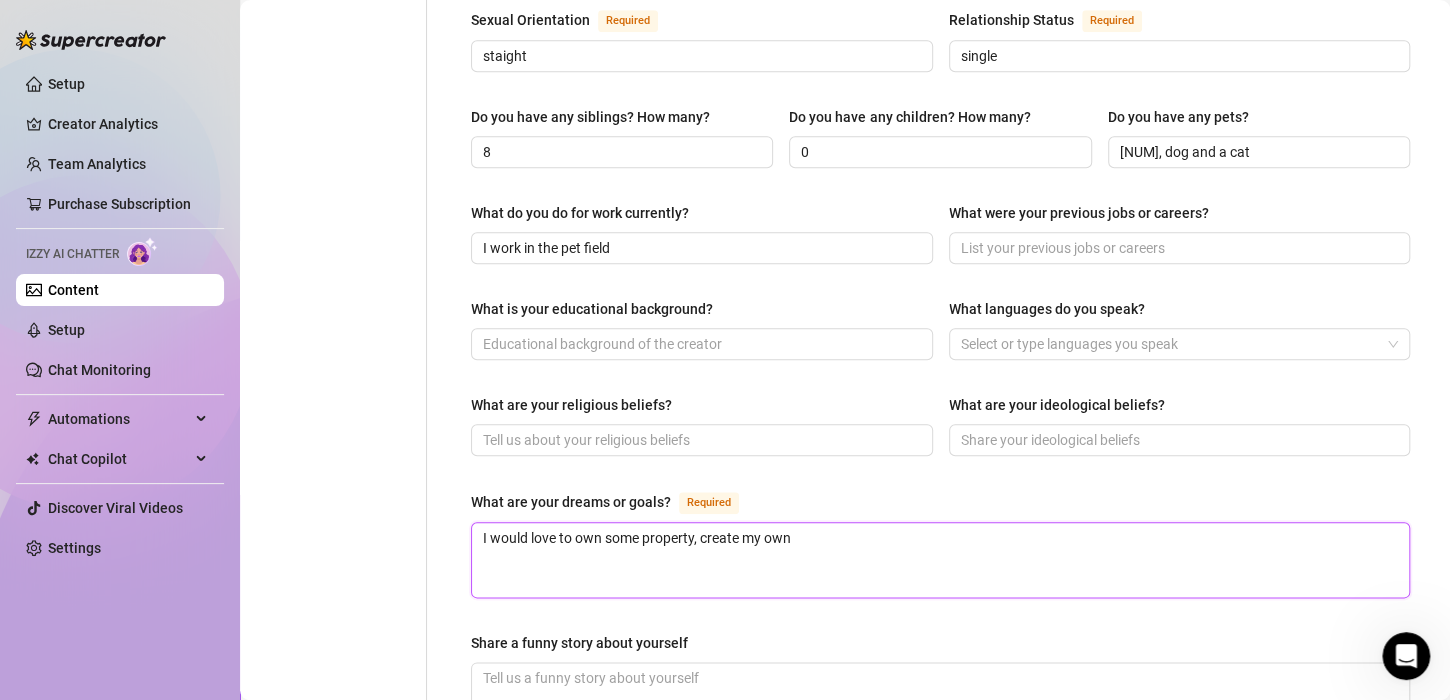 type on "I would love to own some property, create my own" 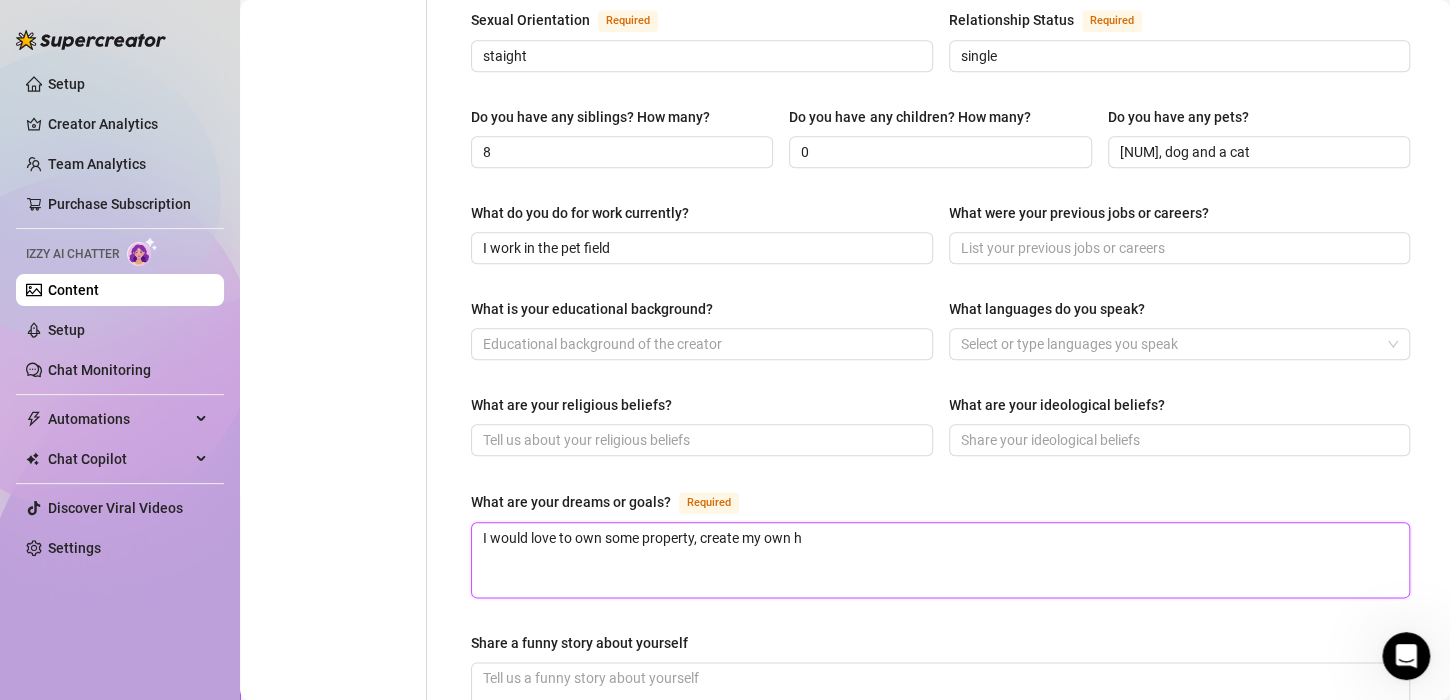 type on "I would love to own some property, create my own he" 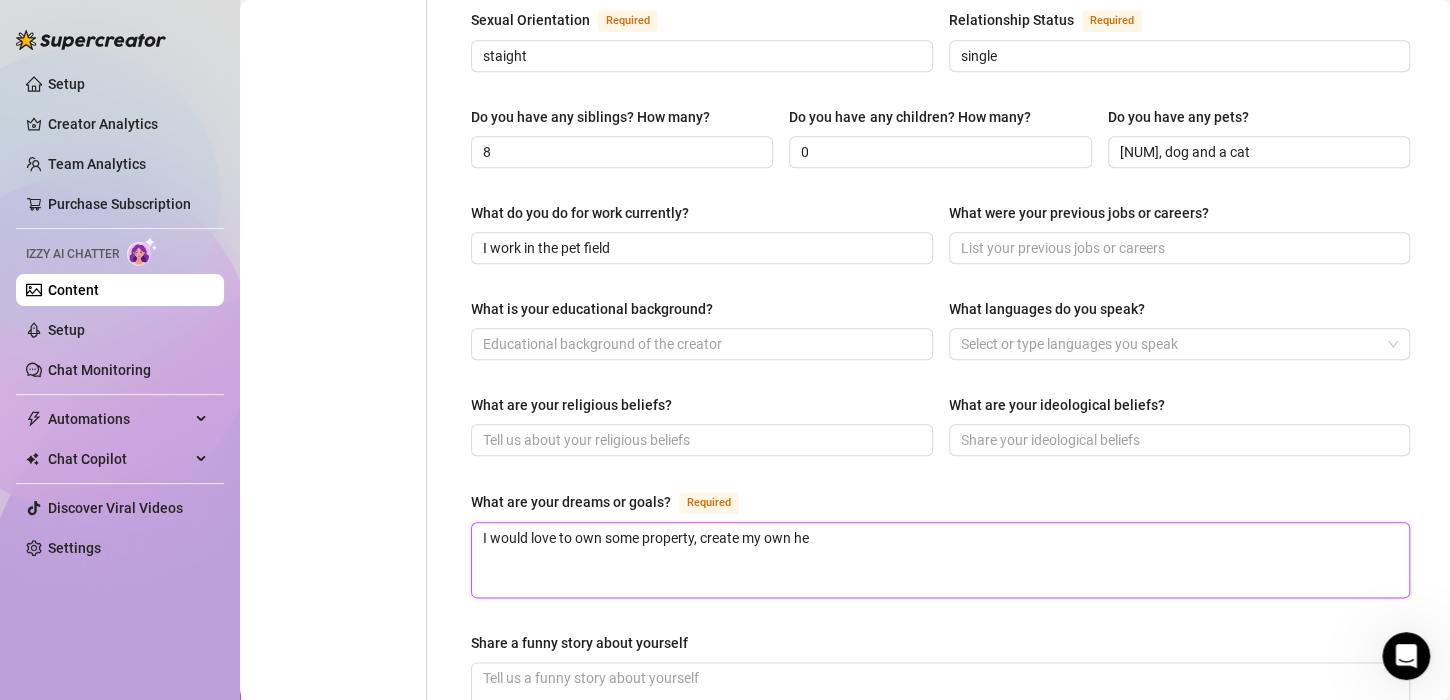 type 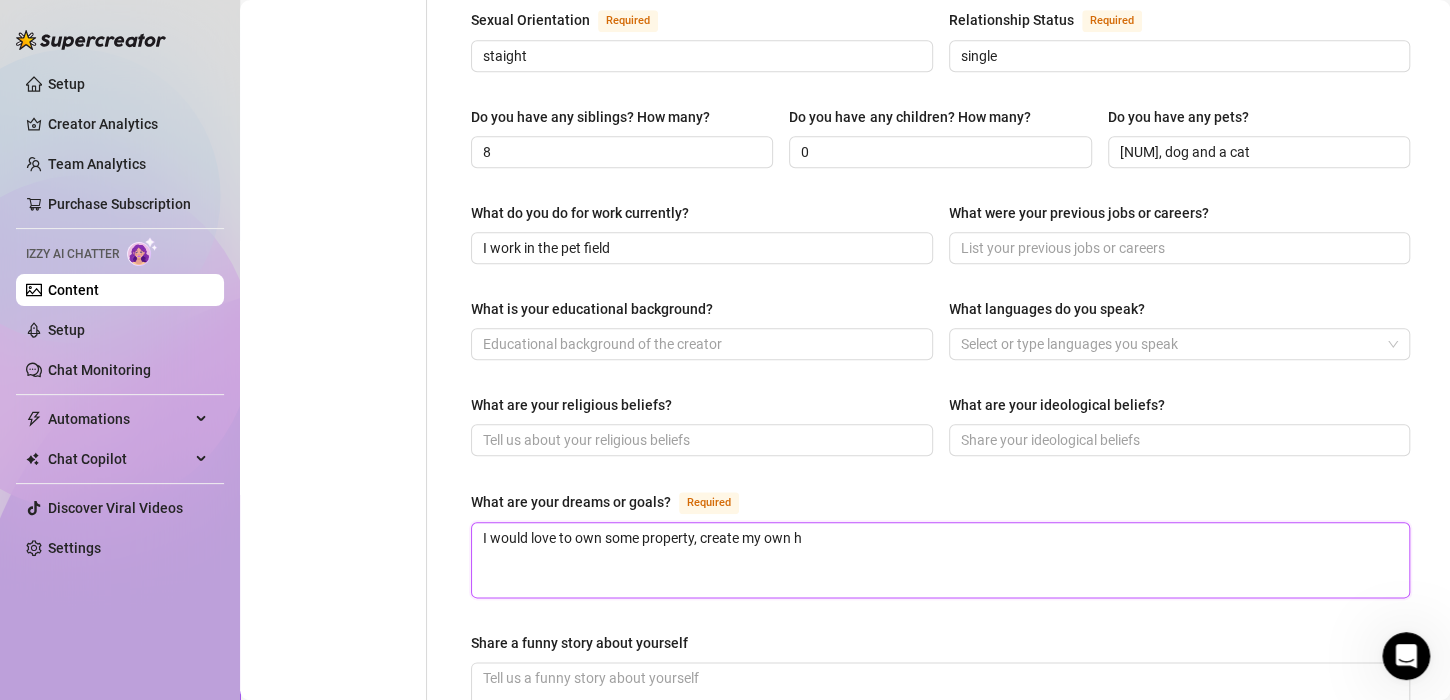 type on "I would love to own some property, create my own ho" 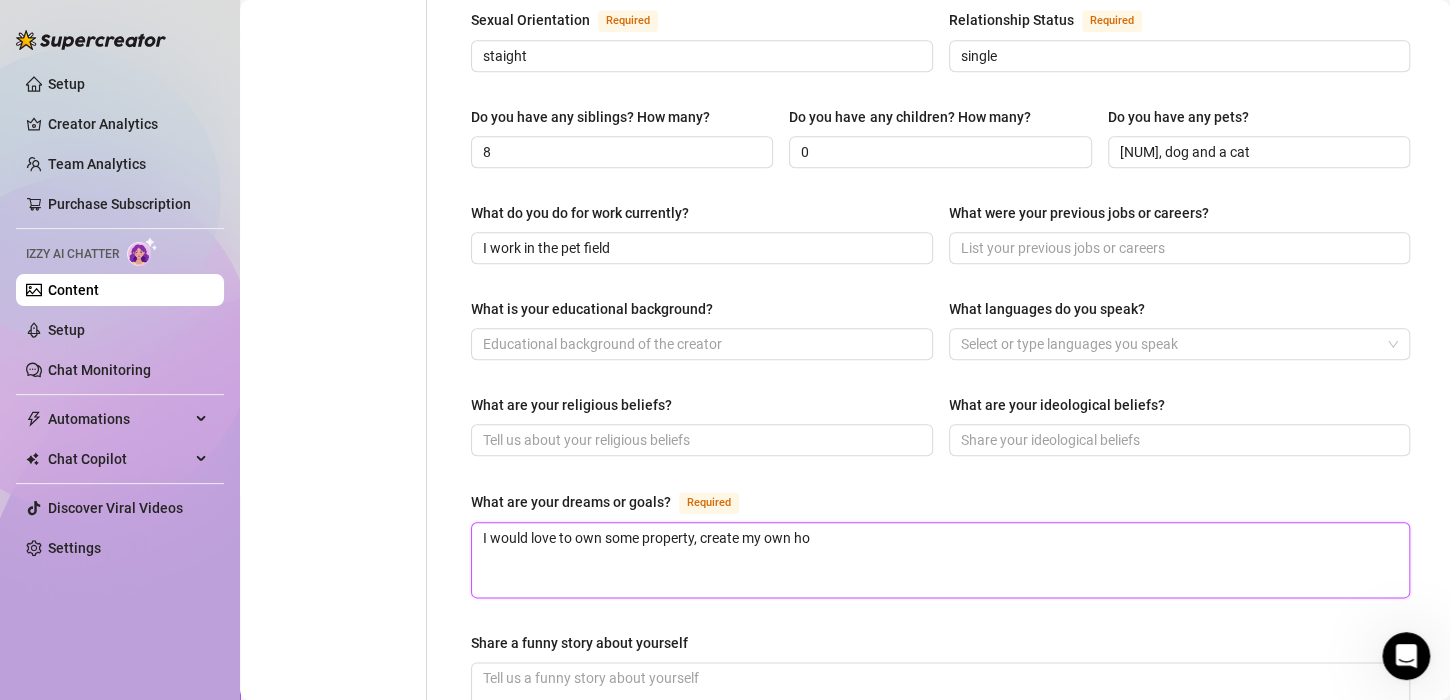type on "I would love to own some property, create my own hom" 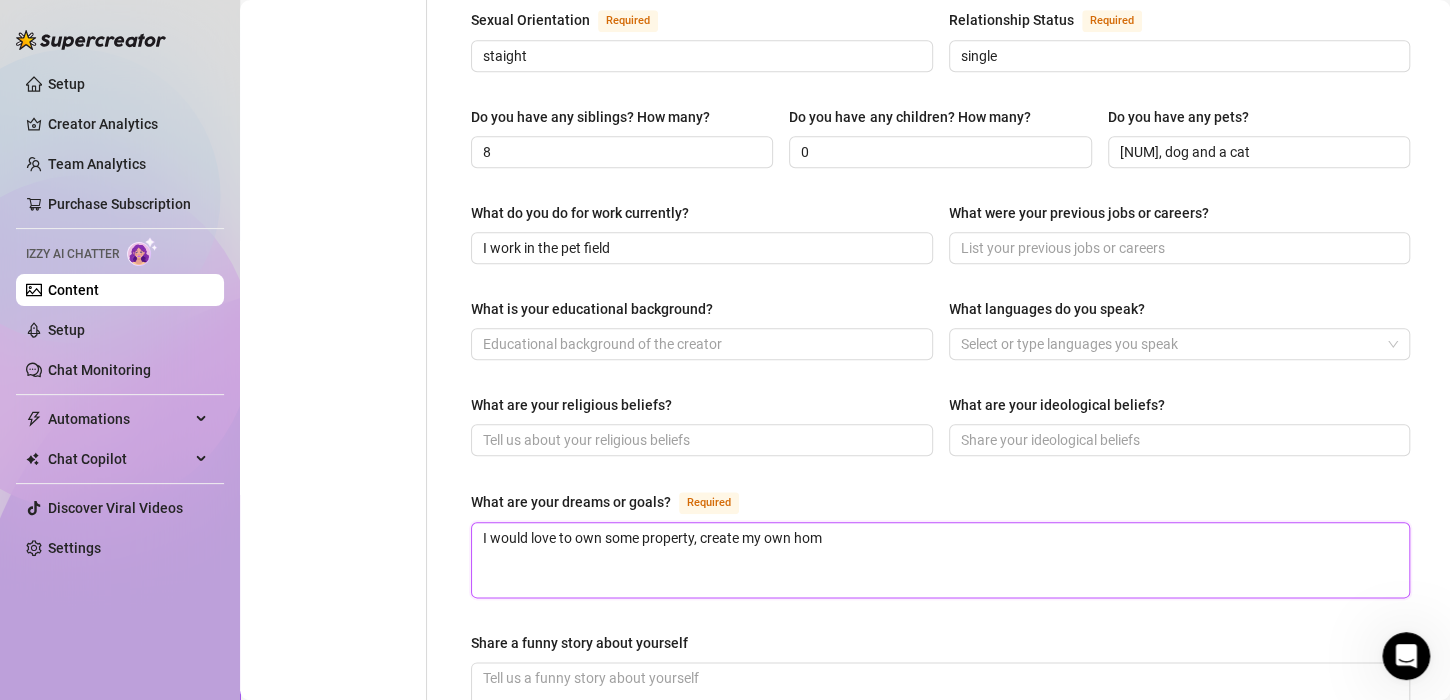 type 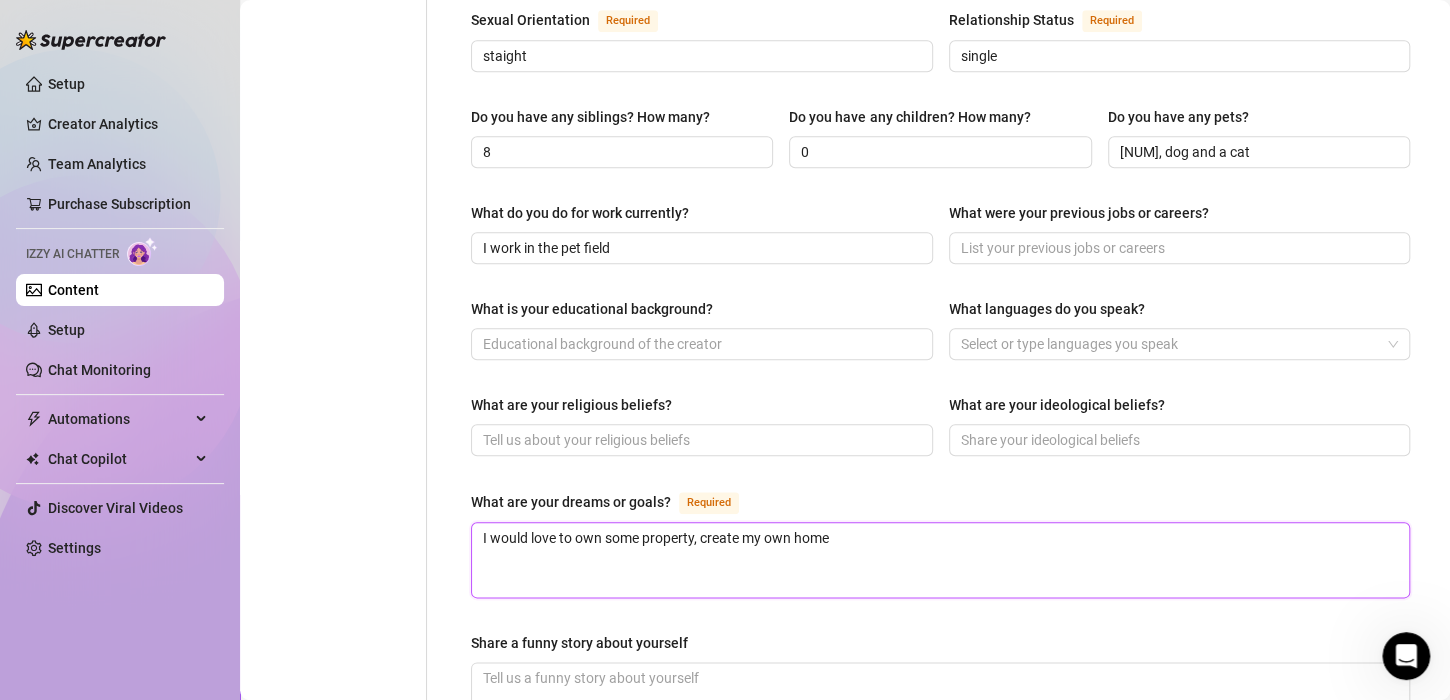 type on "I would love to own some property, create my own homes" 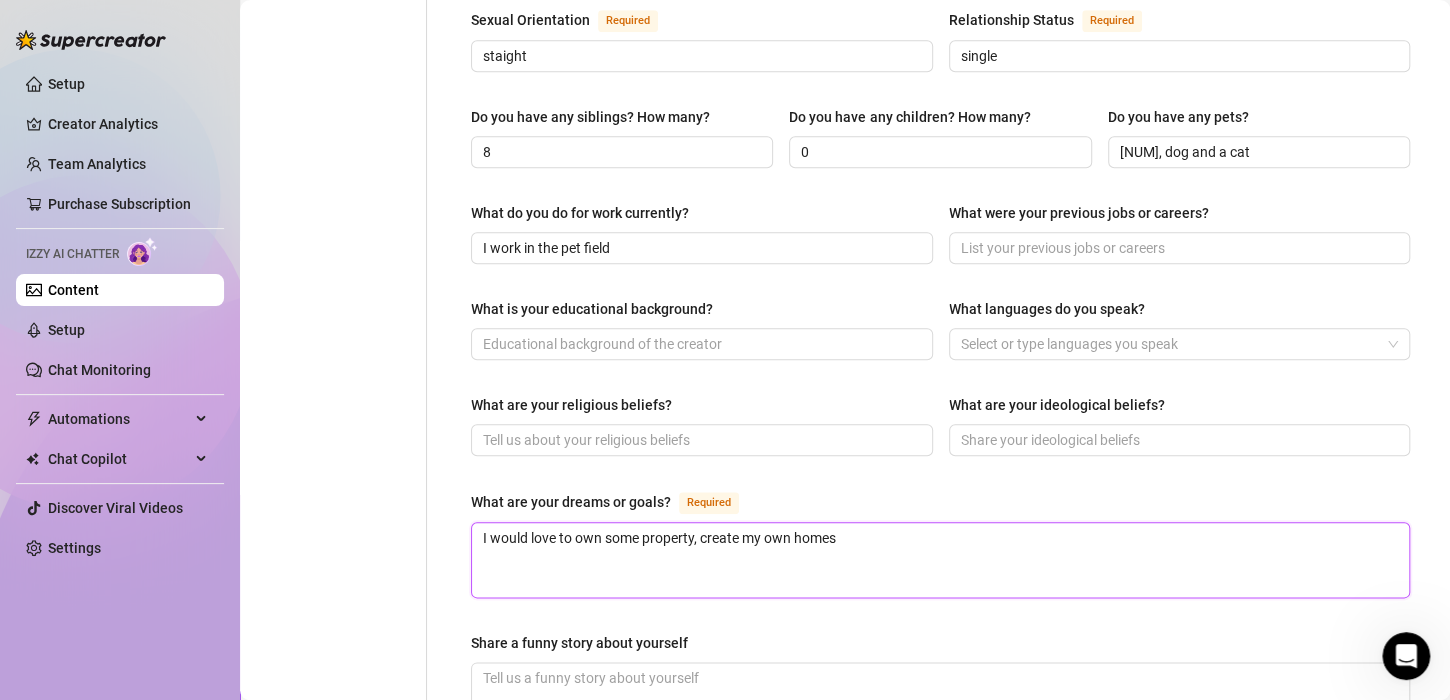 type on "I would love to own some property, create my own homest" 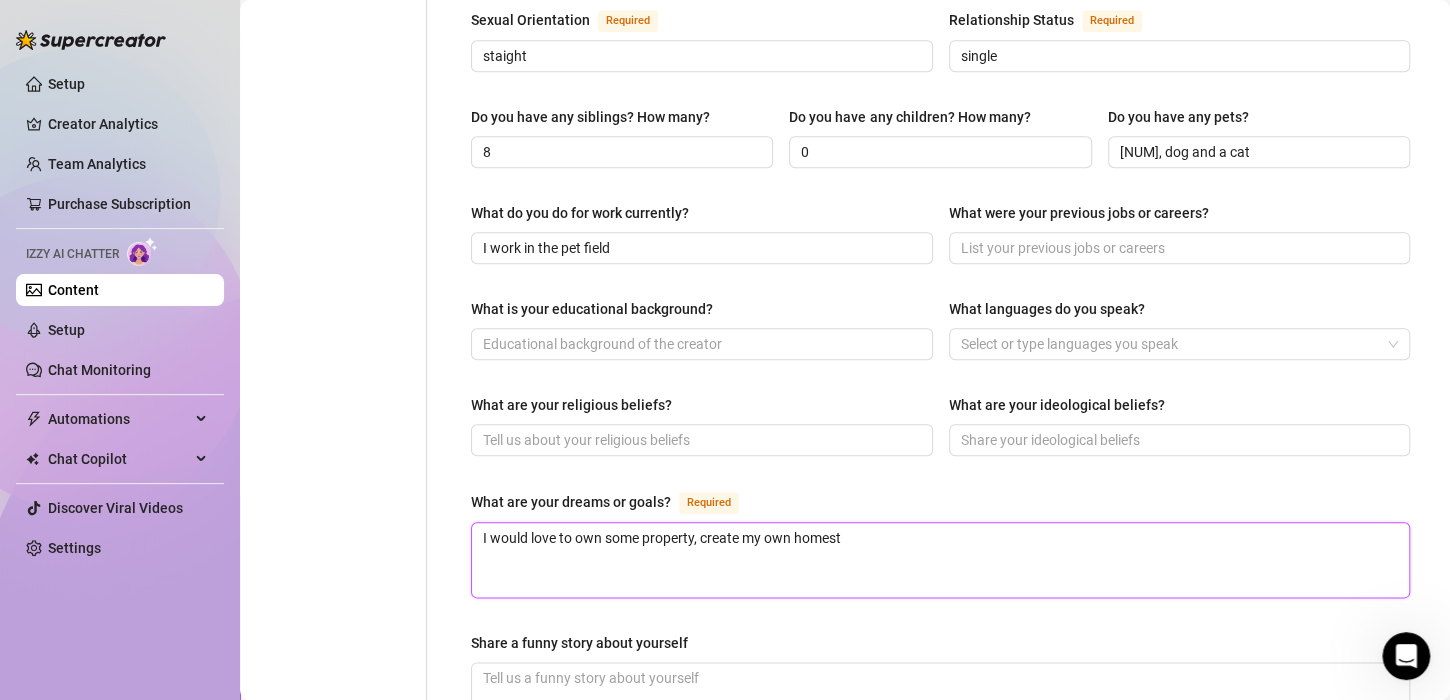 type on "I would love to own some property, create my own homeste" 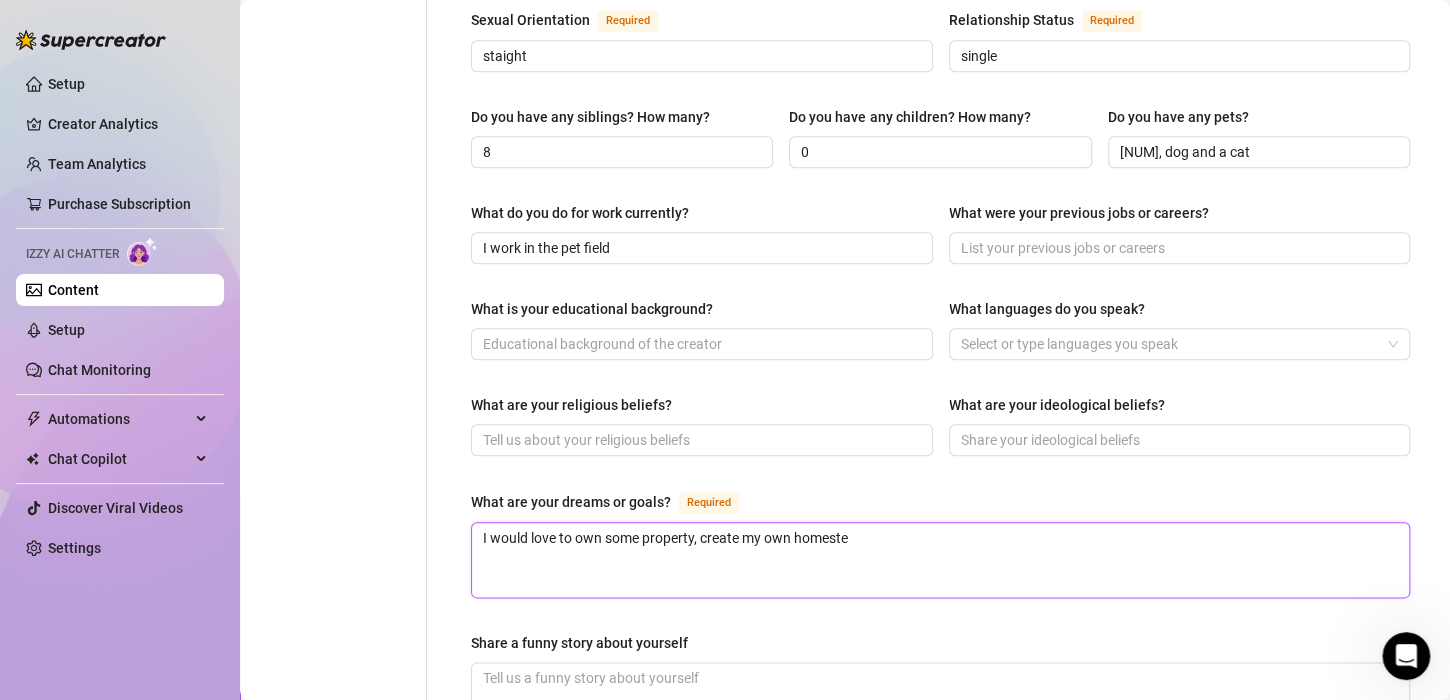 type on "I would love to own some property, create my own homestea" 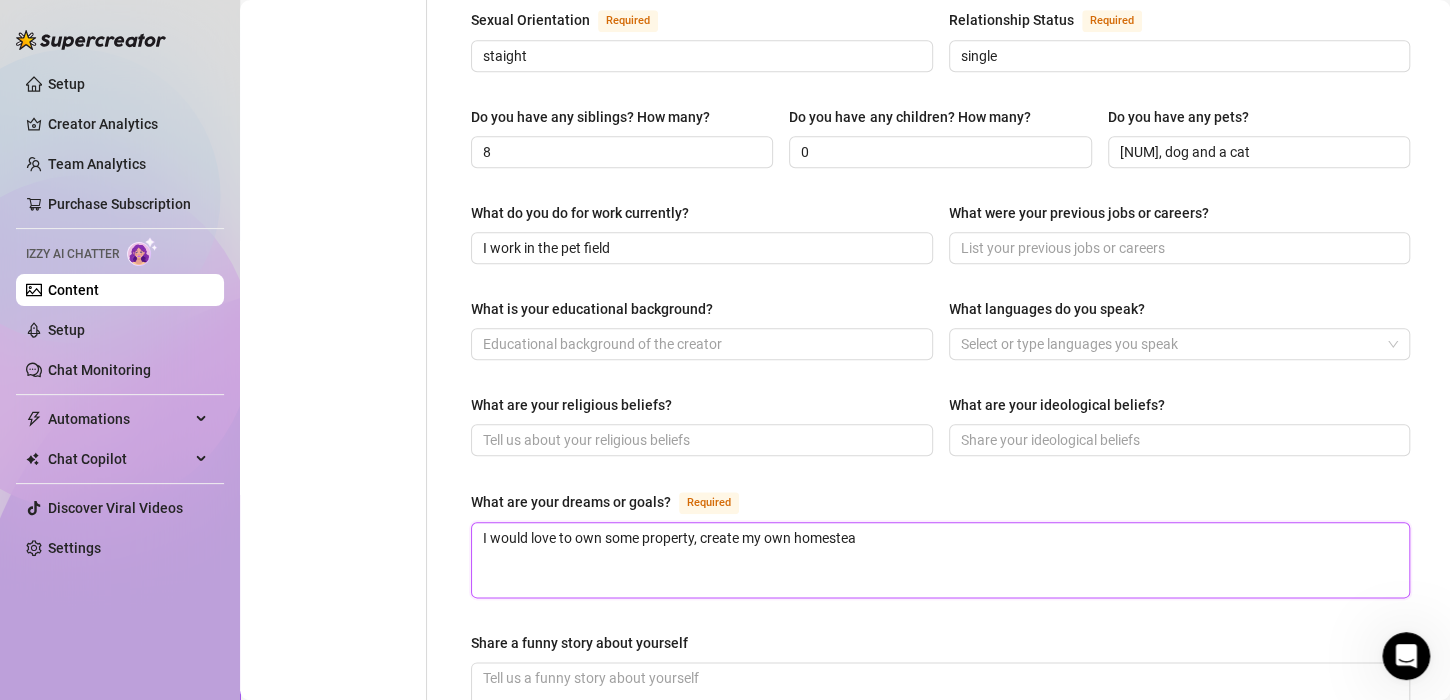 type on "I would love to own some property, create my own homestead" 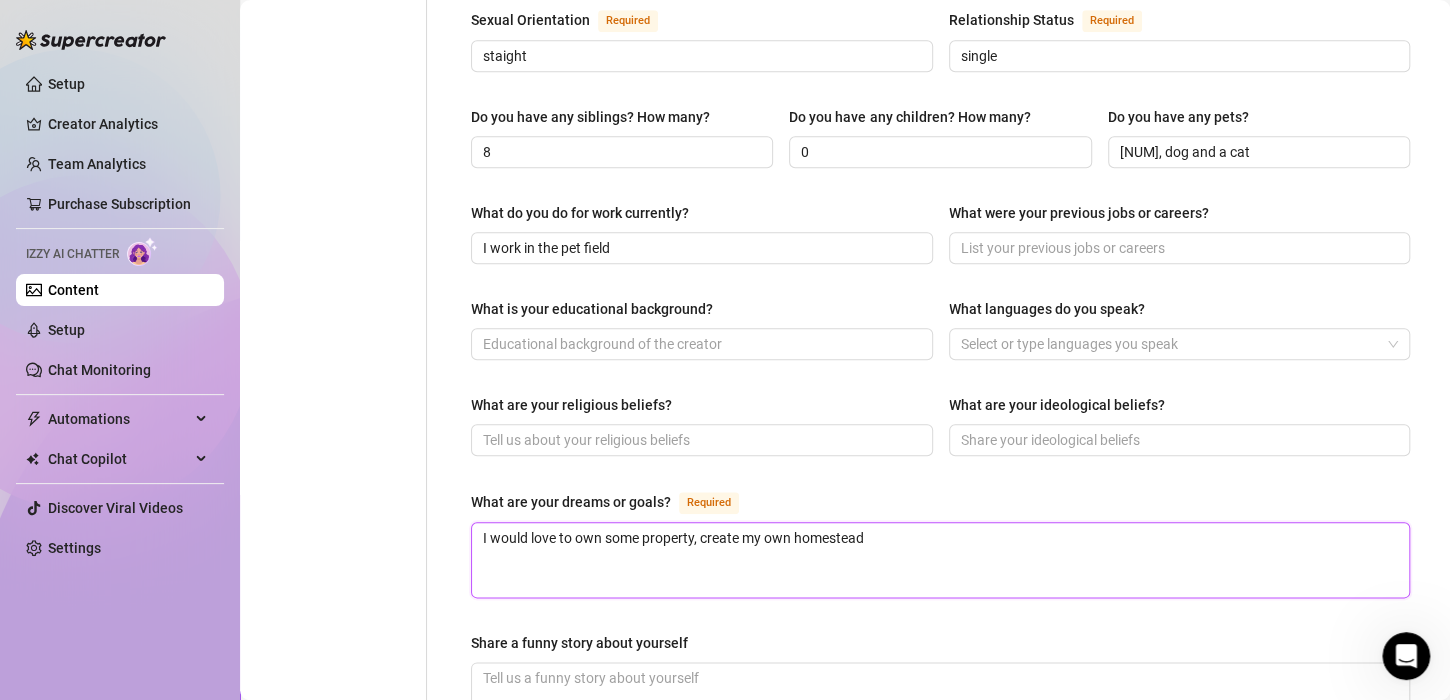 type 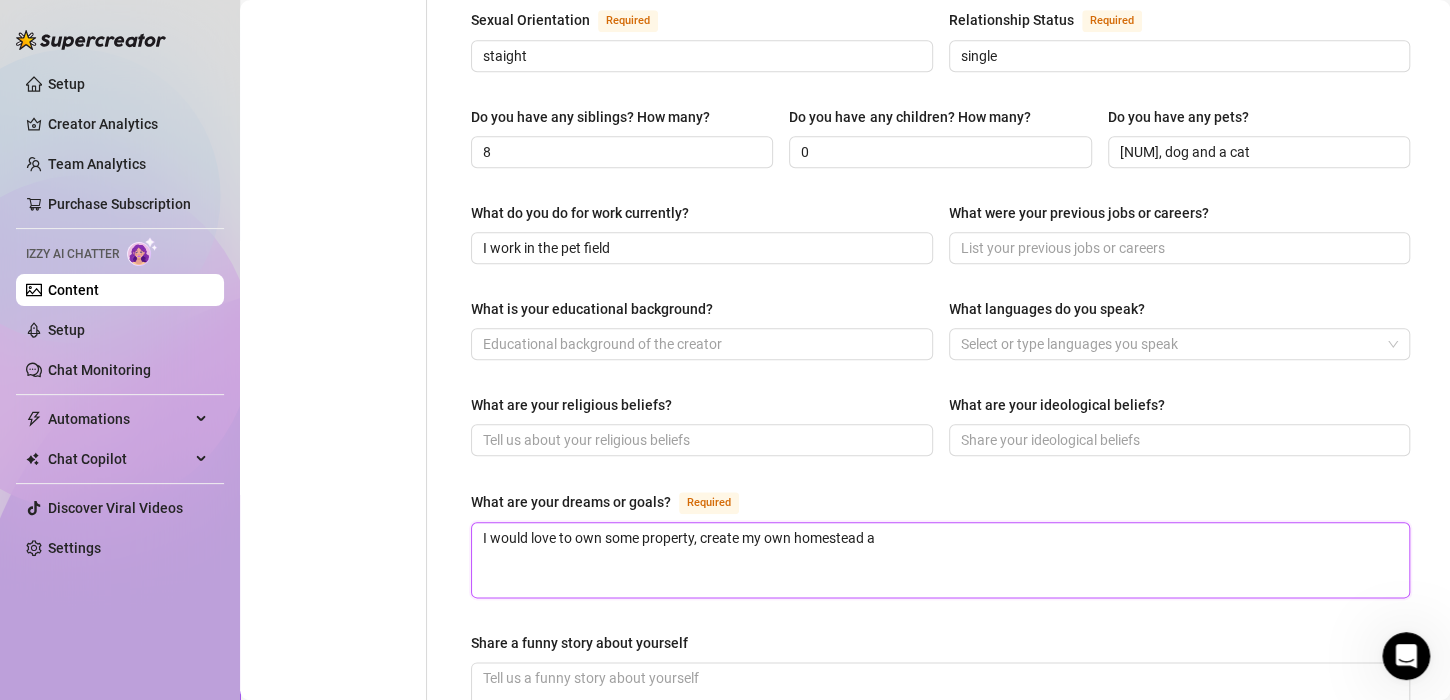 type on "I would love to own some property, create my own homestead an" 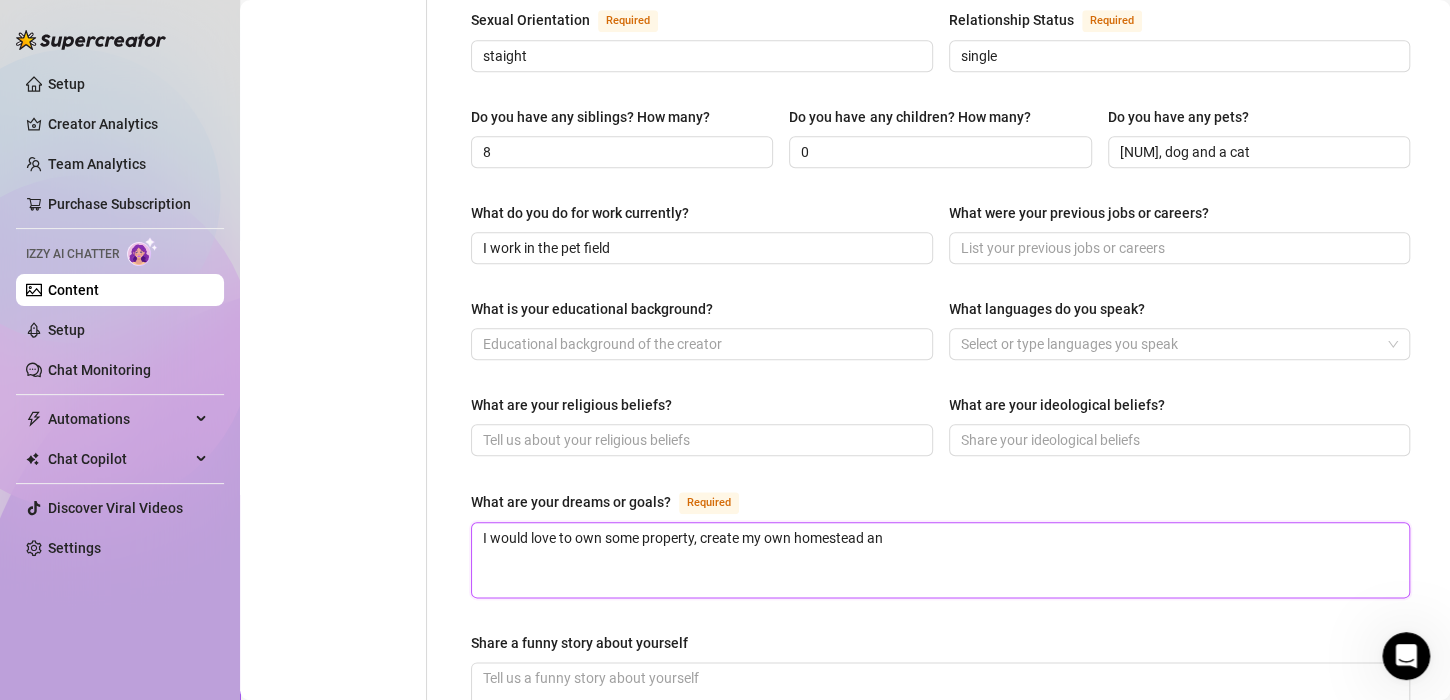 type on "I would love to own some property, create my own homestead and" 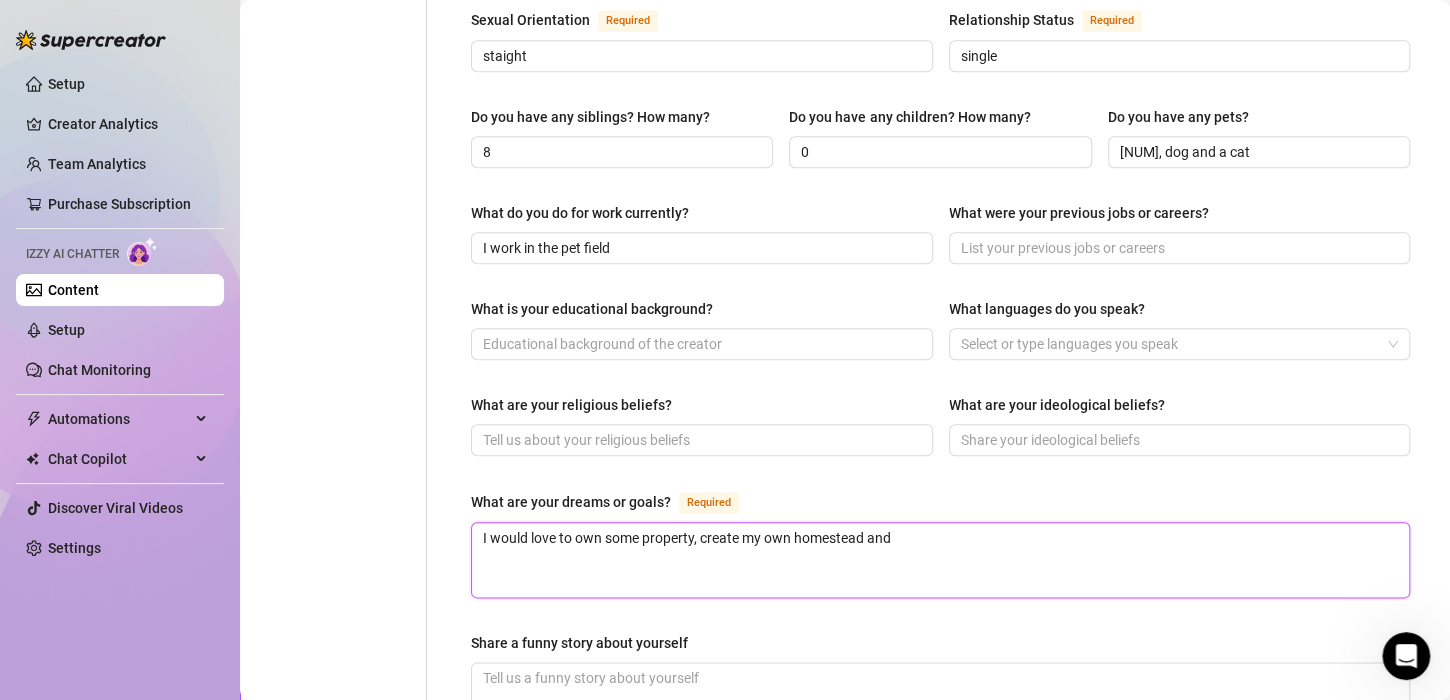 type on "I would love to own some property, create my own homestead and" 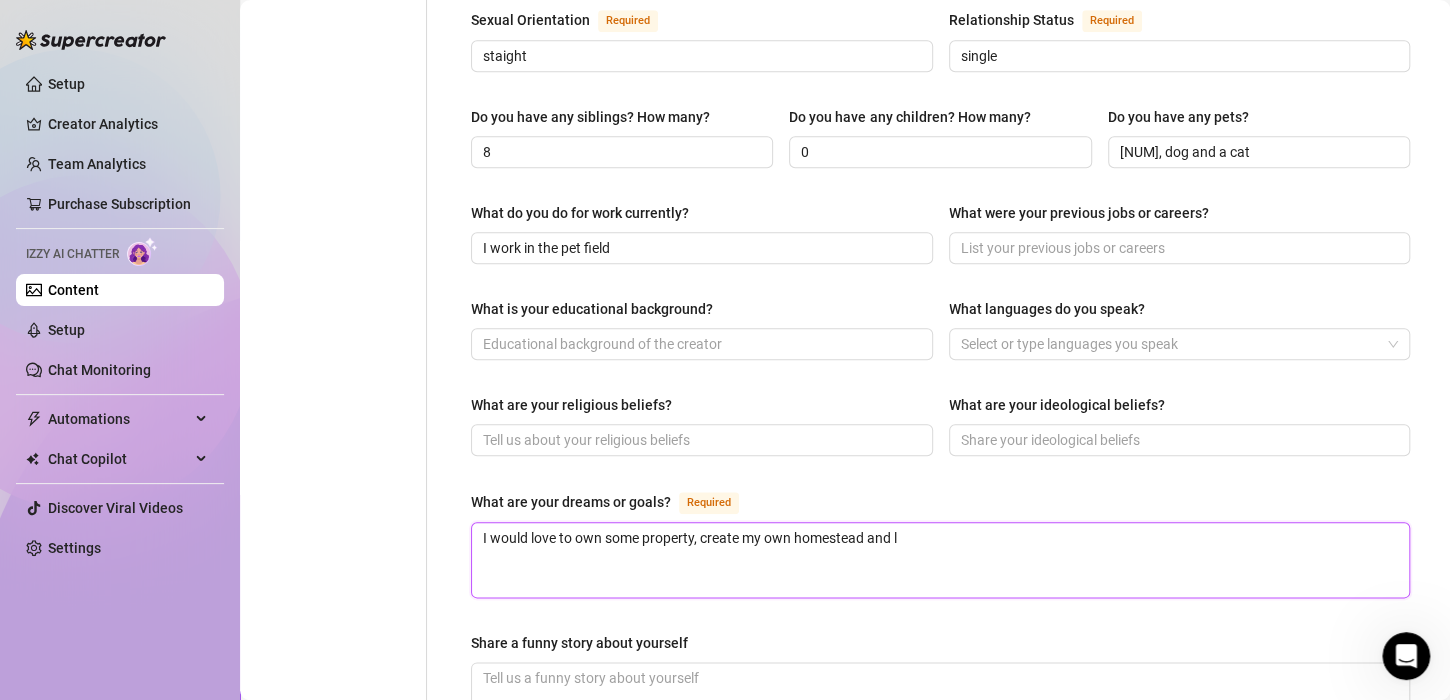 type 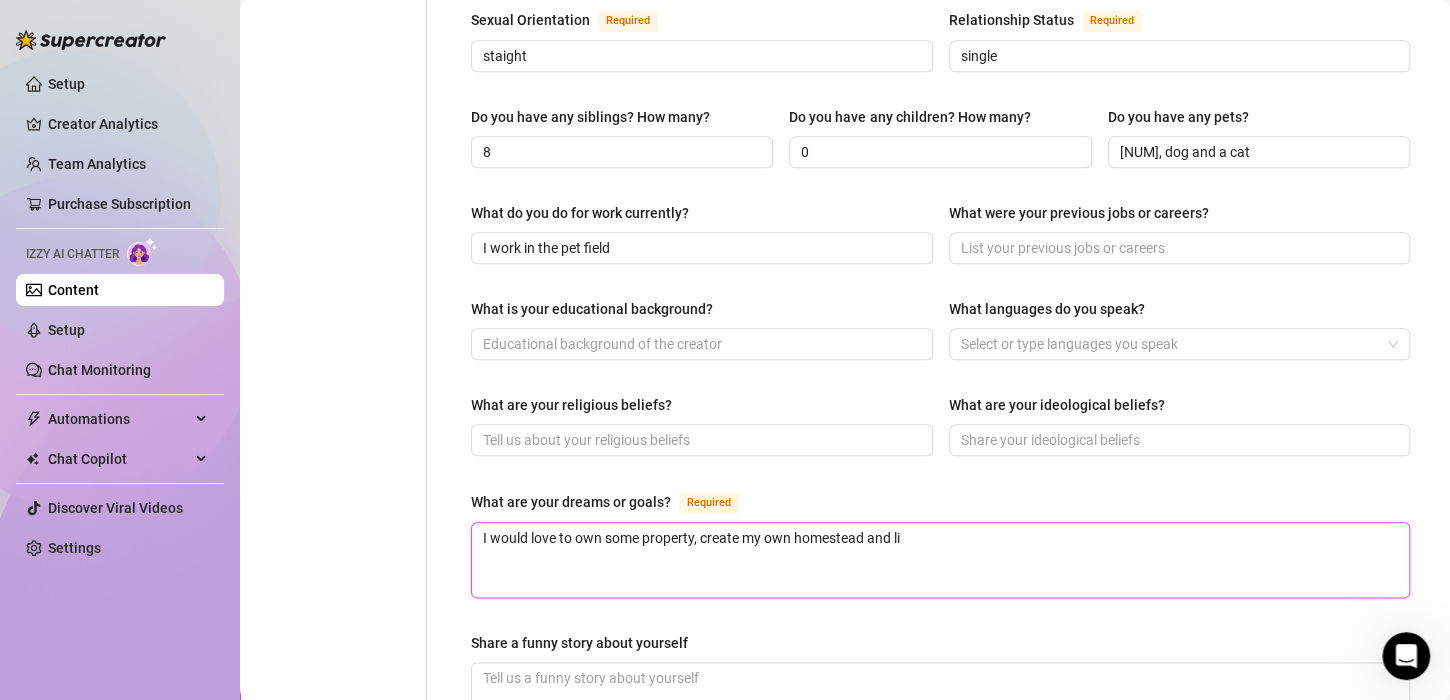type on "I would love to own some property, create my own homestead and liv" 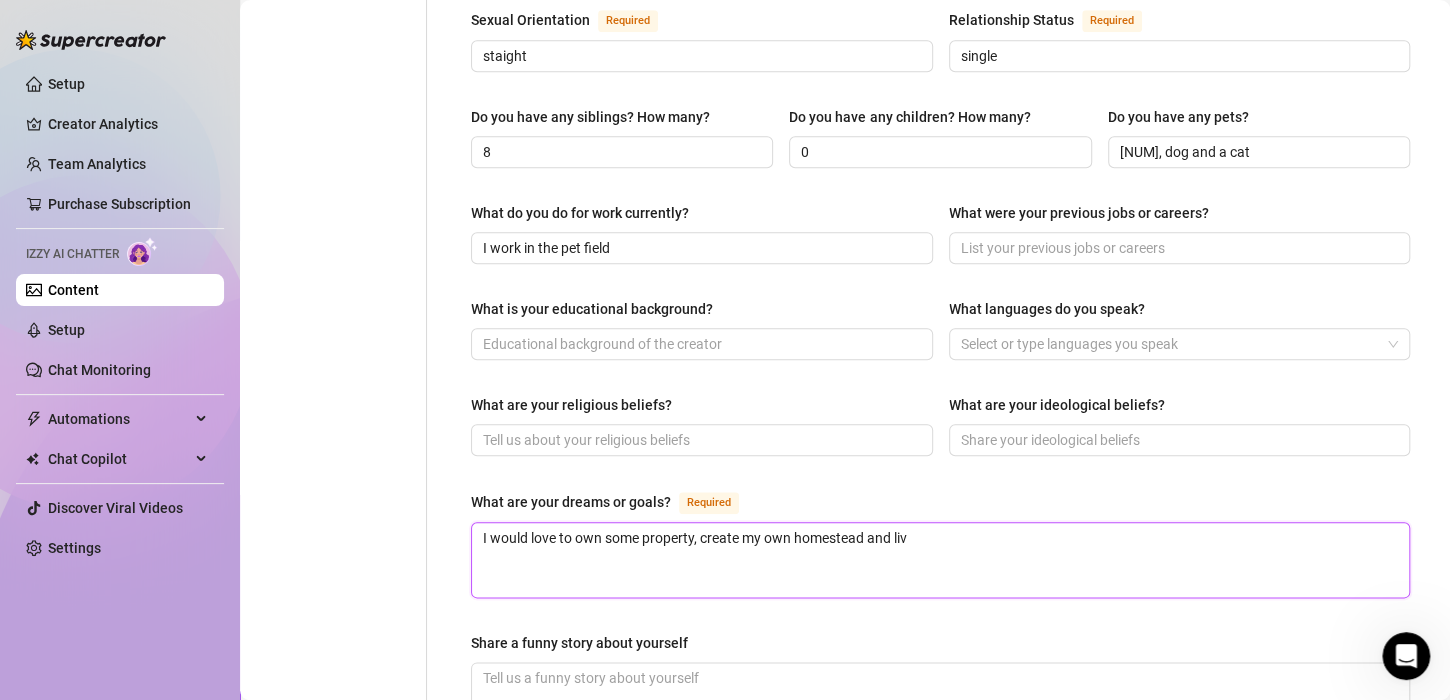 type on "I would love to own some property, create my own homestead and live" 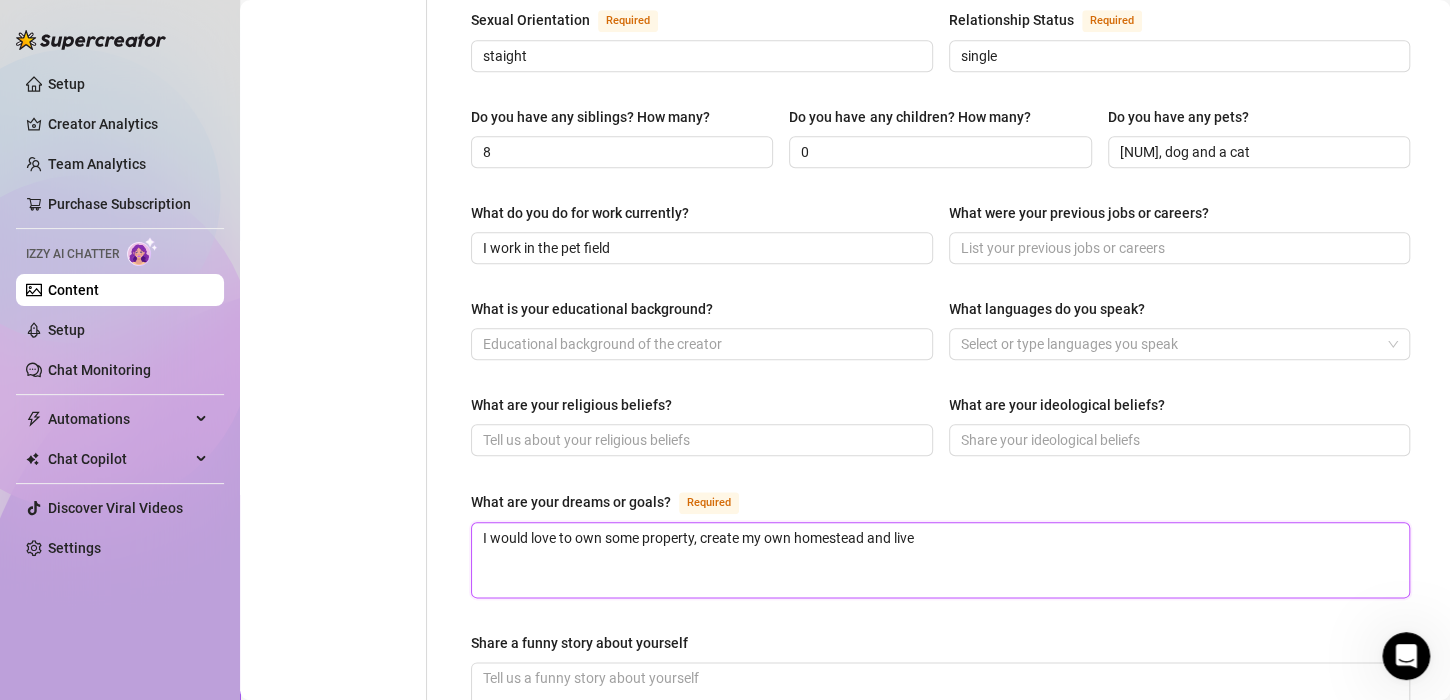 type on "I would love to own some property, create my own homestead and live" 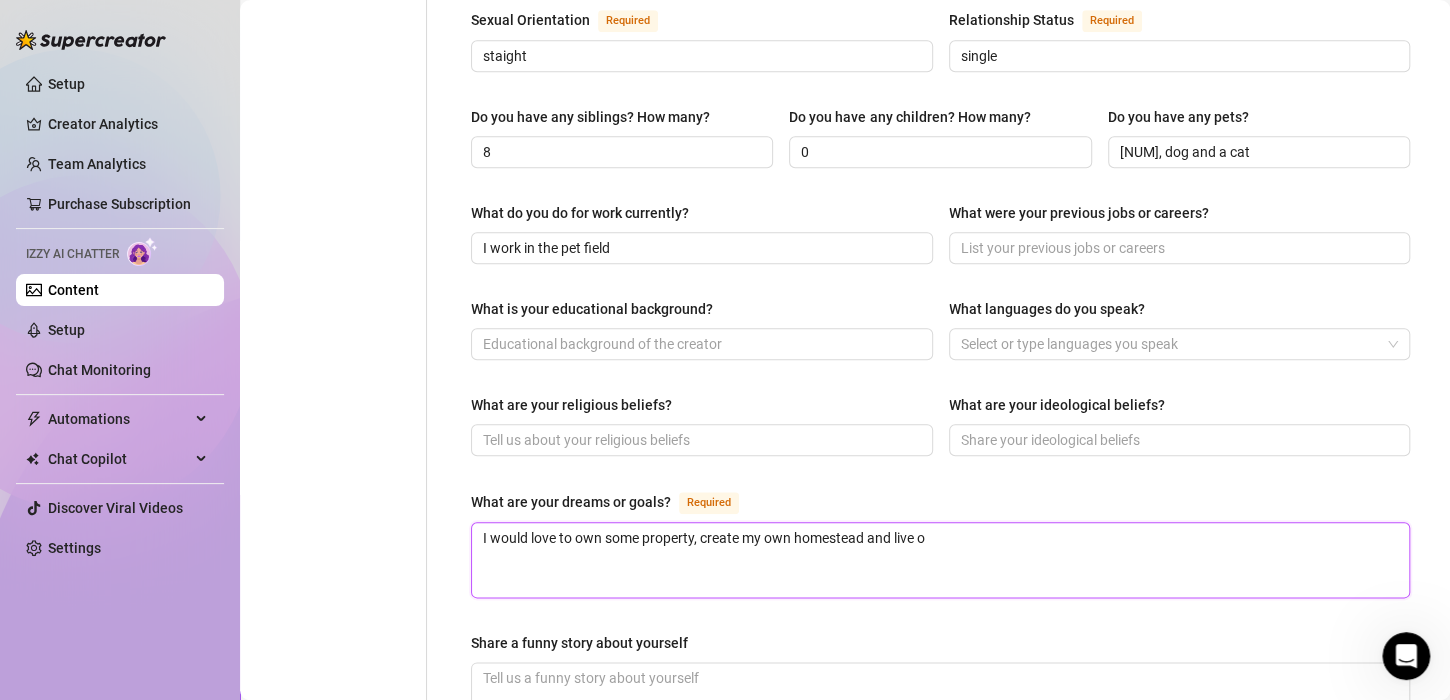 type 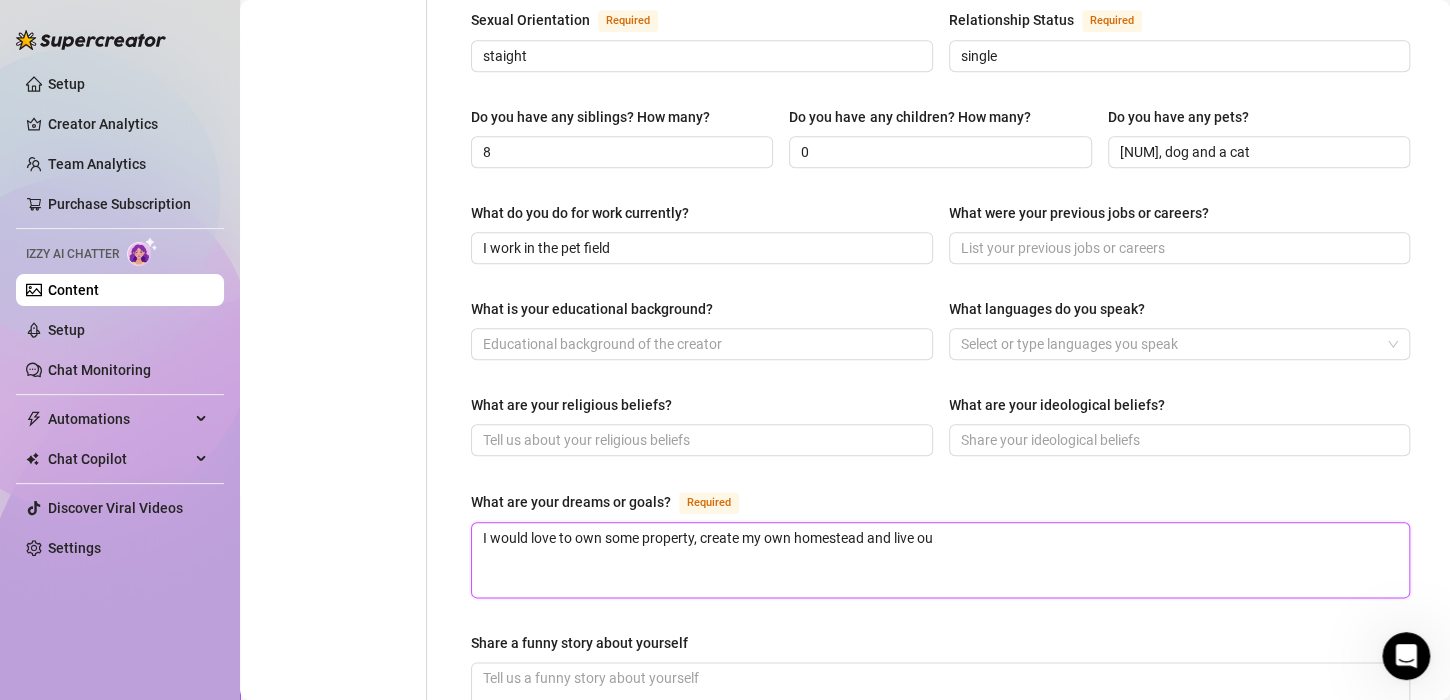 type 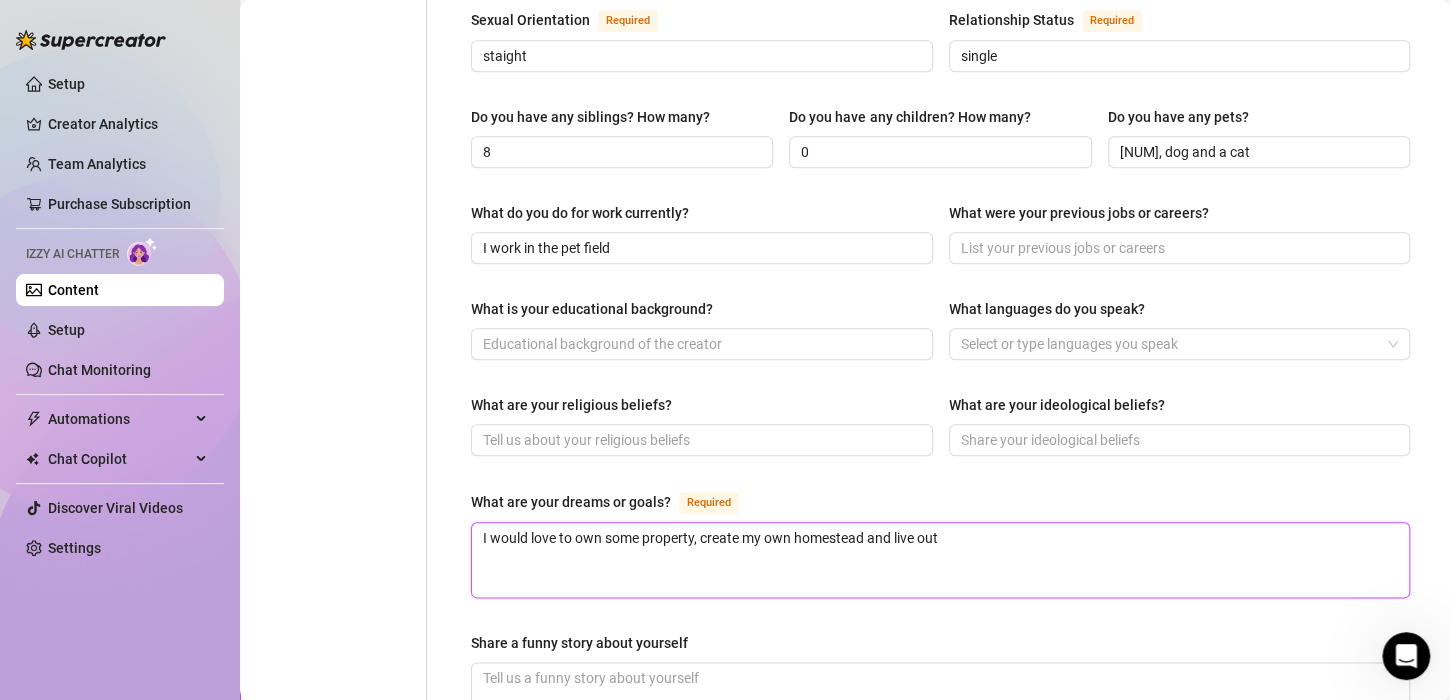 type on "I would love to own some property, create my own homestead and live out" 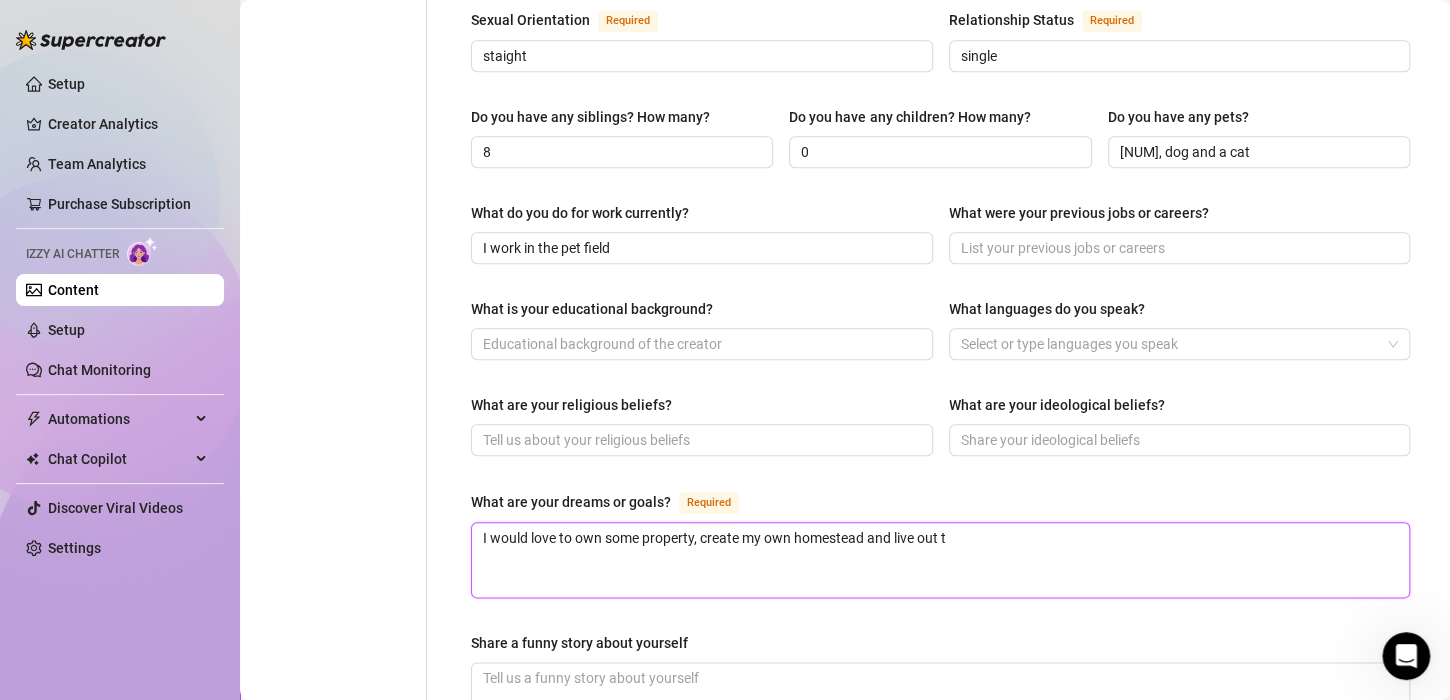 type on "I would love to own some property, create my own homestead and live out th" 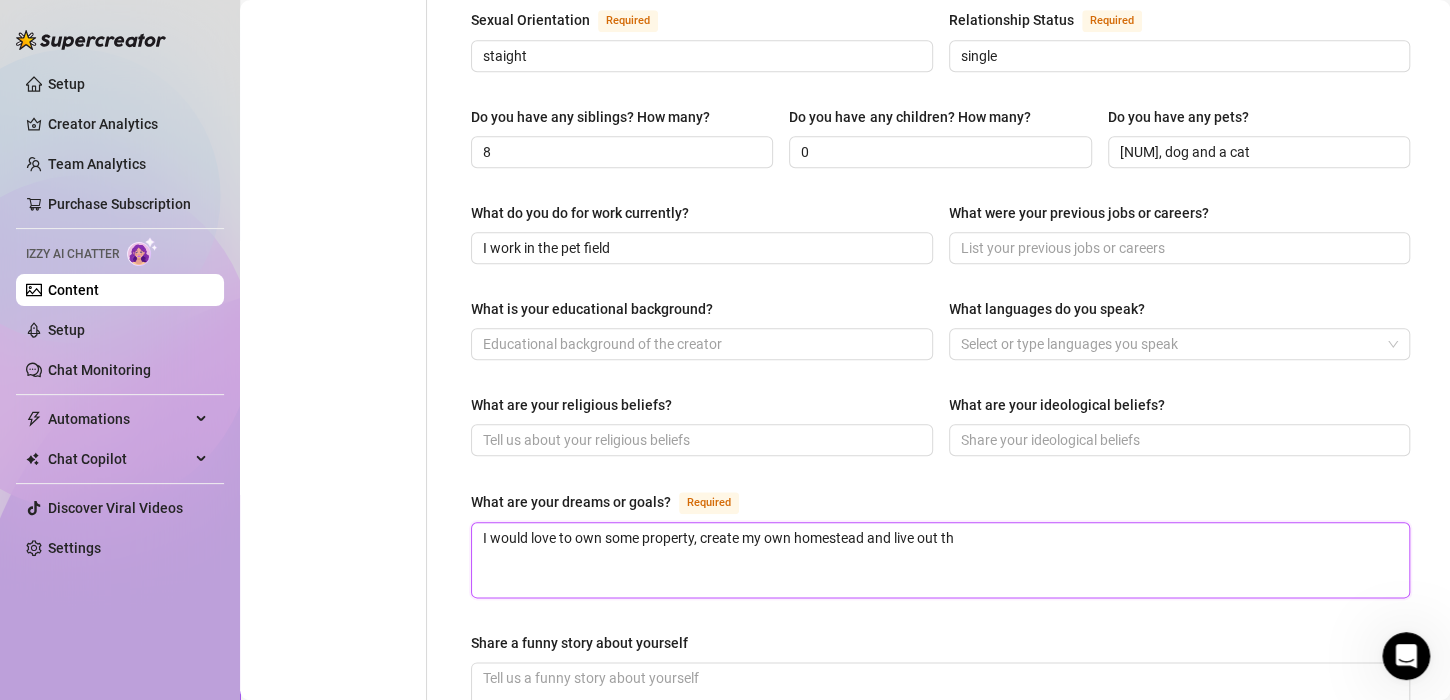 type 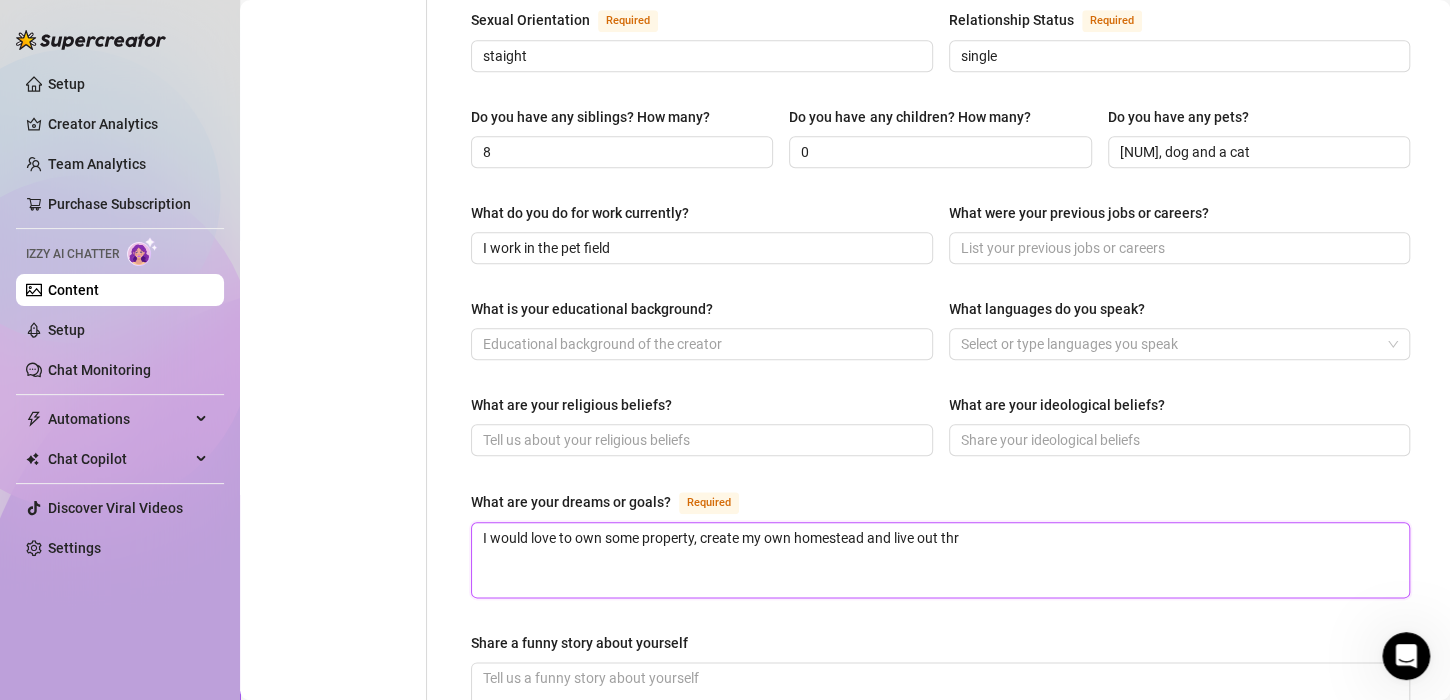 type on "I would love to own some property, create my own homestead and live out thr" 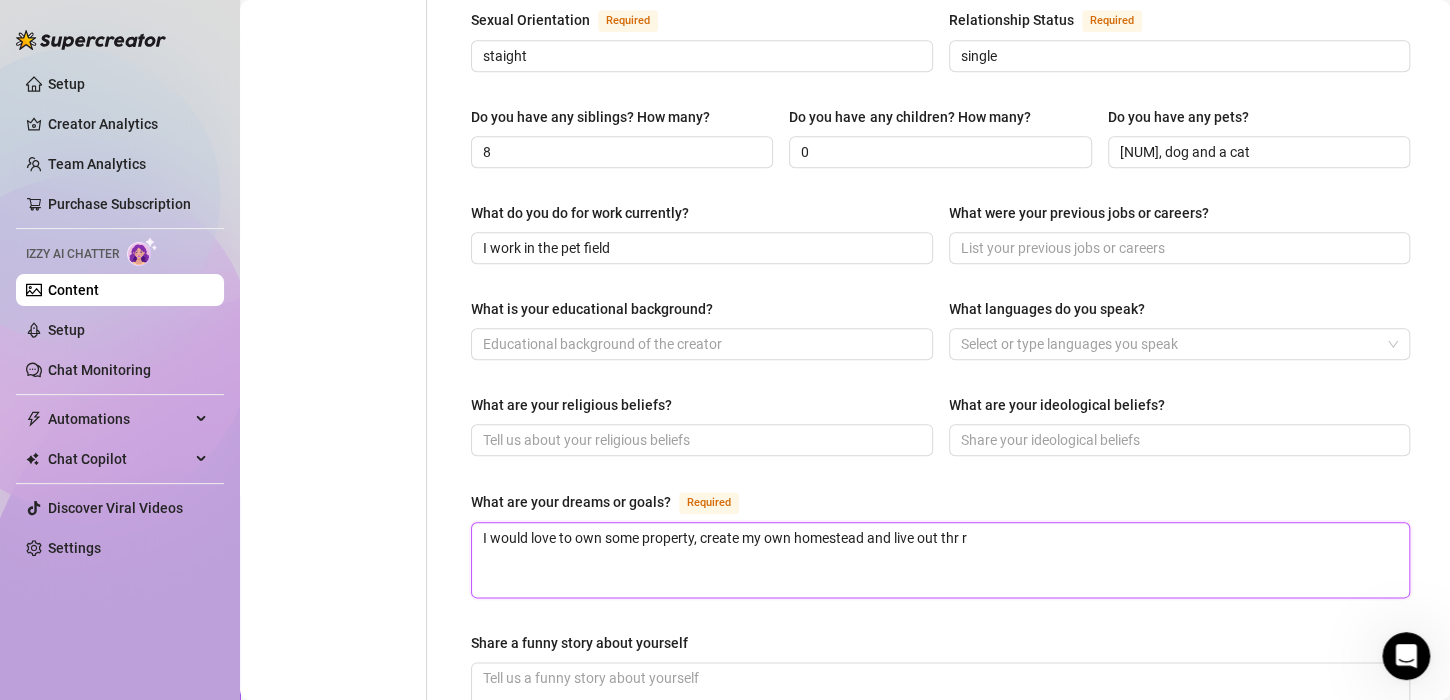 type on "I would love to own some property, create my own homestead and live out thr" 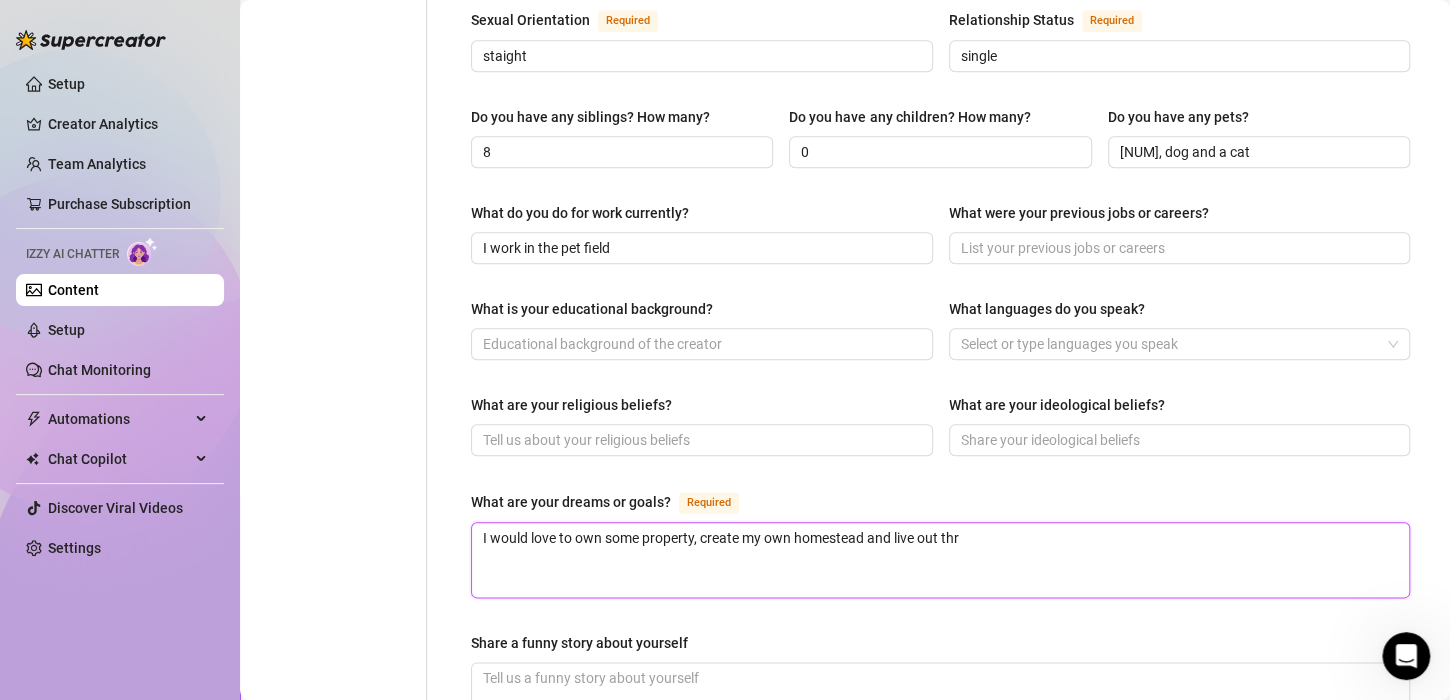 type on "I would love to own some property, create my own homestead and live out thr" 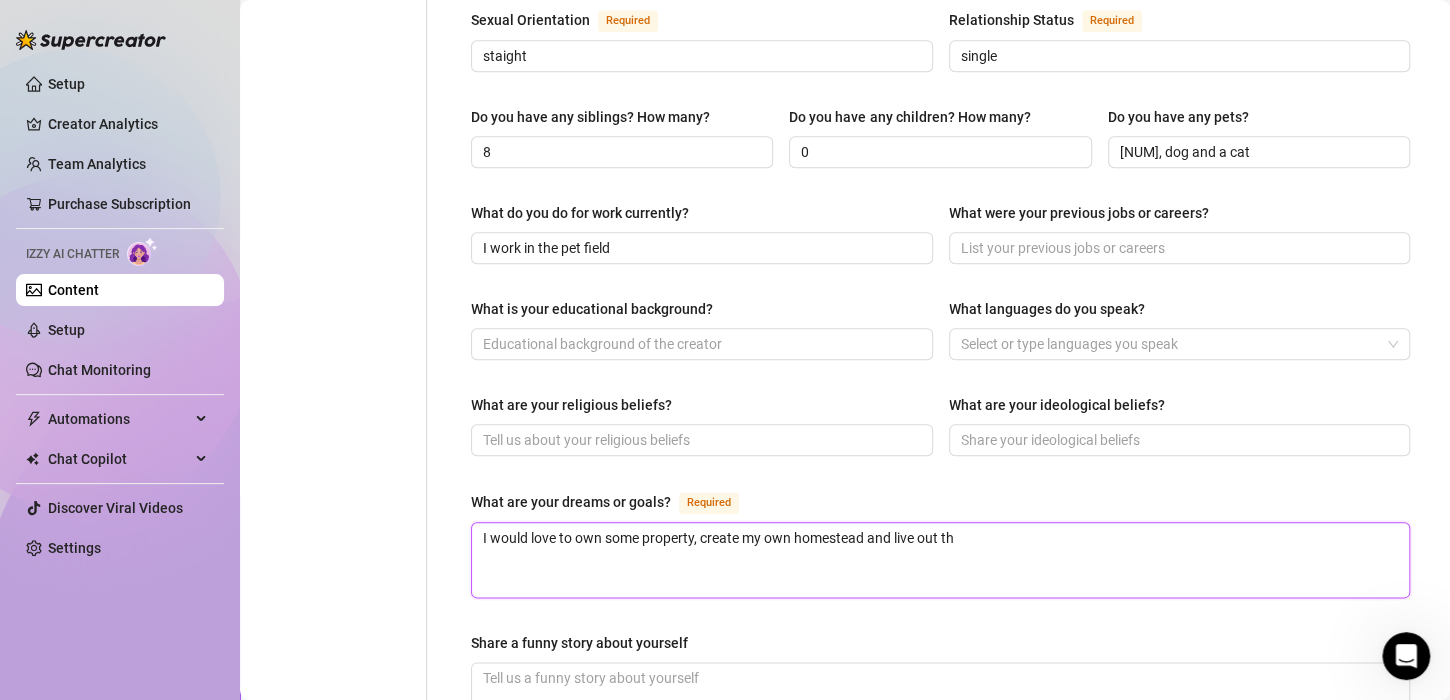 type on "I would love to own some property, create my own homestead and live out the" 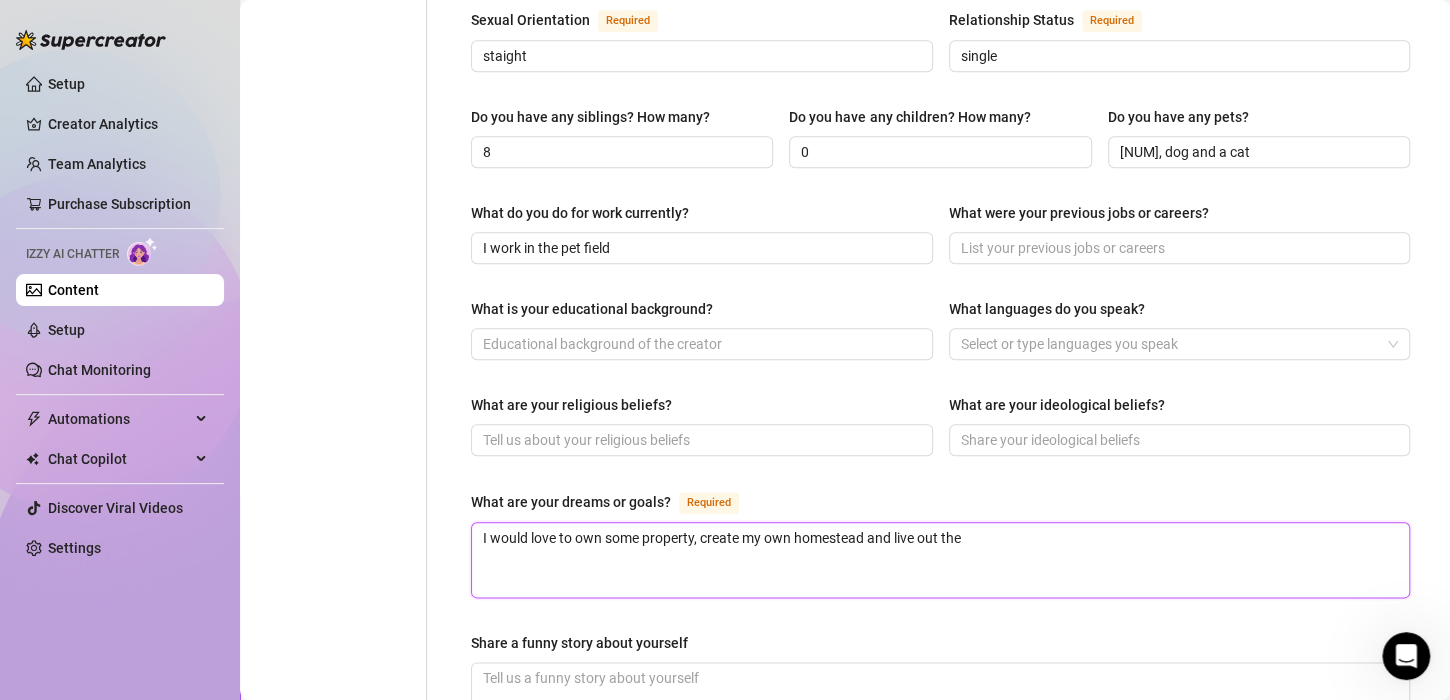 type 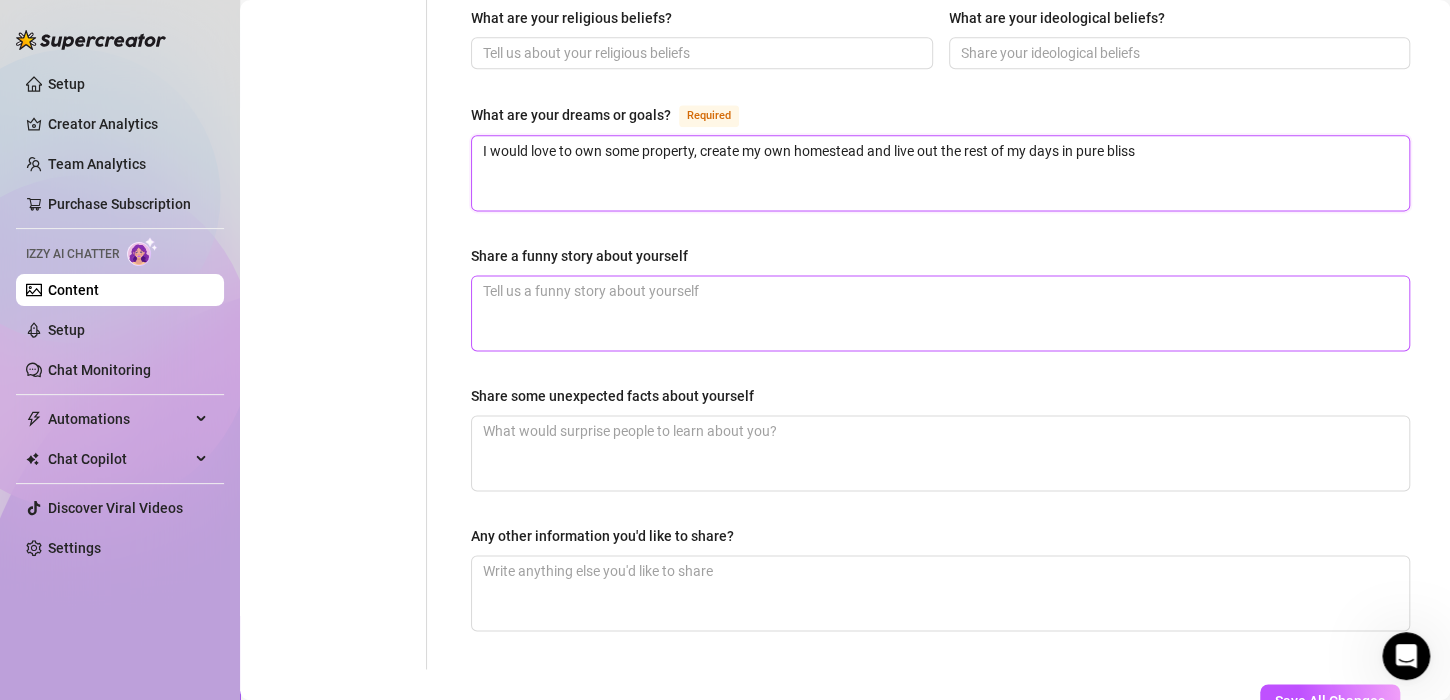 scroll, scrollTop: 1300, scrollLeft: 0, axis: vertical 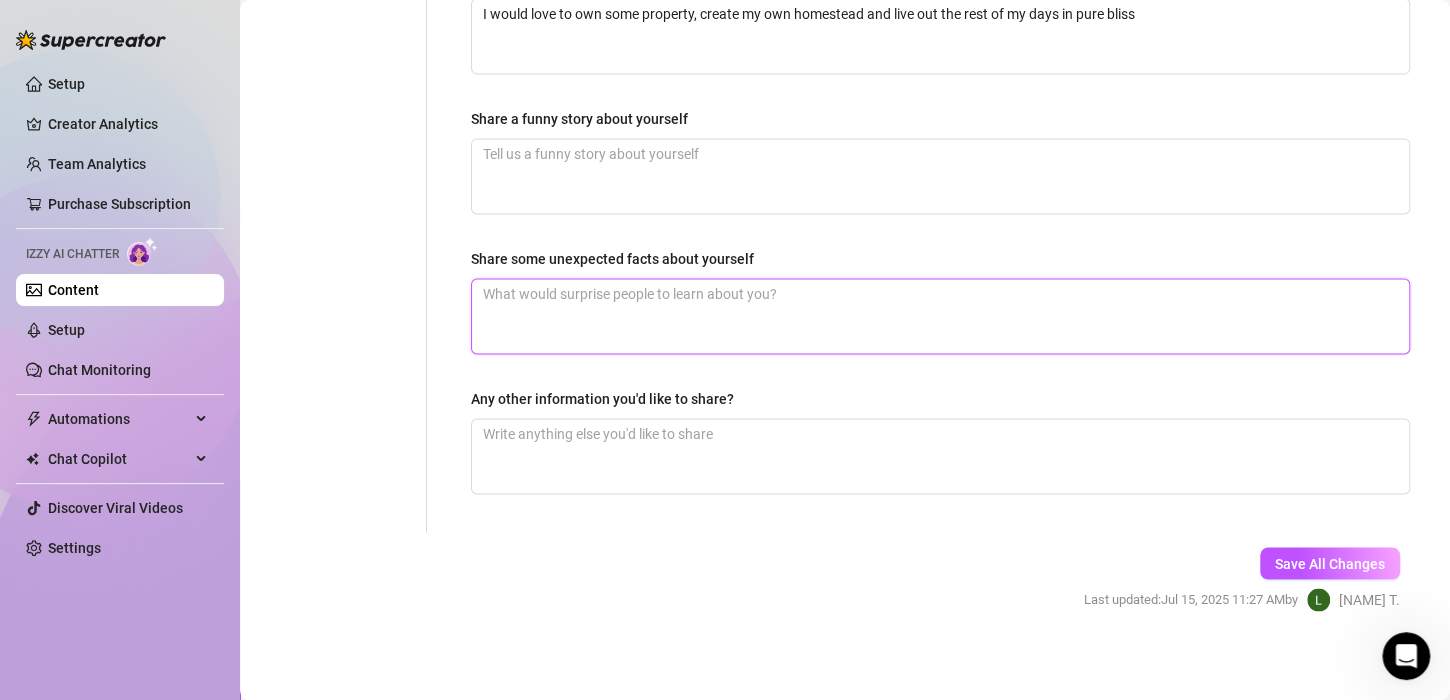 click on "Share some unexpected facts about yourself" at bounding box center (940, 316) 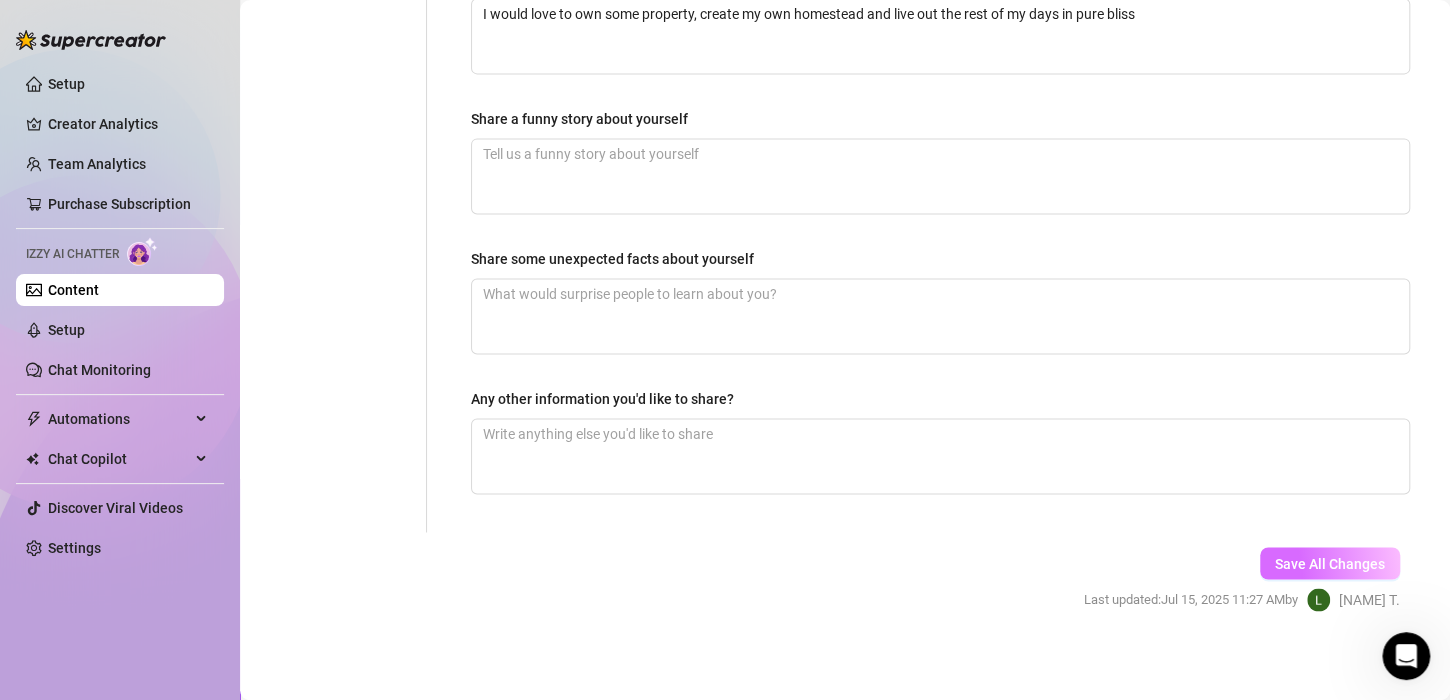 click on "Save All Changes" at bounding box center (1330, 563) 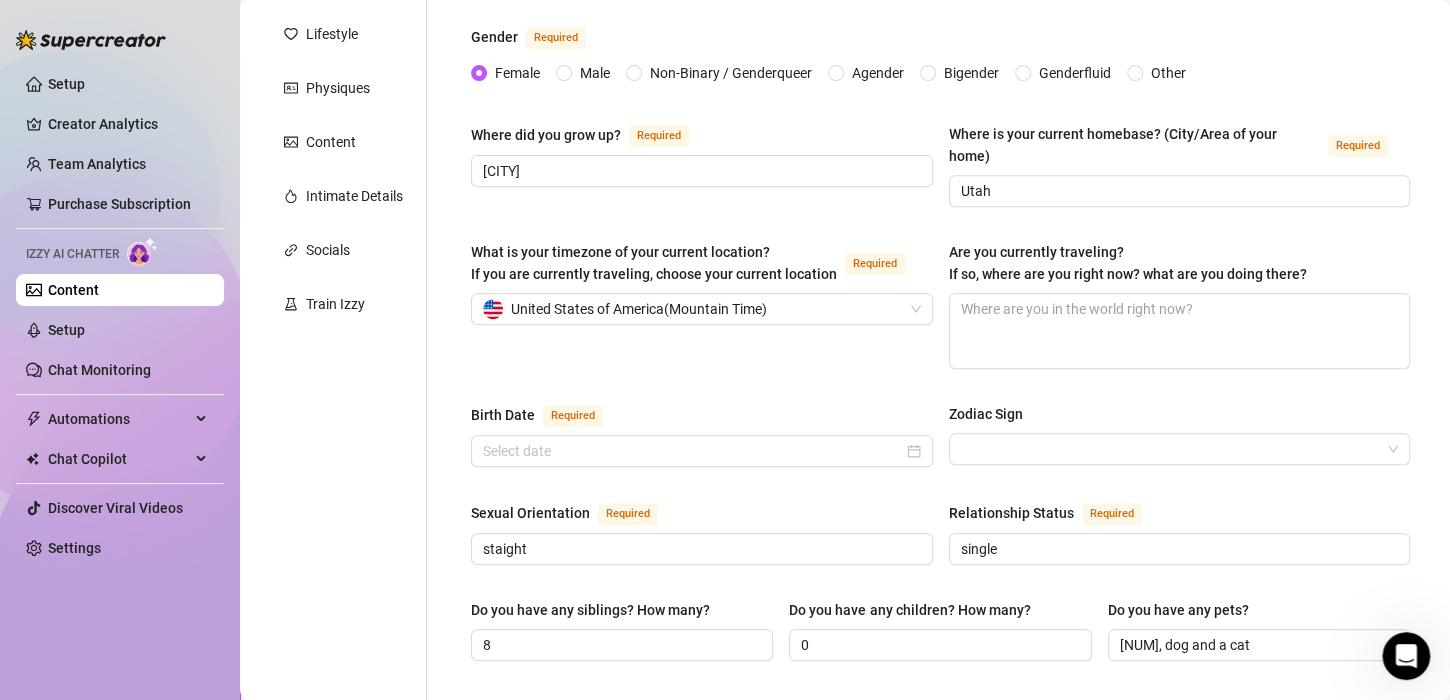 scroll, scrollTop: 281, scrollLeft: 0, axis: vertical 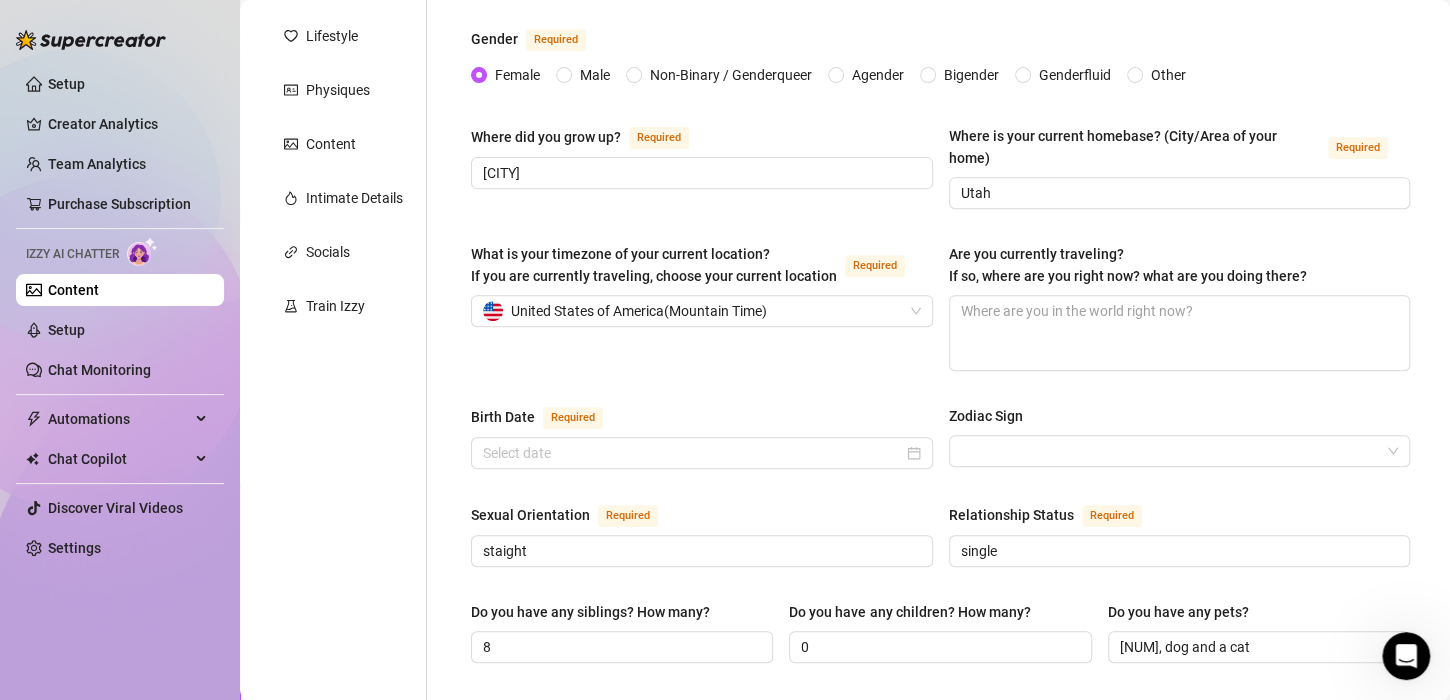 drag, startPoint x: 534, startPoint y: 262, endPoint x: 236, endPoint y: 38, distance: 372.8002 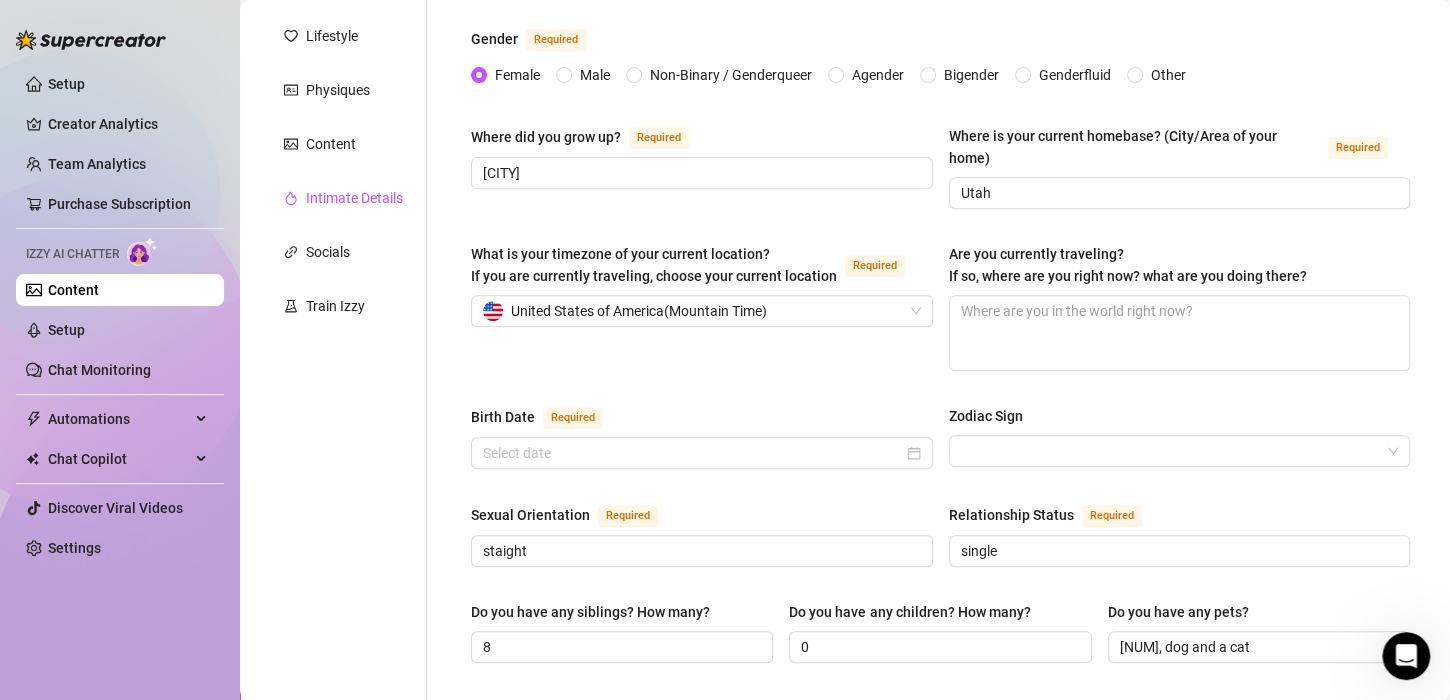 click on "Intimate Details" at bounding box center [354, 198] 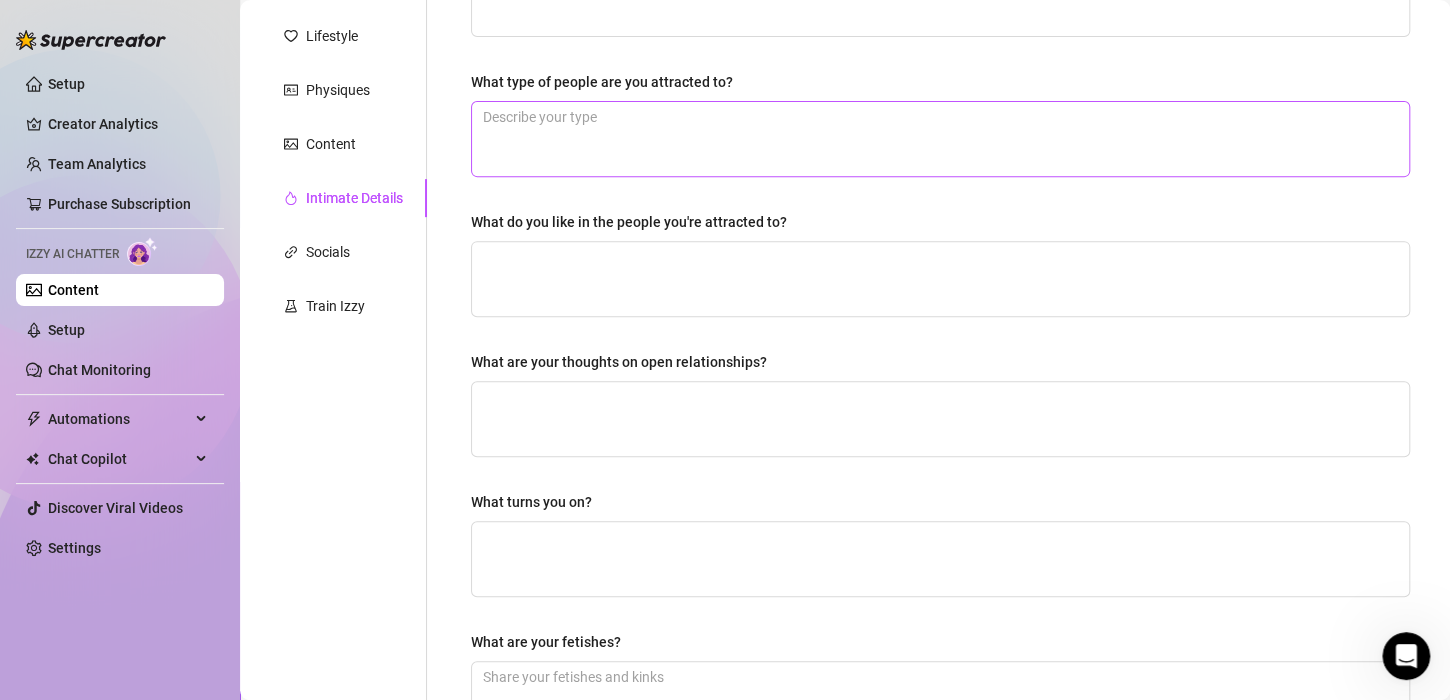 scroll, scrollTop: 0, scrollLeft: 0, axis: both 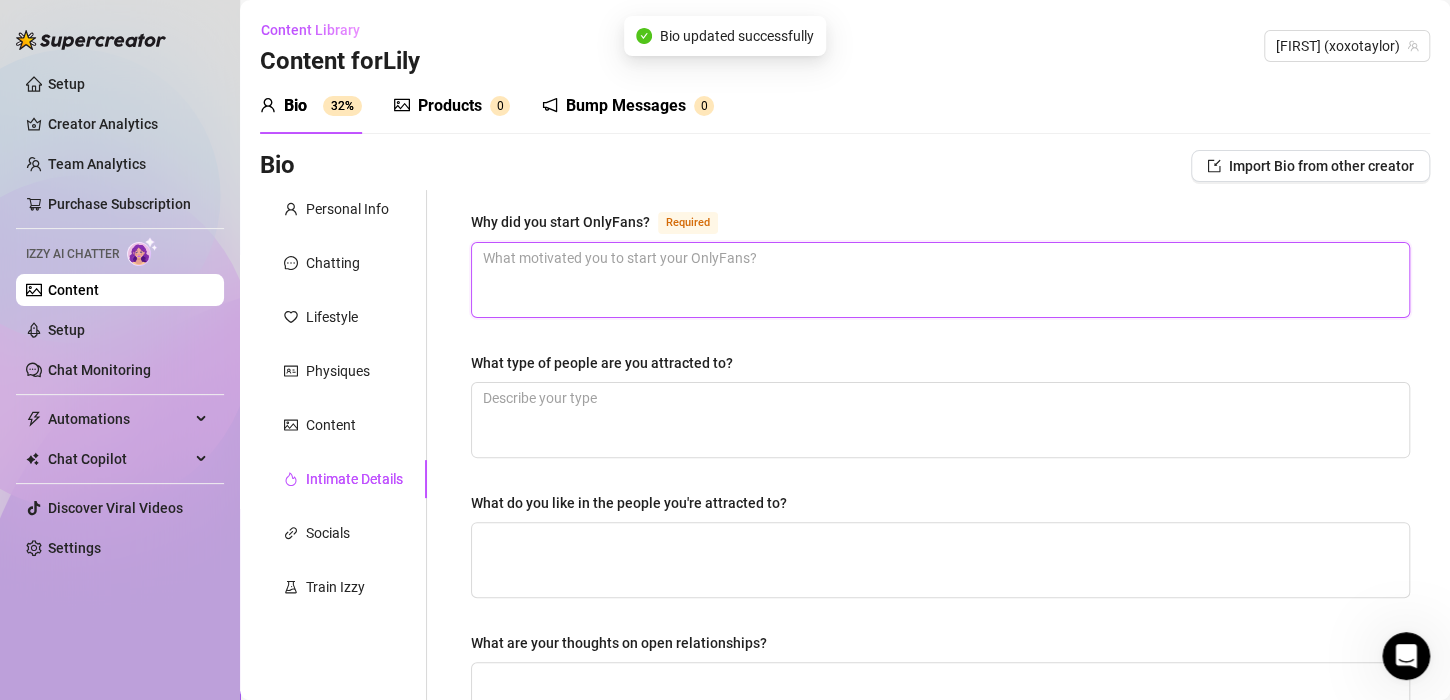 click on "Why did you start OnlyFans? Required" at bounding box center [940, 280] 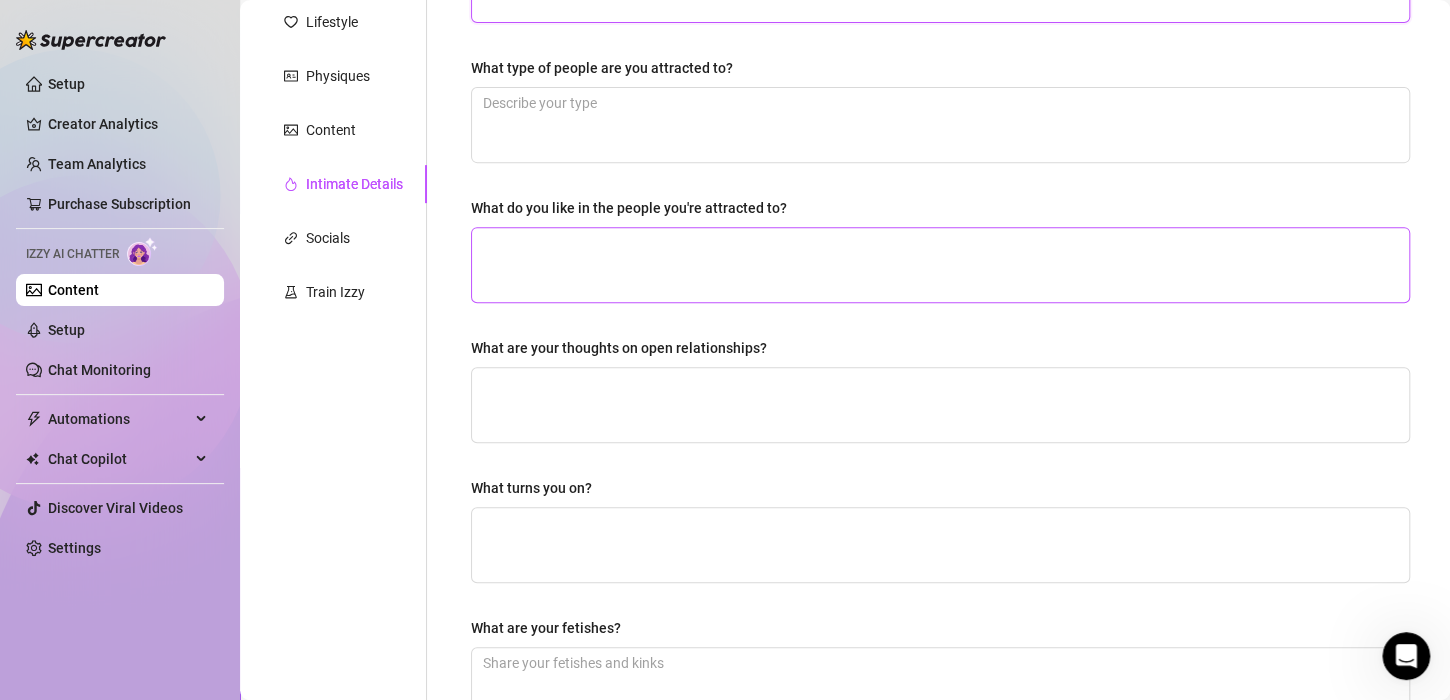 scroll, scrollTop: 420, scrollLeft: 0, axis: vertical 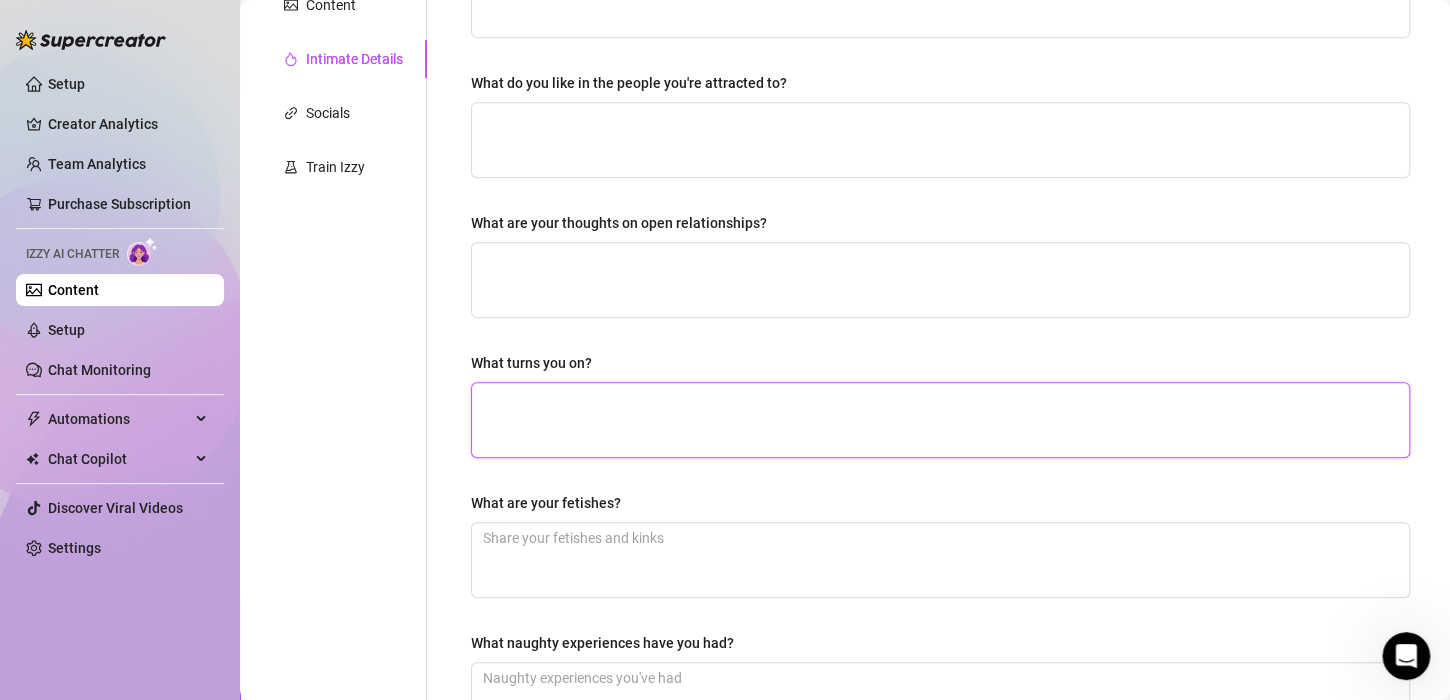 click on "What turns you on?" at bounding box center [940, 420] 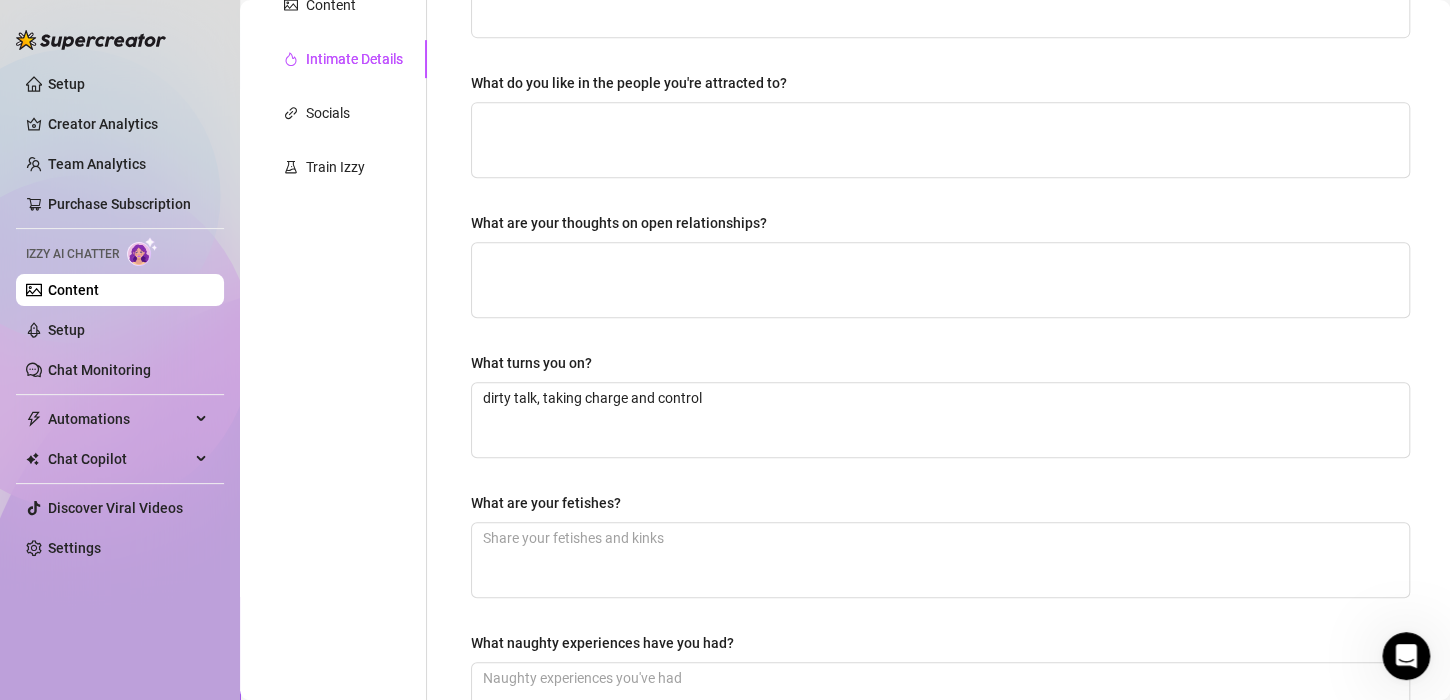 click on "Why did you start OnlyFans? Required What type of people are you attracted to? What do you like in the people you're attracted to? What are your thoughts on open relationships? What turns you on? dirty talk, taking charge and control  What are your fetishes? What naughty experiences have you had?" at bounding box center (940, 273) 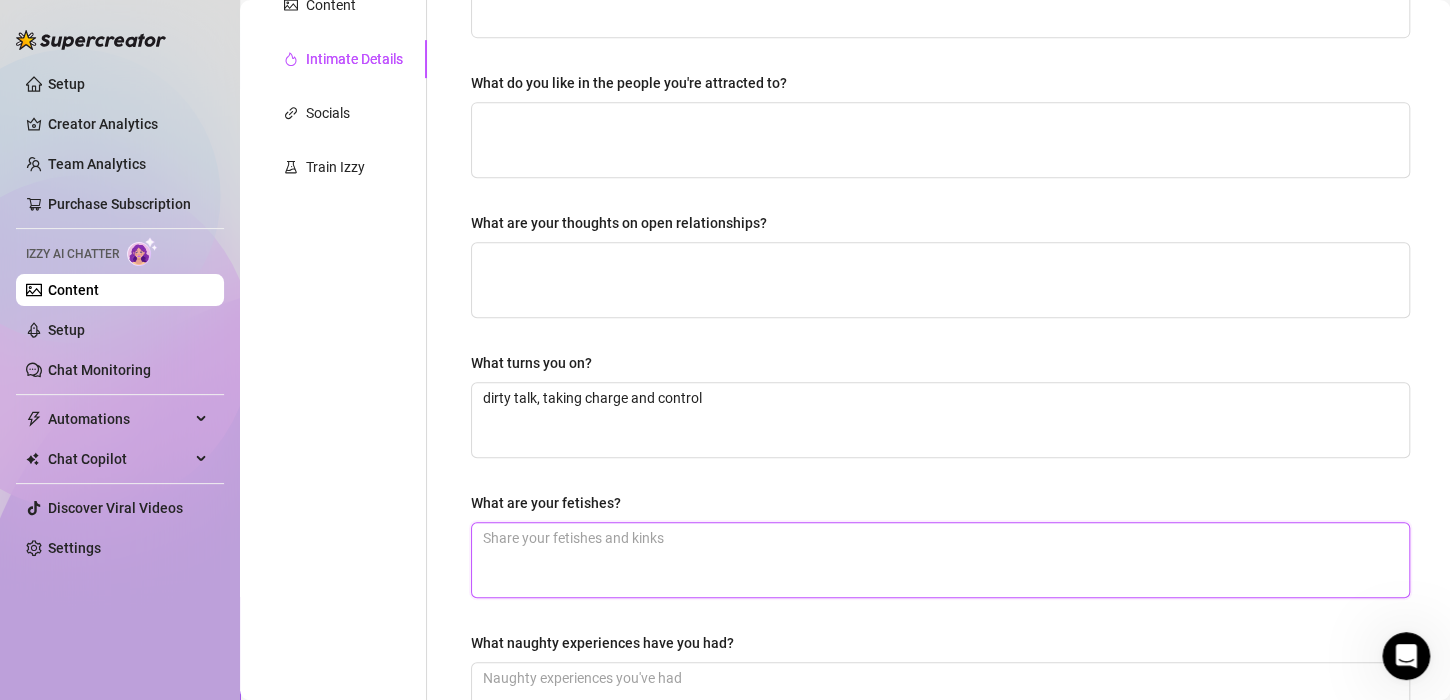 click on "What are your fetishes?" at bounding box center (940, 560) 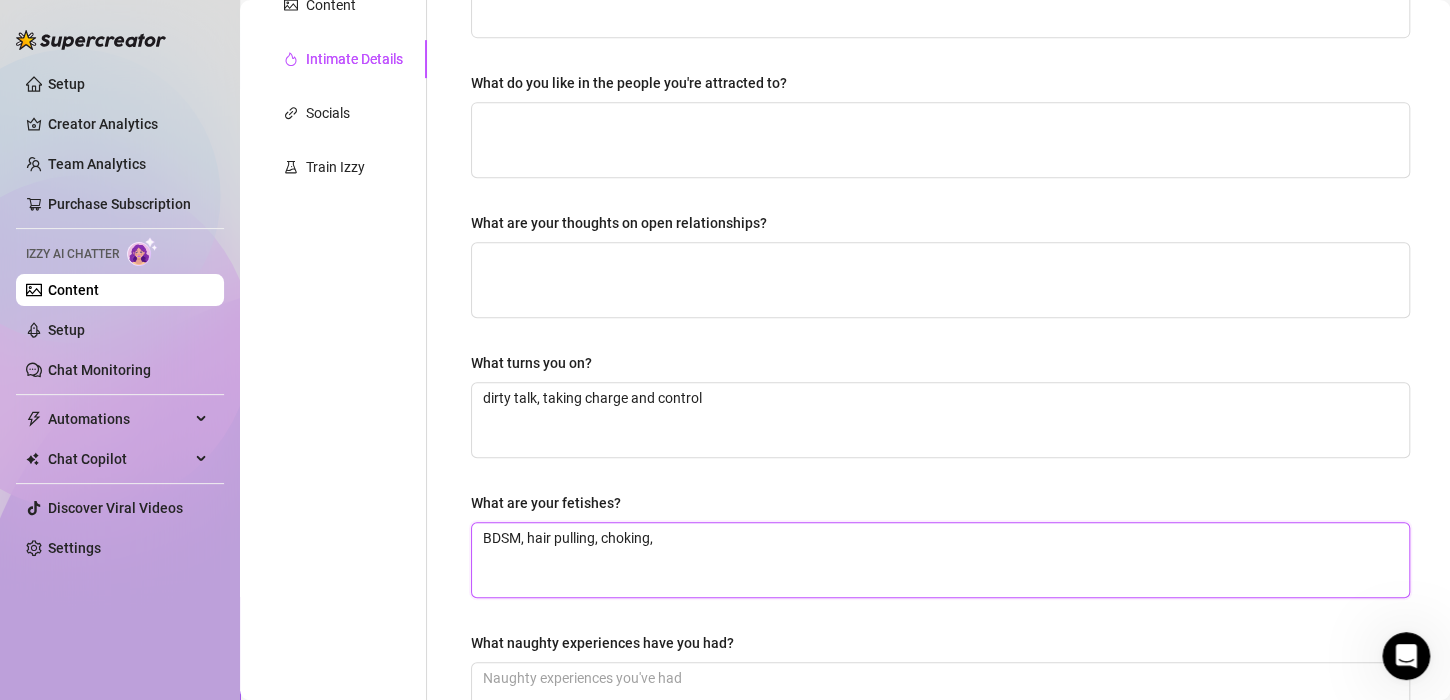 scroll, scrollTop: 667, scrollLeft: 0, axis: vertical 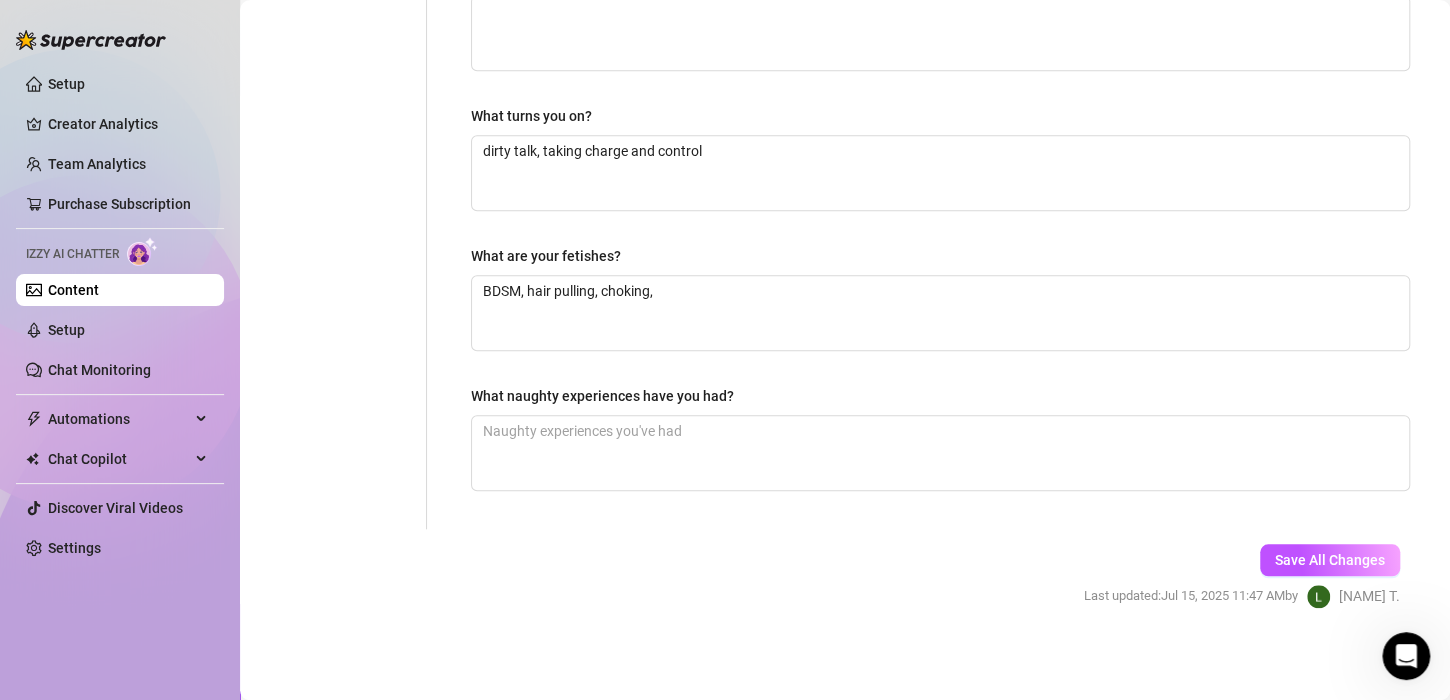 click on "Save All Changes Last updated: Jul 15, 2025 11:47 AM by [FIRST] T." at bounding box center [1242, 576] 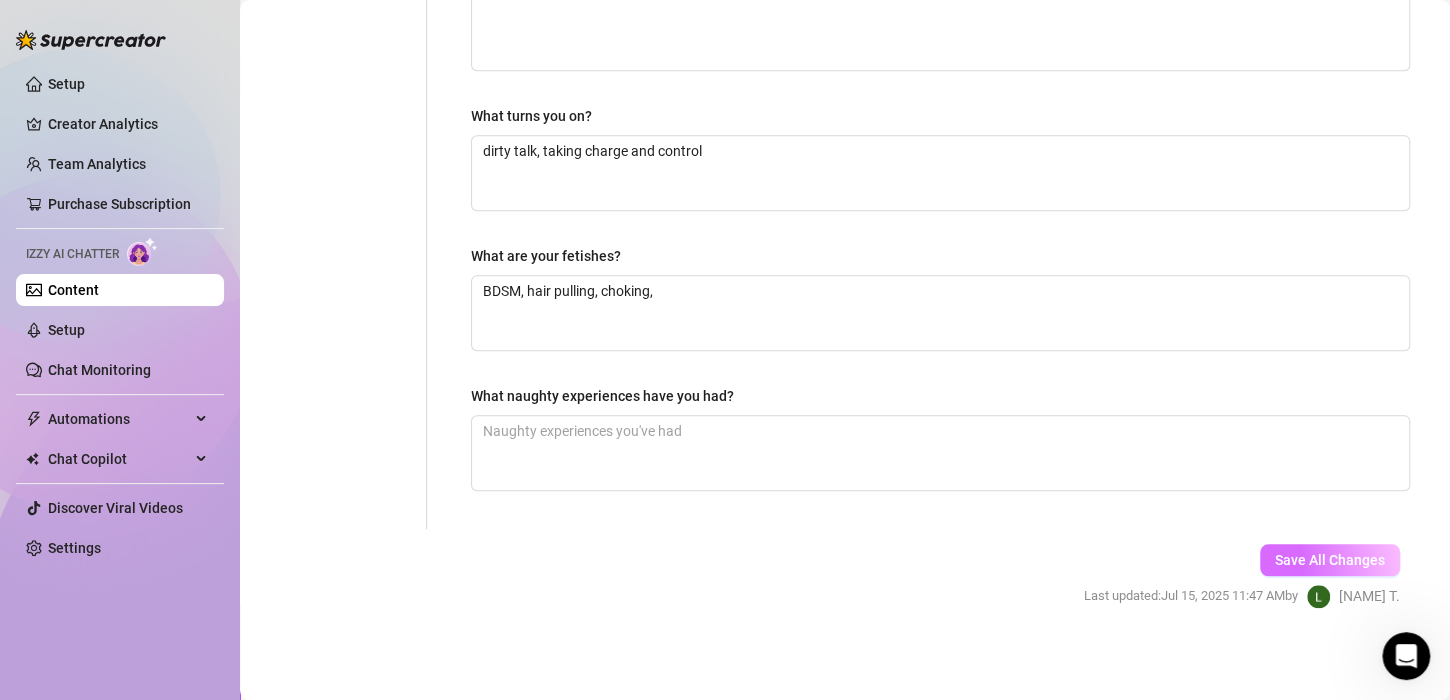 click on "Save All Changes" at bounding box center [1330, 560] 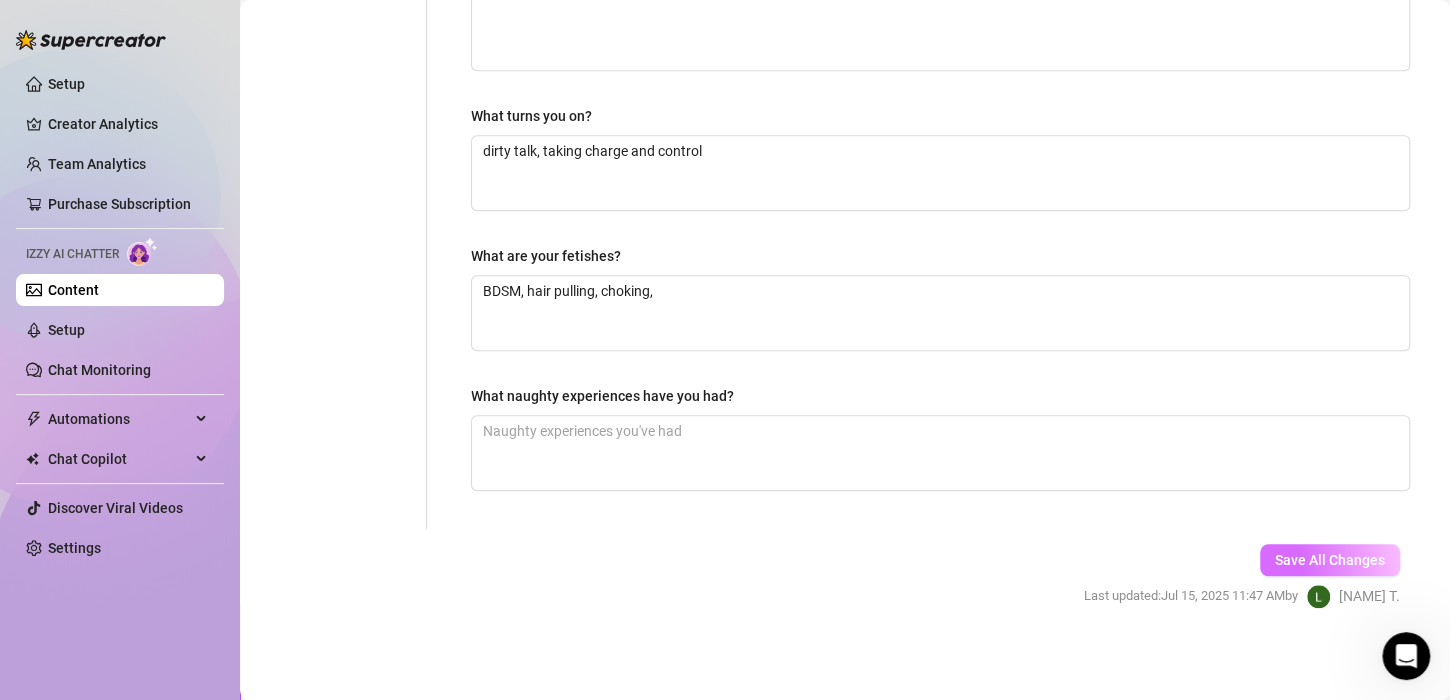 scroll, scrollTop: 0, scrollLeft: 0, axis: both 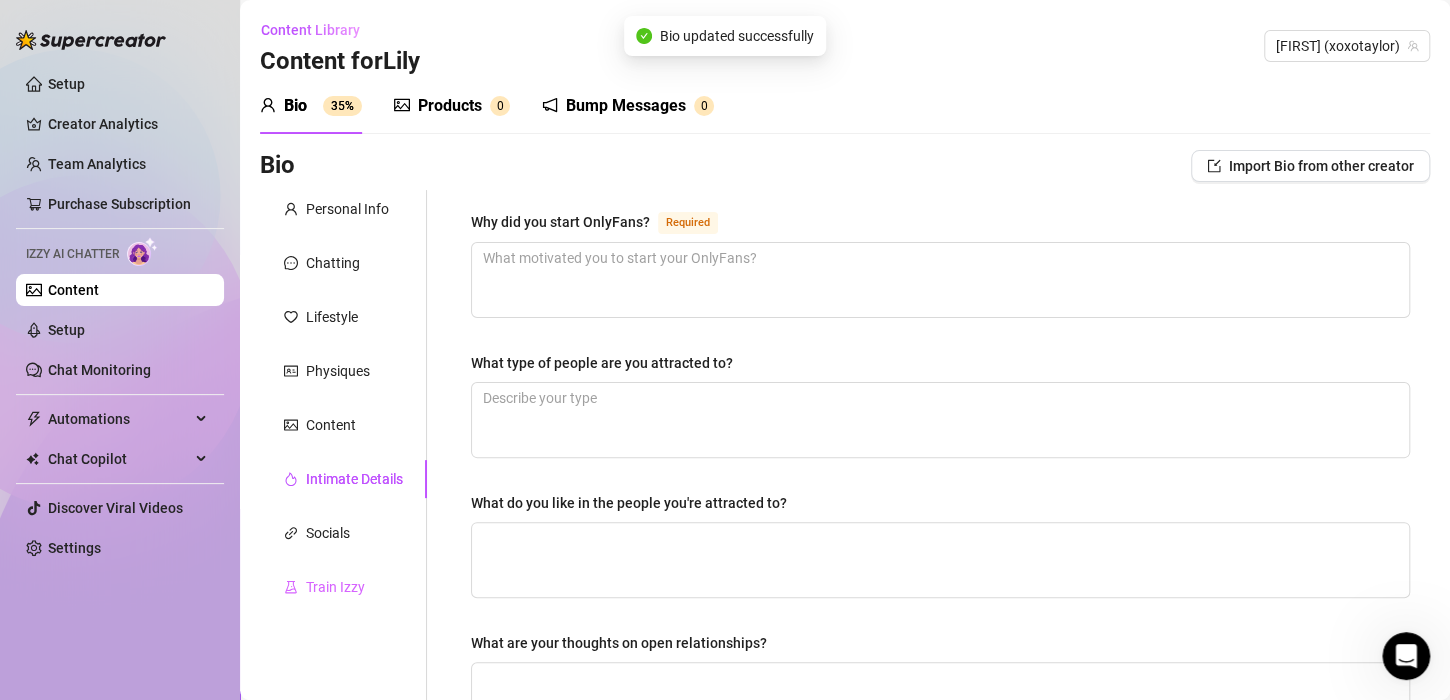 click on "Train Izzy" at bounding box center [343, 587] 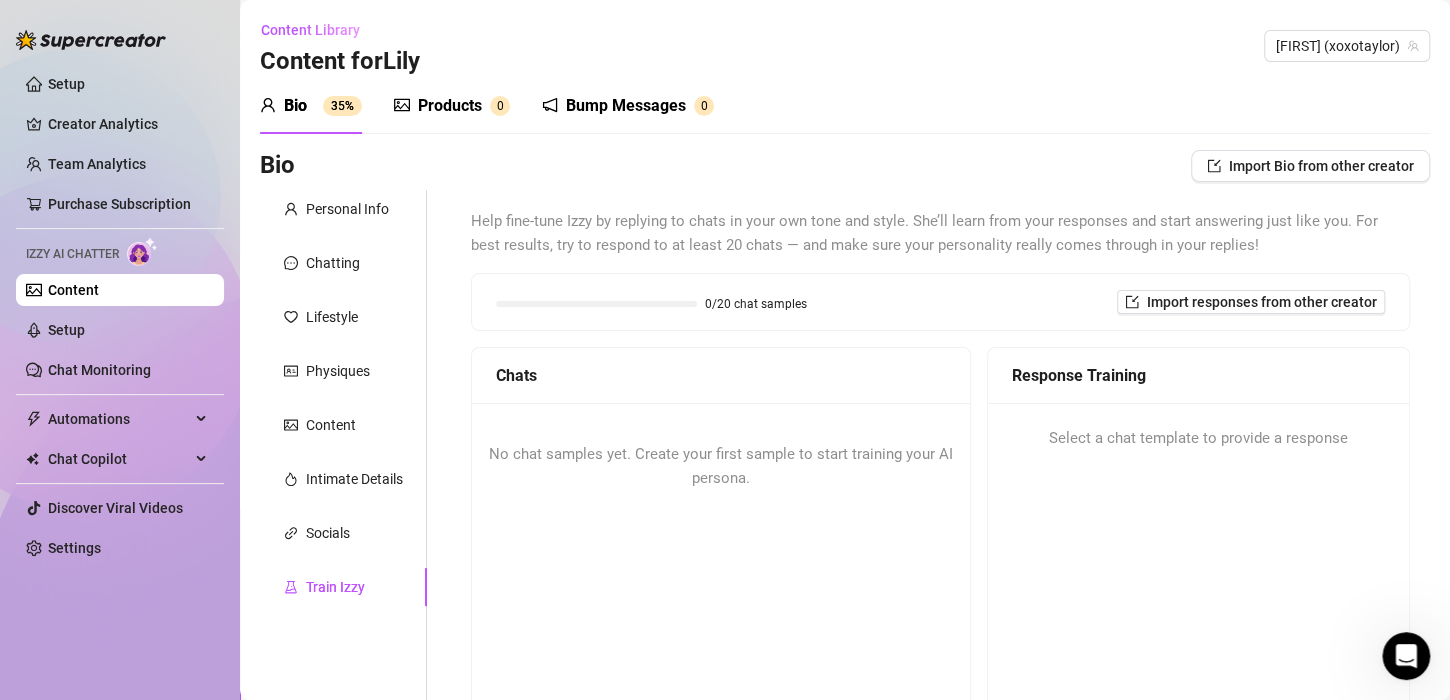 scroll, scrollTop: 341, scrollLeft: 0, axis: vertical 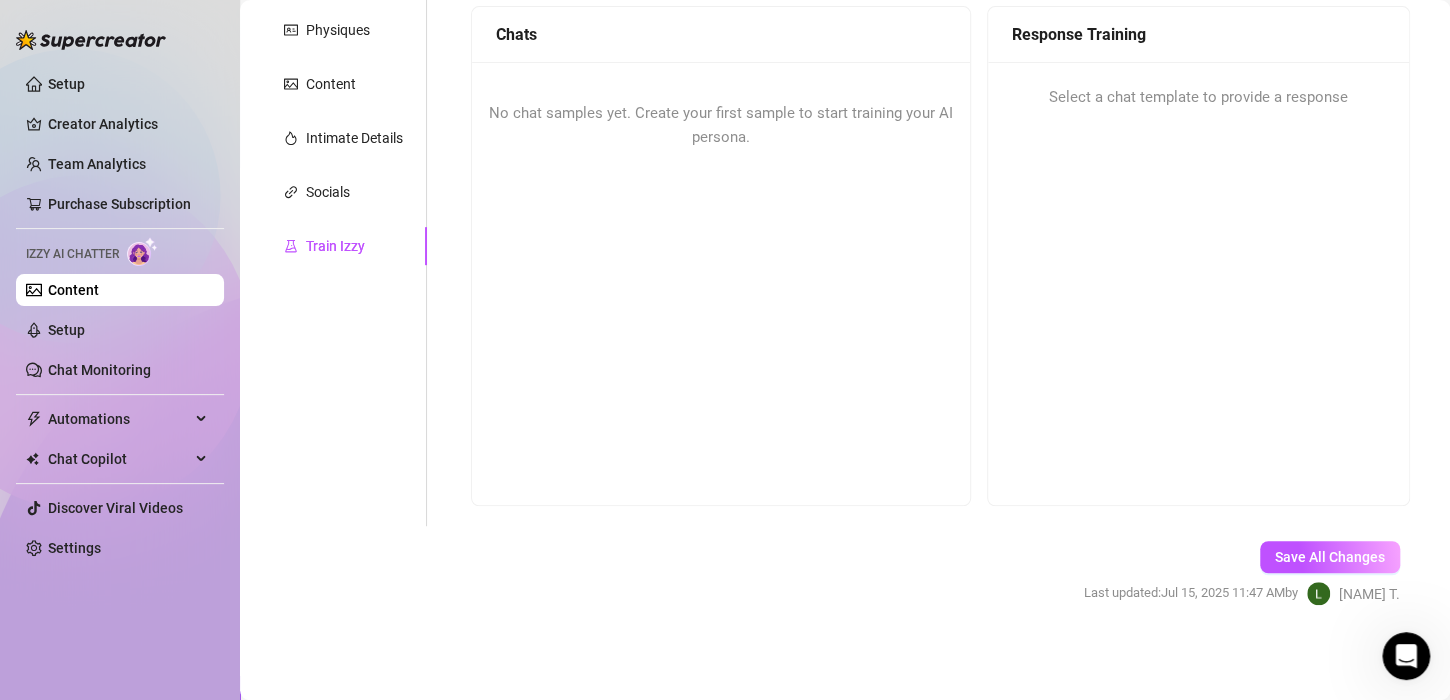 click on "Response Training Select a chat template to provide a response" at bounding box center [1198, 256] 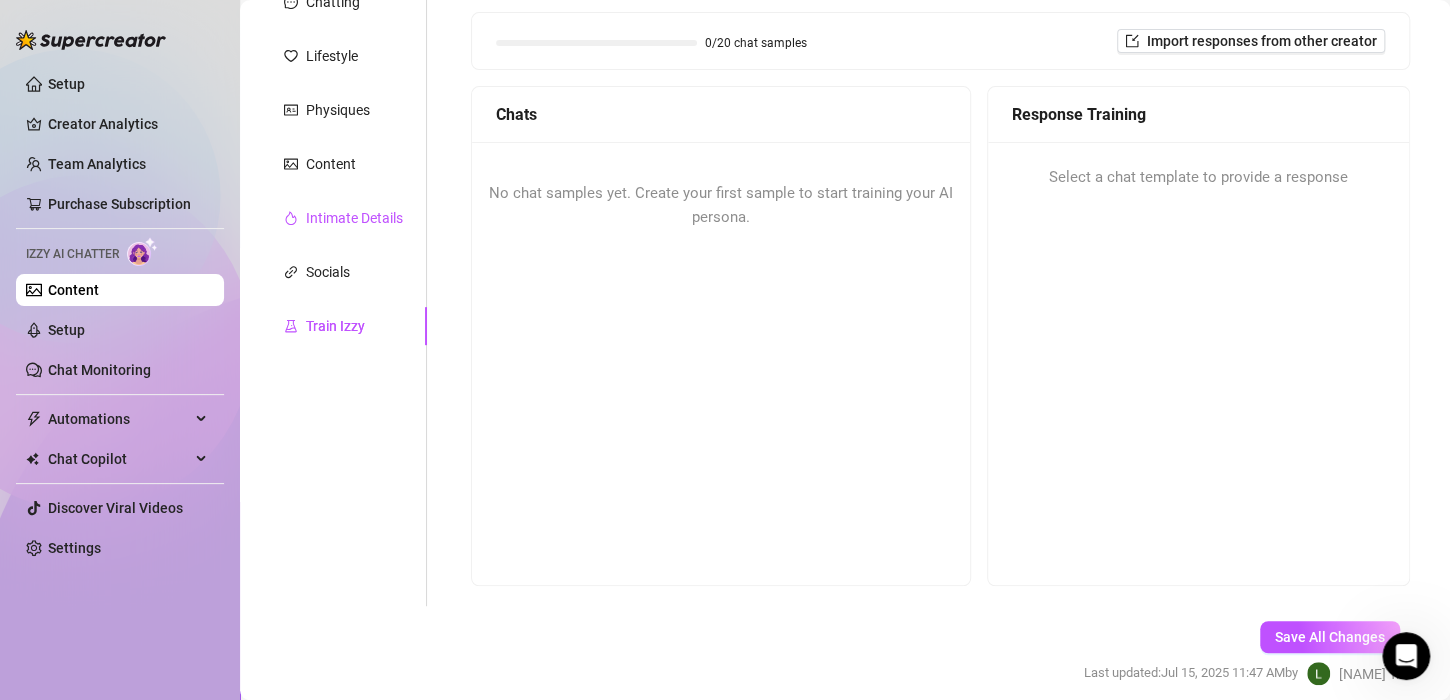 click on "Intimate Details" at bounding box center [354, 218] 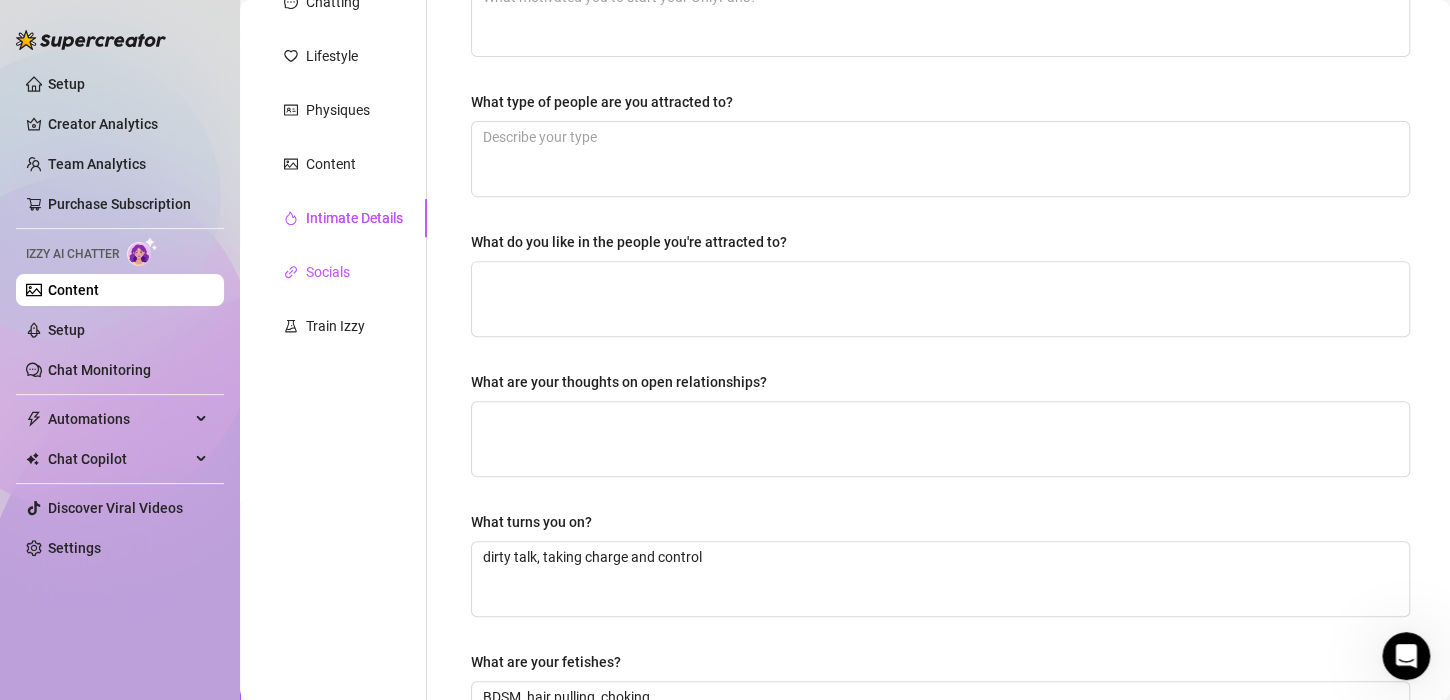 click on "Socials" at bounding box center (328, 272) 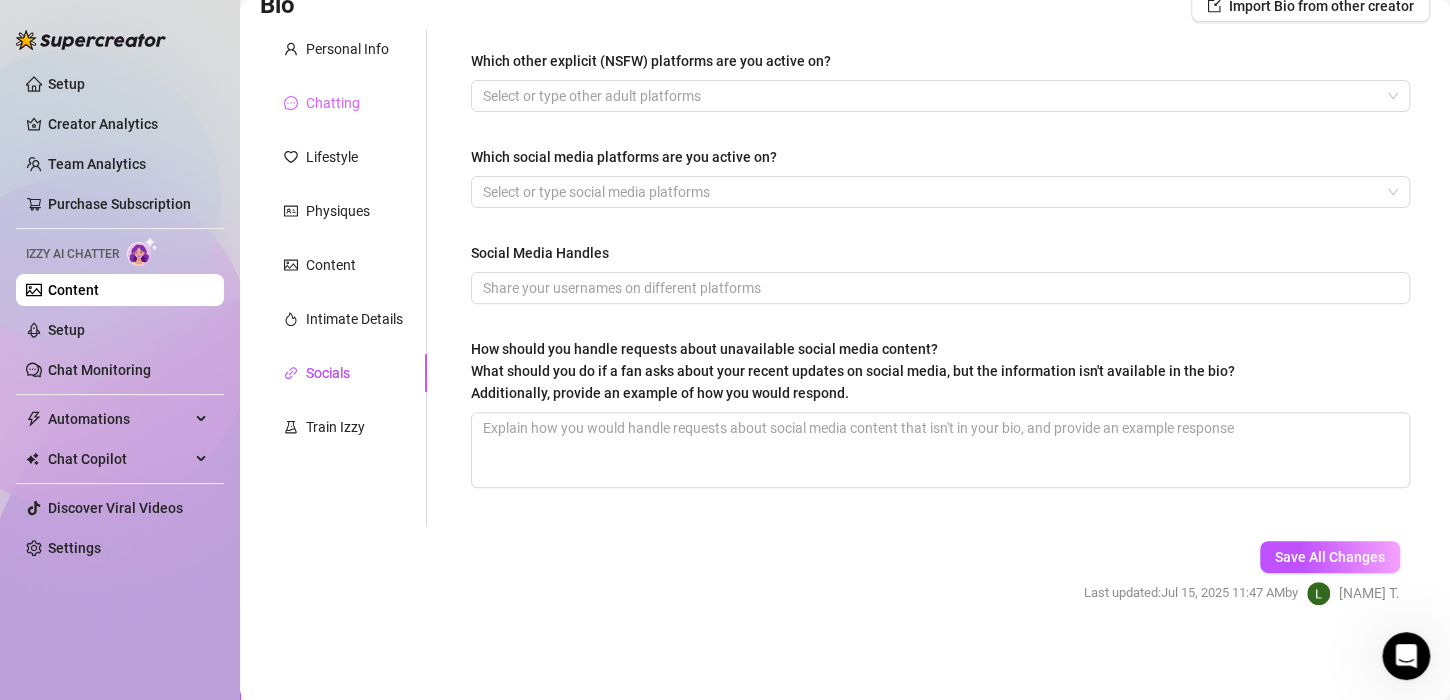 scroll, scrollTop: 119, scrollLeft: 0, axis: vertical 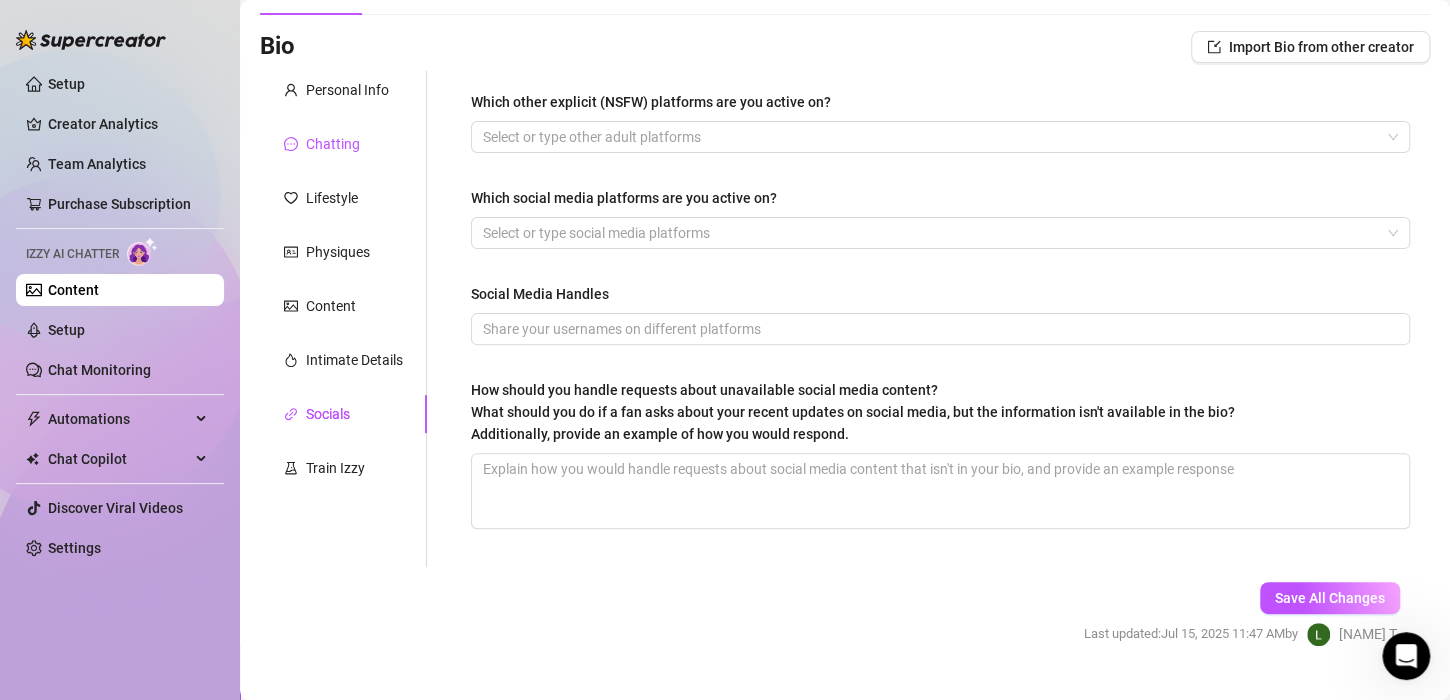 click on "Chatting" at bounding box center (322, 144) 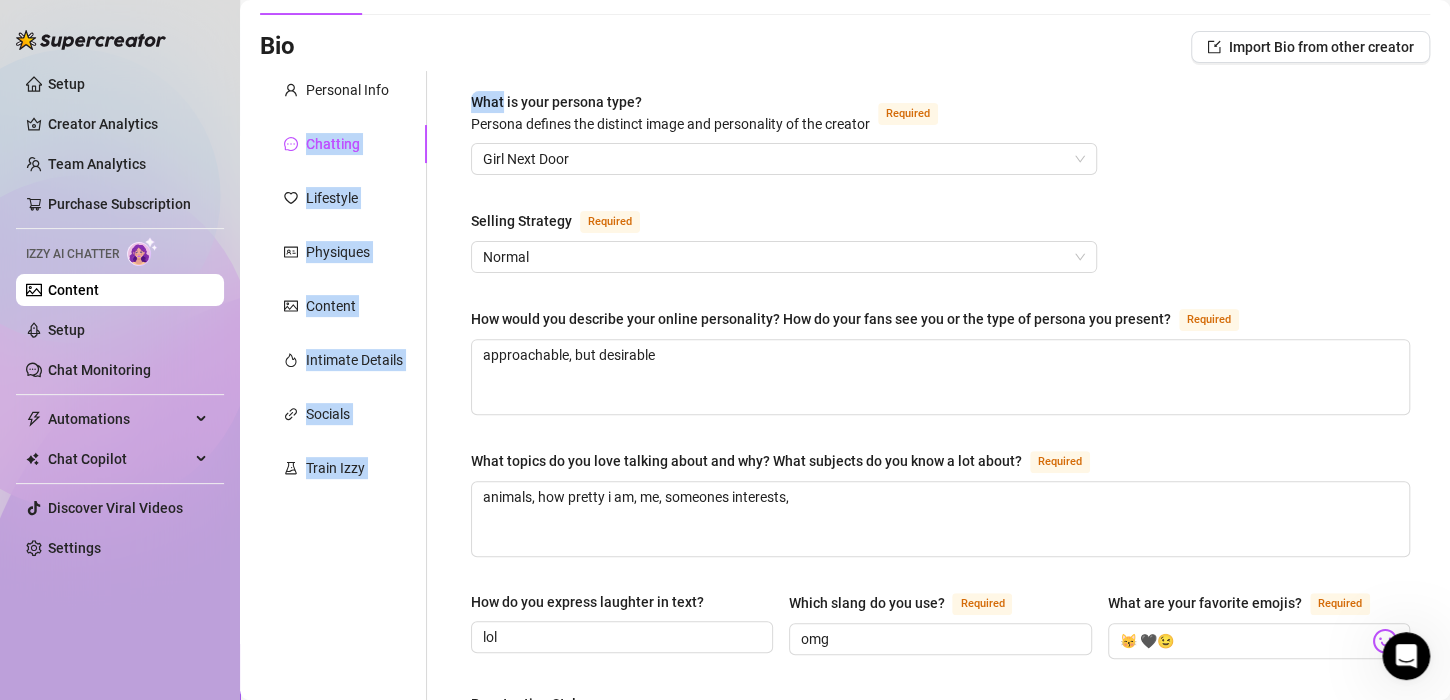 drag, startPoint x: 299, startPoint y: 139, endPoint x: 575, endPoint y: 70, distance: 284.4943 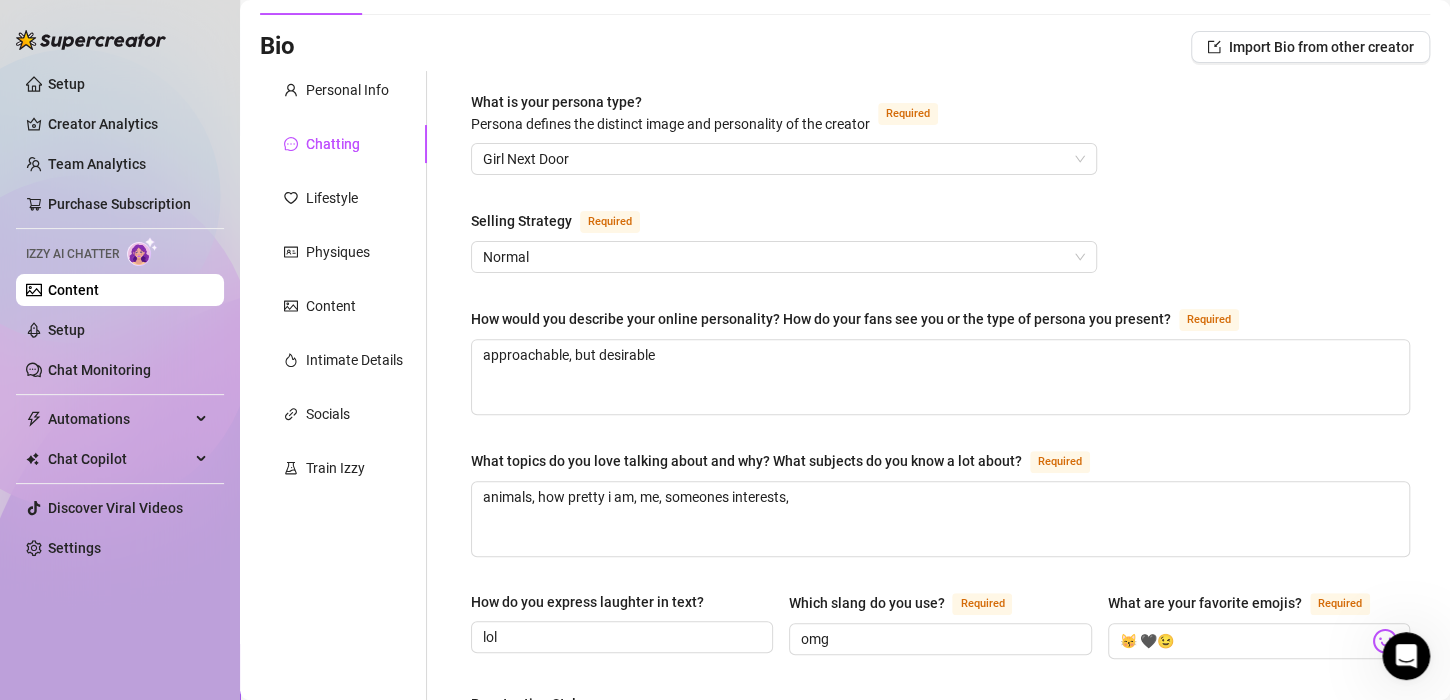click on "What is your persona type? Persona defines the distinct image and personality of the creator Required Girl Next Door Selling Strategy Required Normal How would you describe your online personality? How do your fans see you or the type of persona you present? Required approachable, but desirable What topics do you love talking about and why? What subjects do you know a lot about? Required animals, how pretty i am, me, someones interests, How do you express laughter in text? lol Which slang do you use? Required omg What are your favorite emojis? Required 😽 🖤😉 Punctuation Style Minimal Casual Proper Capitalization Style Lowercase Proper Names Proper Writing Level Relaxed Mixed Proper Respond to fans in their native language, even if it’s not one you speak. If turned off, the AI will only reply in English. Fill in the languages you speak under Personal tab if you want to change this. How do you want your fans to feel when chatting with you? turned on, listened to Required baby" at bounding box center [940, 807] 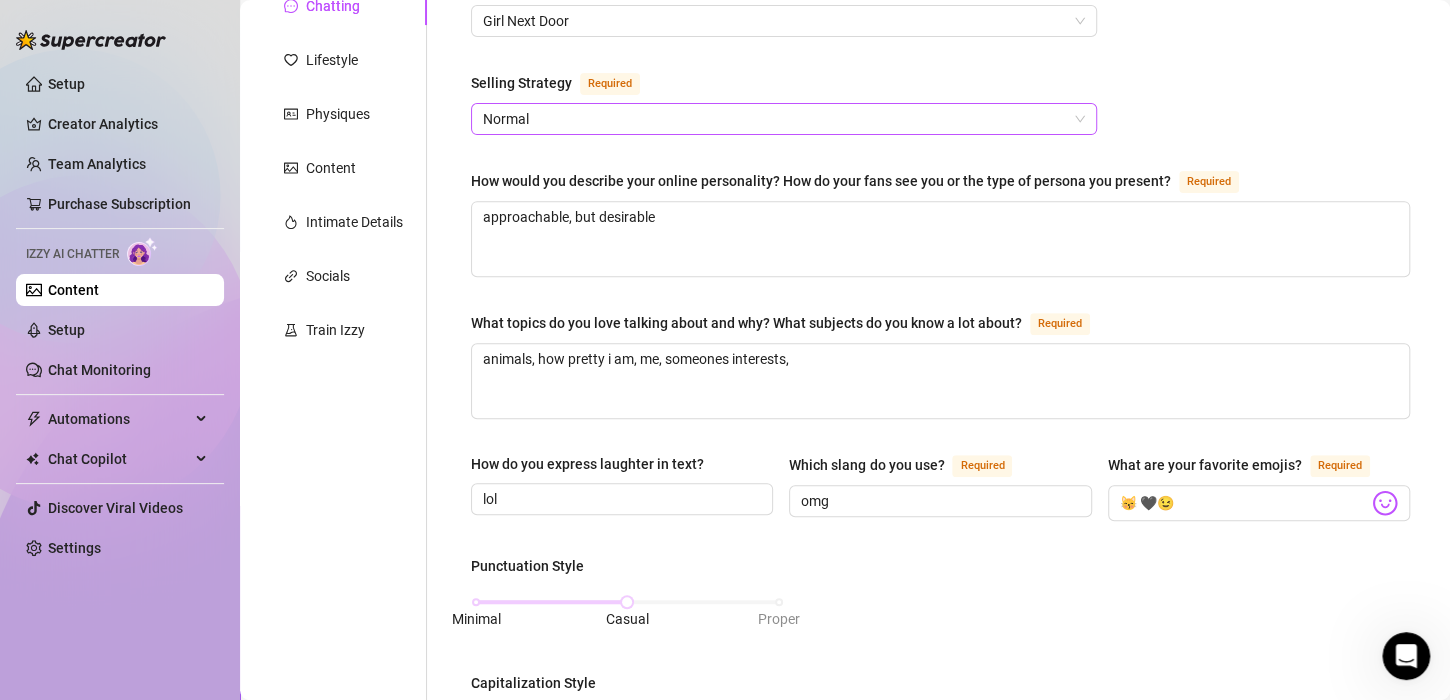 scroll, scrollTop: 259, scrollLeft: 0, axis: vertical 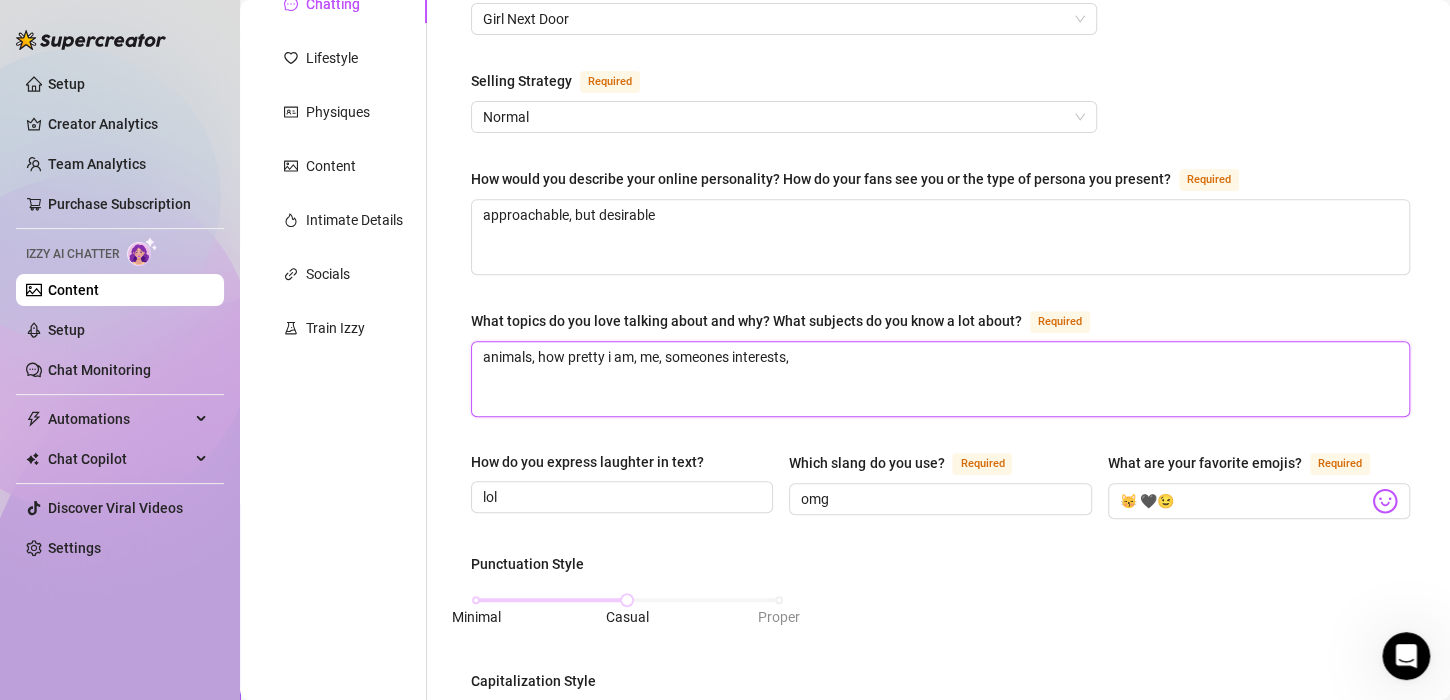 click on "animals, how pretty i am, me, someones interests," at bounding box center [940, 379] 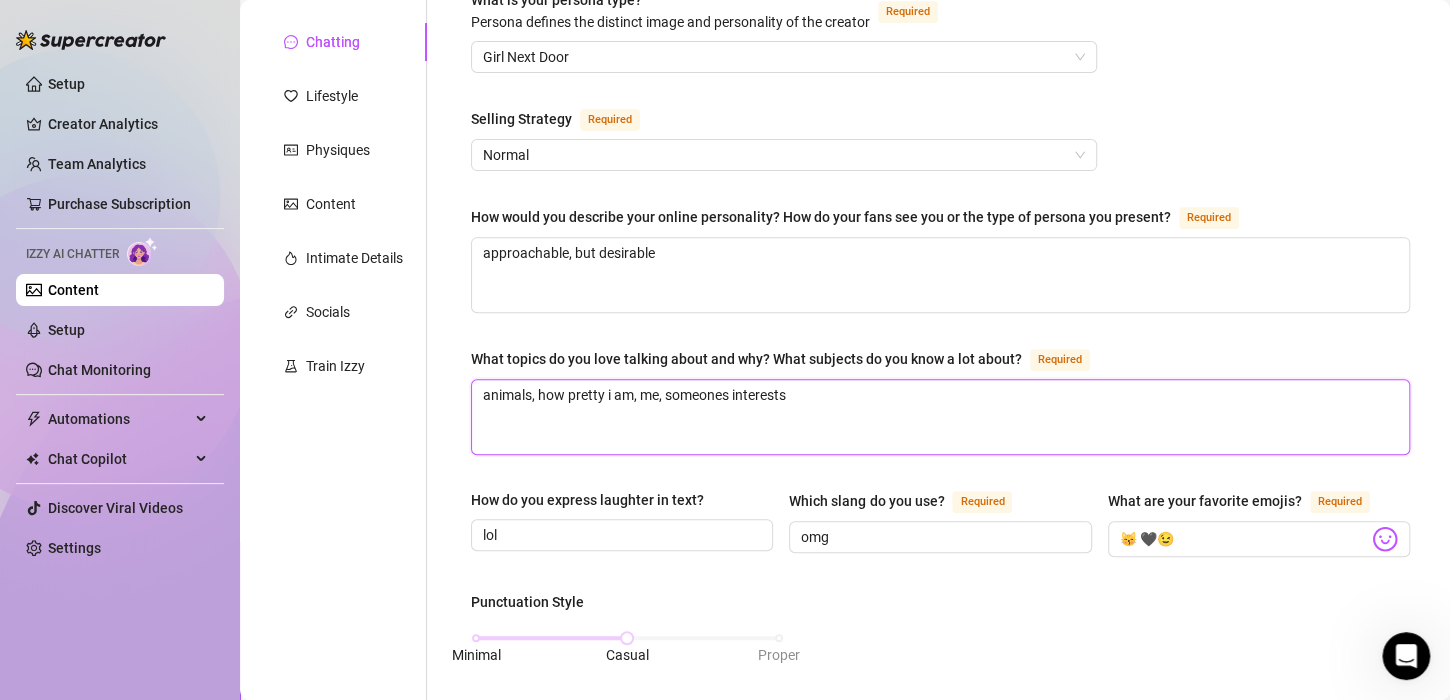 scroll, scrollTop: 0, scrollLeft: 0, axis: both 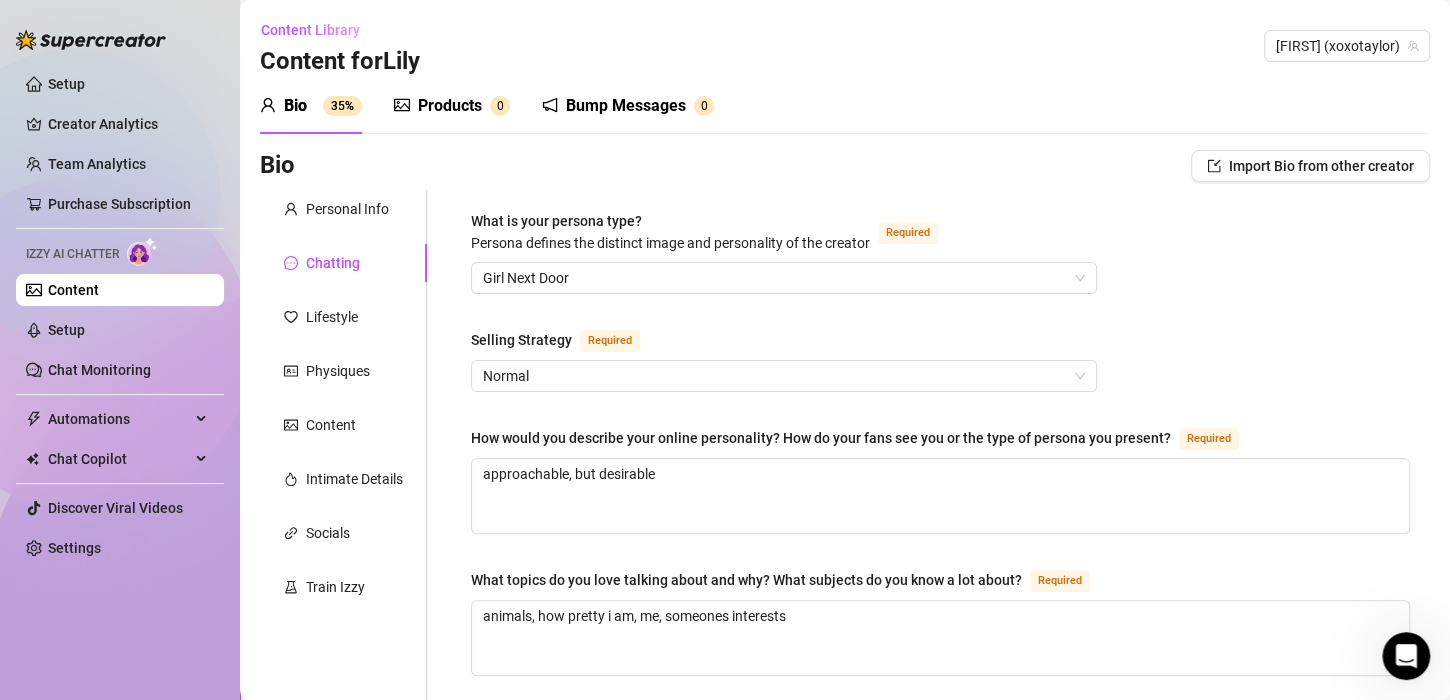click on "Personal Info Chatting Lifestyle Physiques Content Intimate Details Socials Train Izzy" at bounding box center [343, 926] 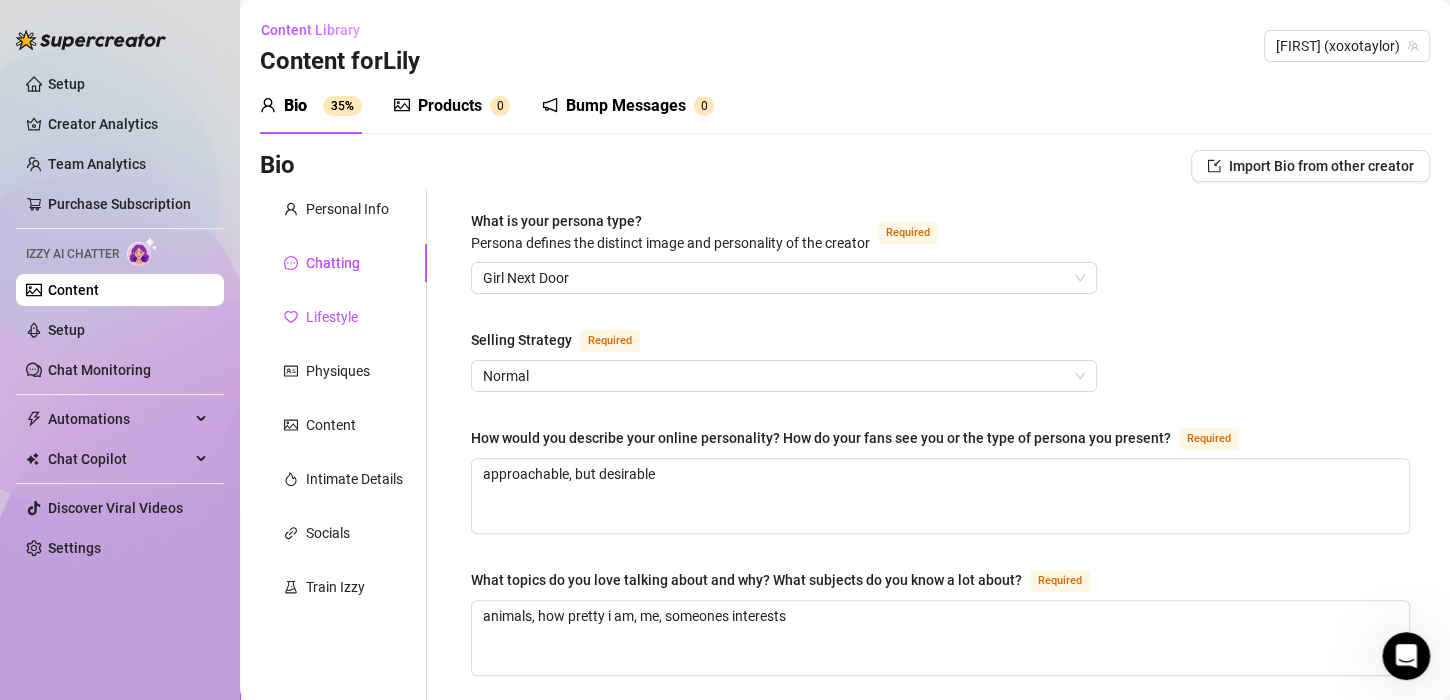 click on "Lifestyle" at bounding box center (332, 317) 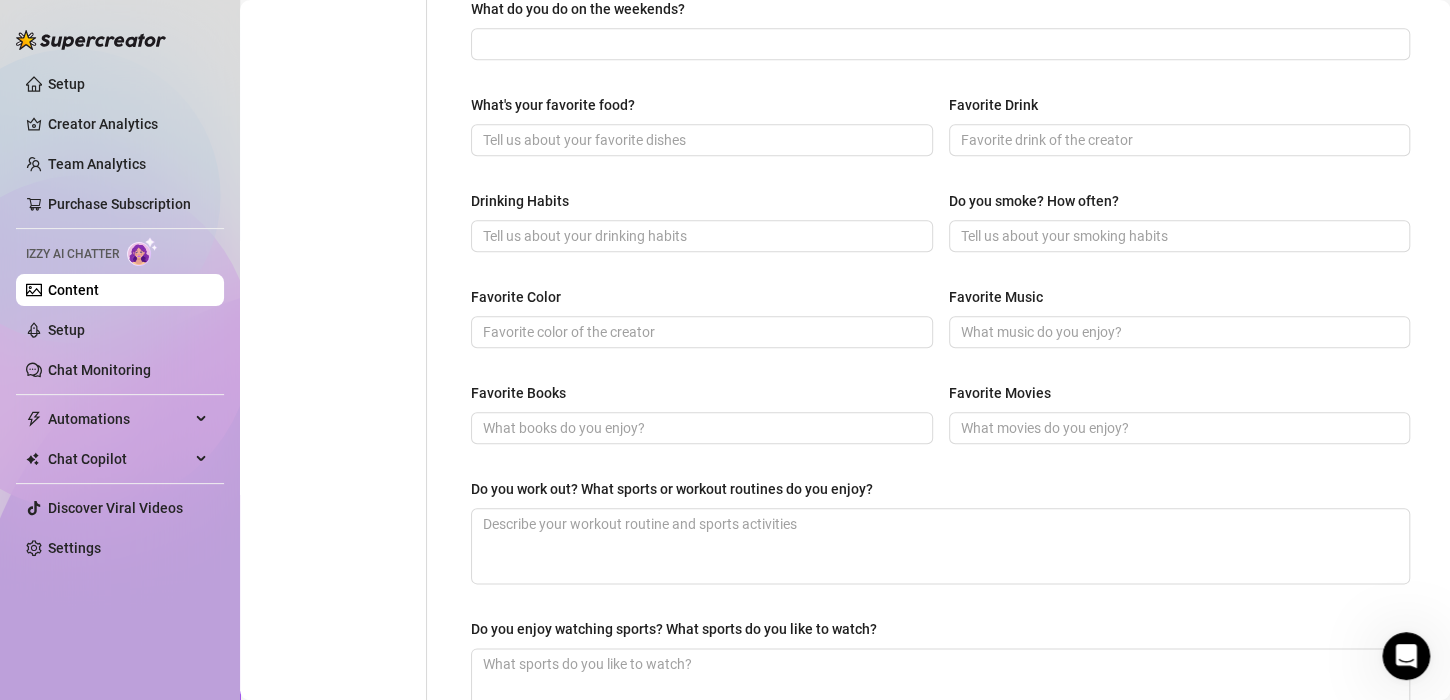 scroll, scrollTop: 0, scrollLeft: 0, axis: both 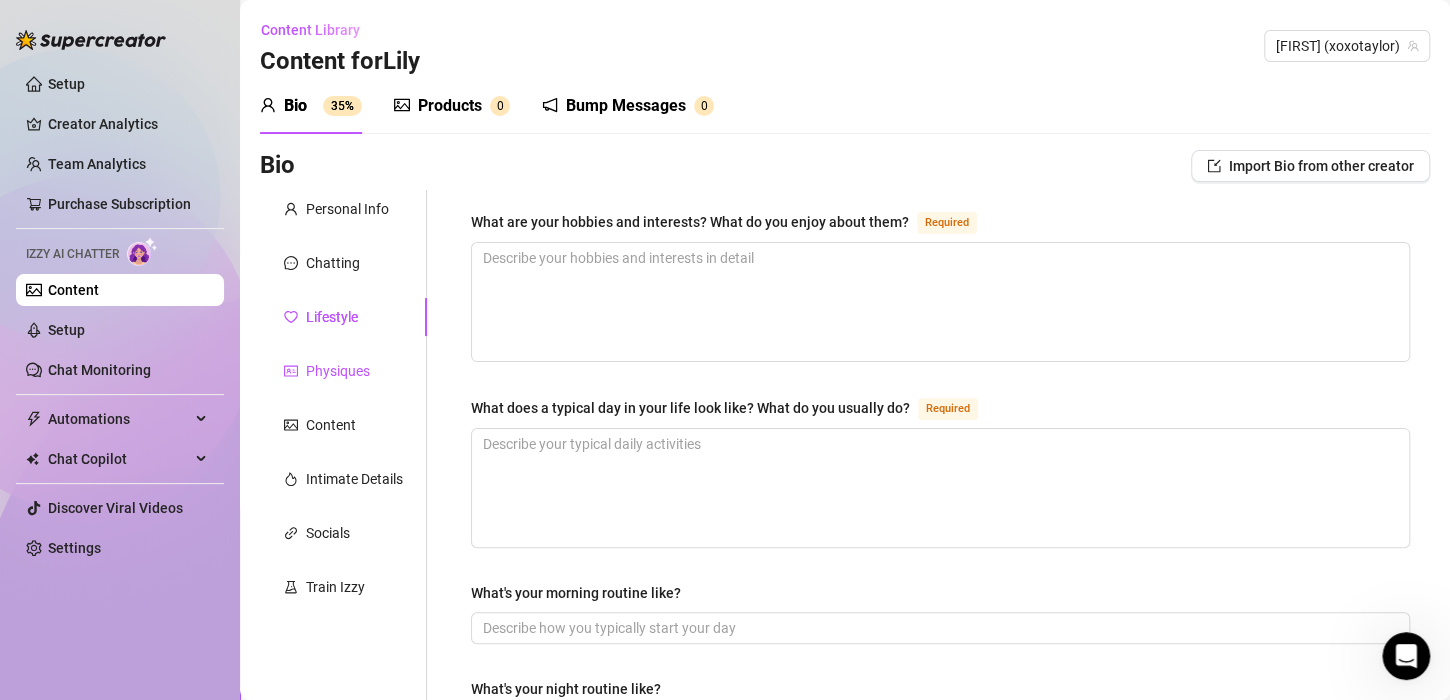 click on "Physiques" at bounding box center [338, 371] 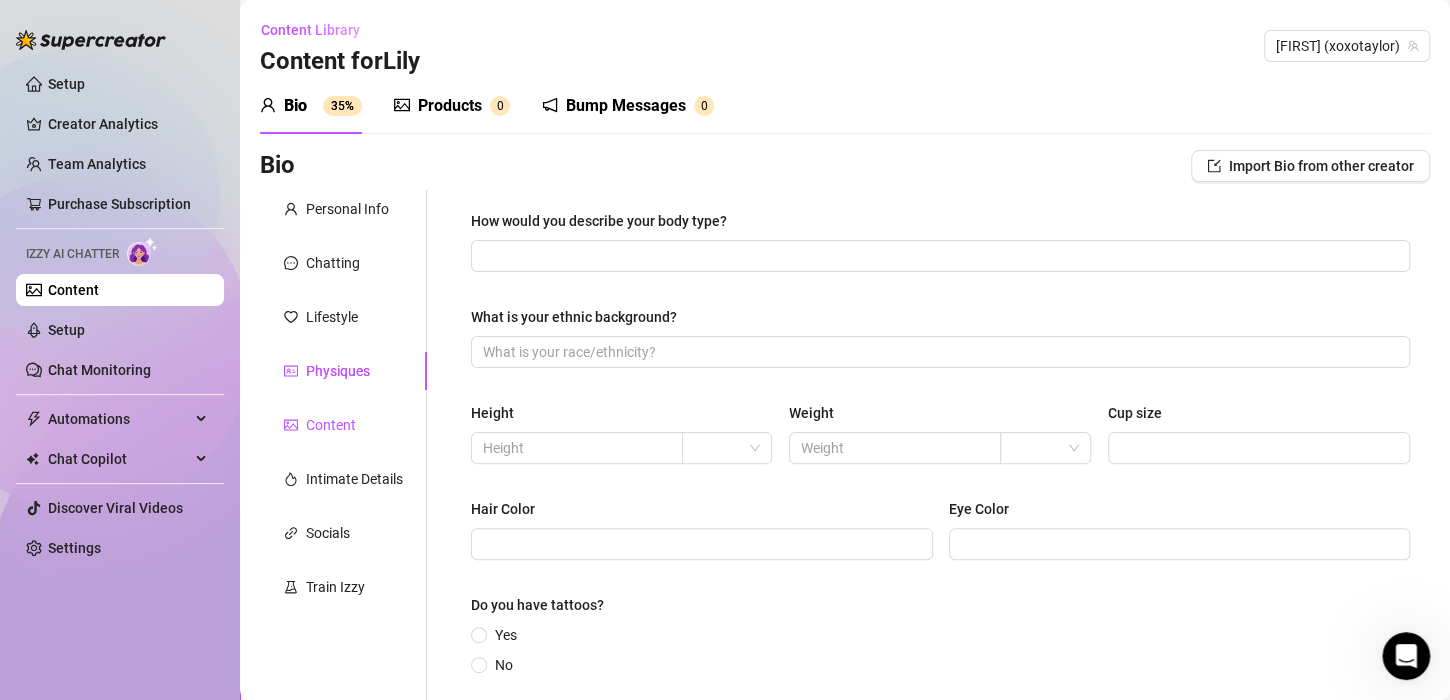 click on "Content" at bounding box center (331, 425) 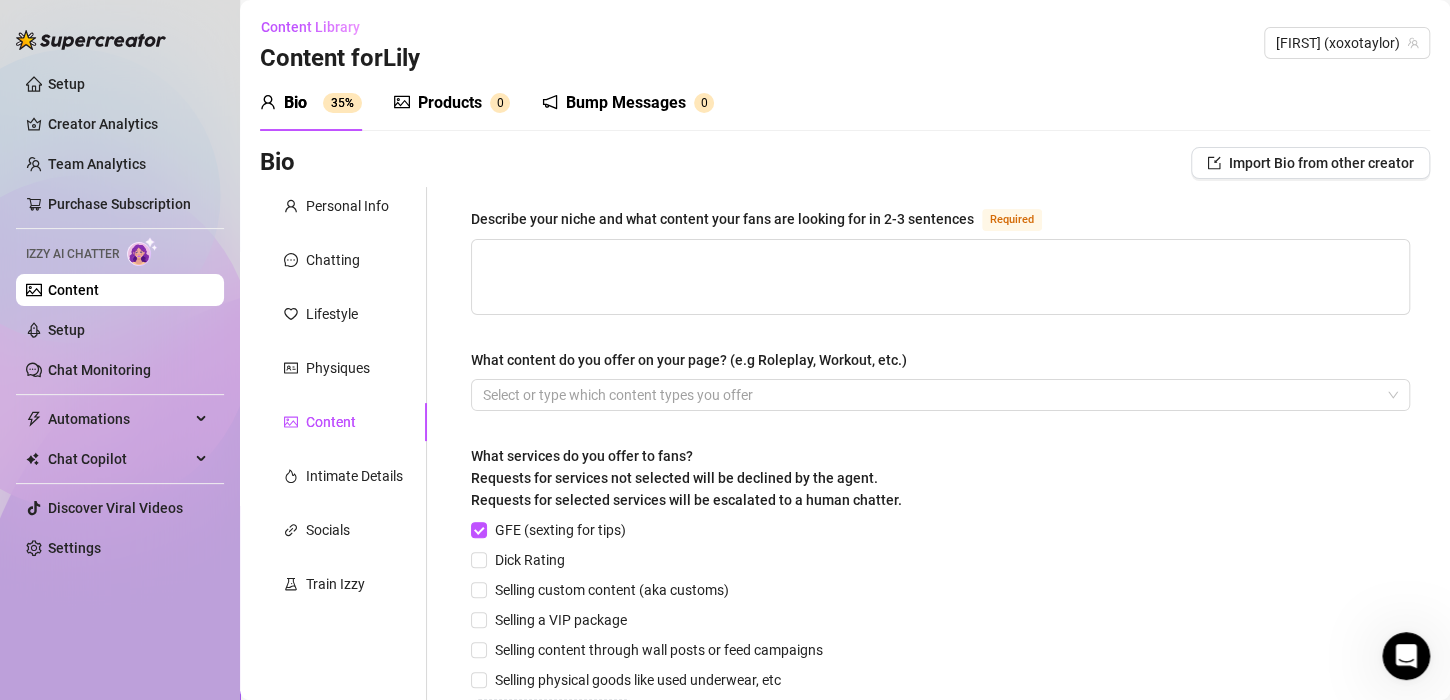 scroll, scrollTop: 4, scrollLeft: 0, axis: vertical 